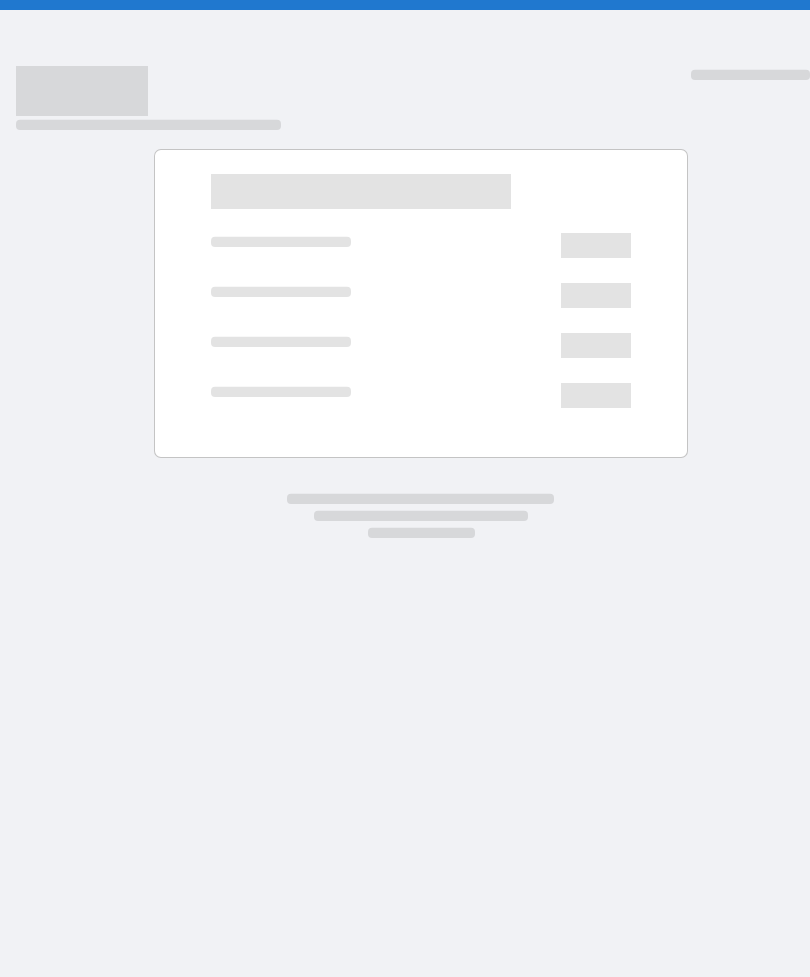 scroll, scrollTop: 0, scrollLeft: 0, axis: both 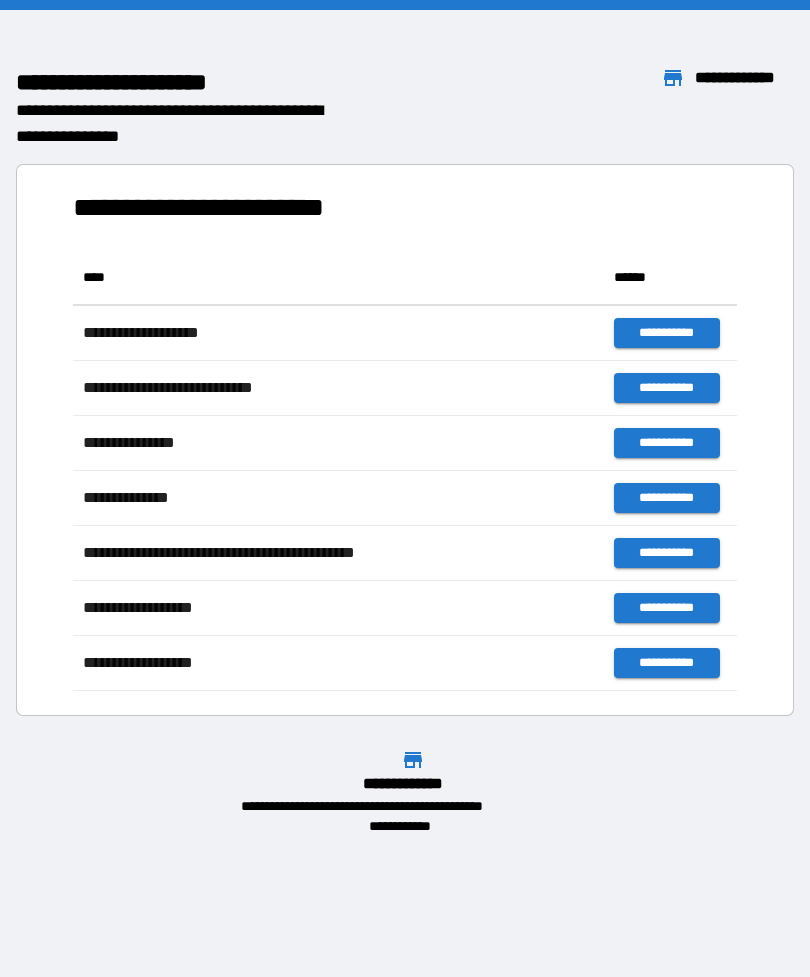 click on "**********" at bounding box center (405, 440) 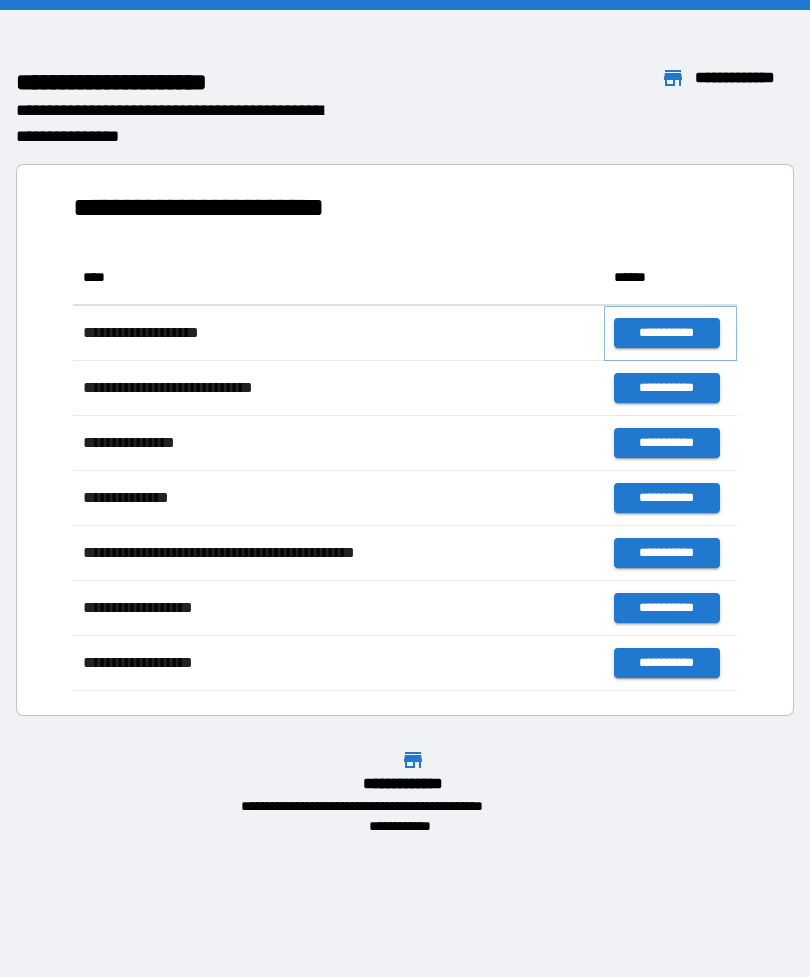 click on "**********" at bounding box center [666, 333] 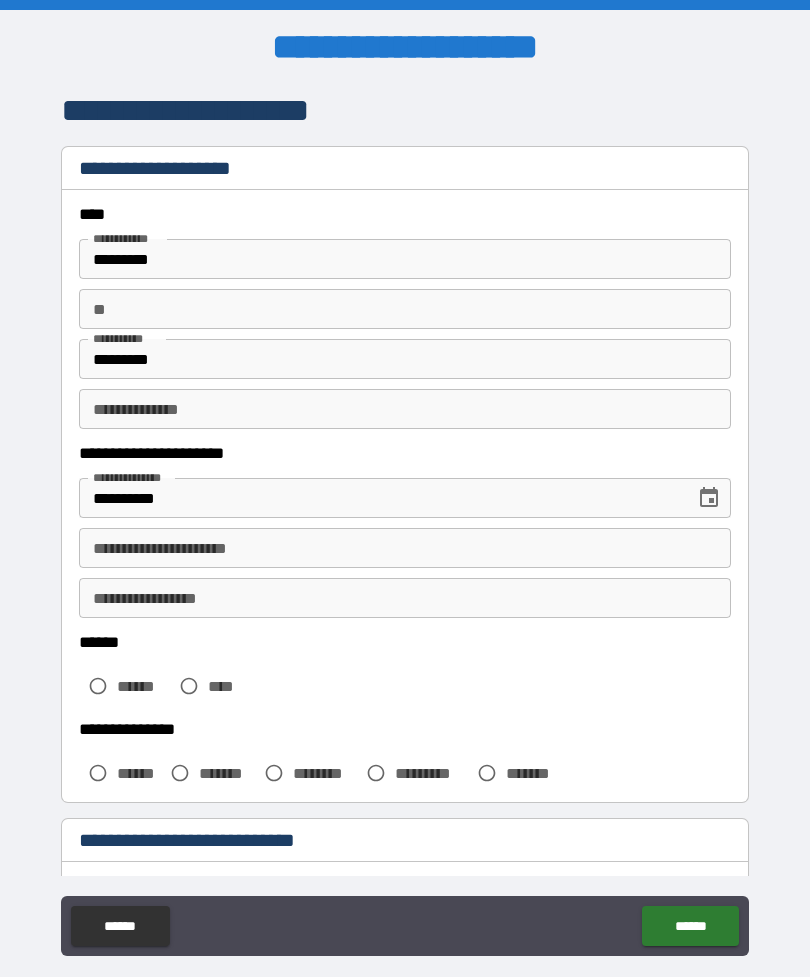 type on "*" 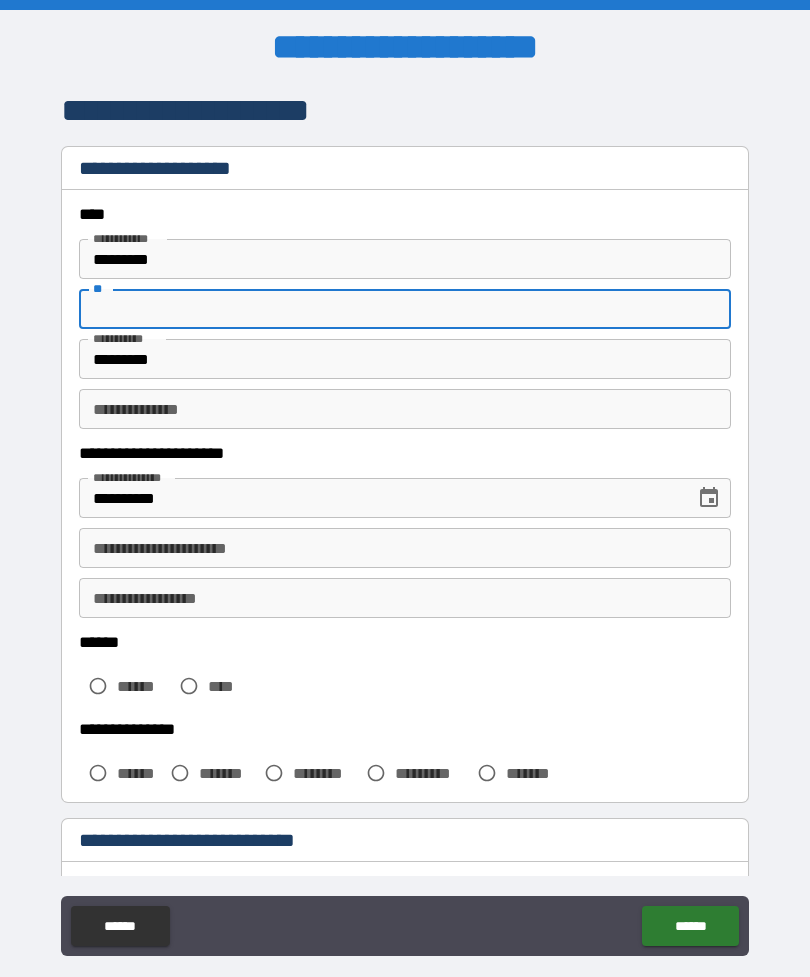 type on "*" 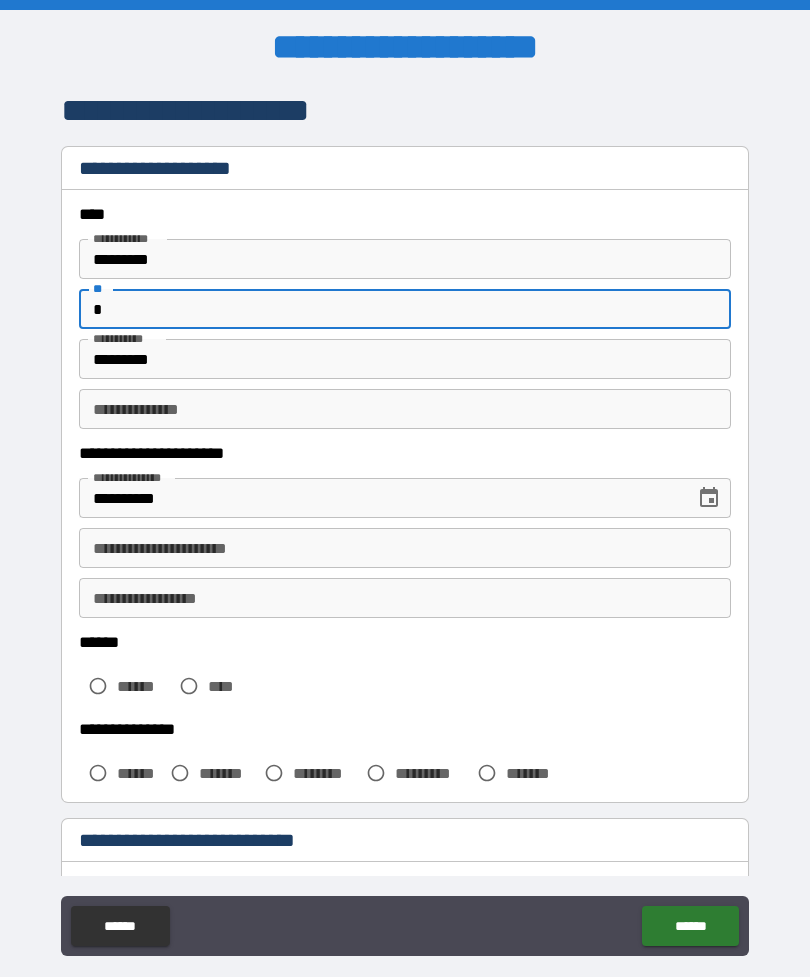 type on "*" 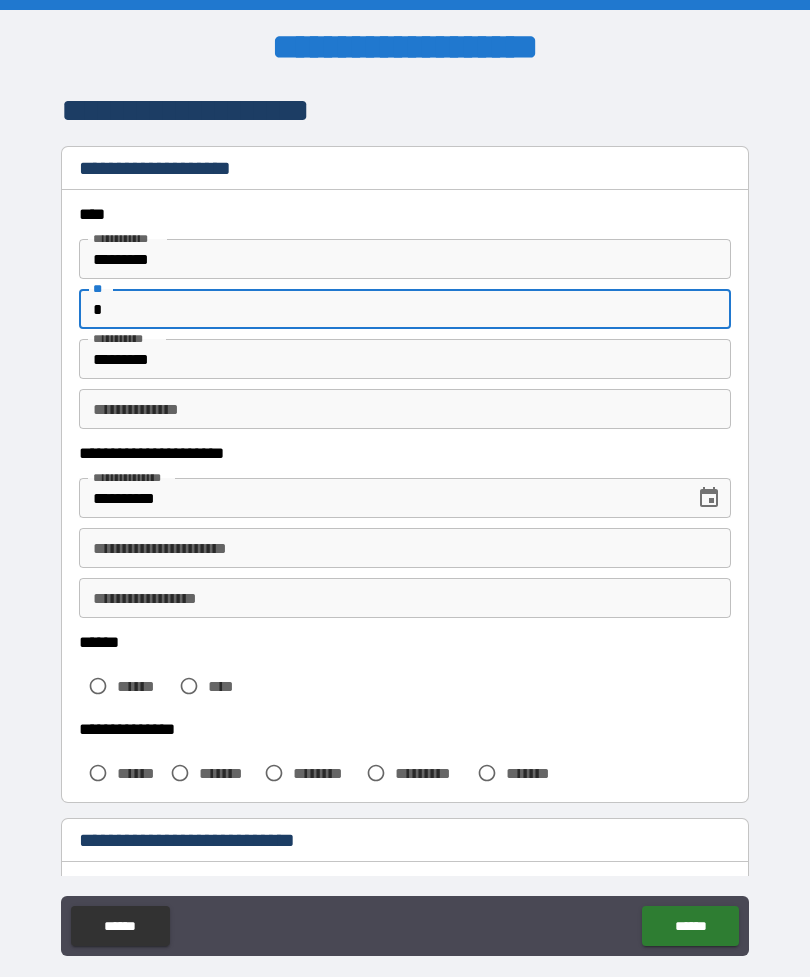 type on "**" 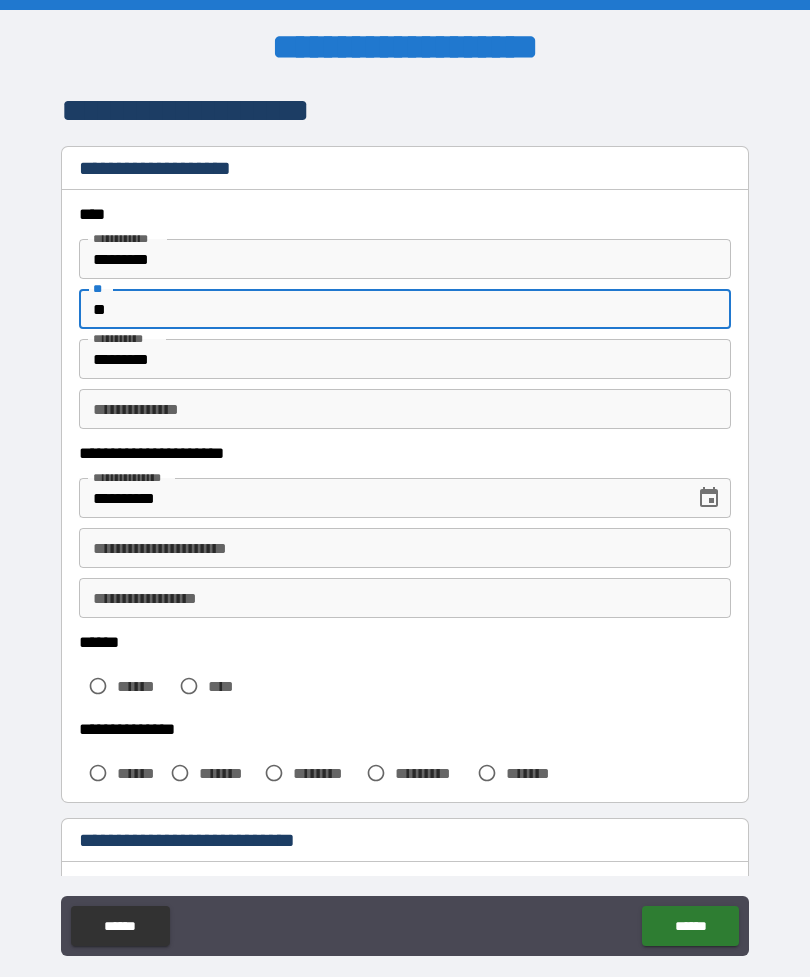 type on "*" 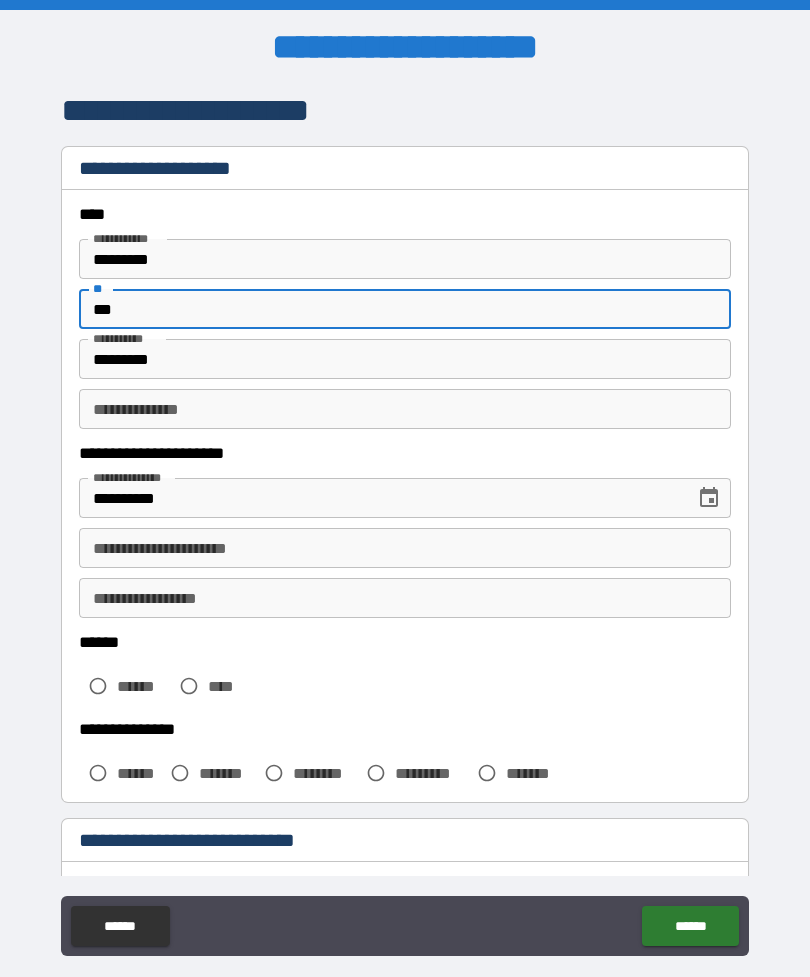 type on "*" 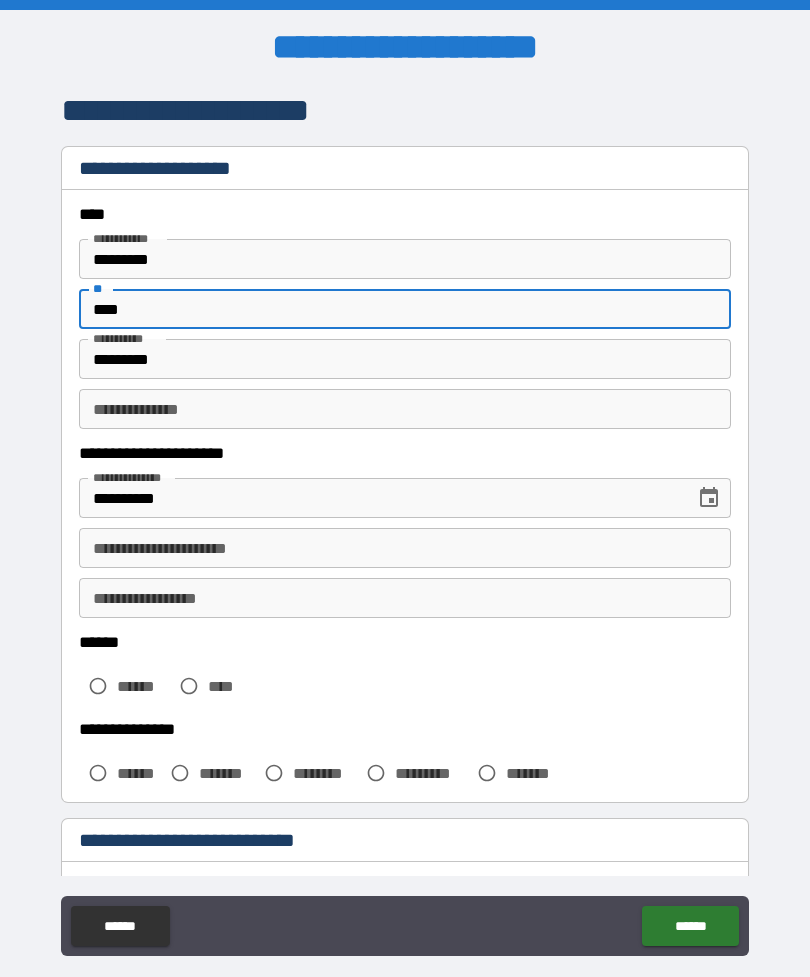 type on "*" 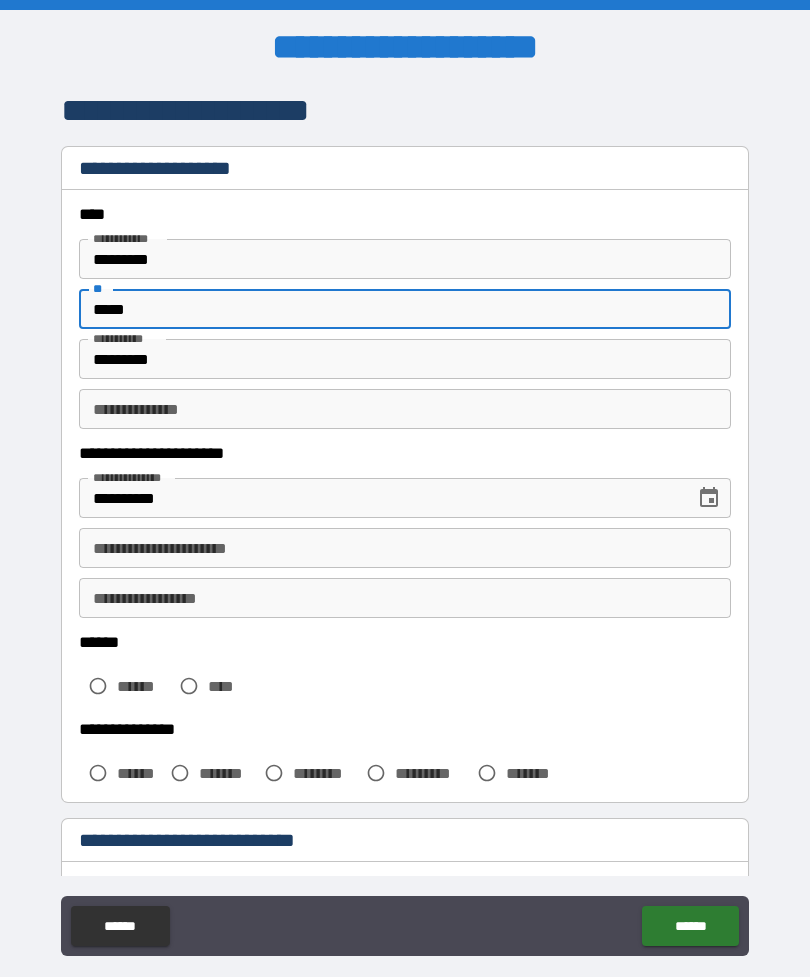 type on "*" 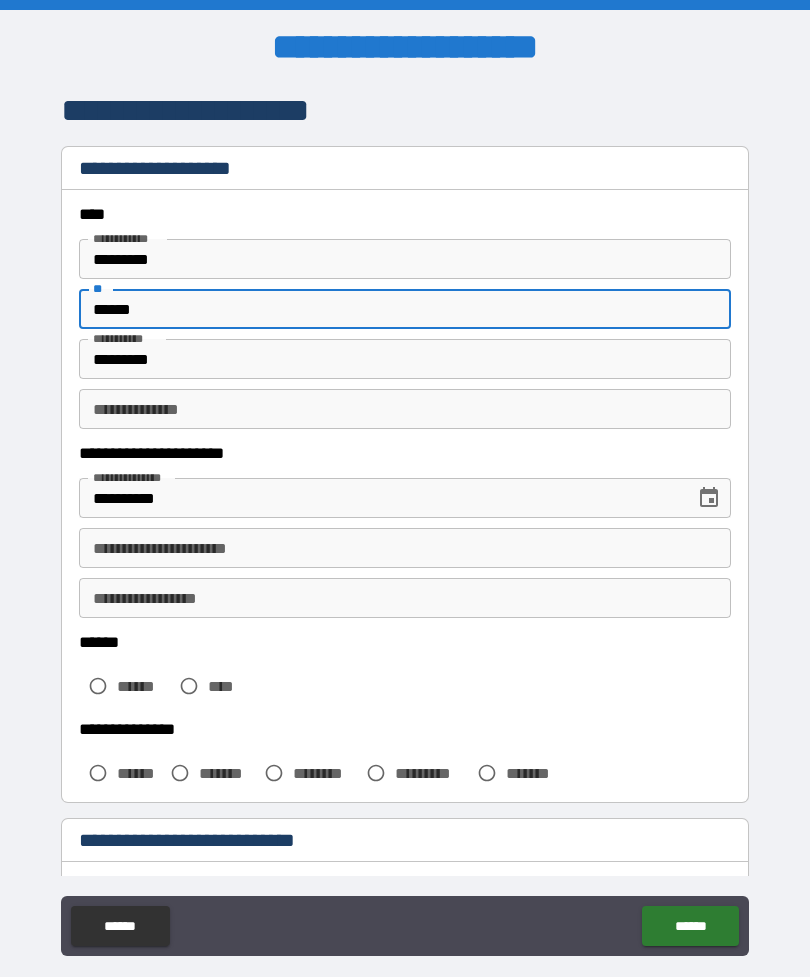 type on "*" 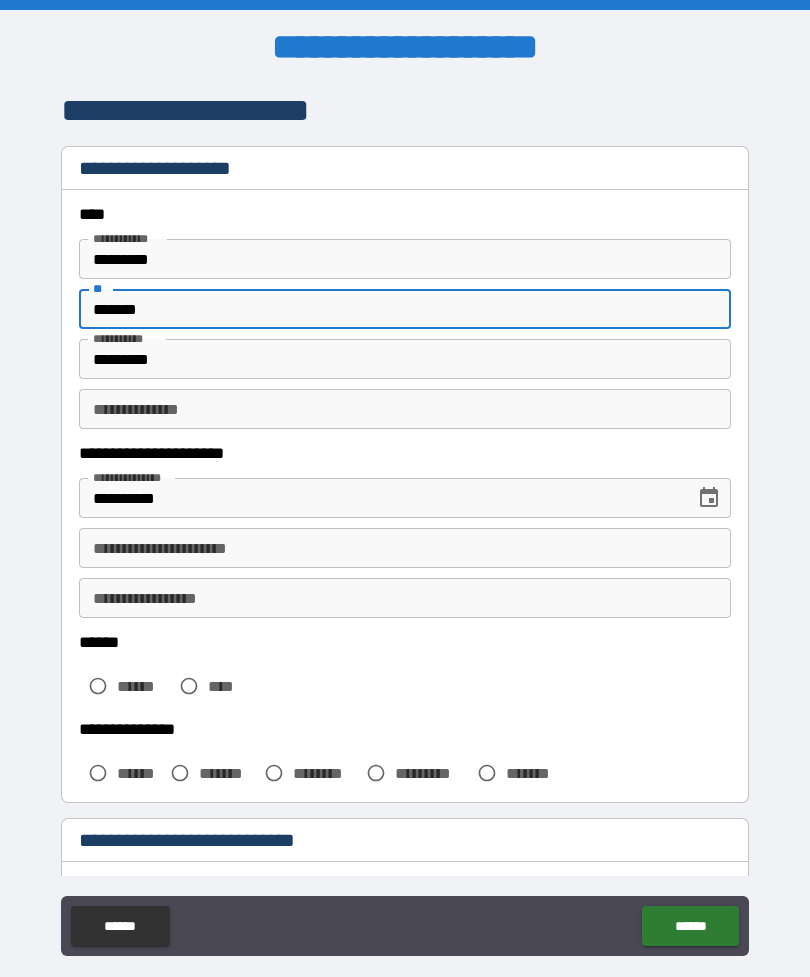 type on "*" 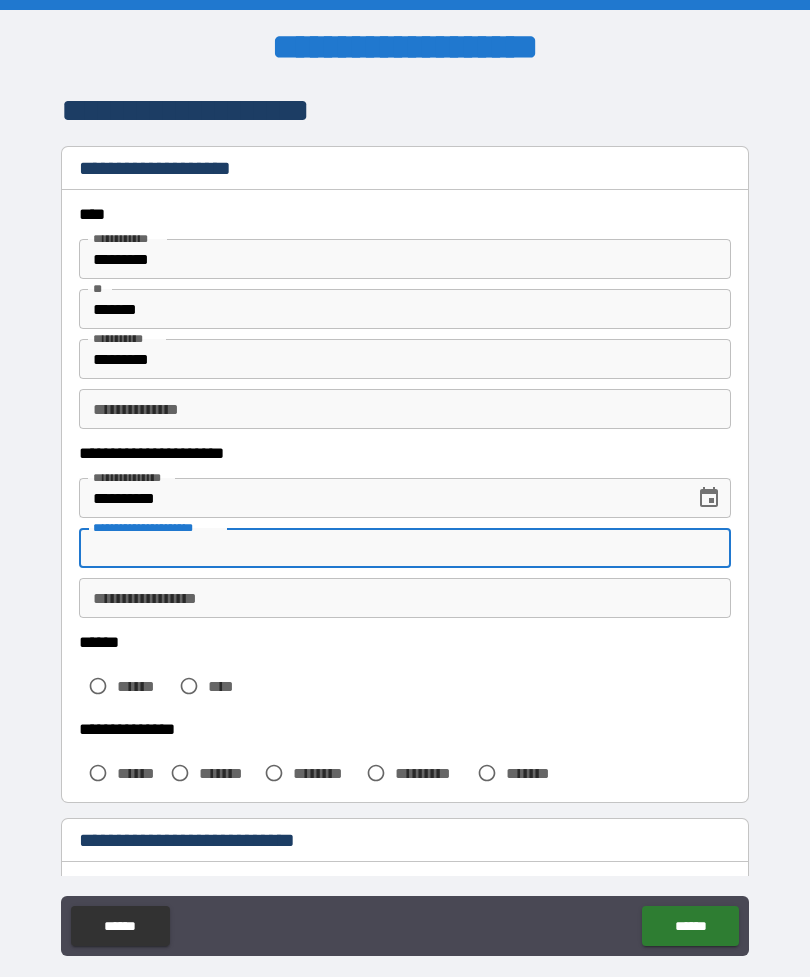 type on "*" 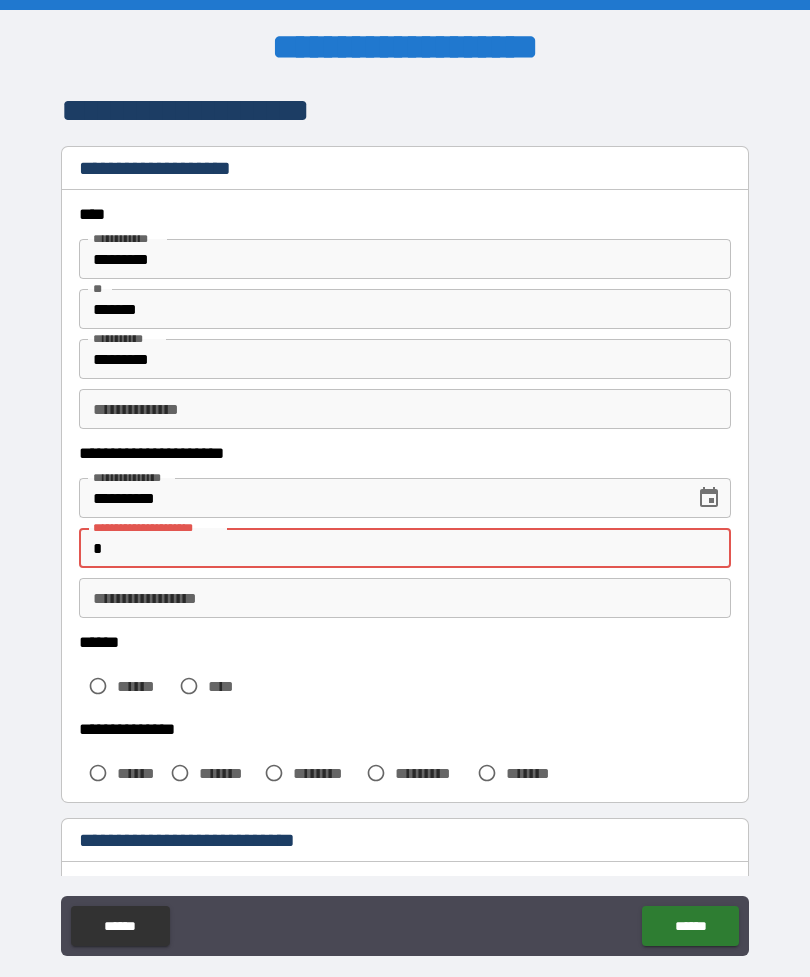 type on "*" 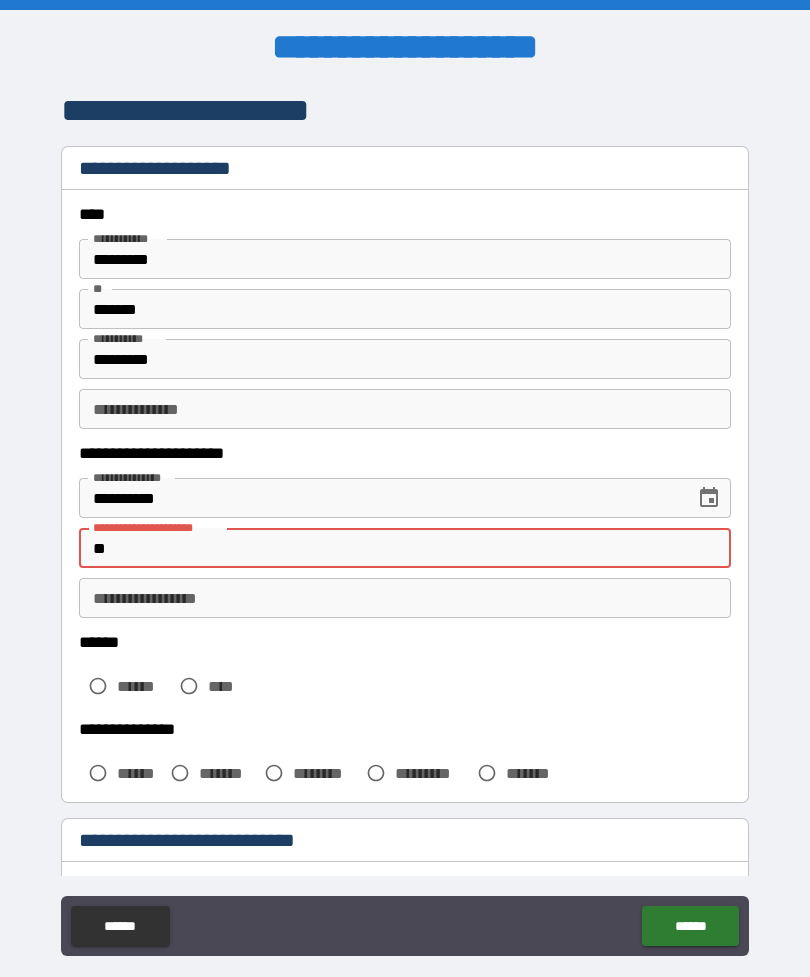 type on "*" 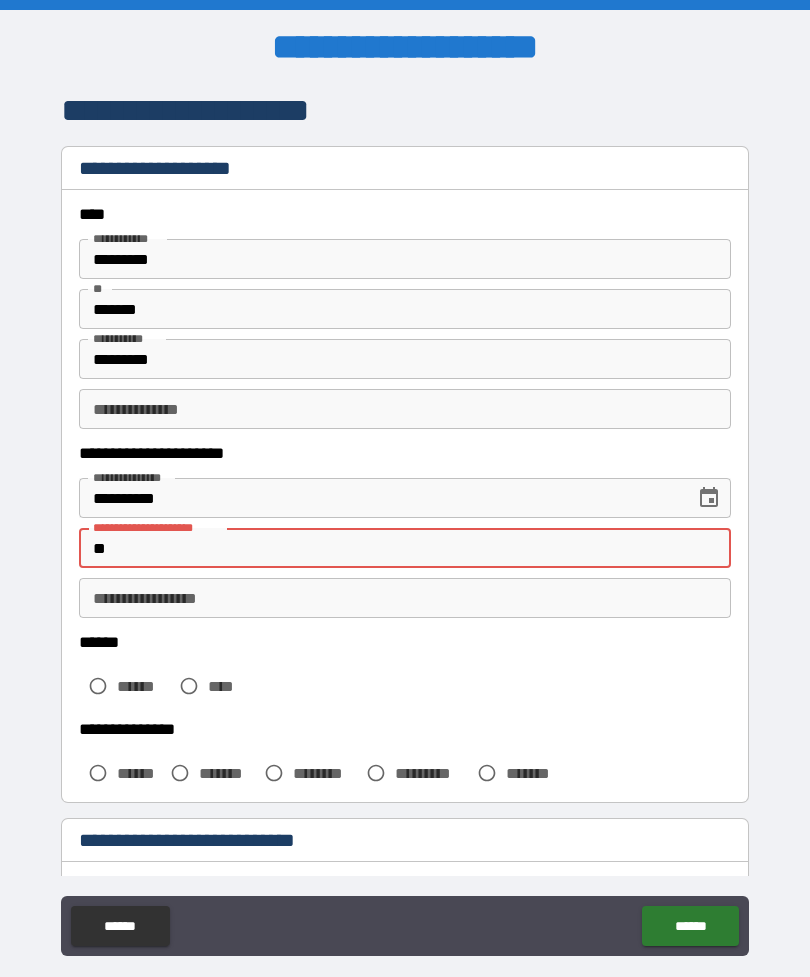 type on "****" 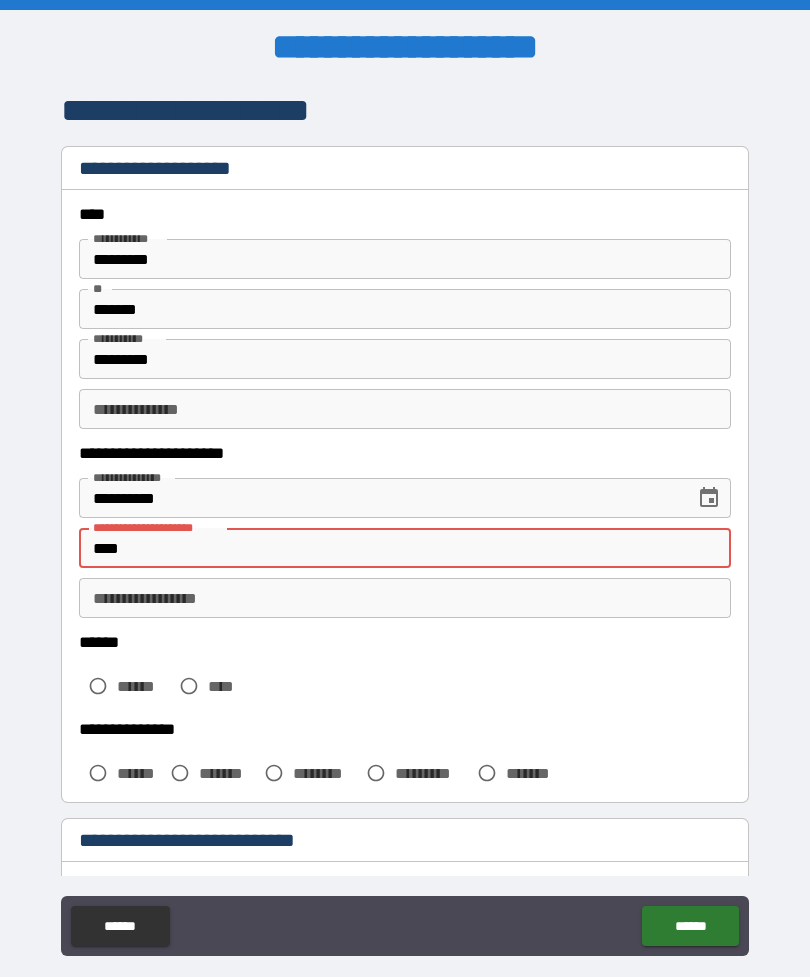 type on "*" 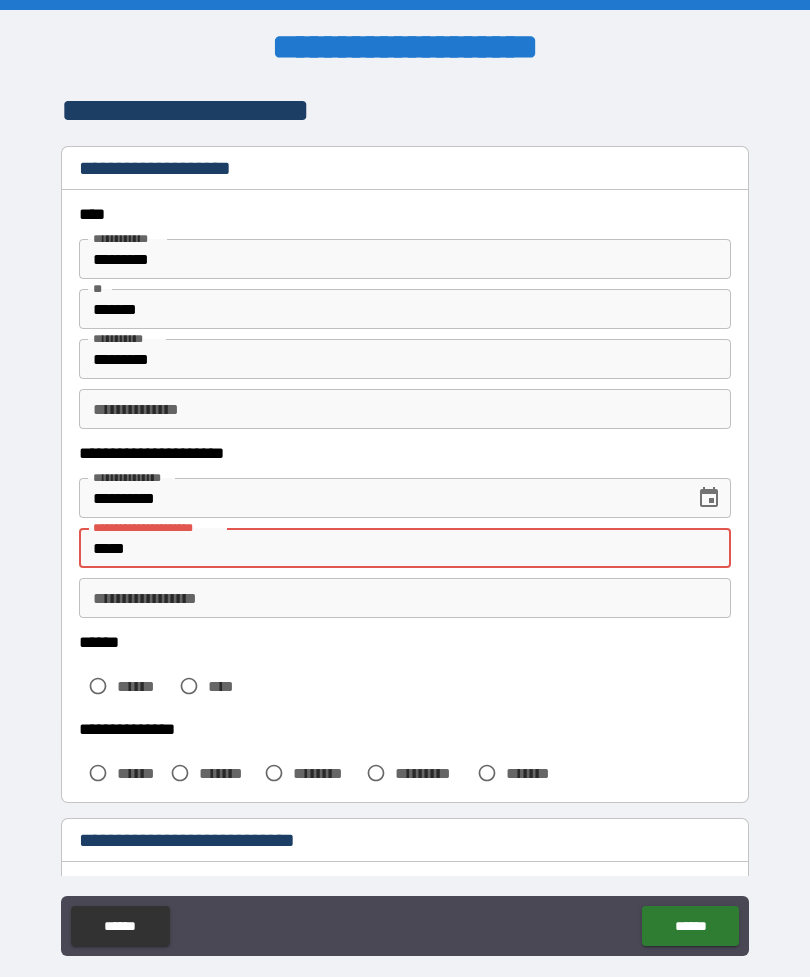 type on "*" 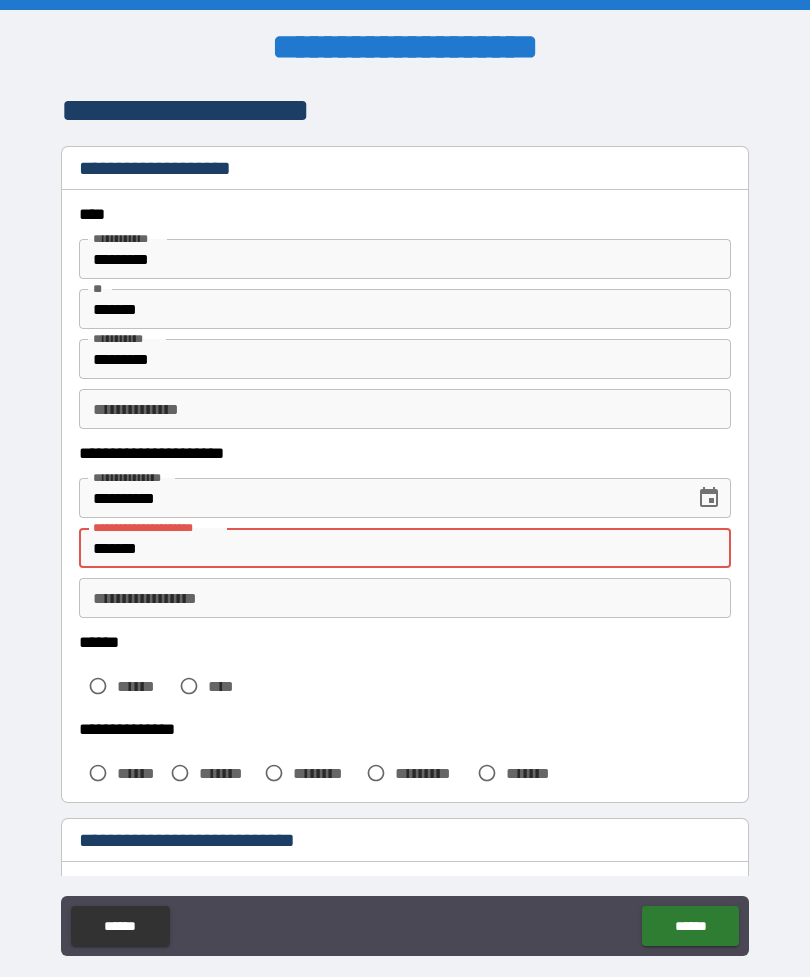 type on "*" 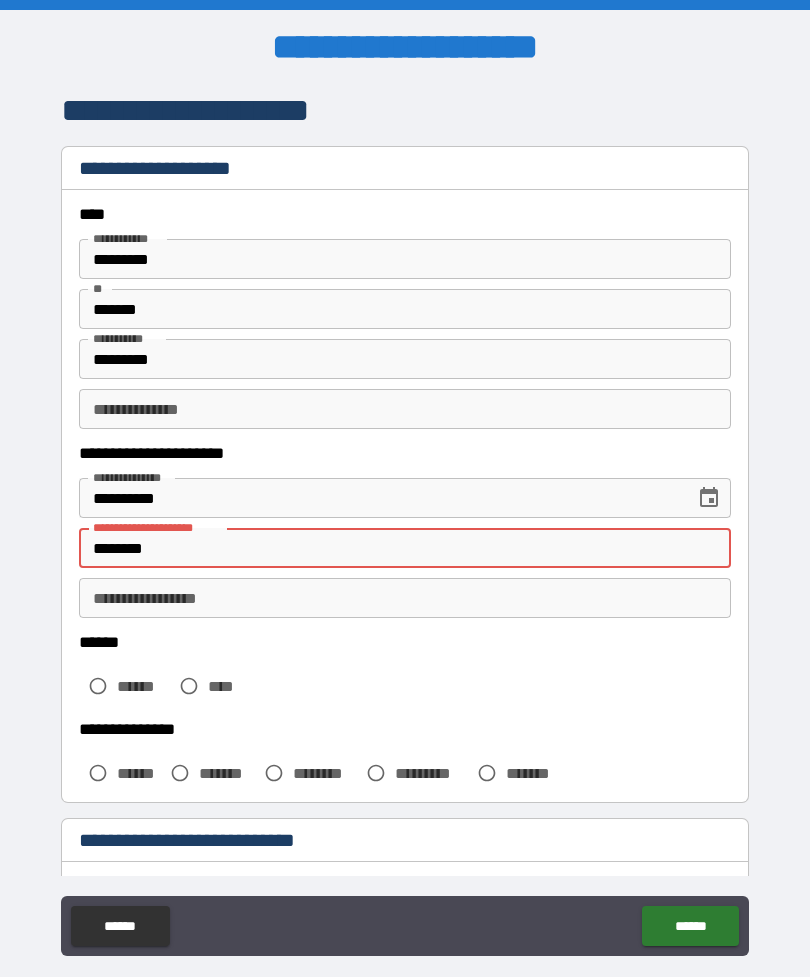 type on "*" 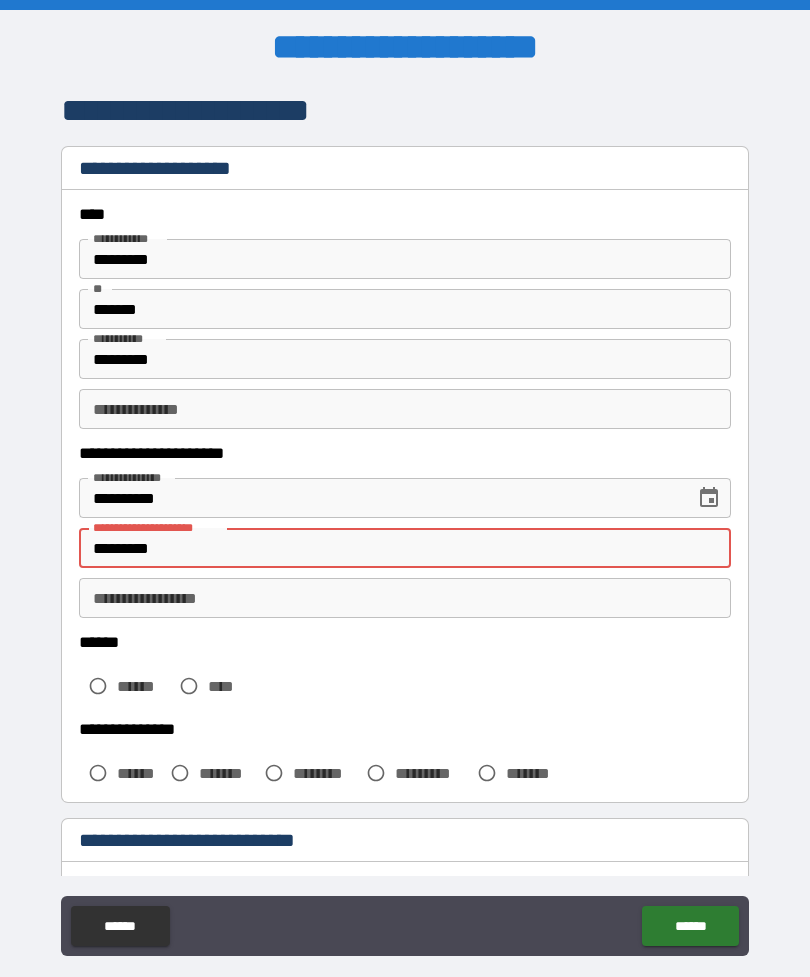 type on "*" 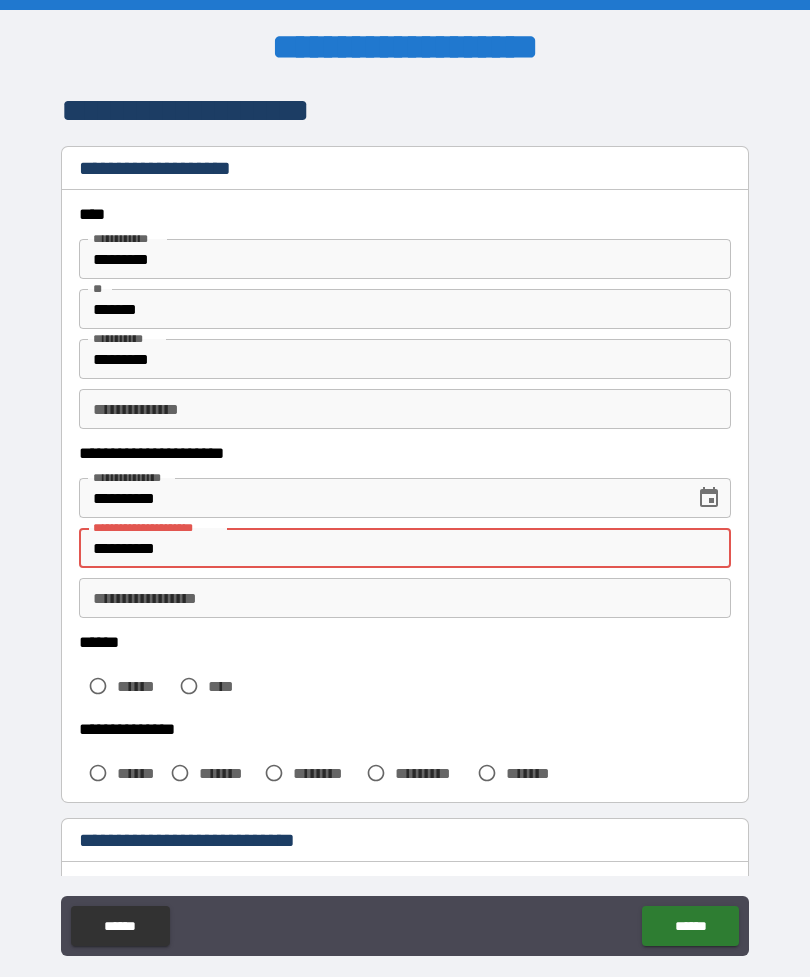 type on "*" 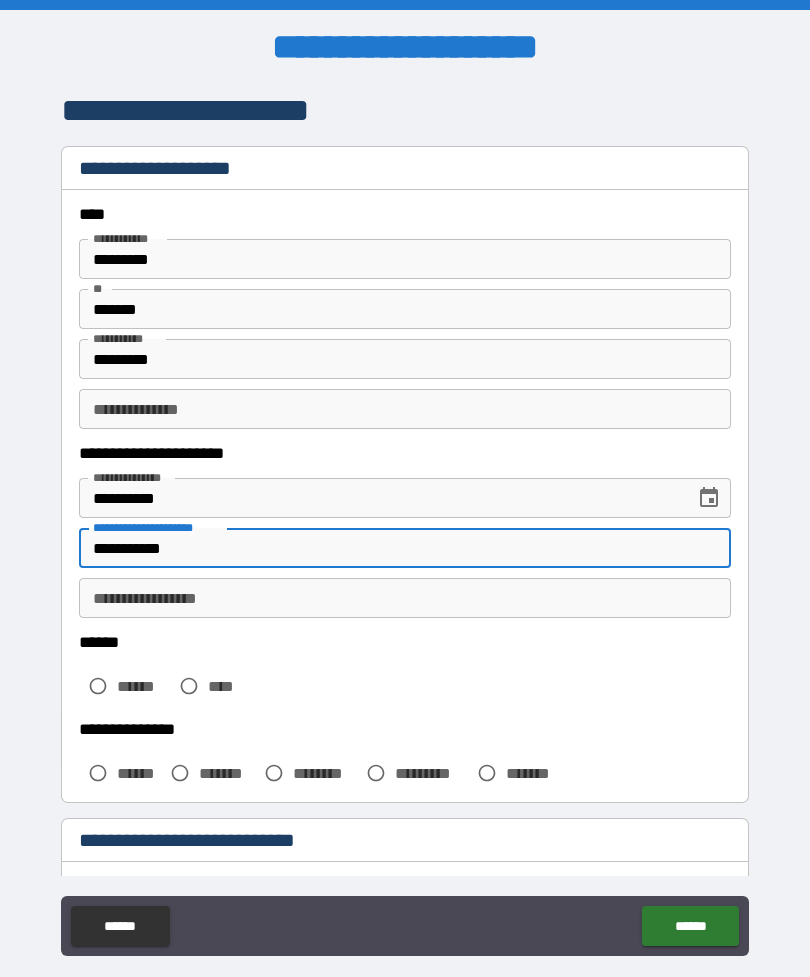 type on "*" 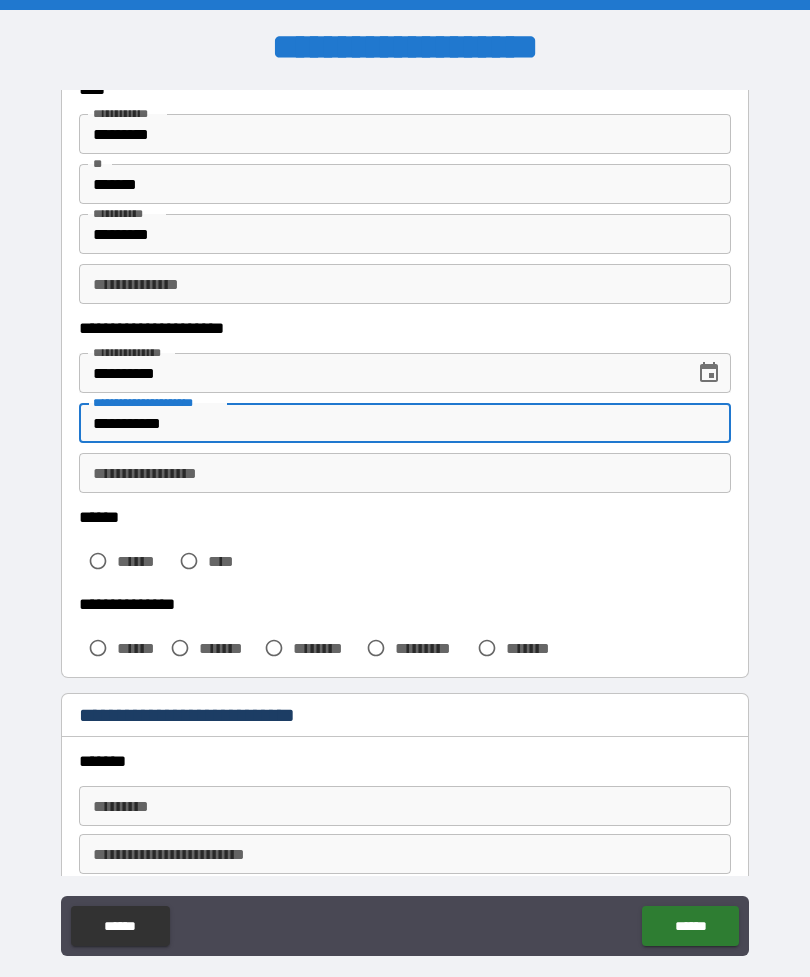 scroll, scrollTop: 128, scrollLeft: 0, axis: vertical 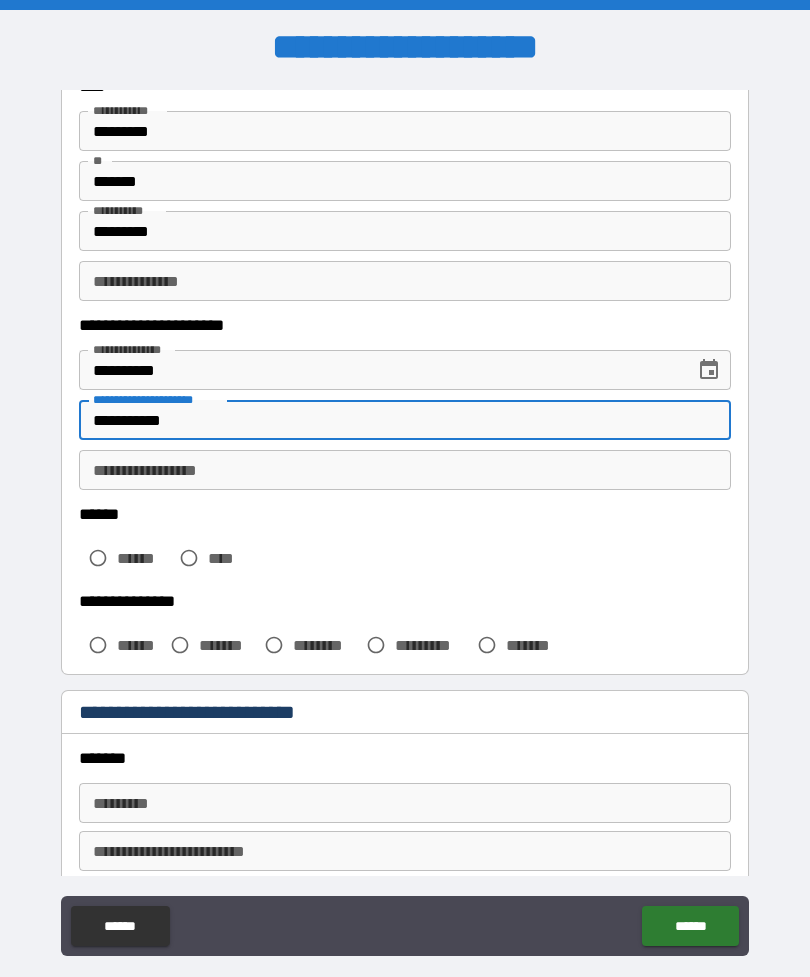 type on "**********" 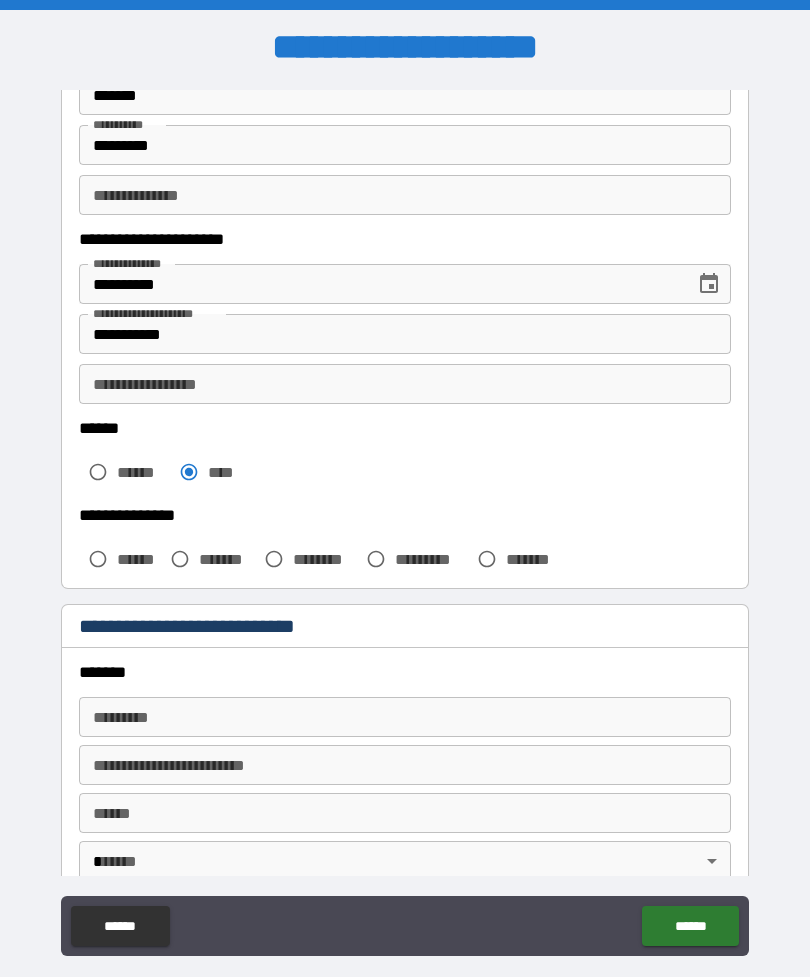 scroll, scrollTop: 218, scrollLeft: 0, axis: vertical 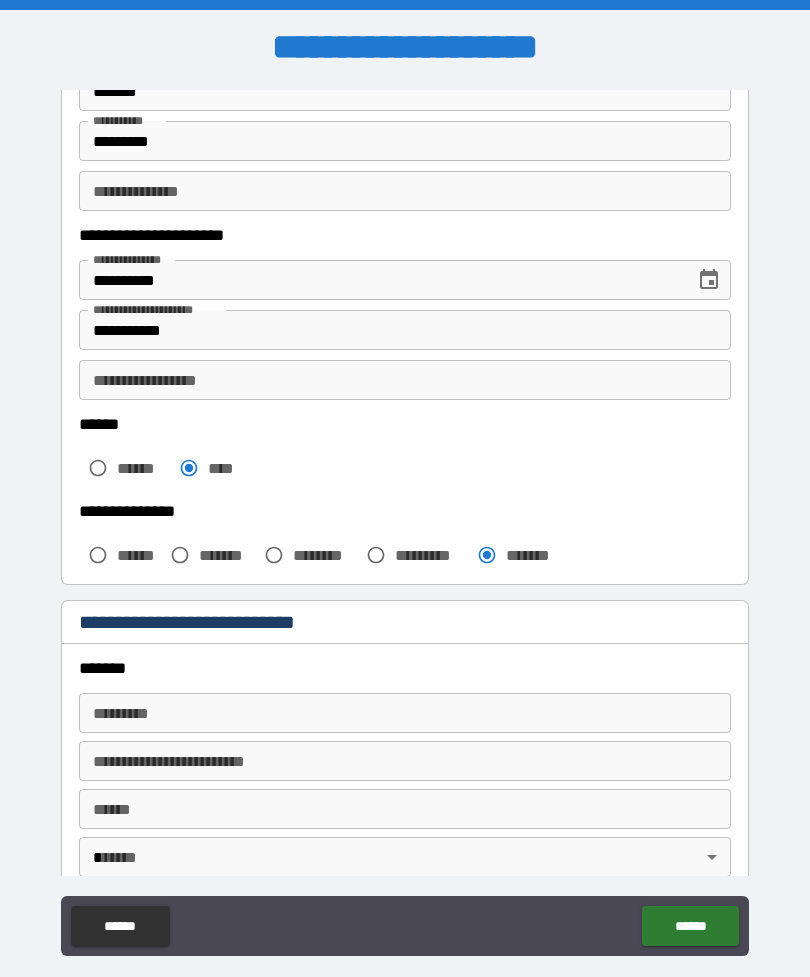 type on "*" 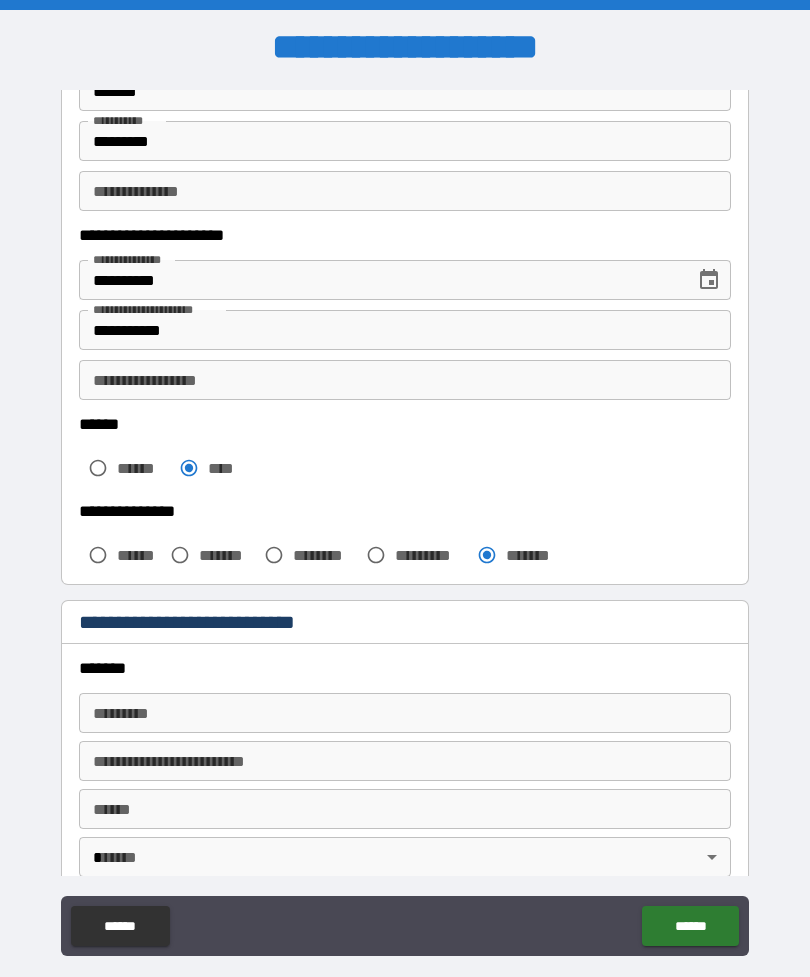 click on "**********" at bounding box center [405, 380] 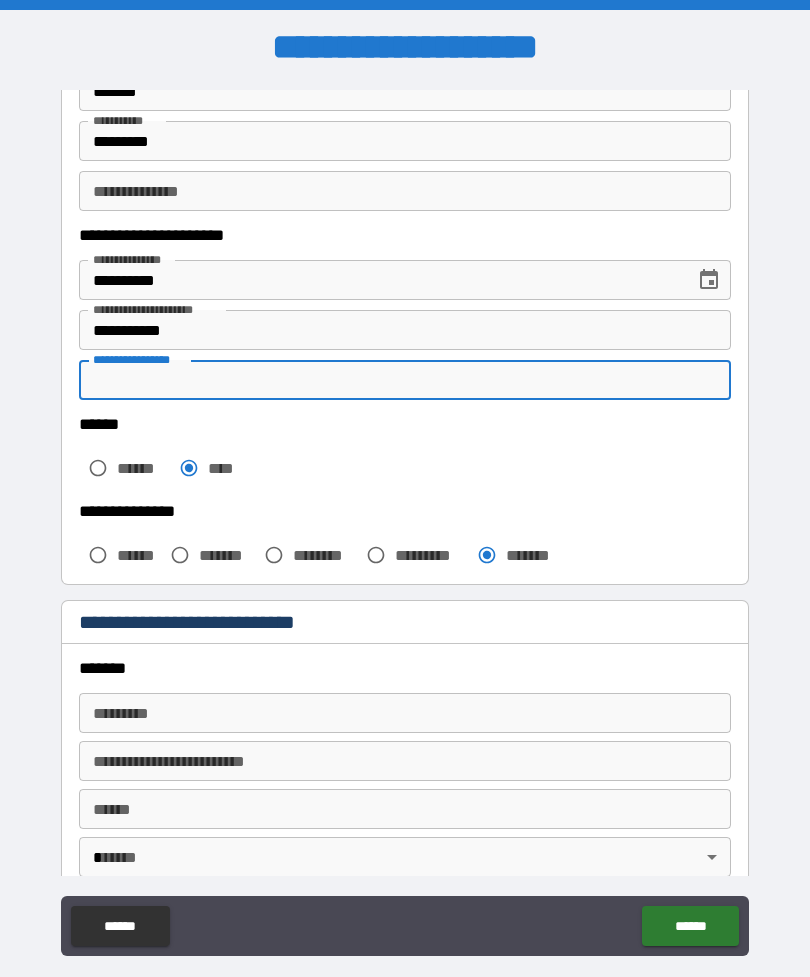 type on "*" 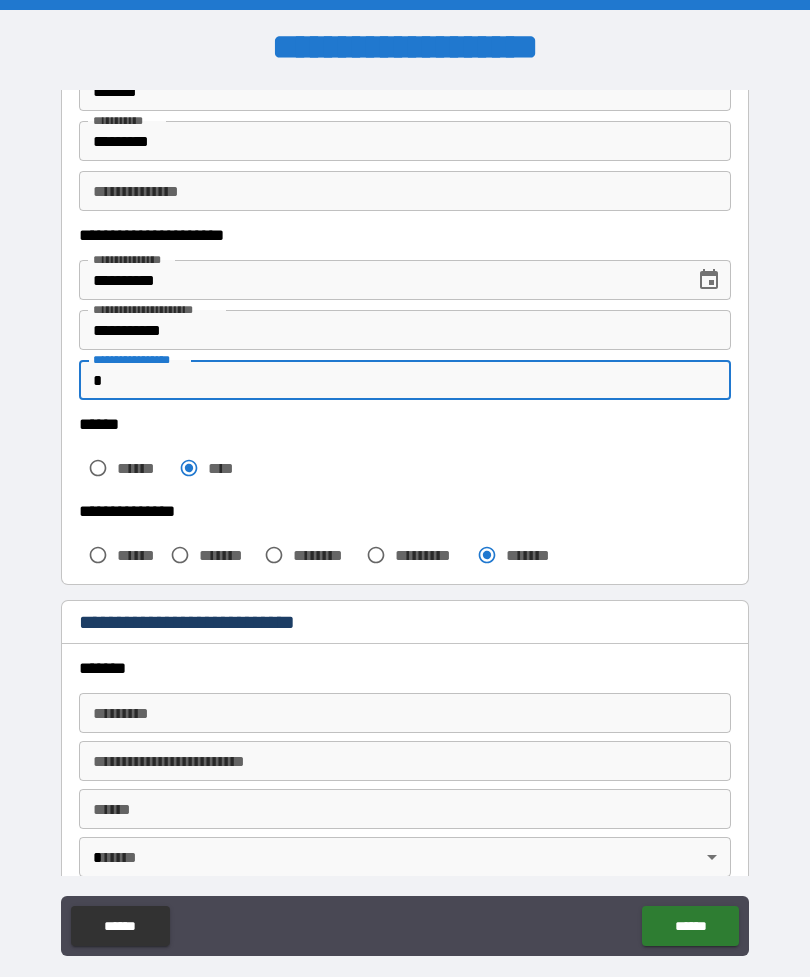 type on "*" 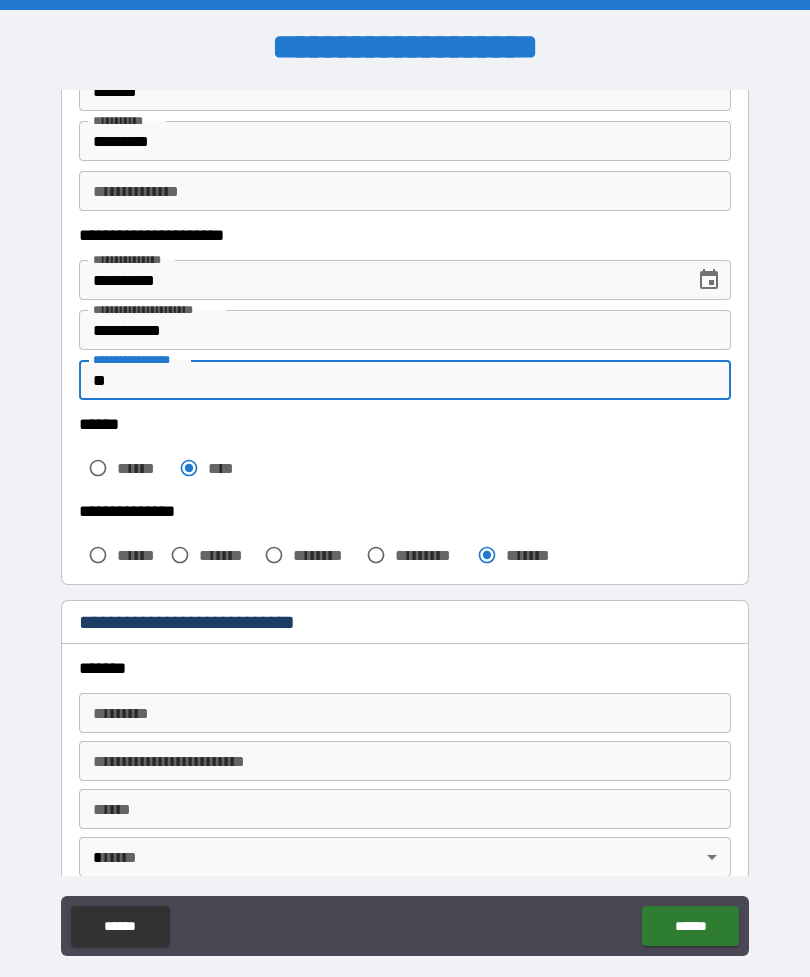 type on "*" 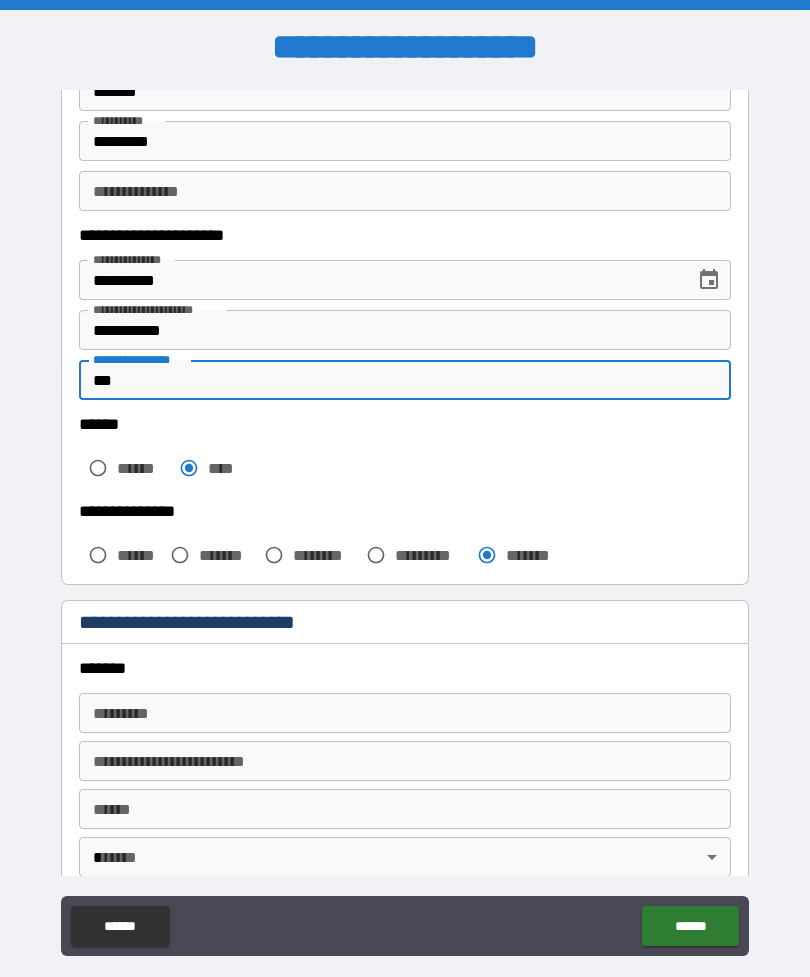 type on "*" 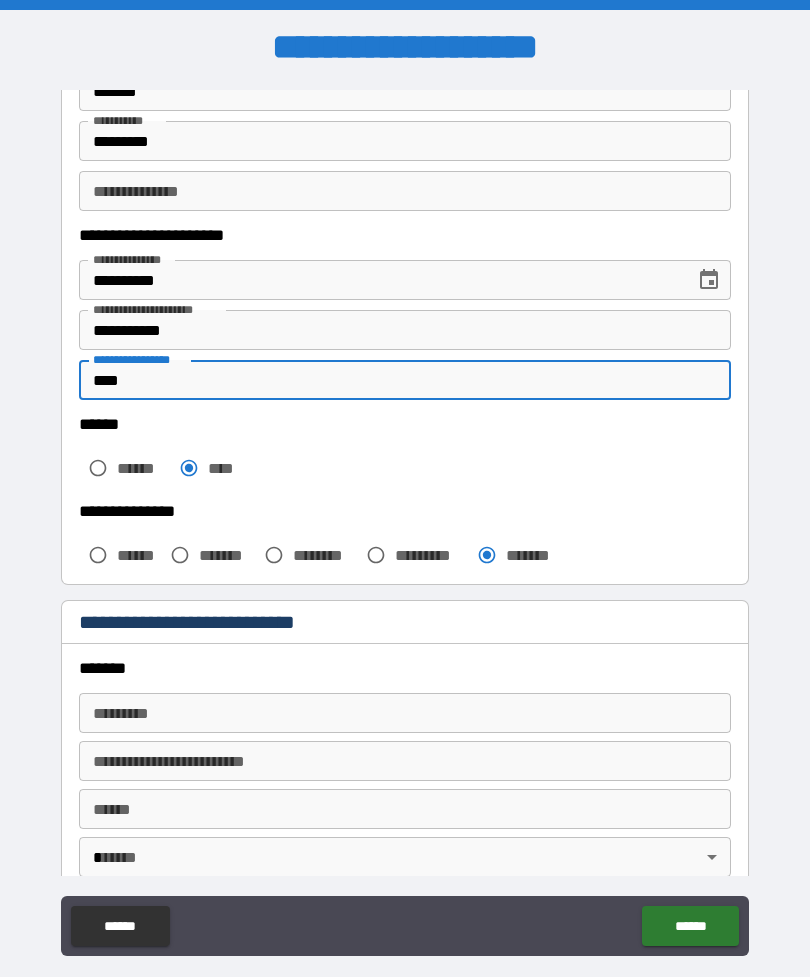 type on "*" 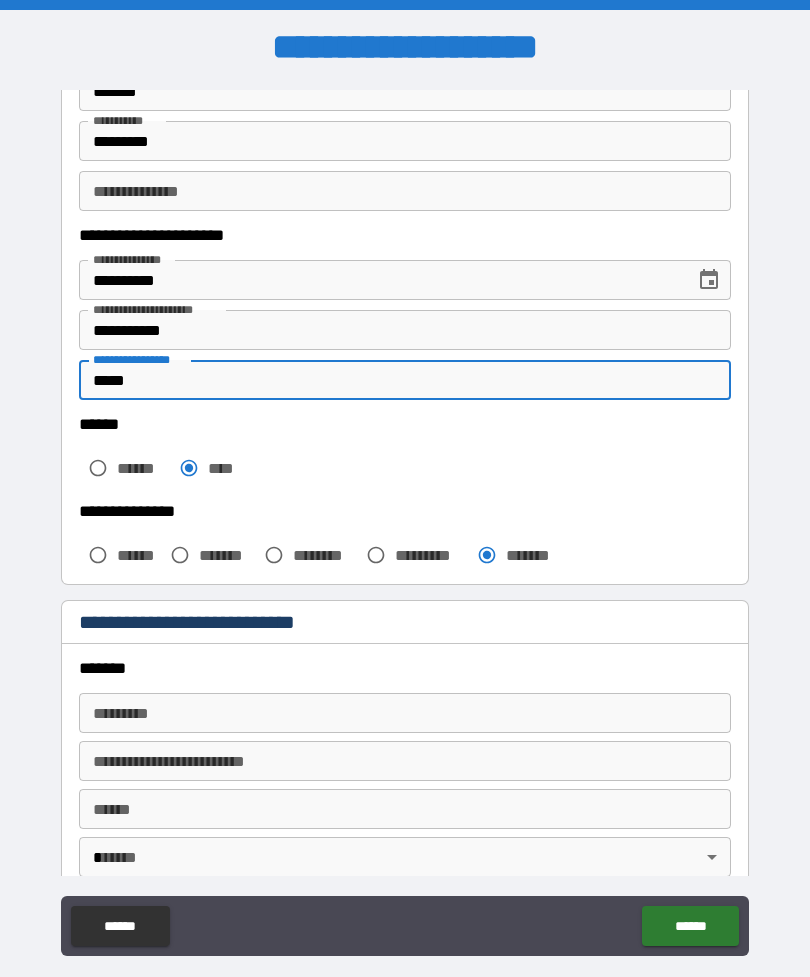 type on "*" 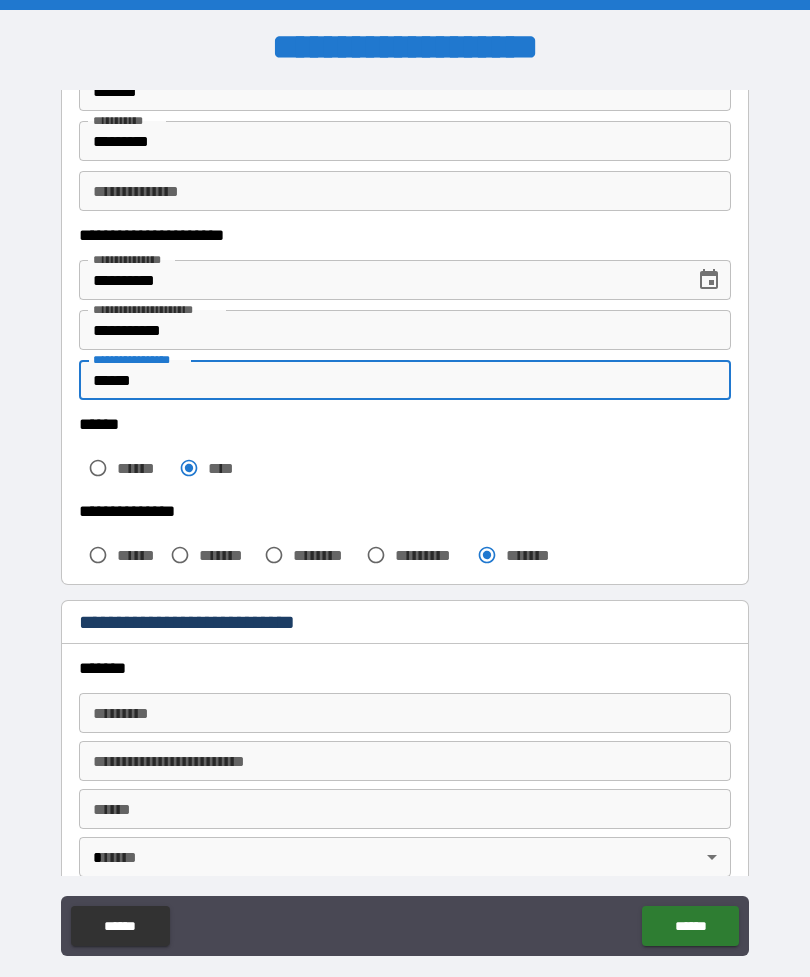 type on "*" 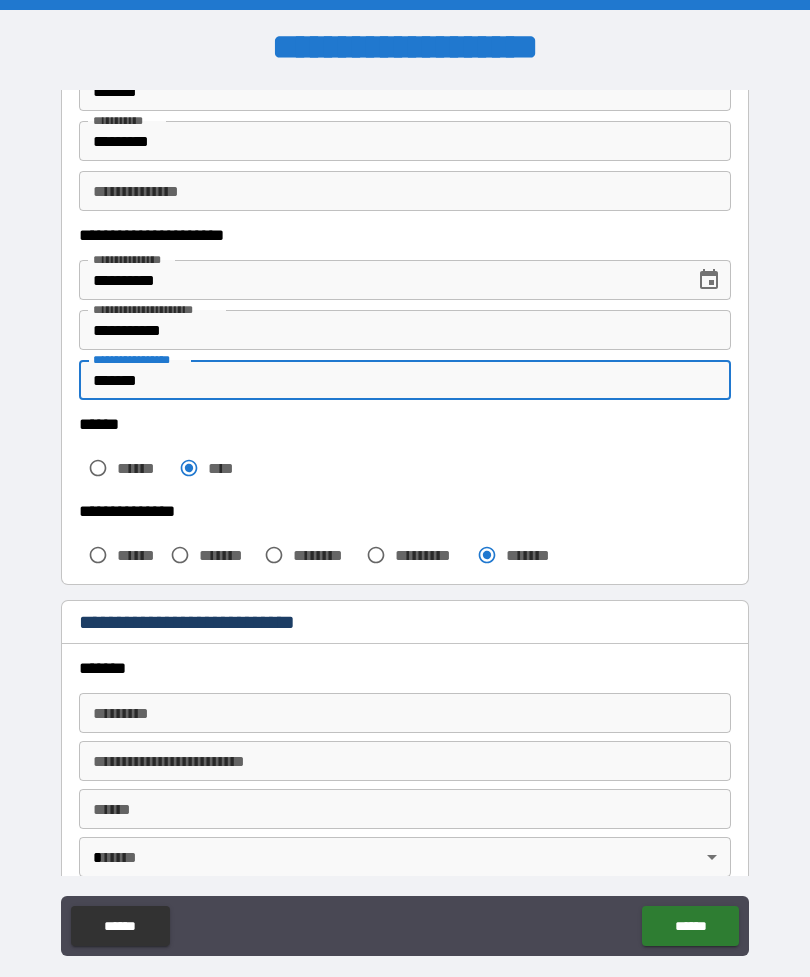 type on "*" 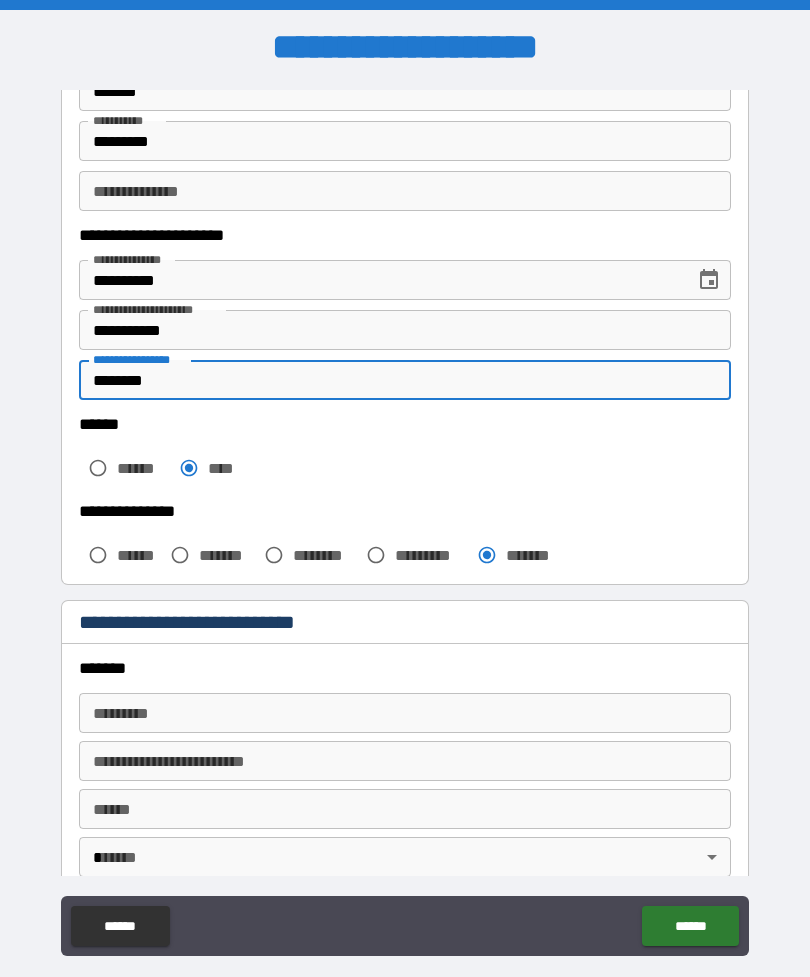 type on "*" 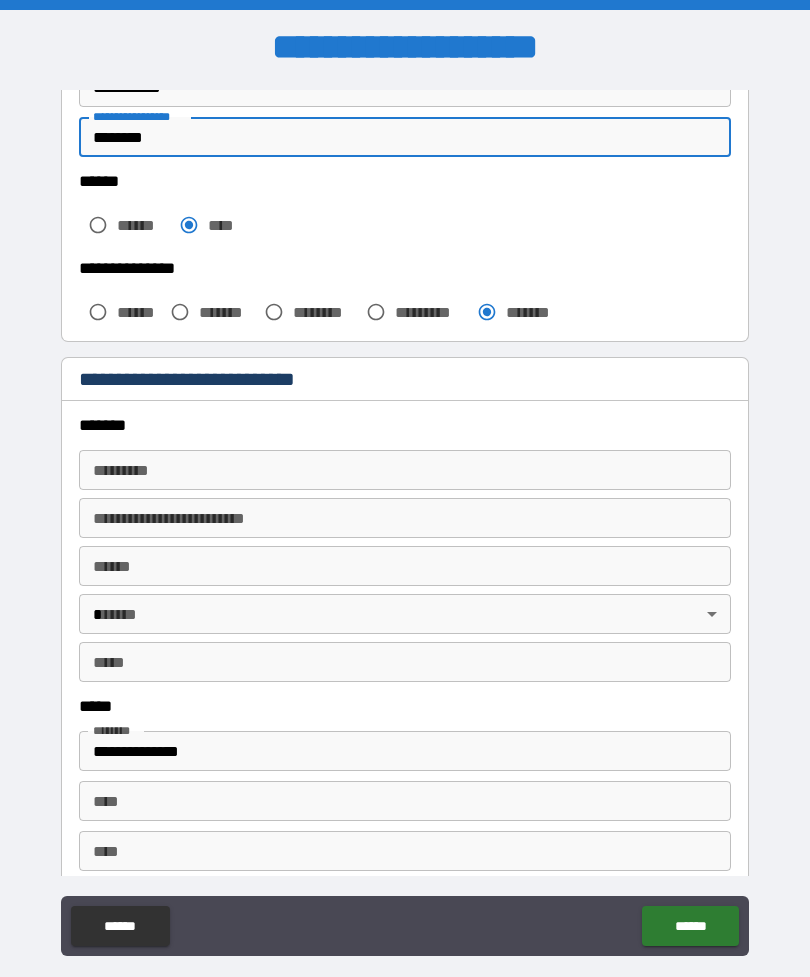 scroll, scrollTop: 463, scrollLeft: 0, axis: vertical 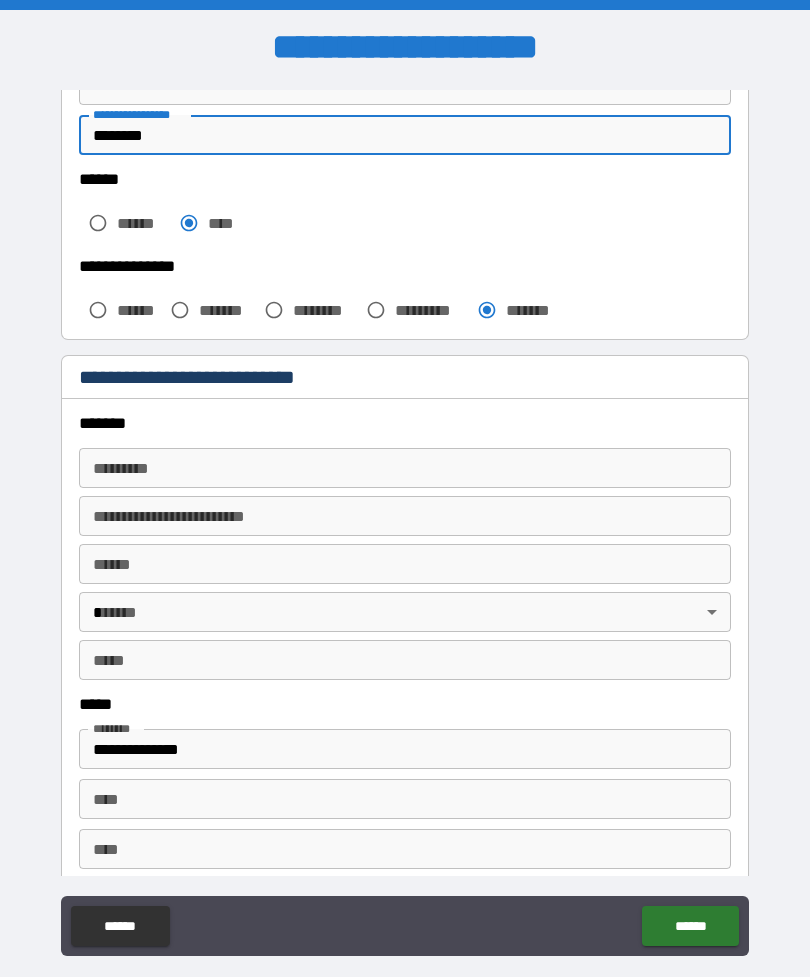 type on "********" 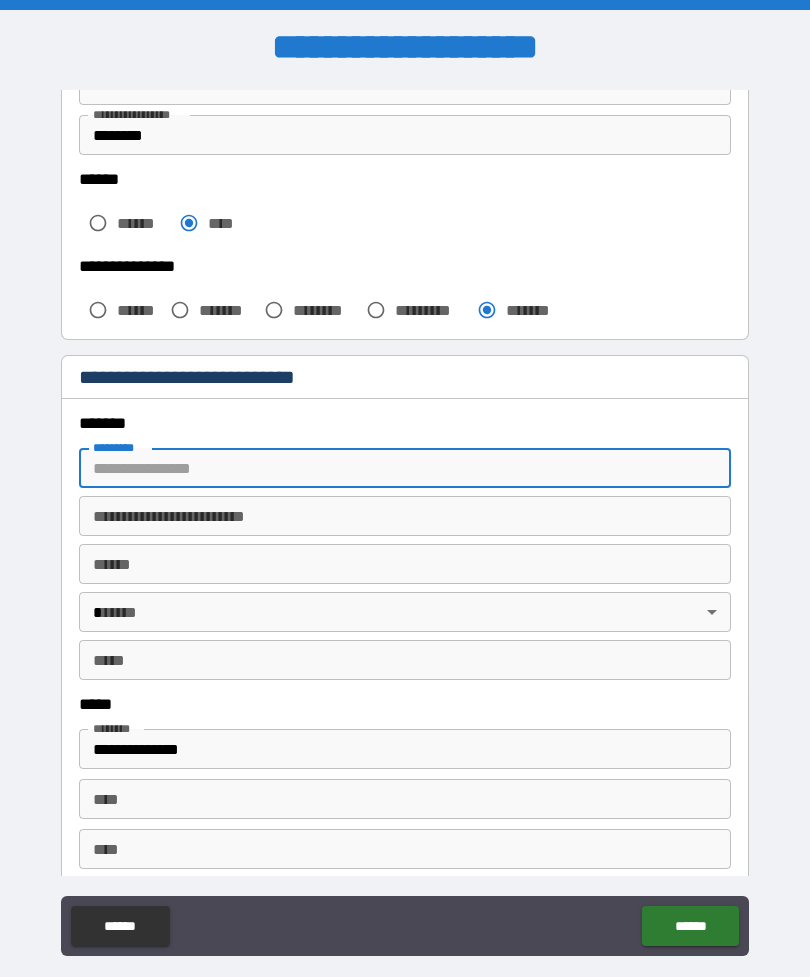 type on "*" 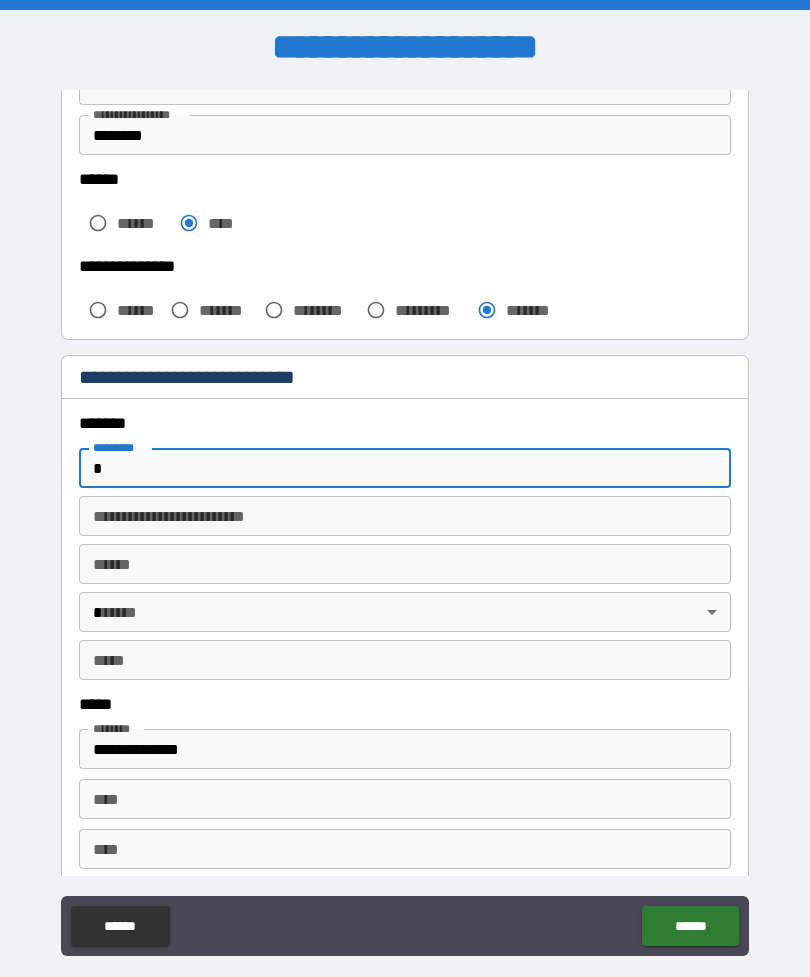 type on "*" 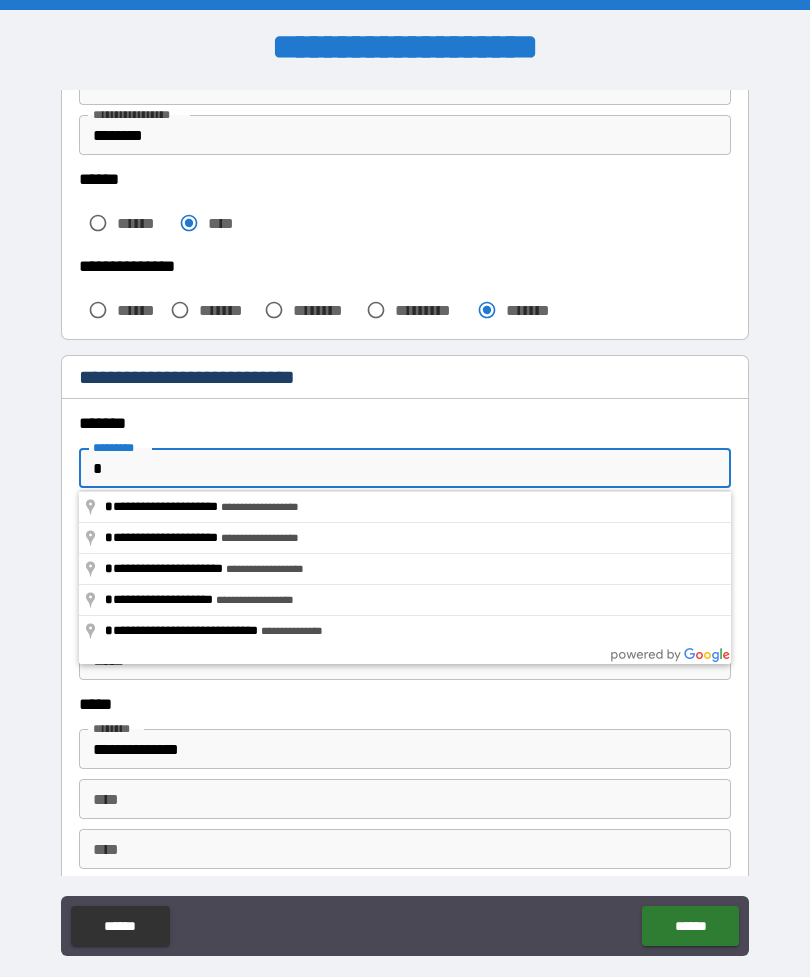 type on "**" 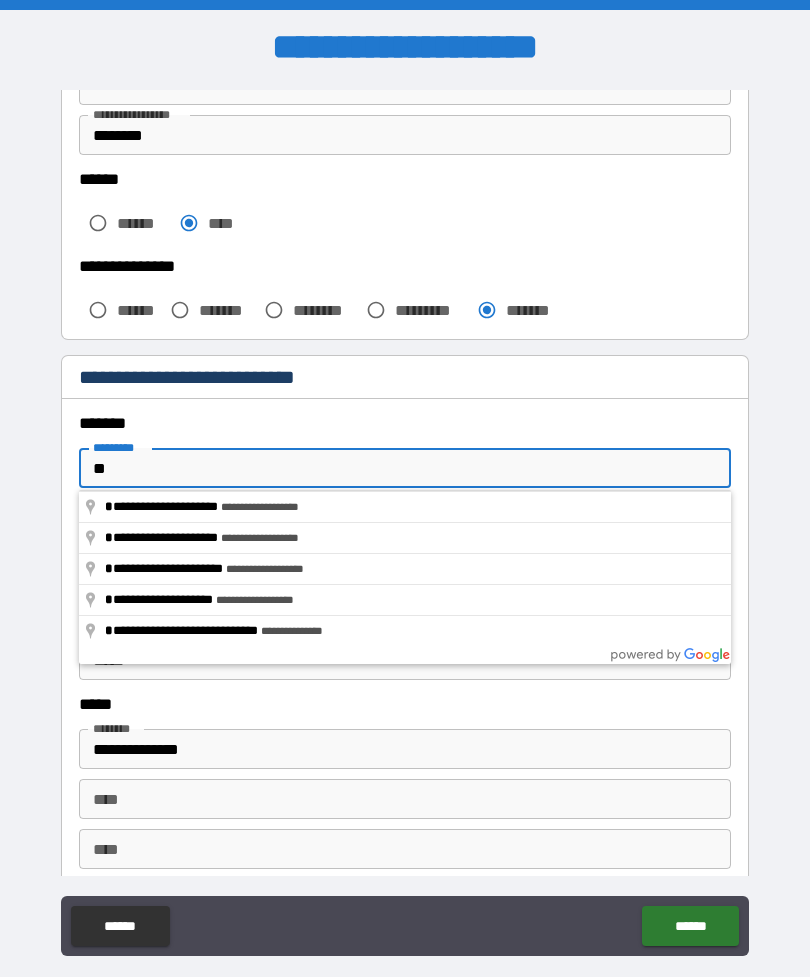 type on "*" 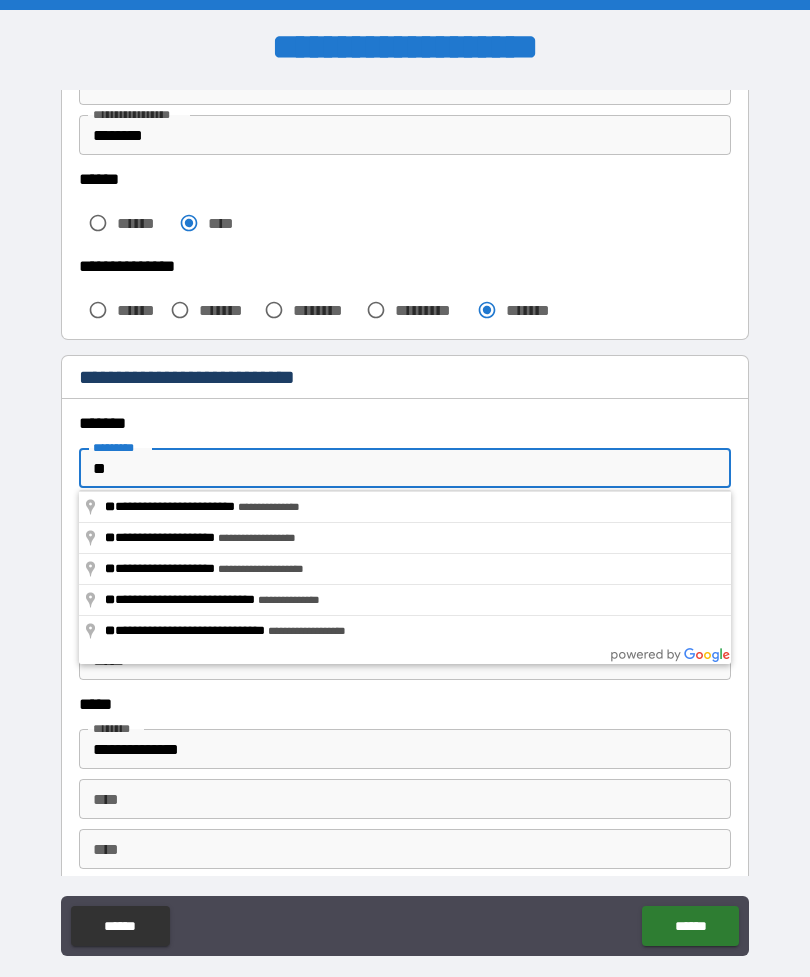 type on "***" 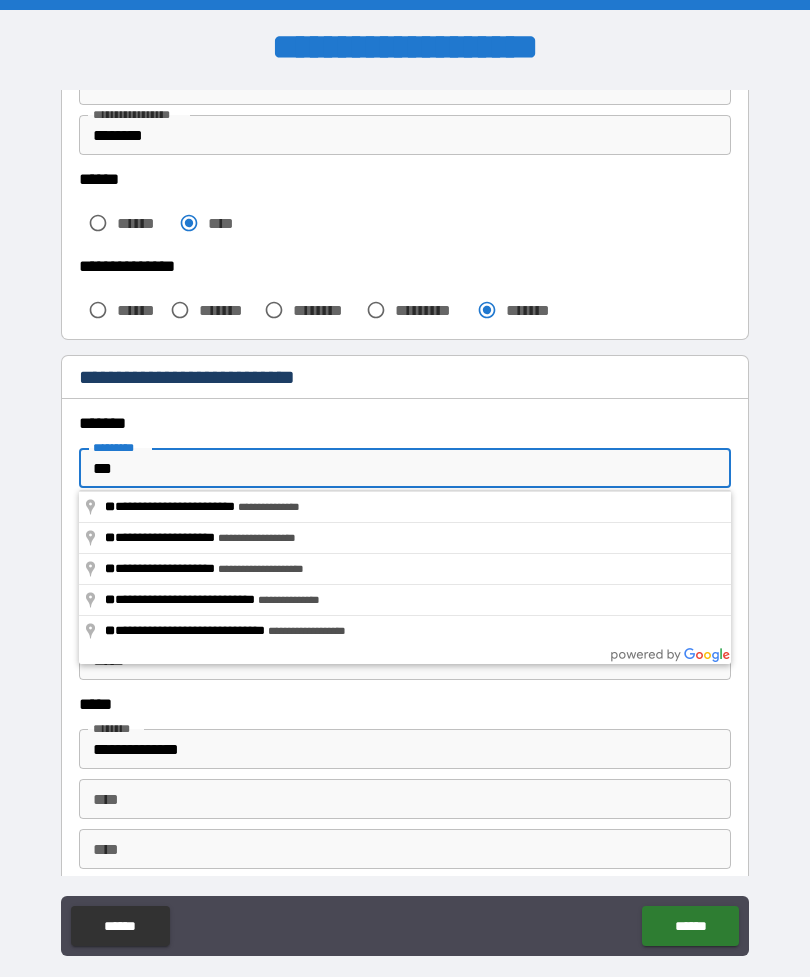type on "*" 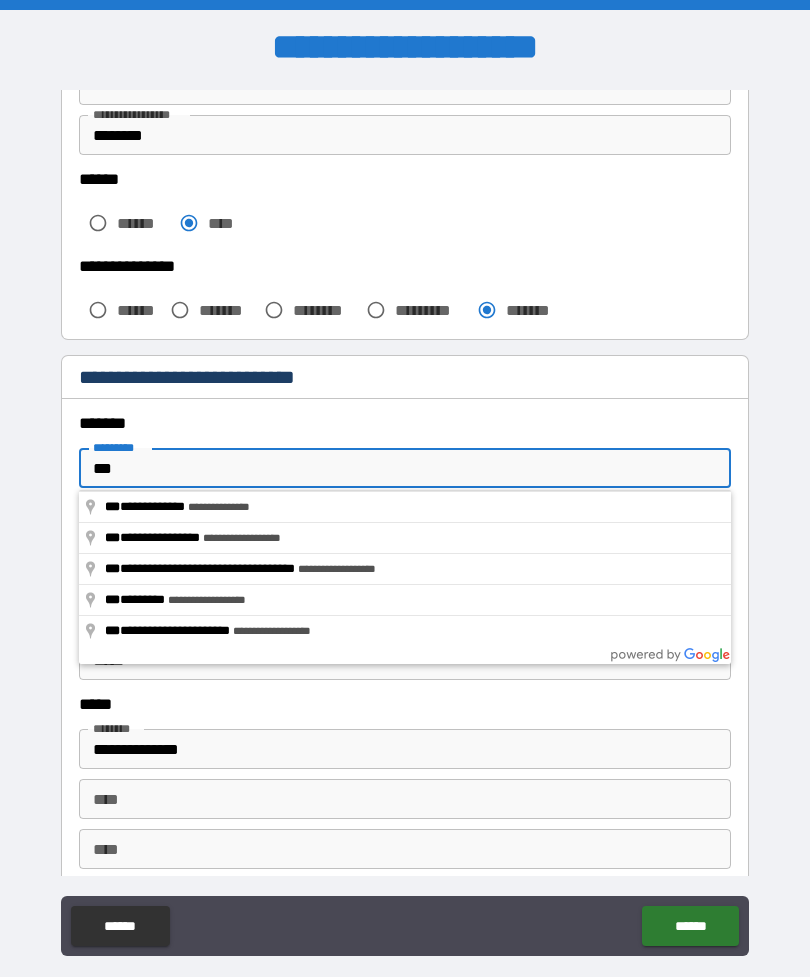 type on "****" 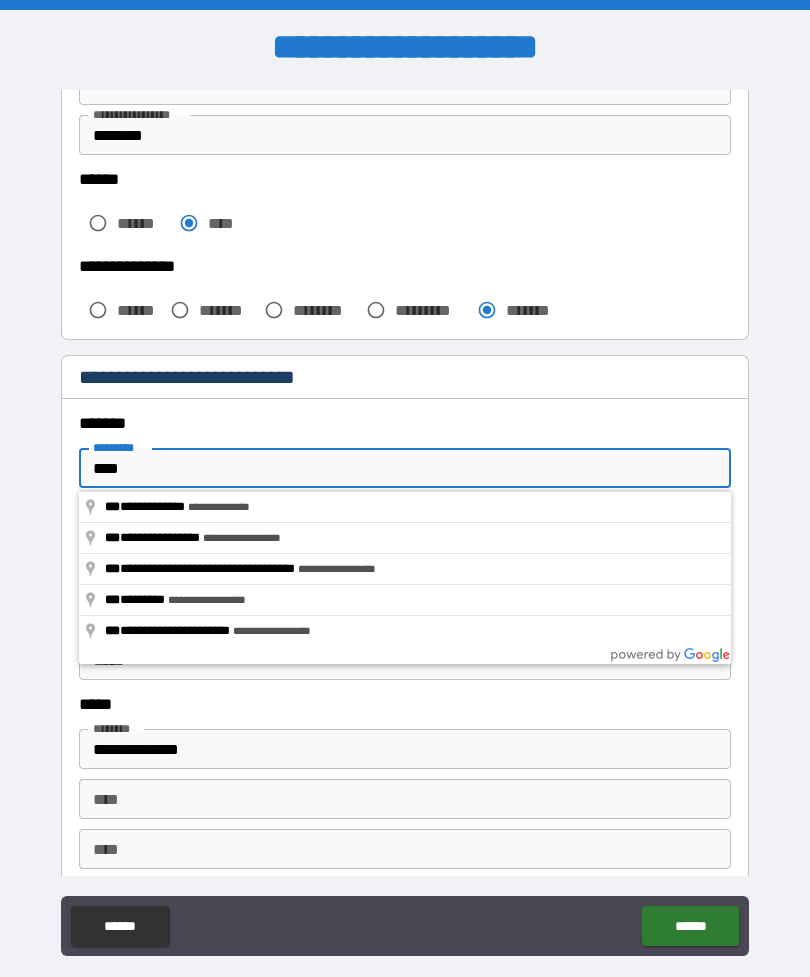 type on "*" 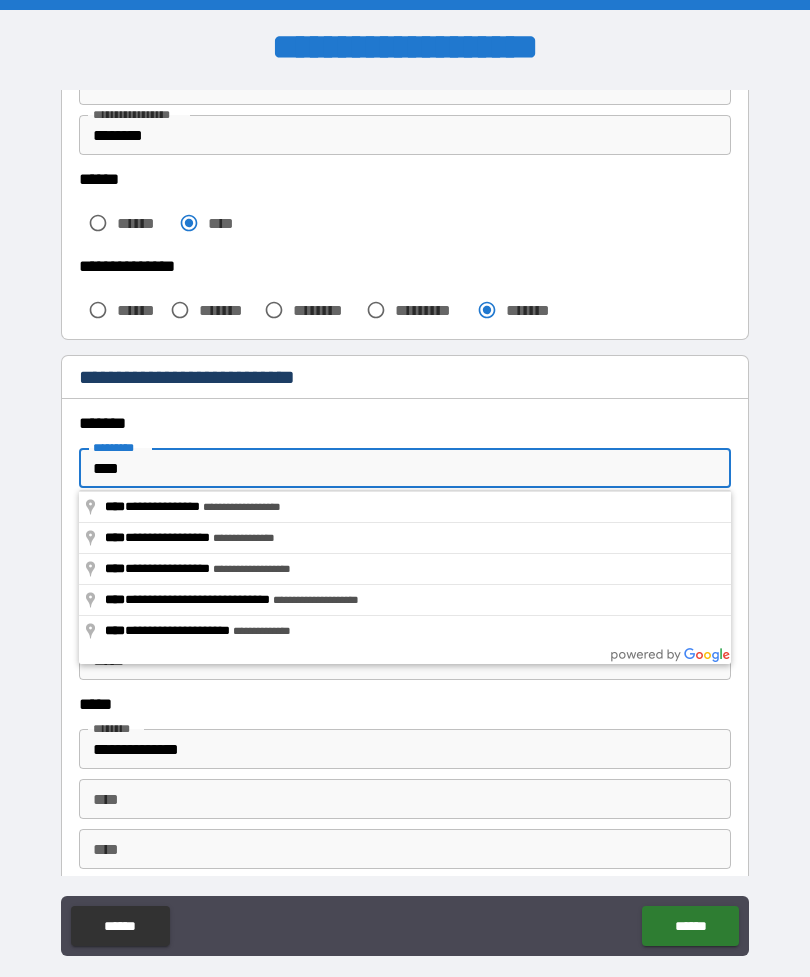 type on "****" 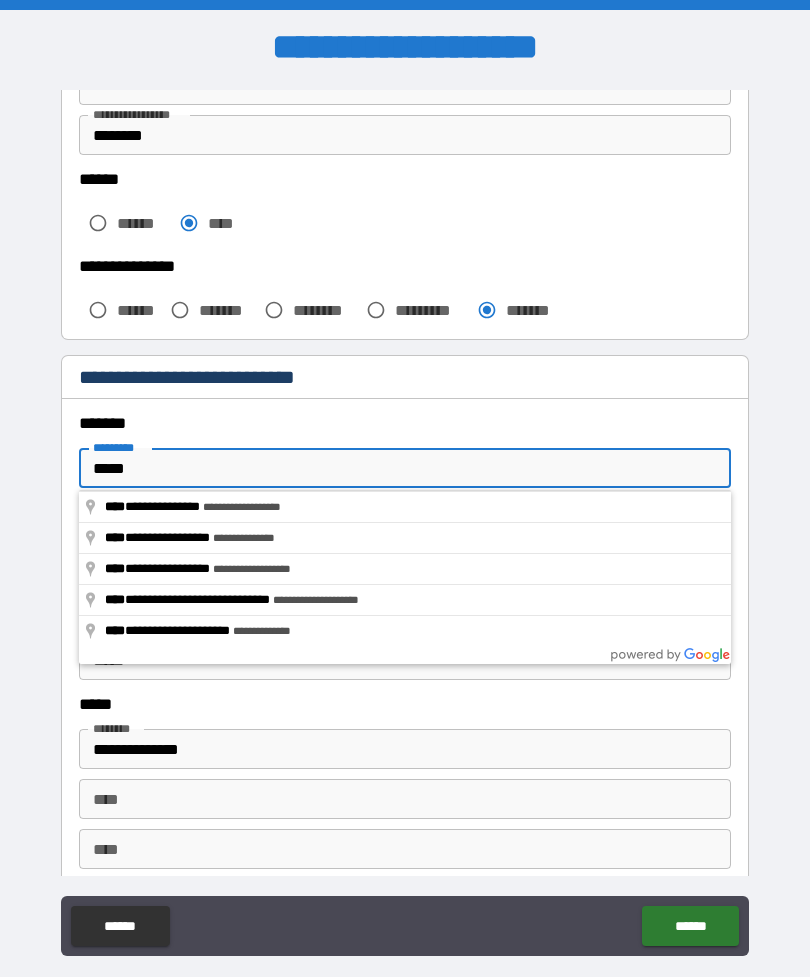 type on "*" 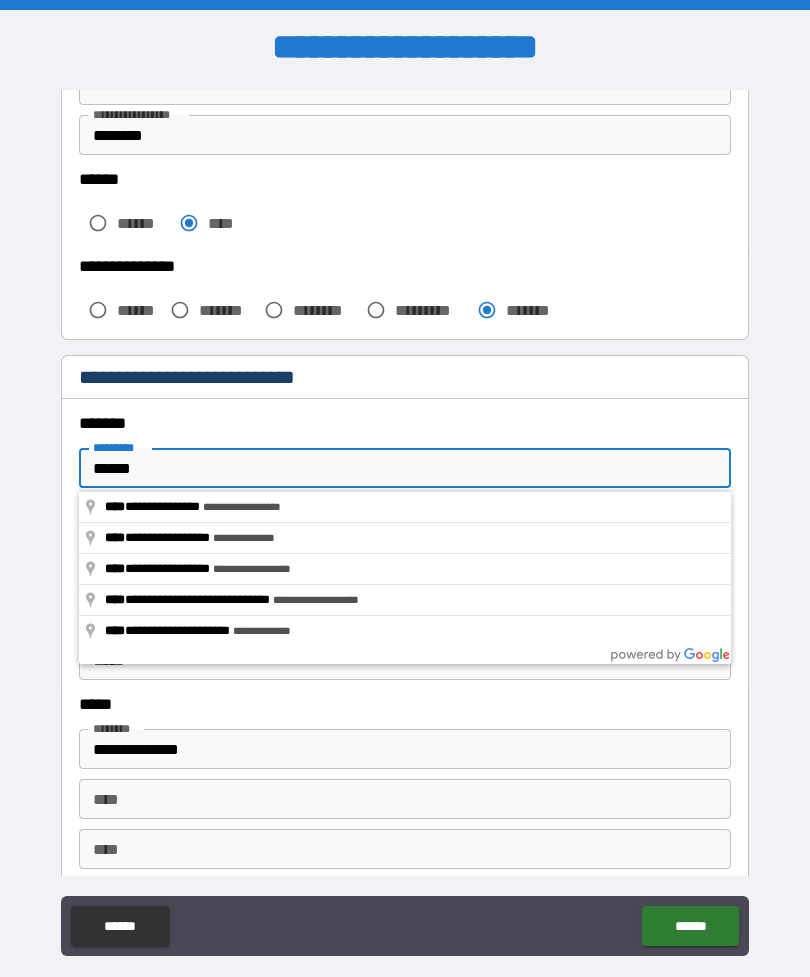 type on "*" 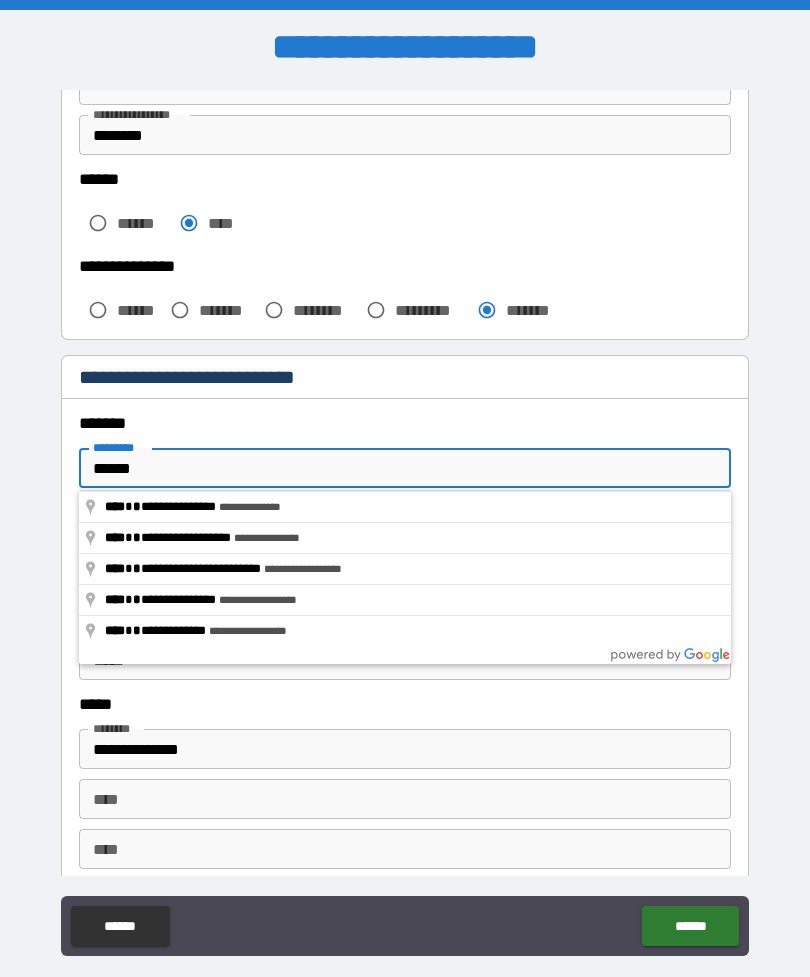 type on "******" 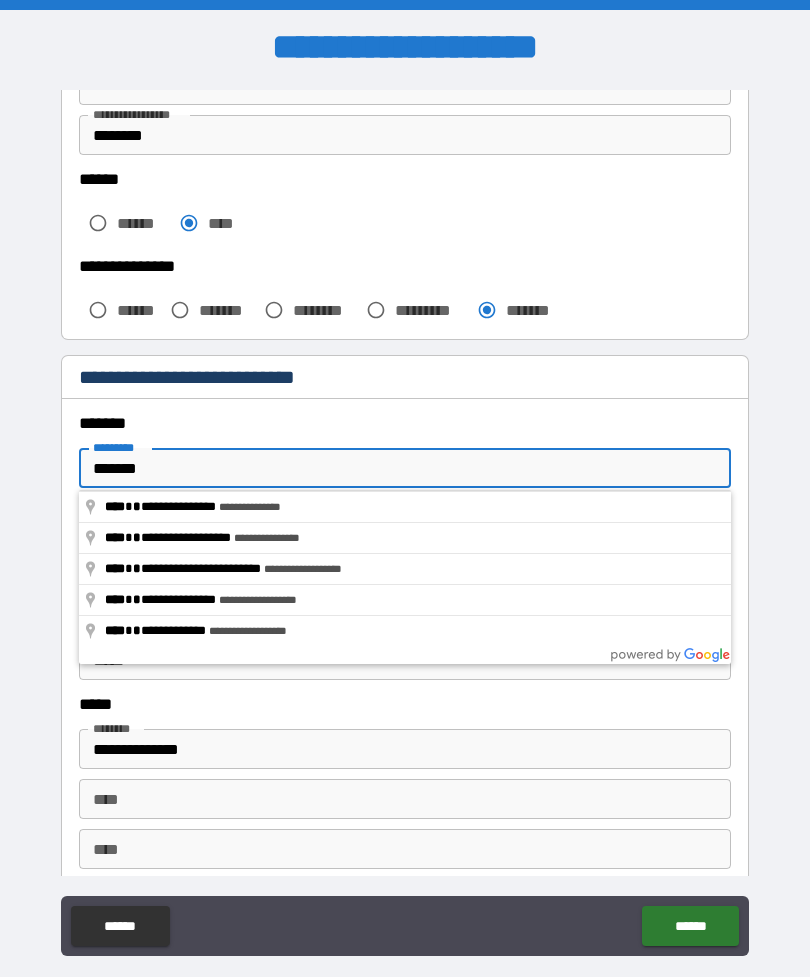 type on "*" 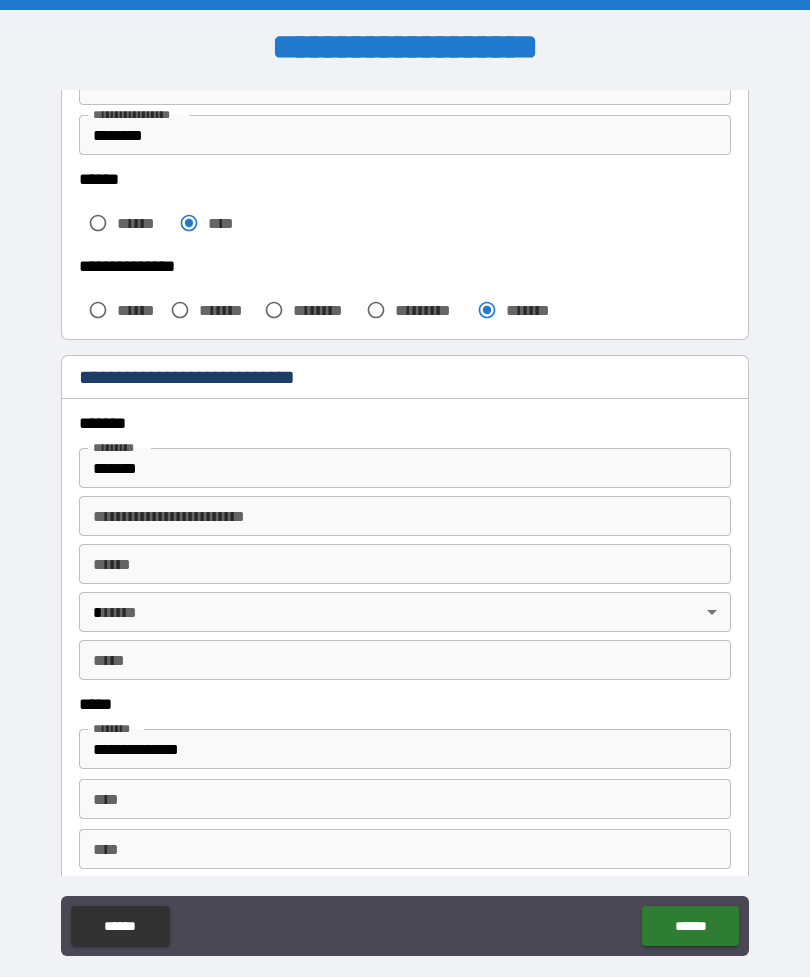 click on "******" at bounding box center [405, 468] 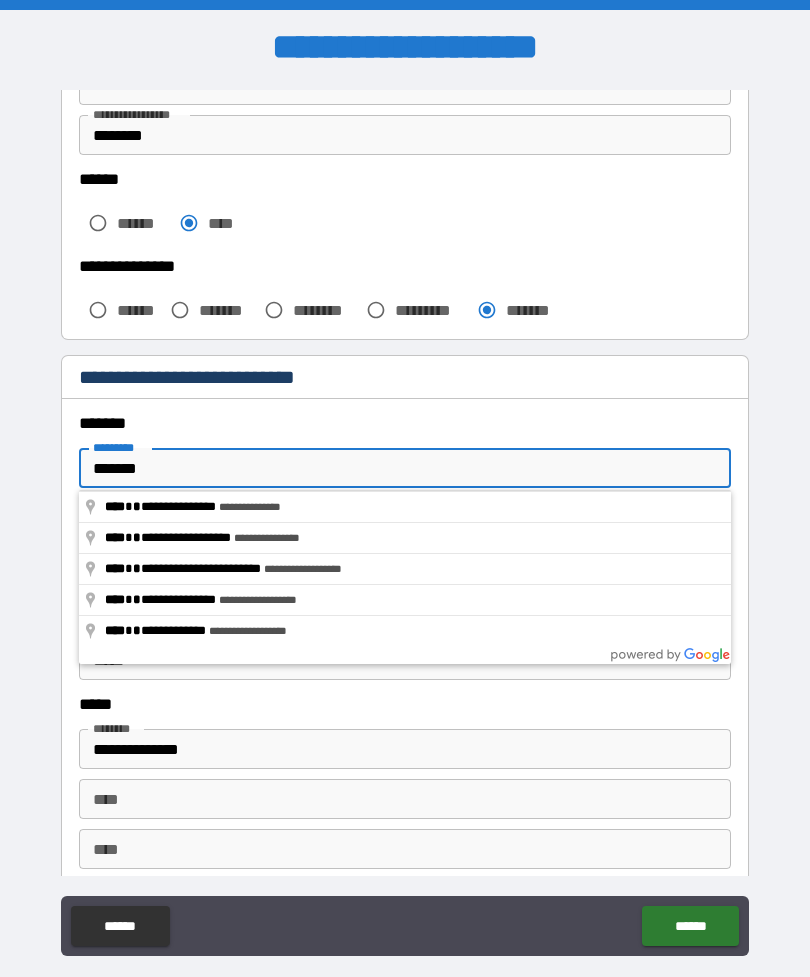 click on "**********" at bounding box center [405, 523] 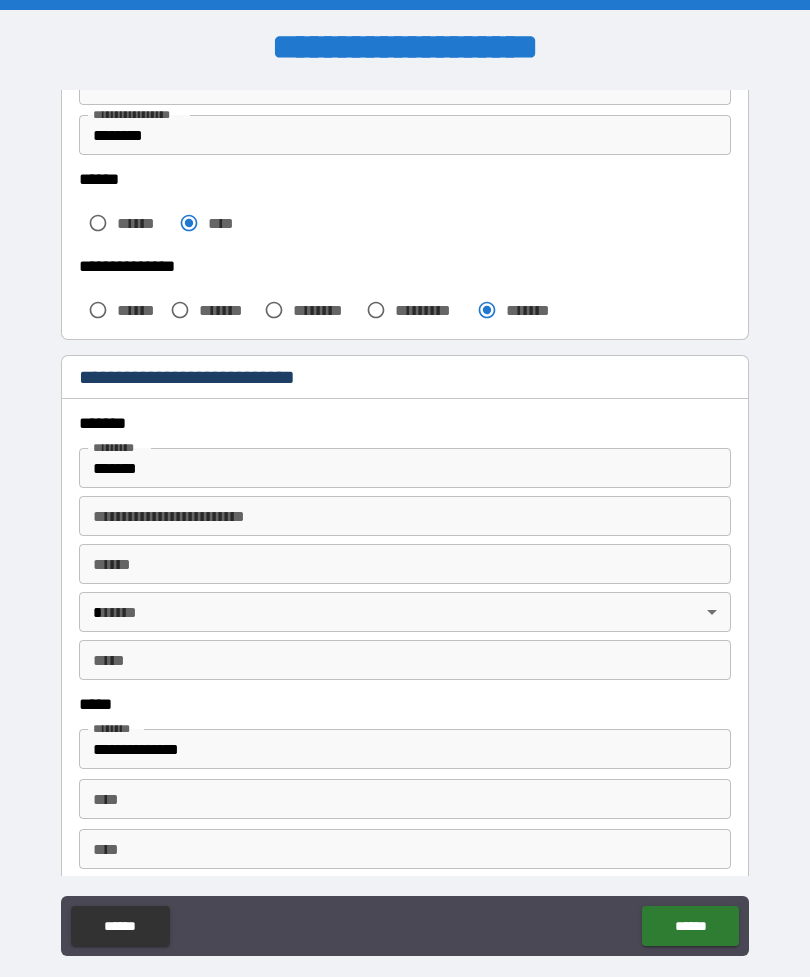 click on "******" at bounding box center (405, 468) 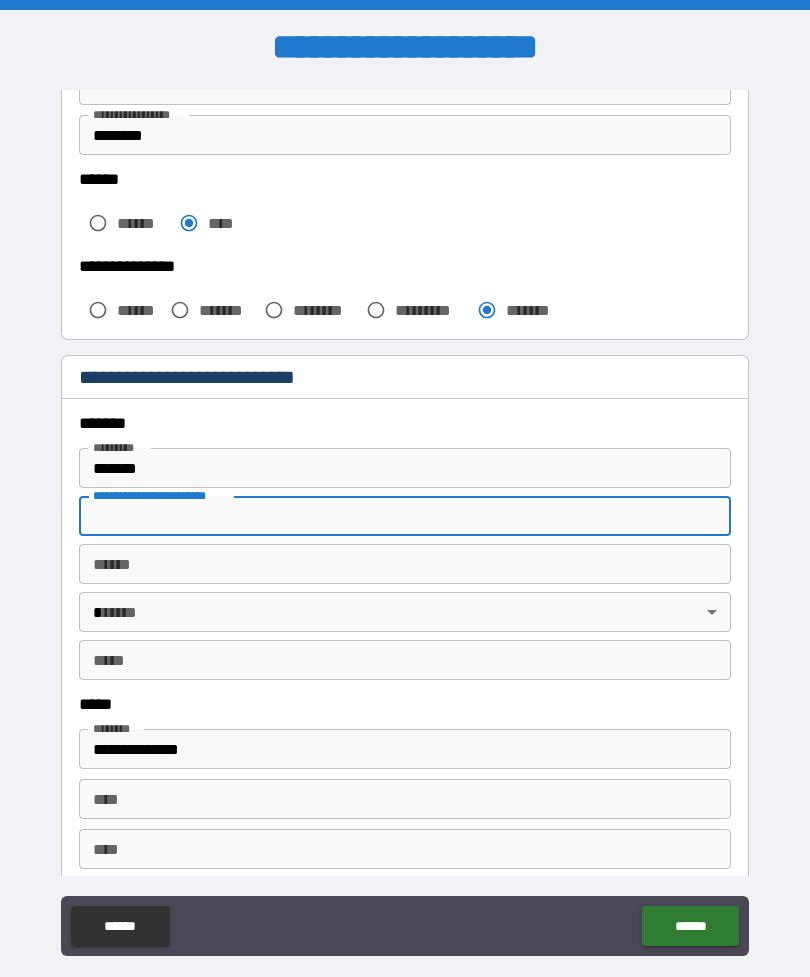 type on "**********" 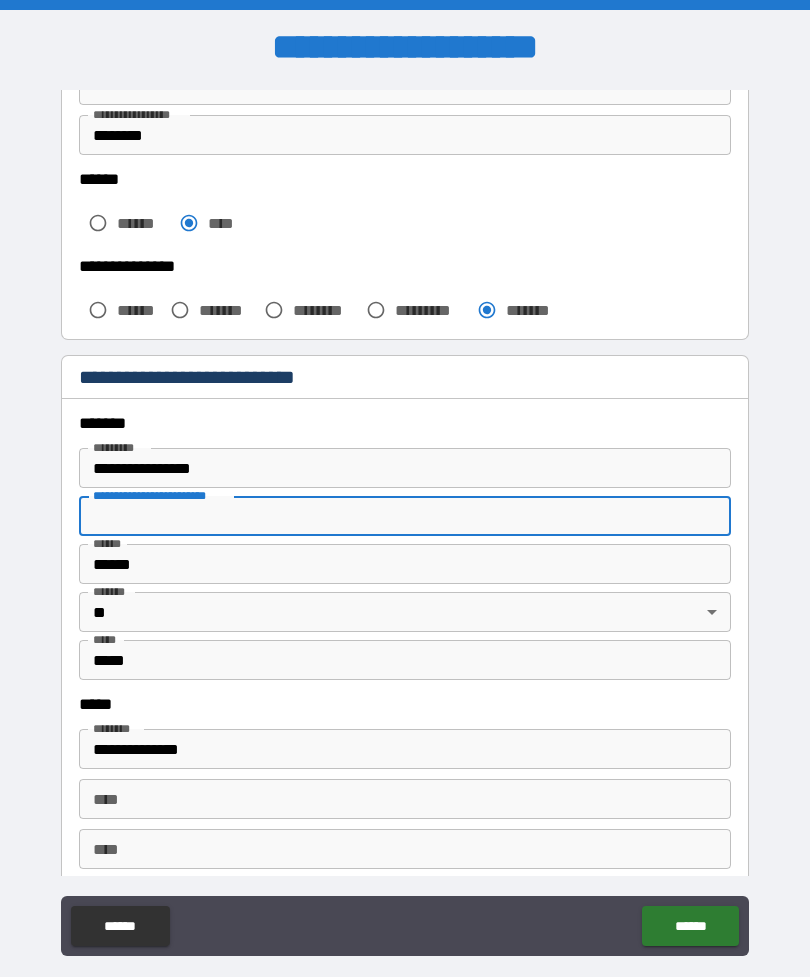 click on "**********" at bounding box center [405, 516] 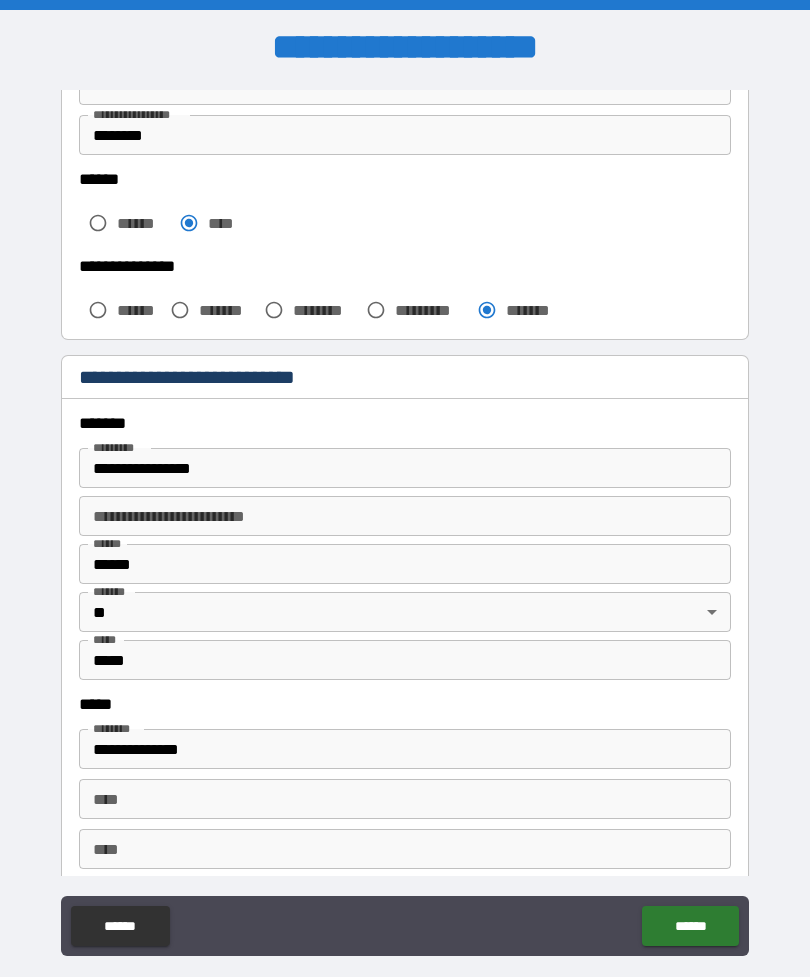 click on "**********" at bounding box center [405, 468] 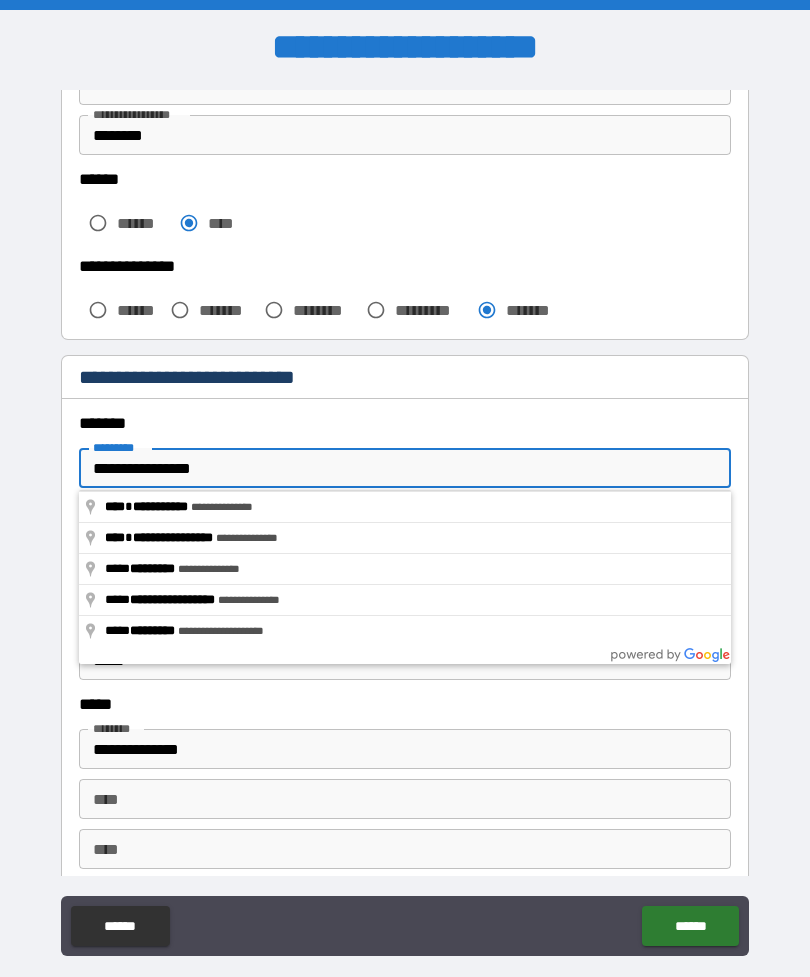 type on "**********" 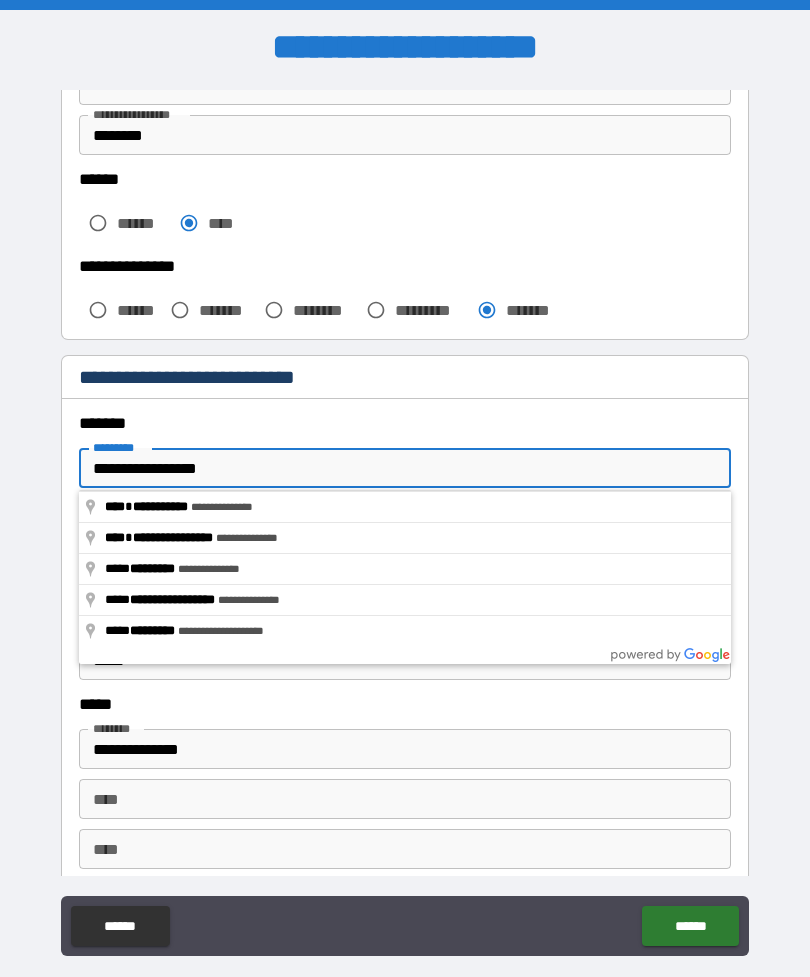 type on "*" 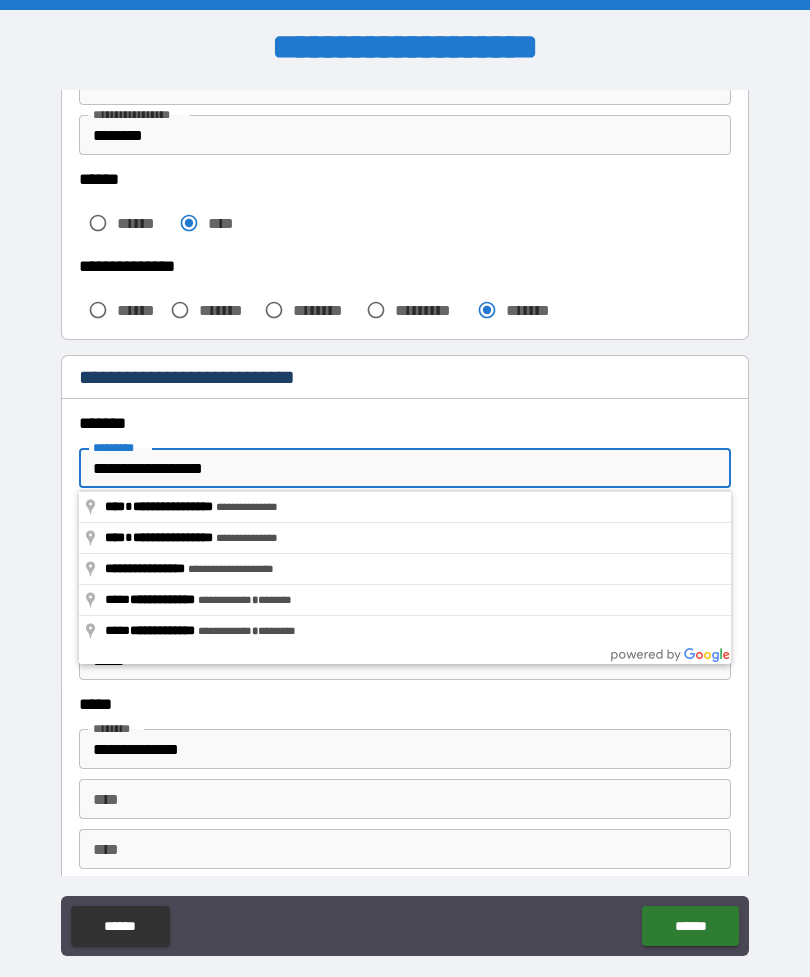 type on "*" 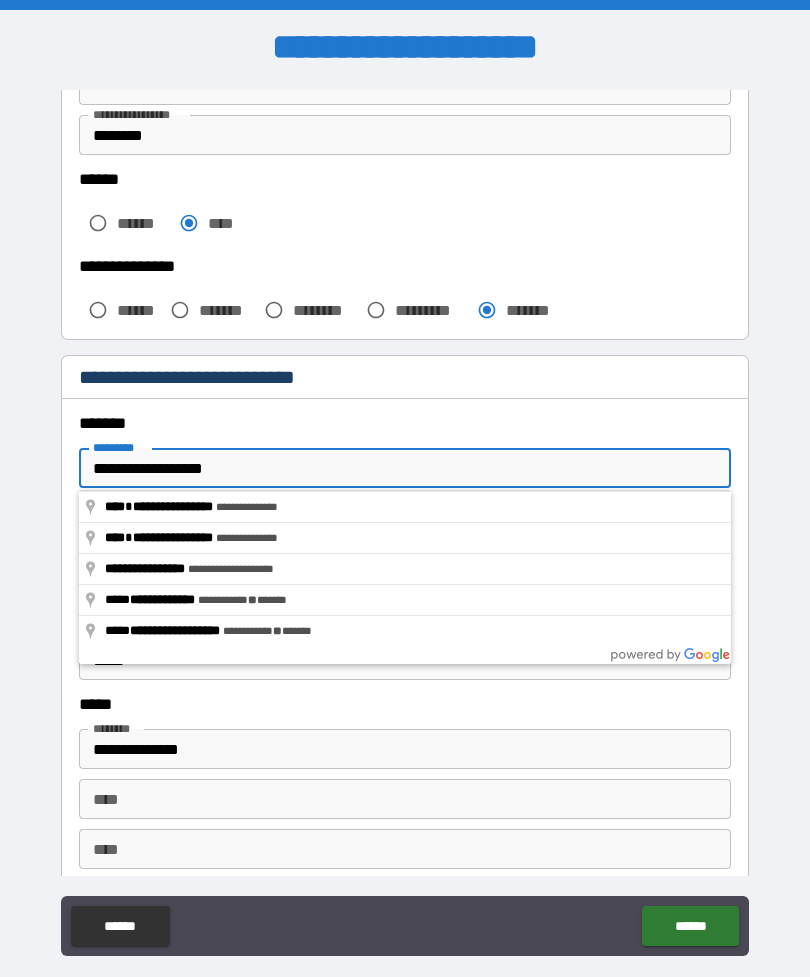 type on "**********" 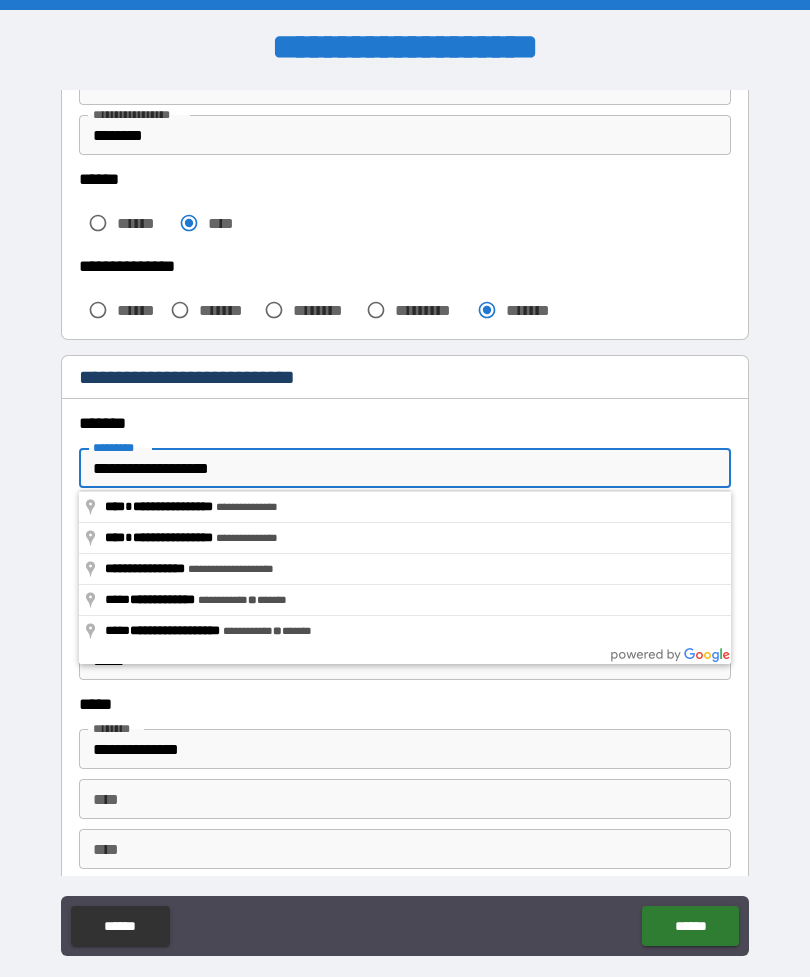 type on "*" 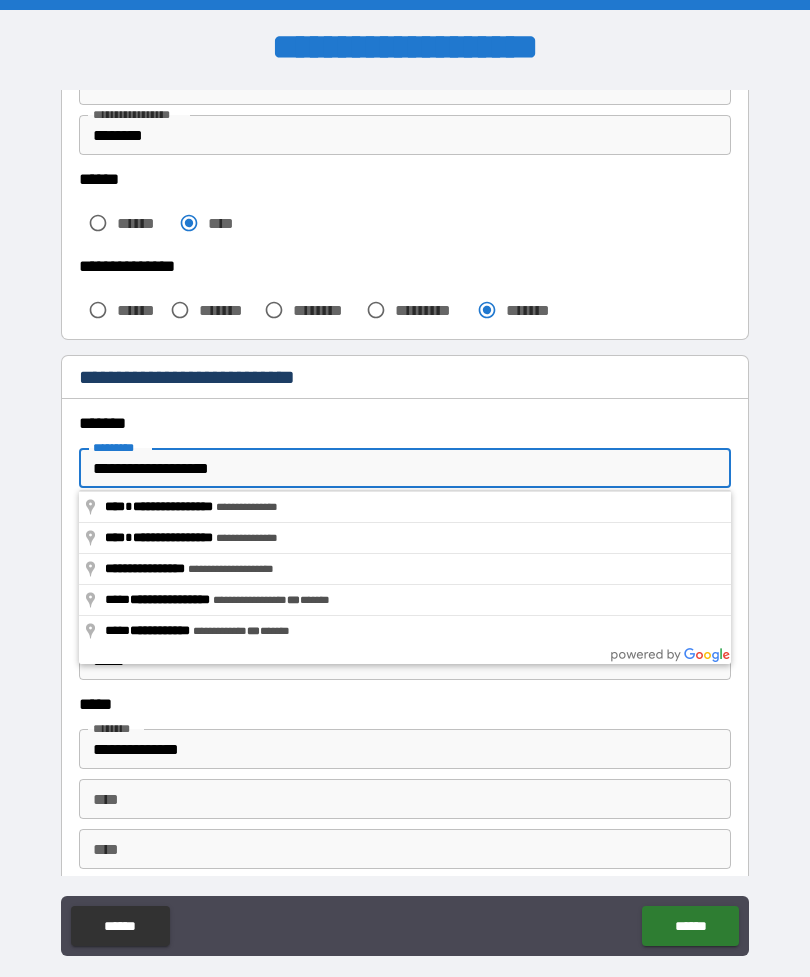 type on "**********" 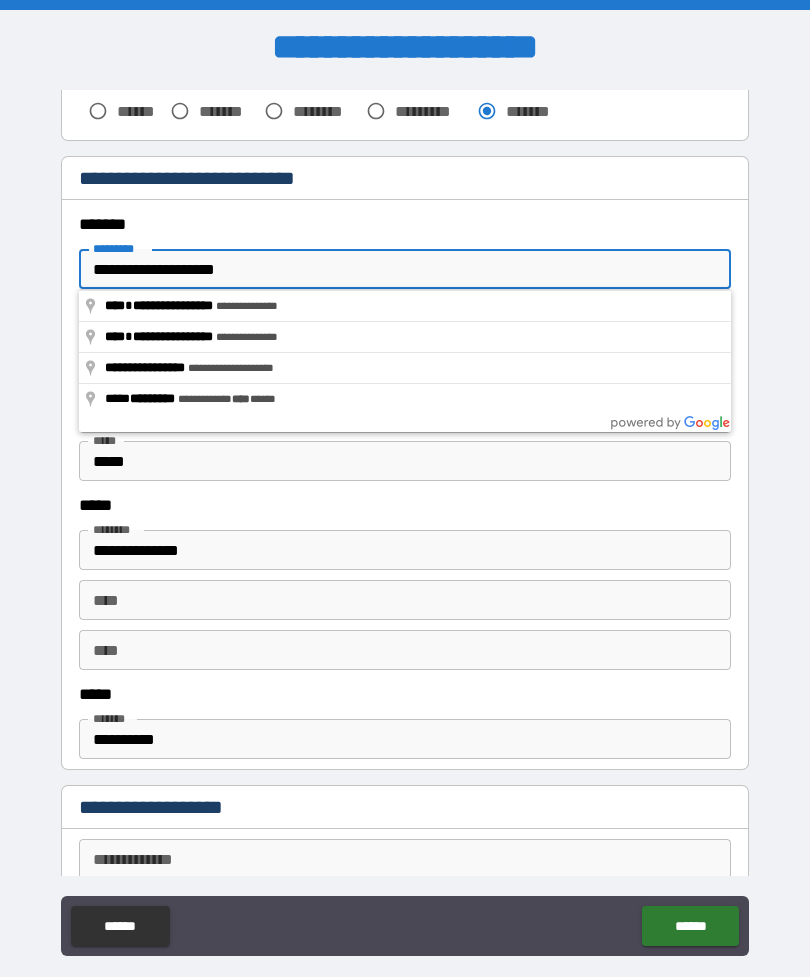 scroll, scrollTop: 669, scrollLeft: 0, axis: vertical 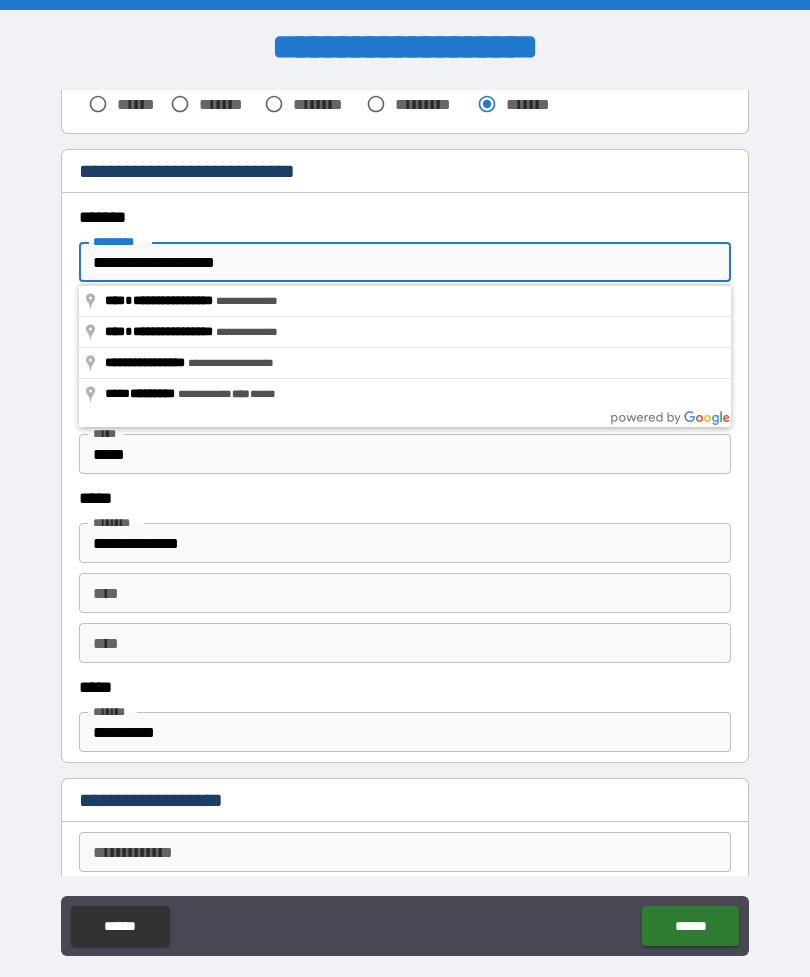 type on "*" 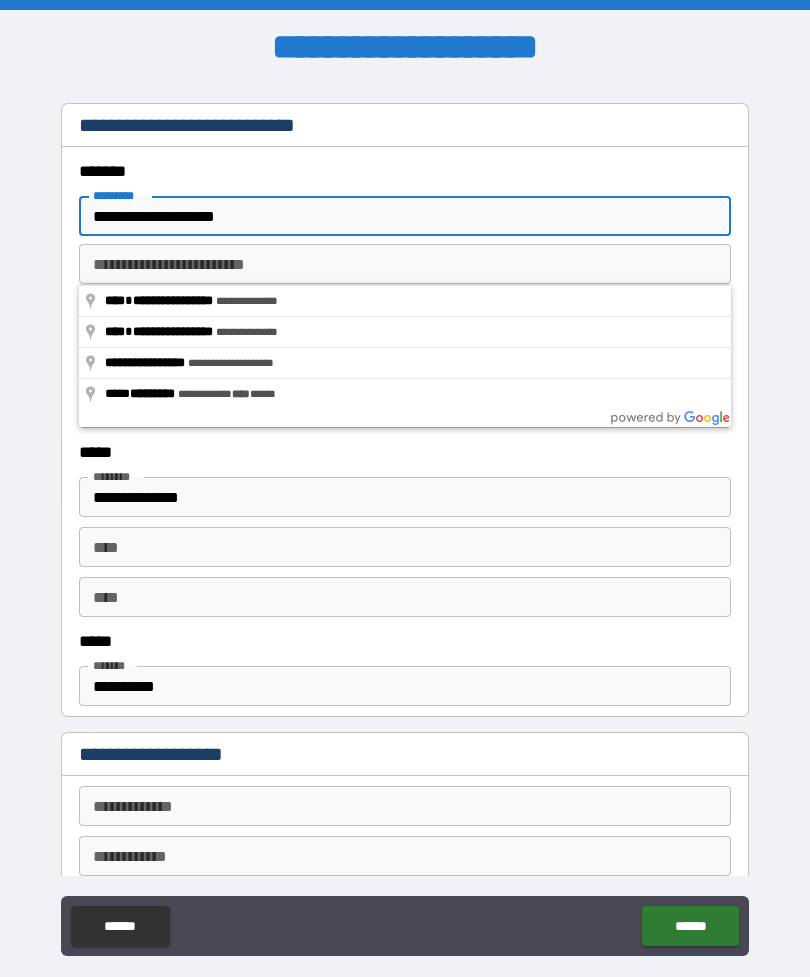 scroll, scrollTop: 720, scrollLeft: 0, axis: vertical 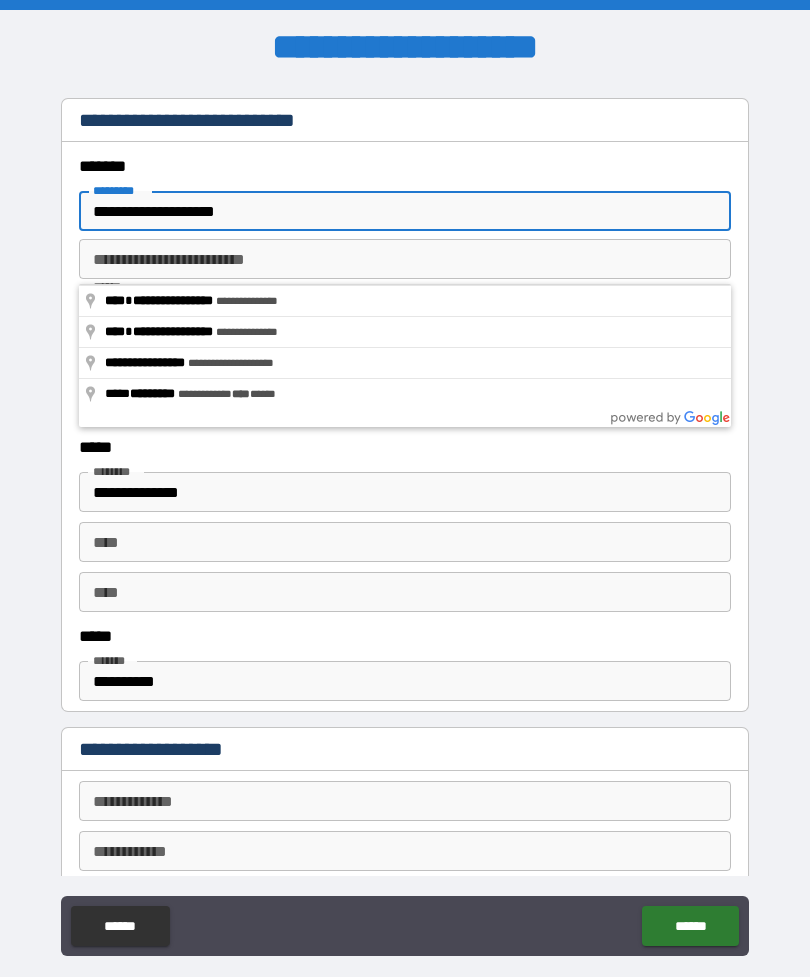 type on "**********" 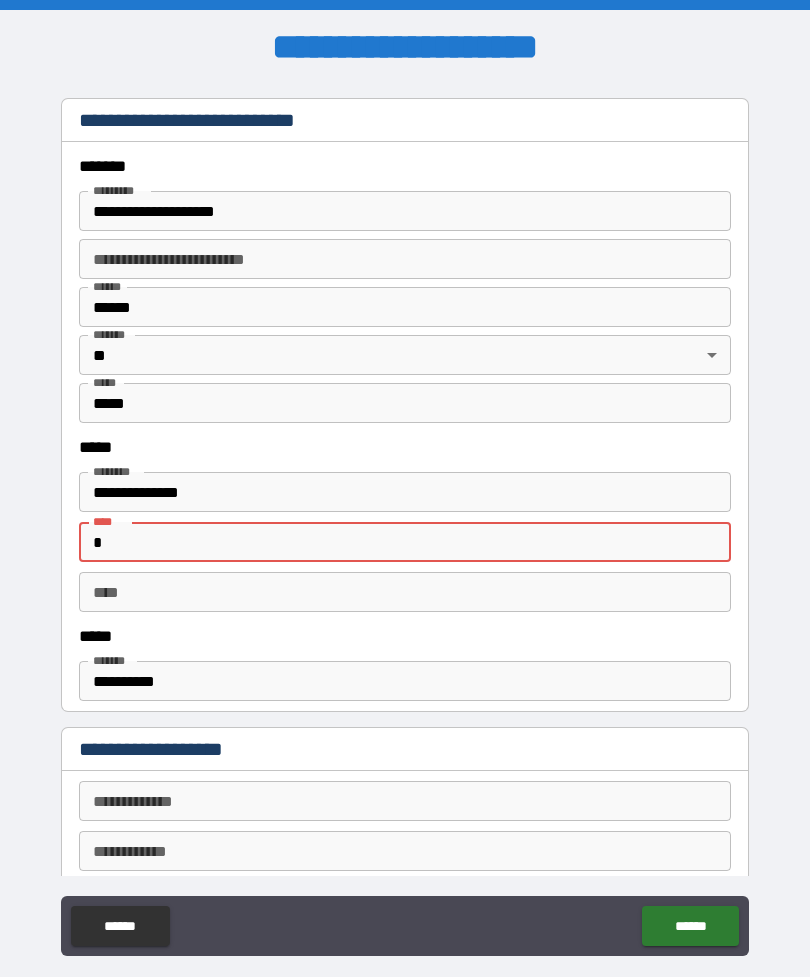 type on "*" 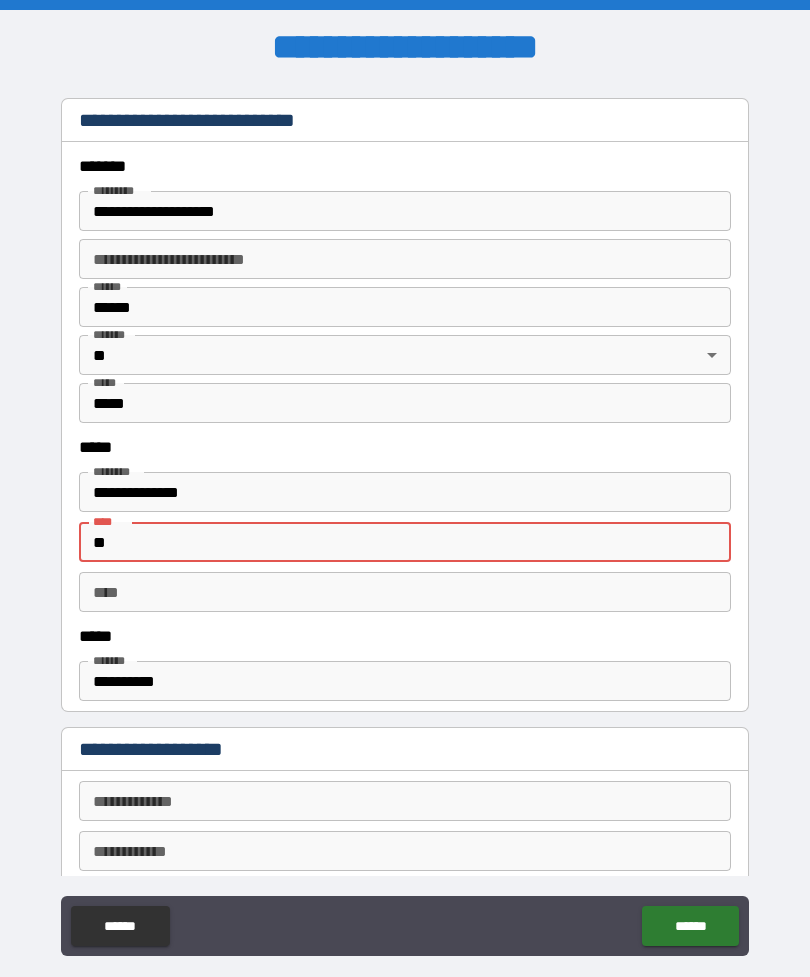 type on "*" 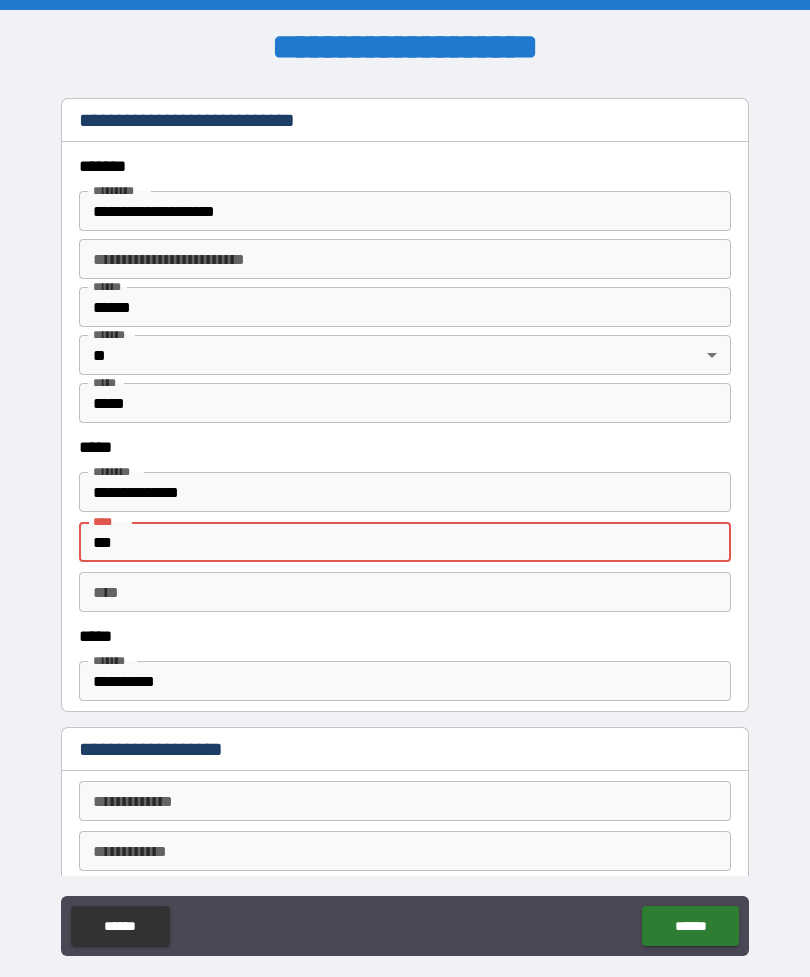 type on "*" 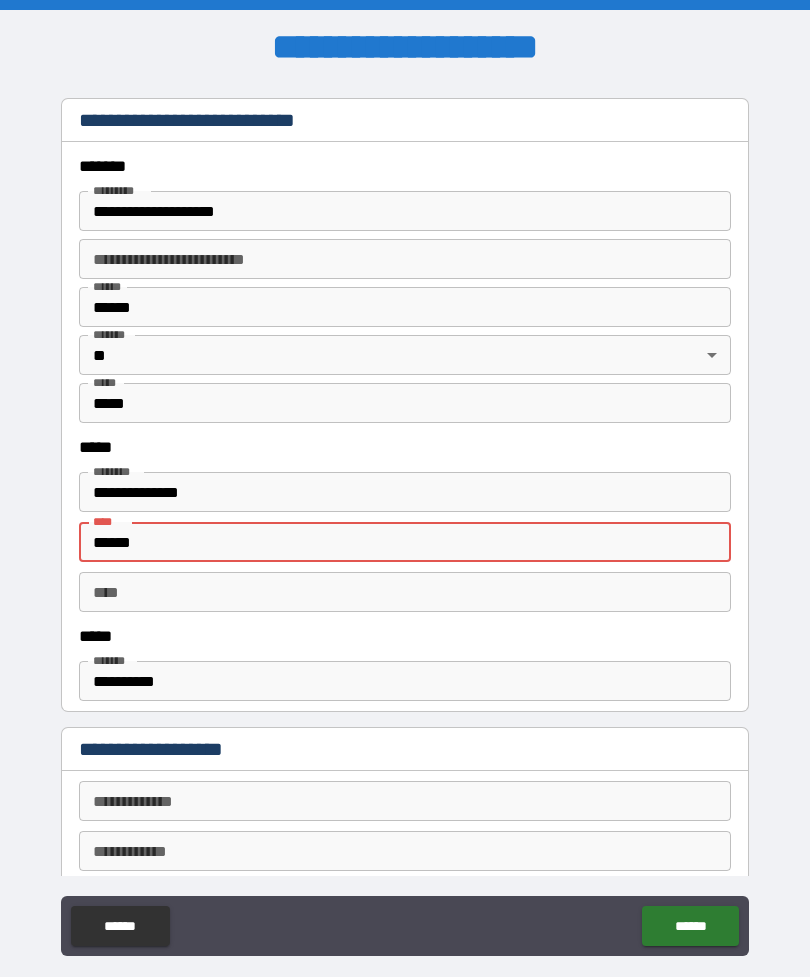 type on "*" 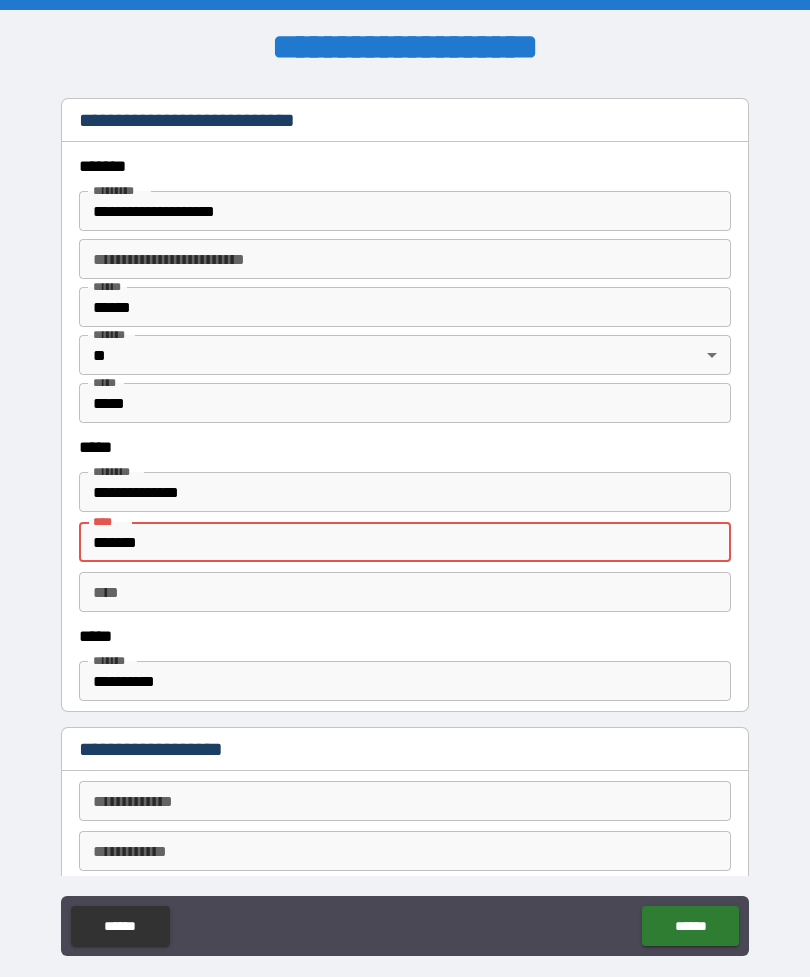 type on "*" 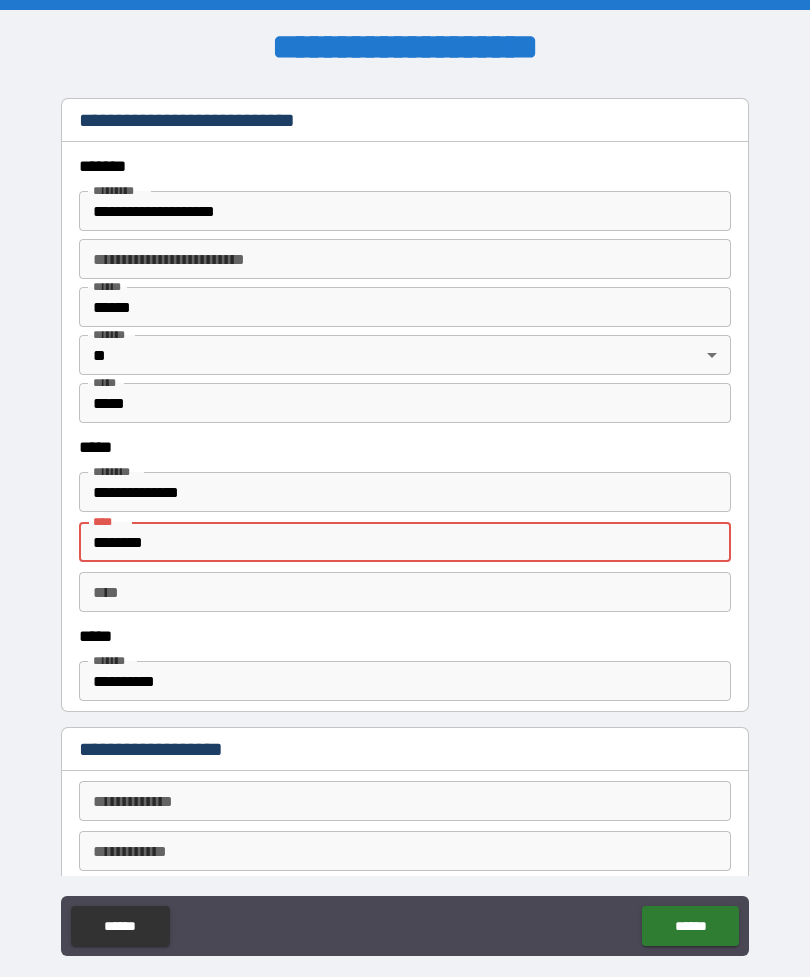 type on "*" 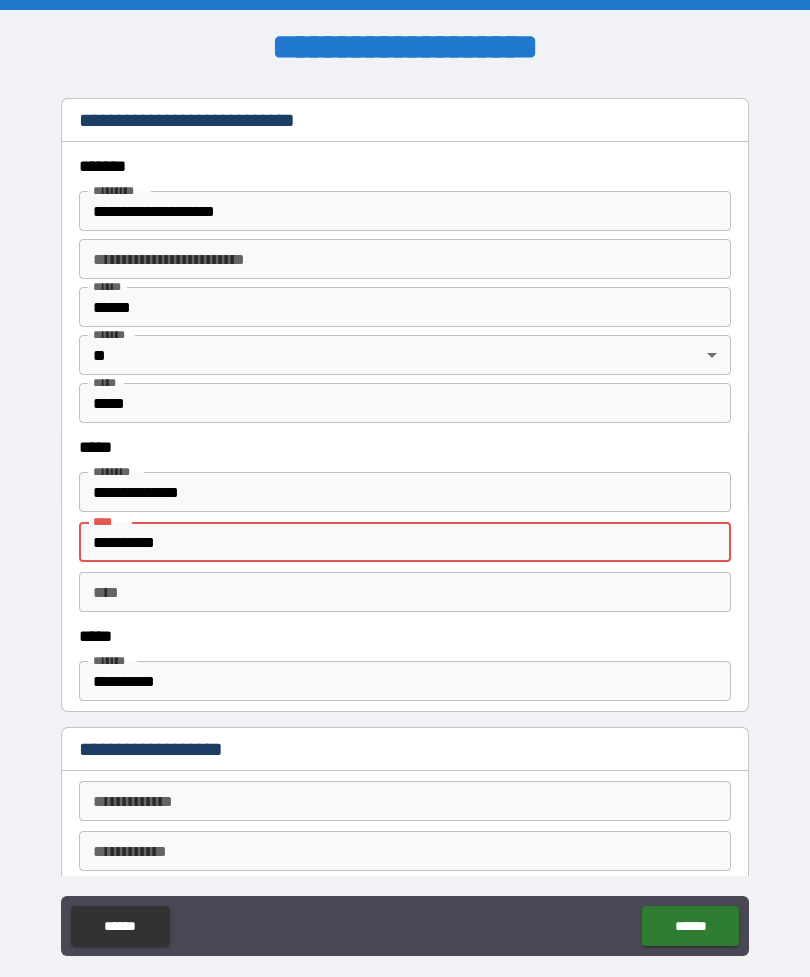 type on "*" 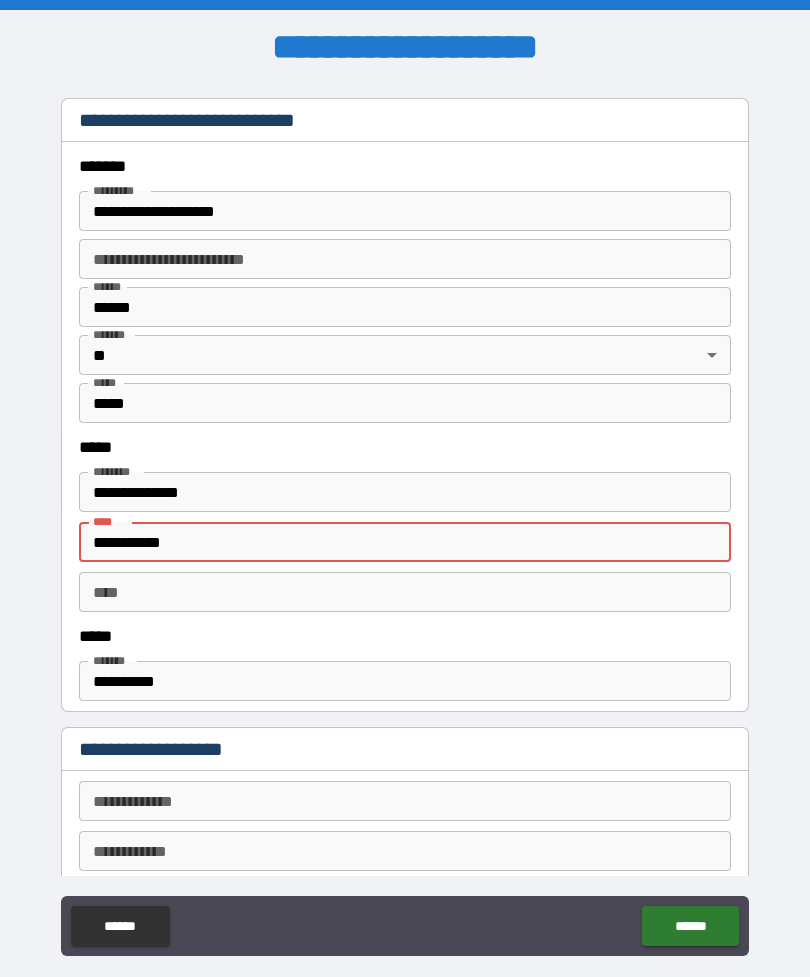 type on "*" 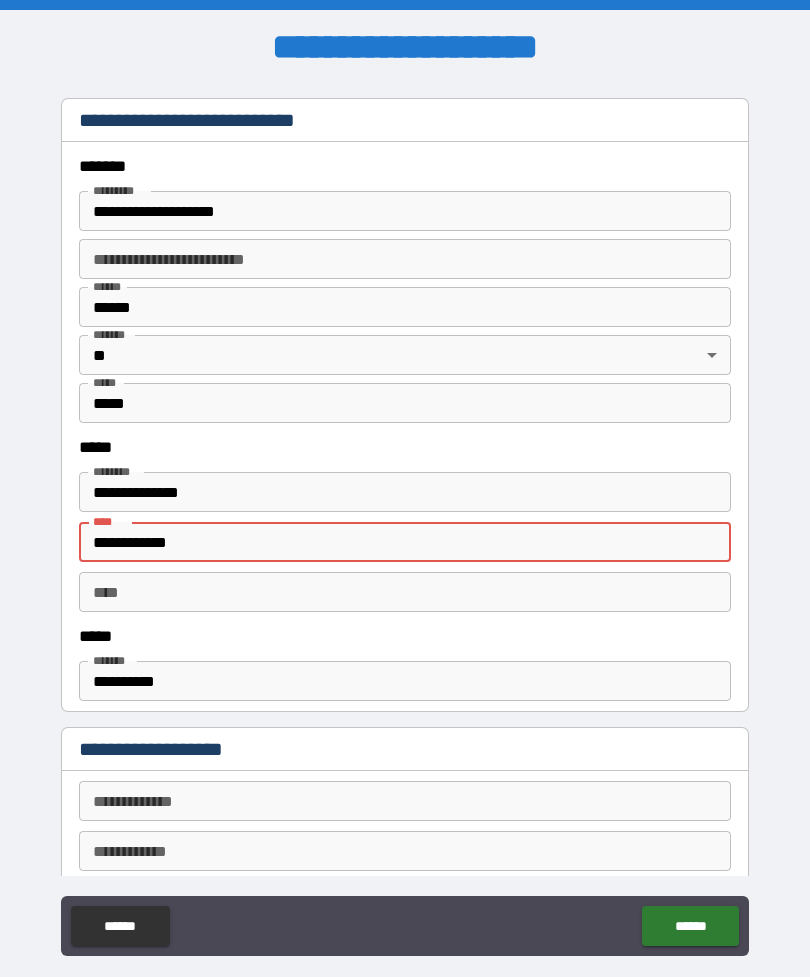 type on "*" 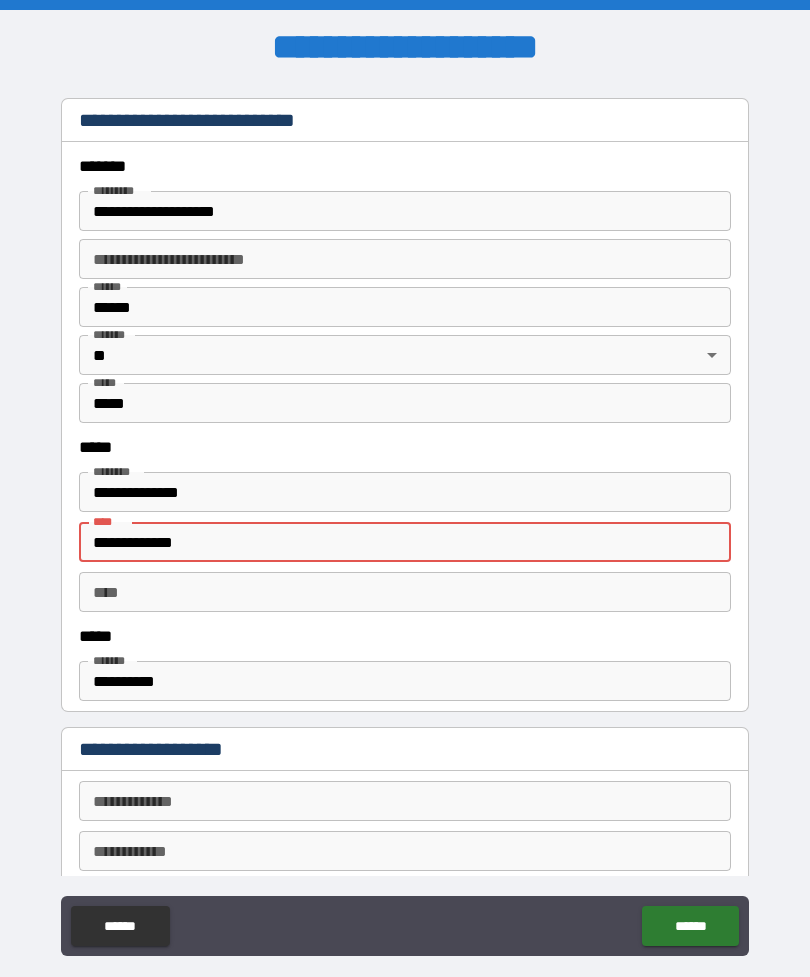 type on "*" 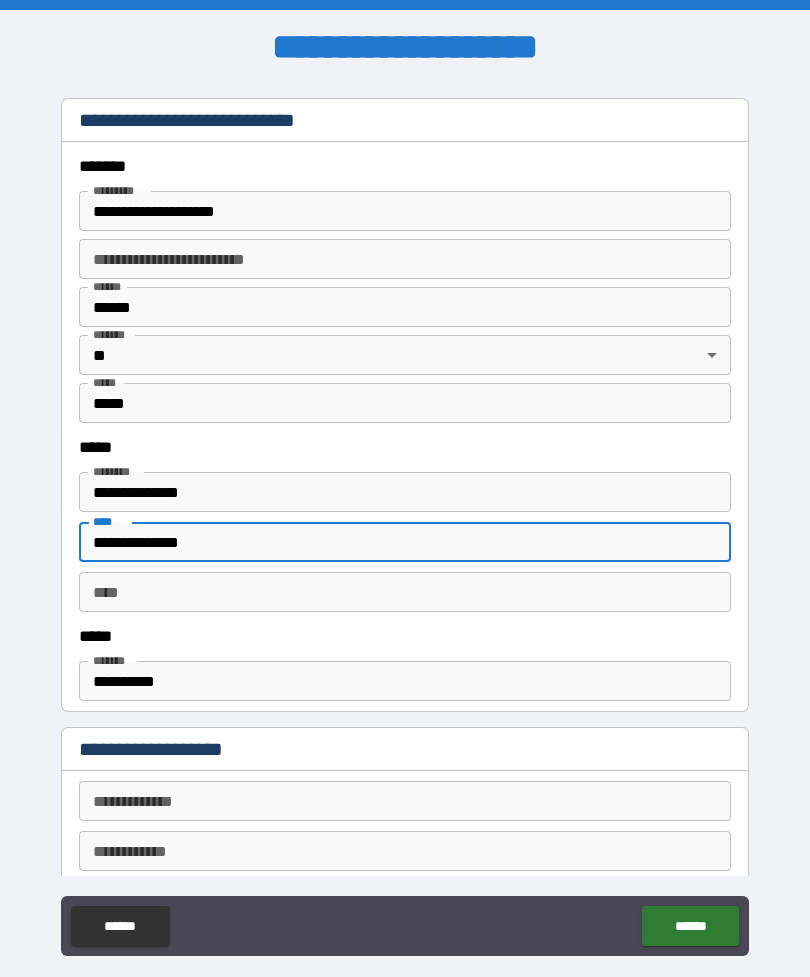 type on "*" 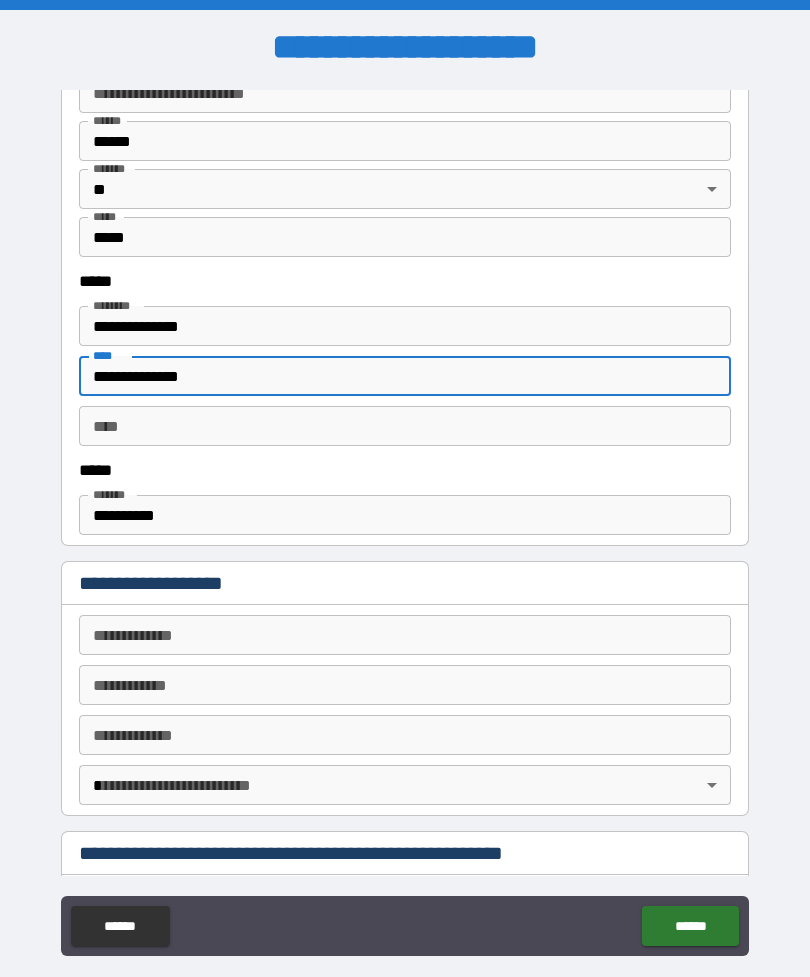 scroll, scrollTop: 886, scrollLeft: 0, axis: vertical 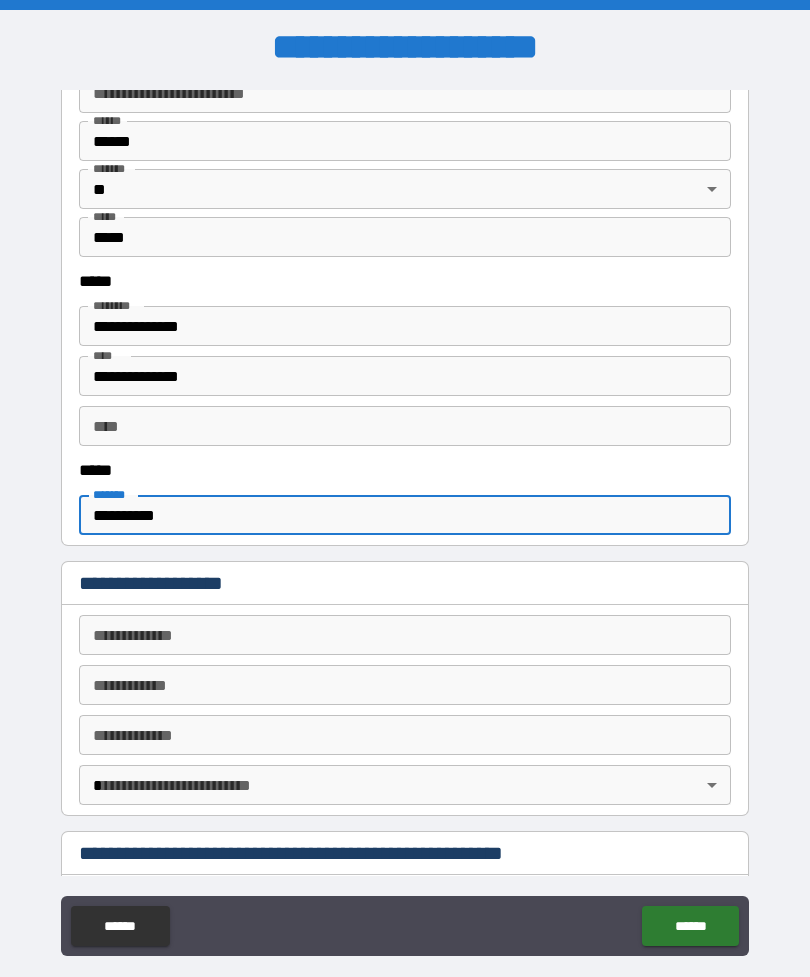 type on "**********" 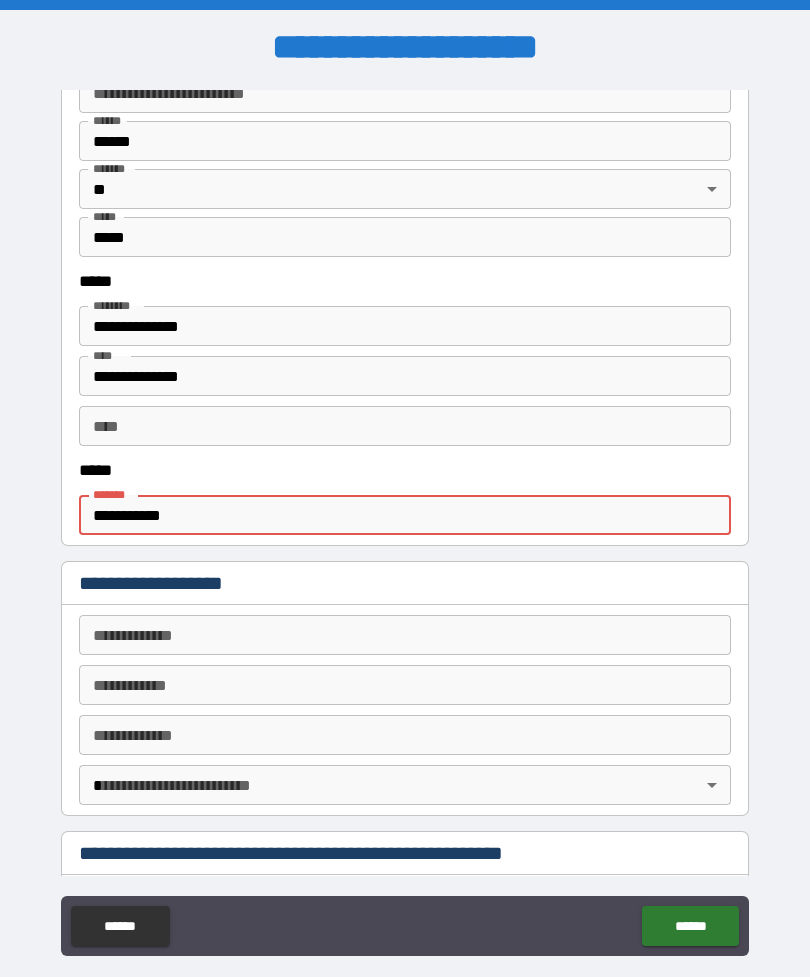 type on "*" 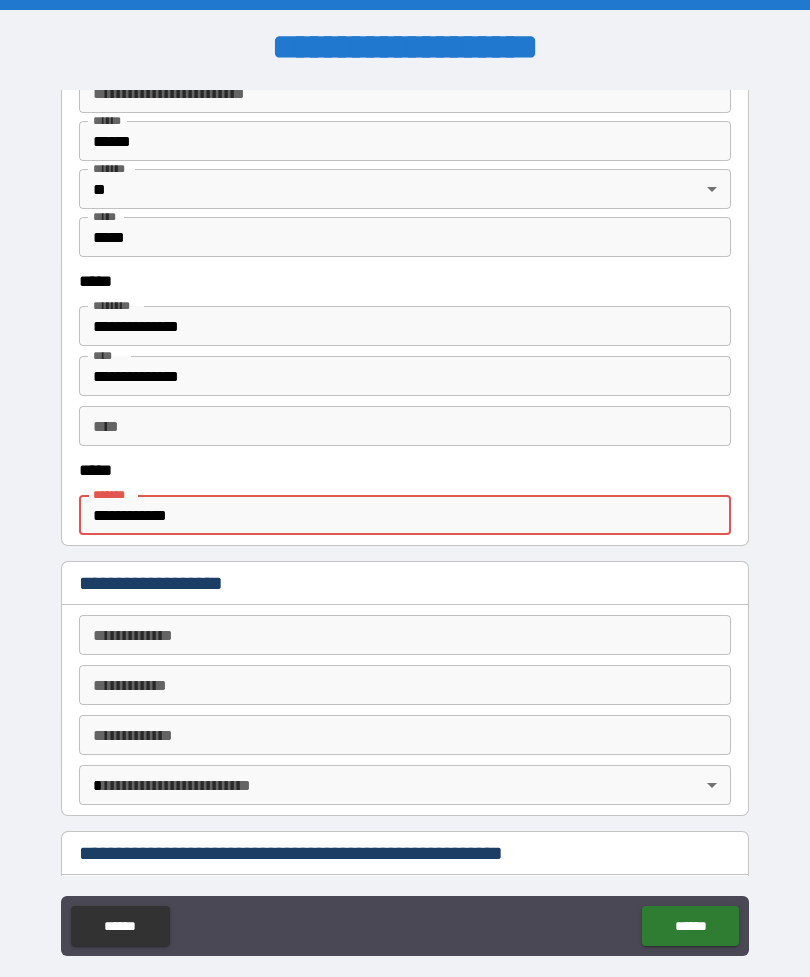 type on "*" 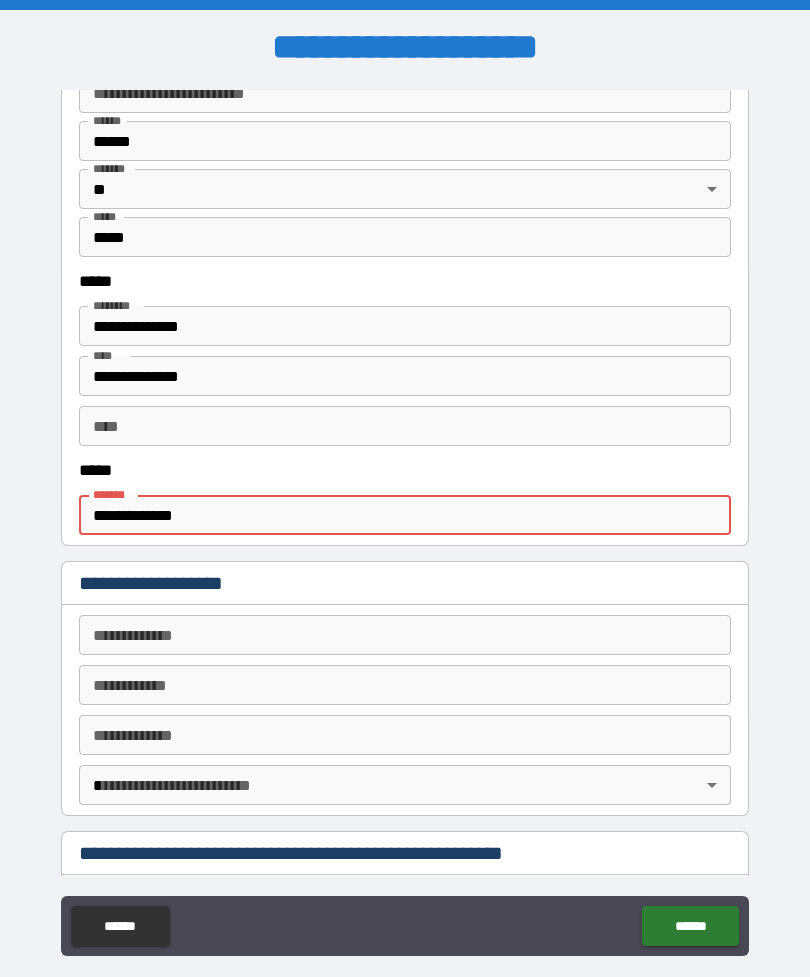 type on "*" 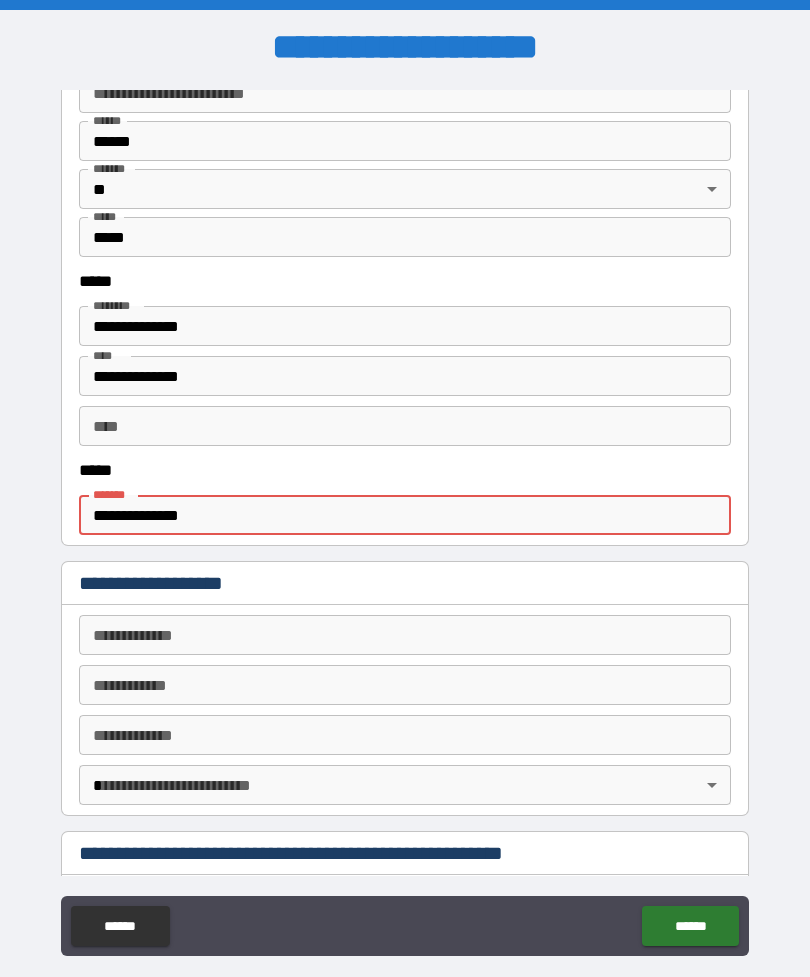 type on "*" 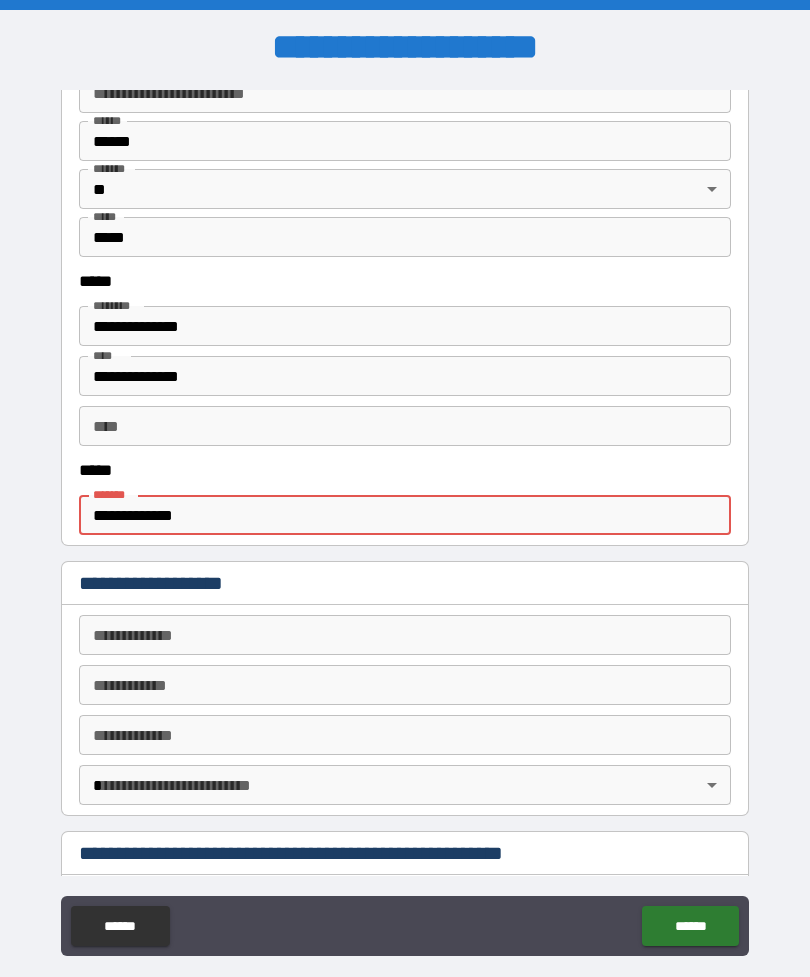 type on "*" 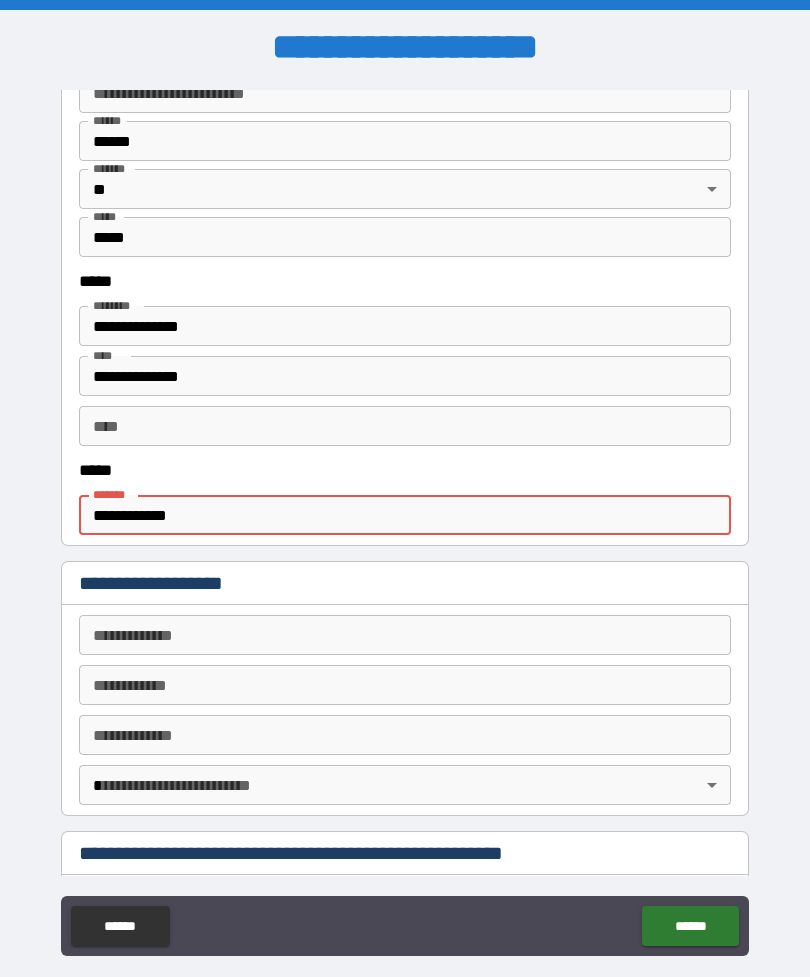 type on "*" 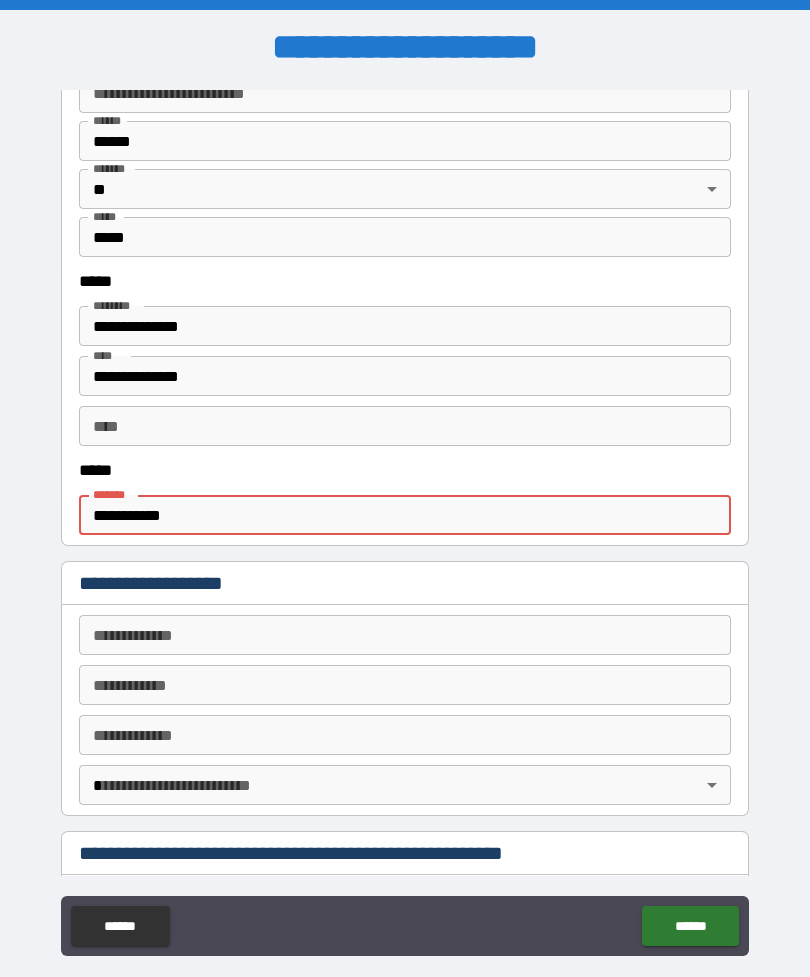 type on "*" 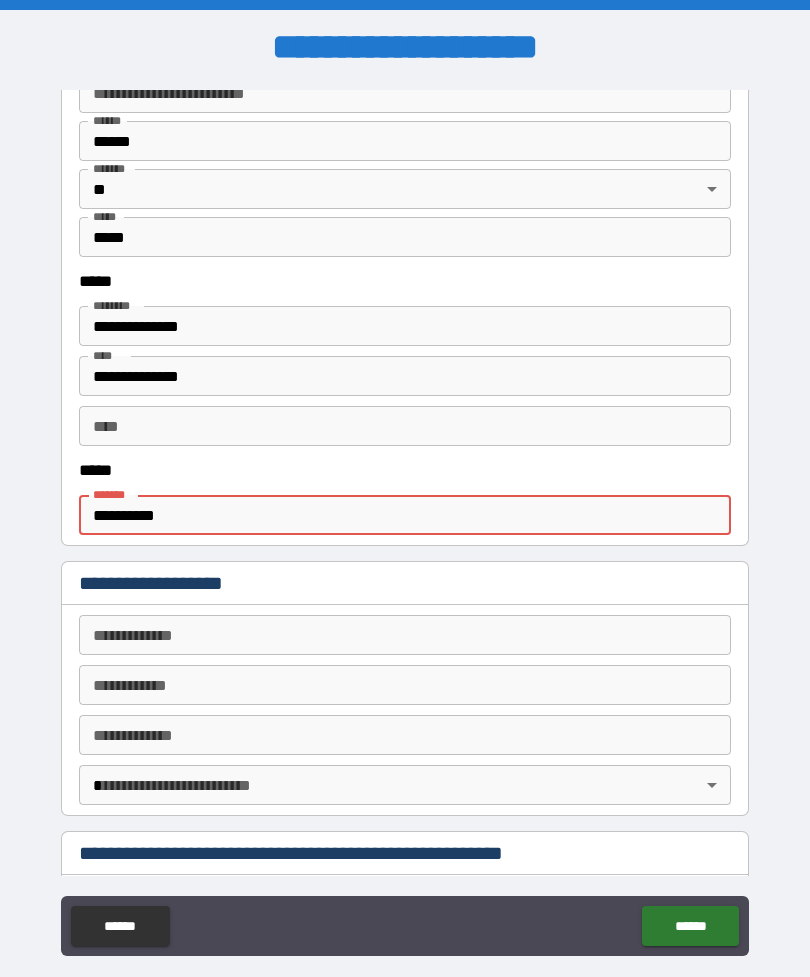 type on "*" 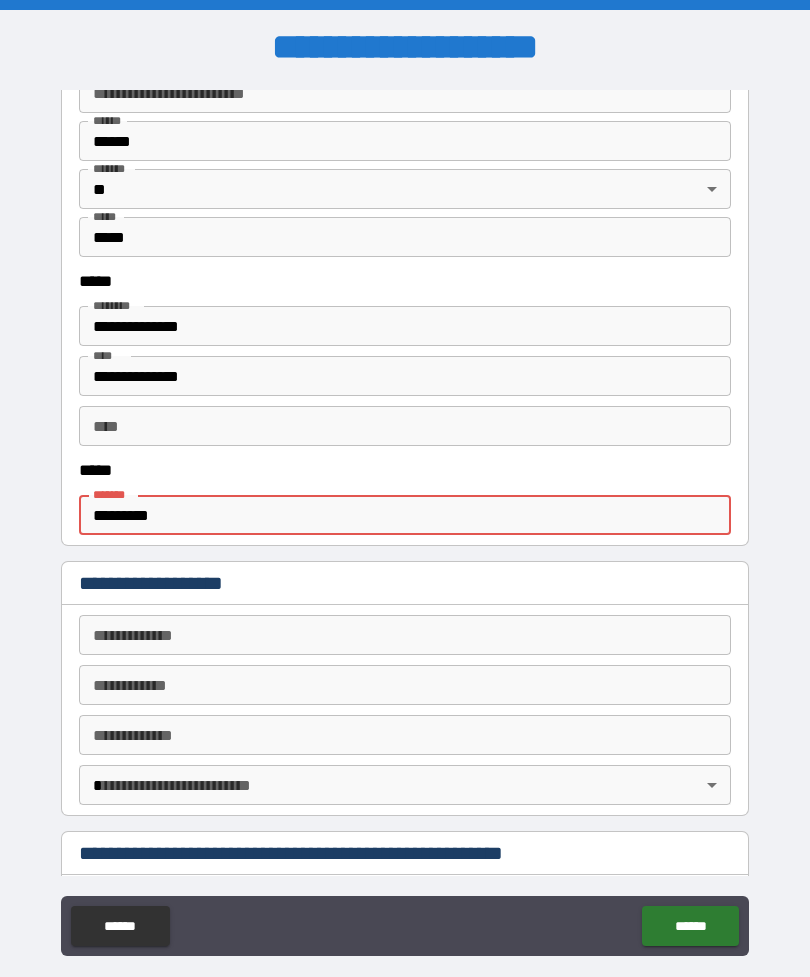 type on "*" 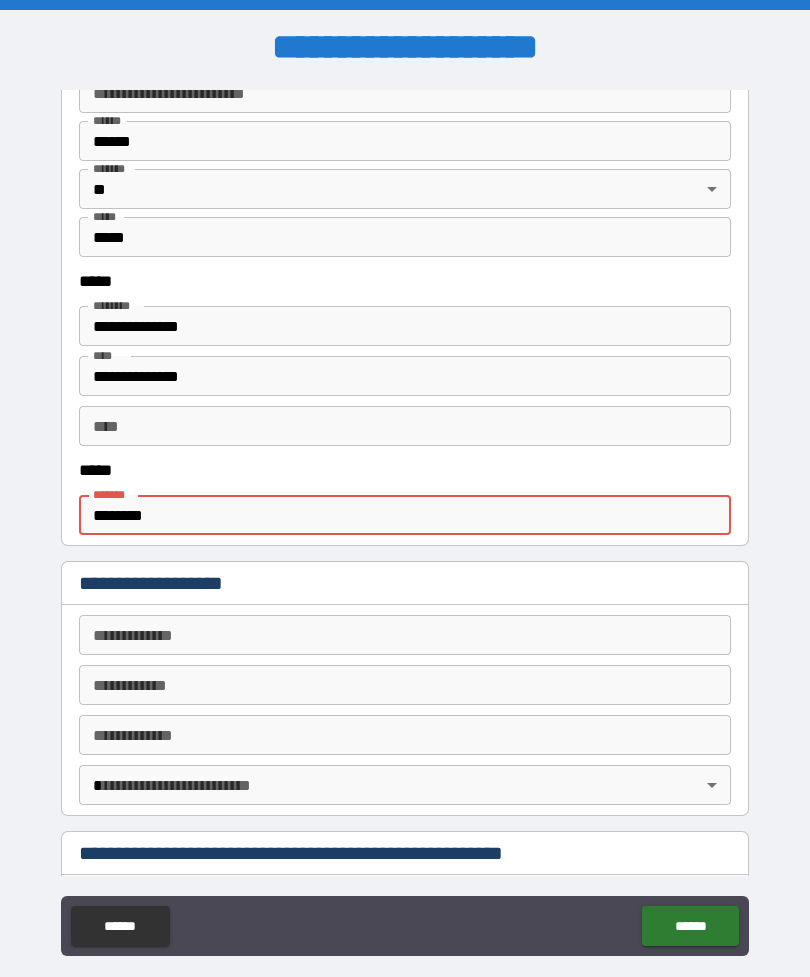 type on "*" 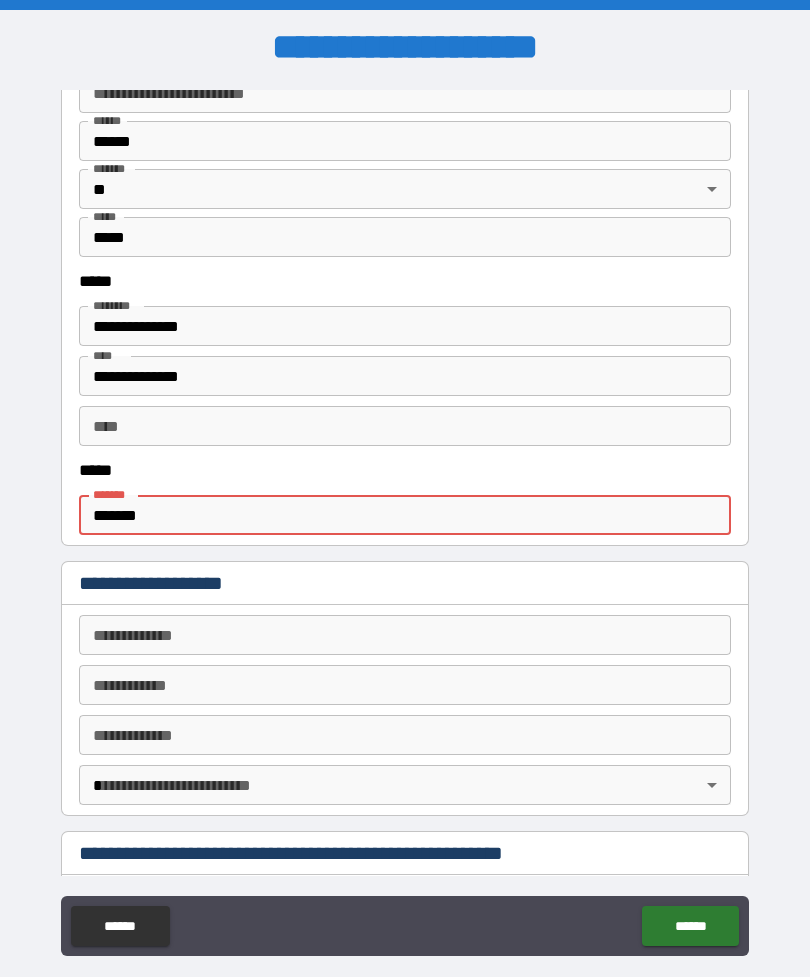 type on "*" 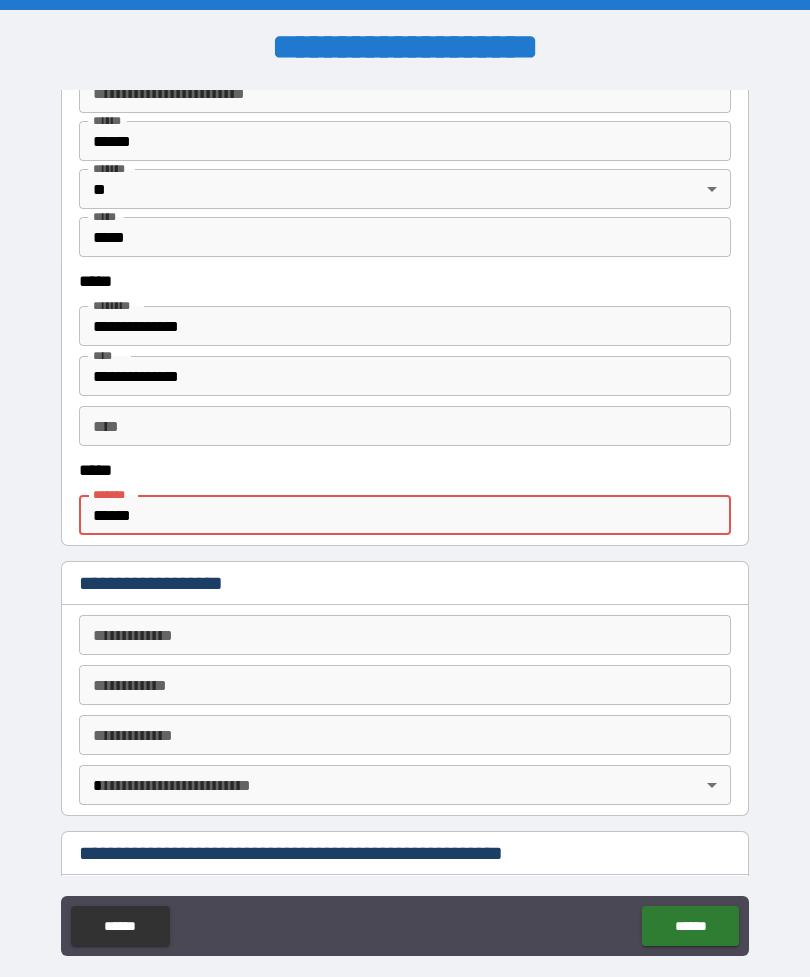 type on "*" 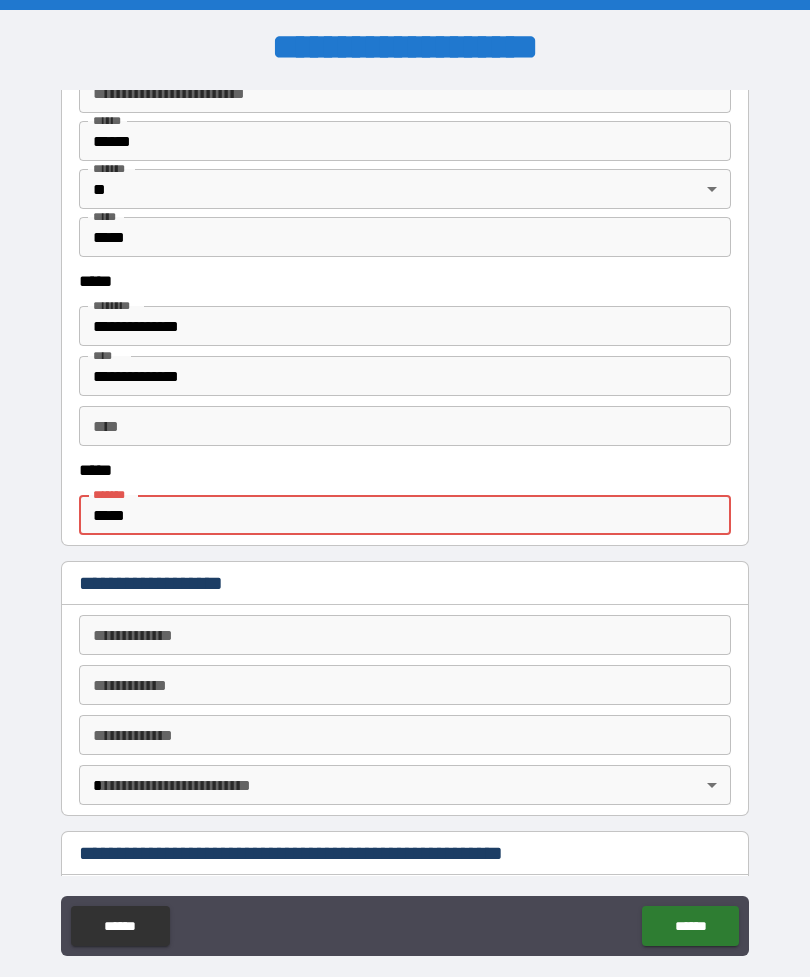 type on "*" 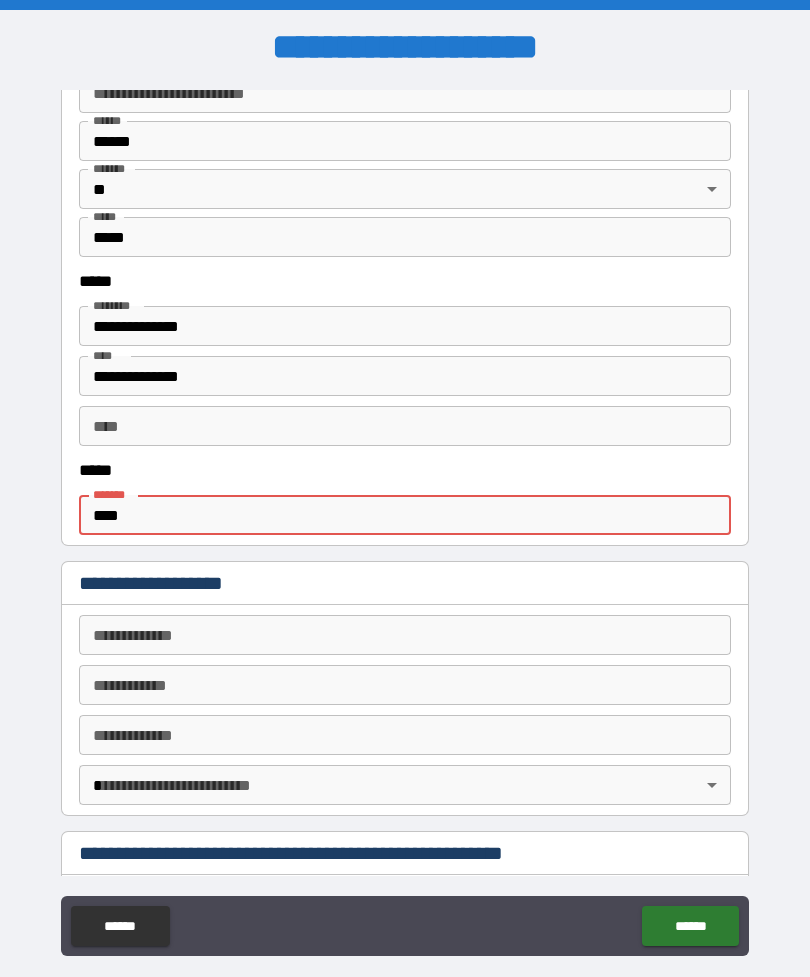 type on "*" 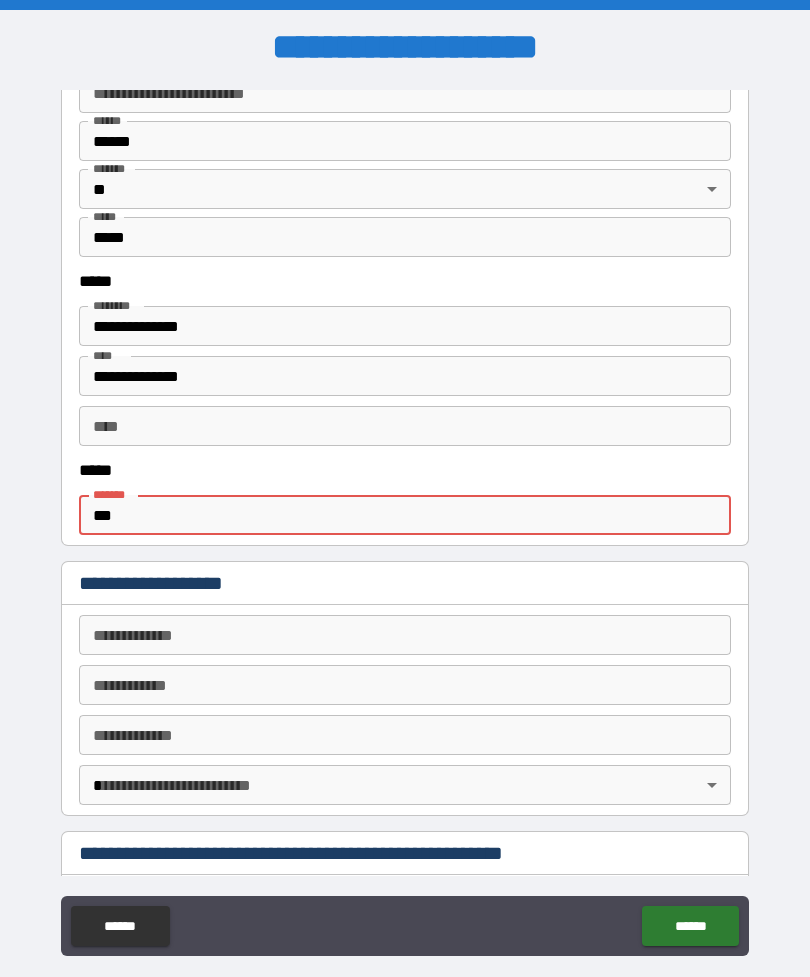 type on "*" 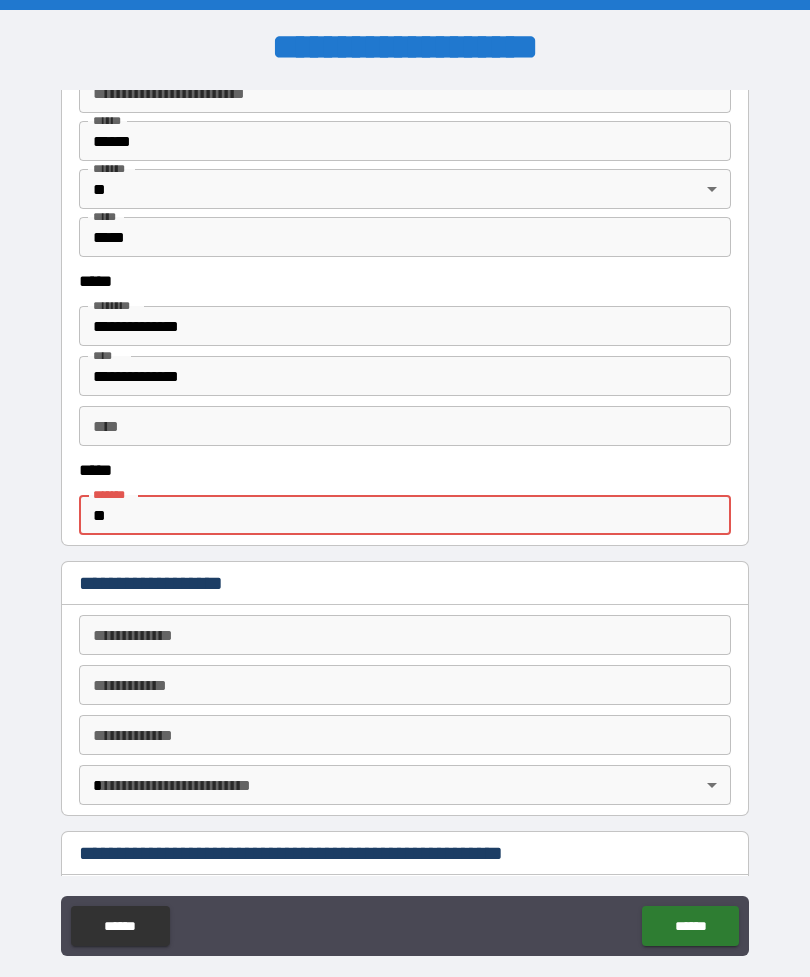 type on "*" 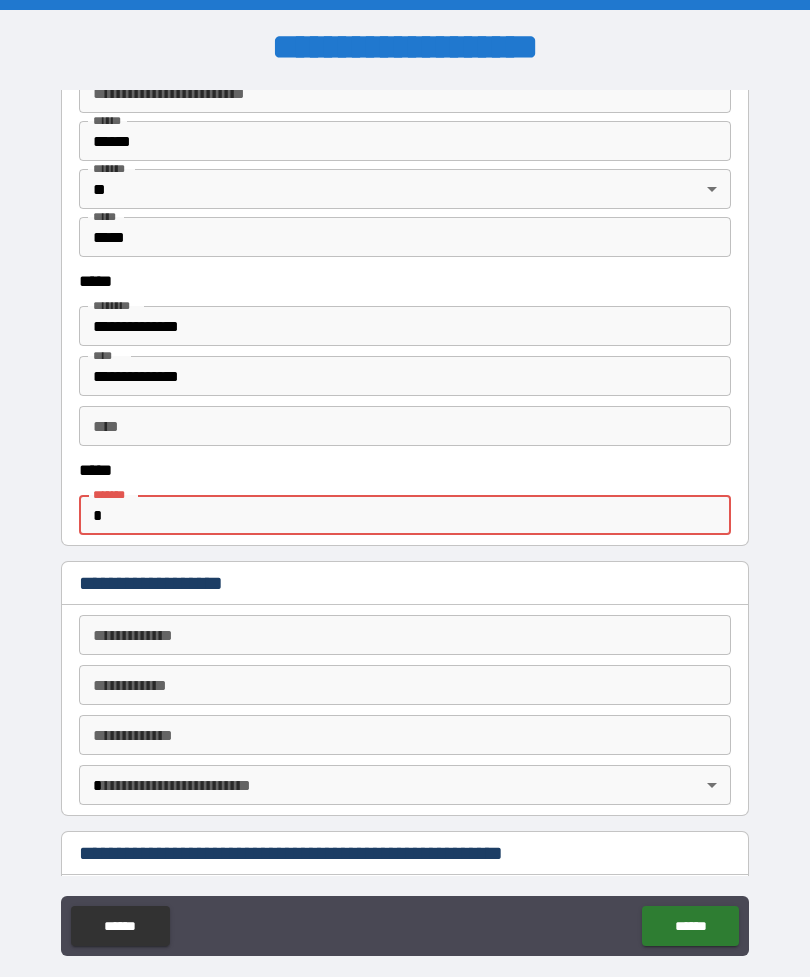 type on "*" 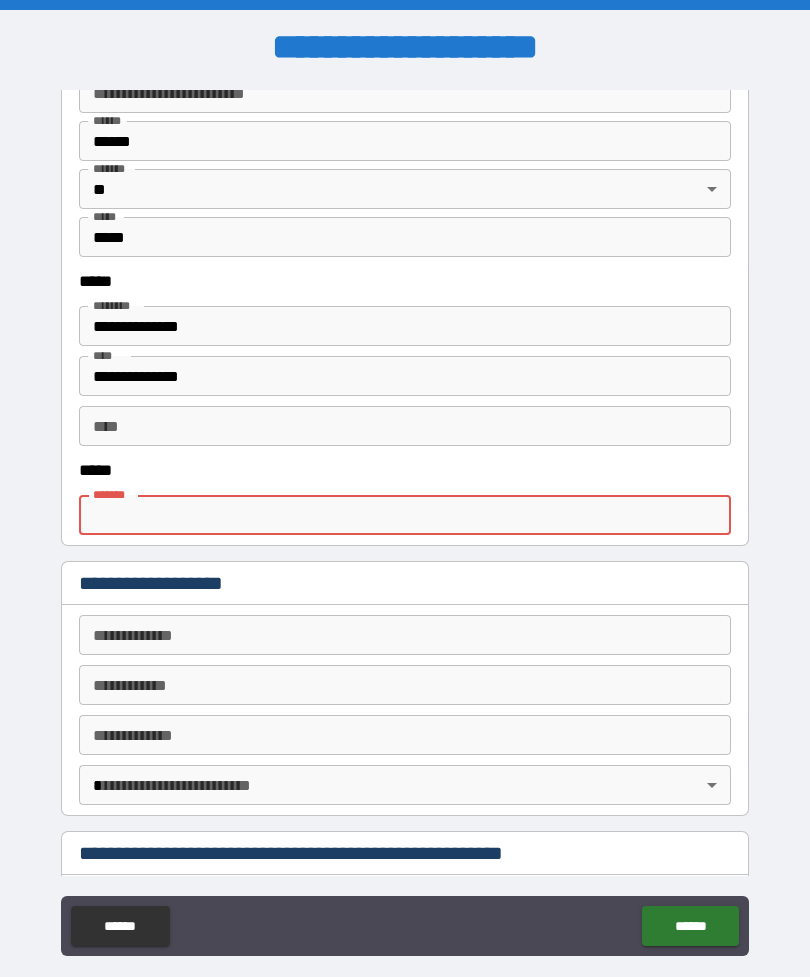 type on "*" 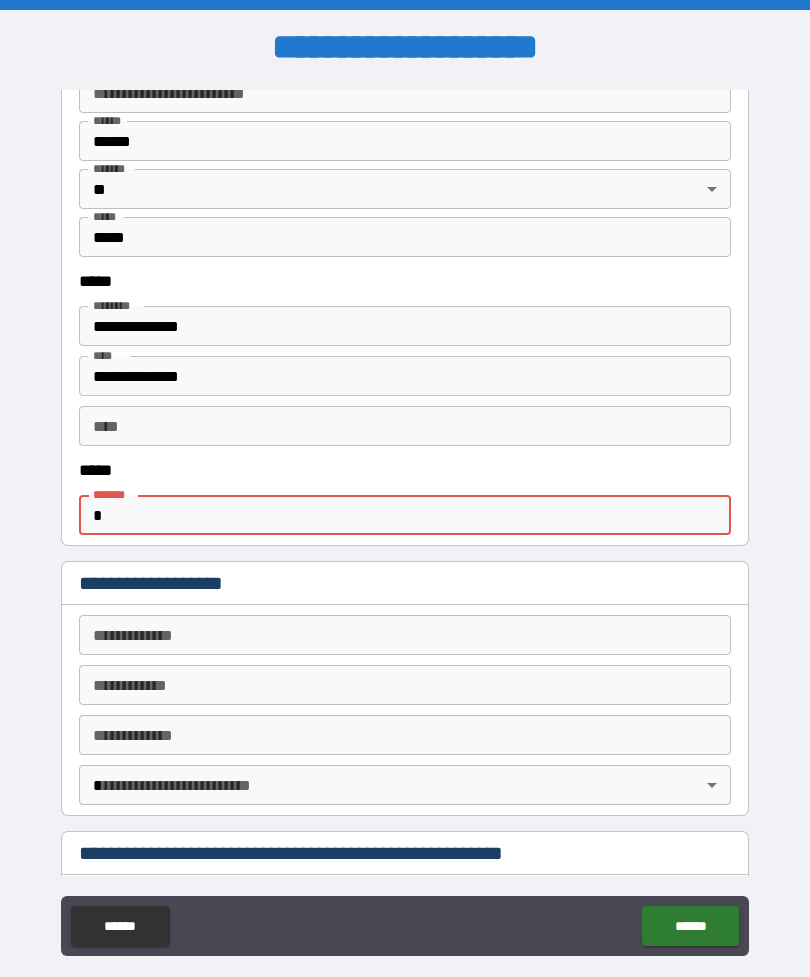 type on "*" 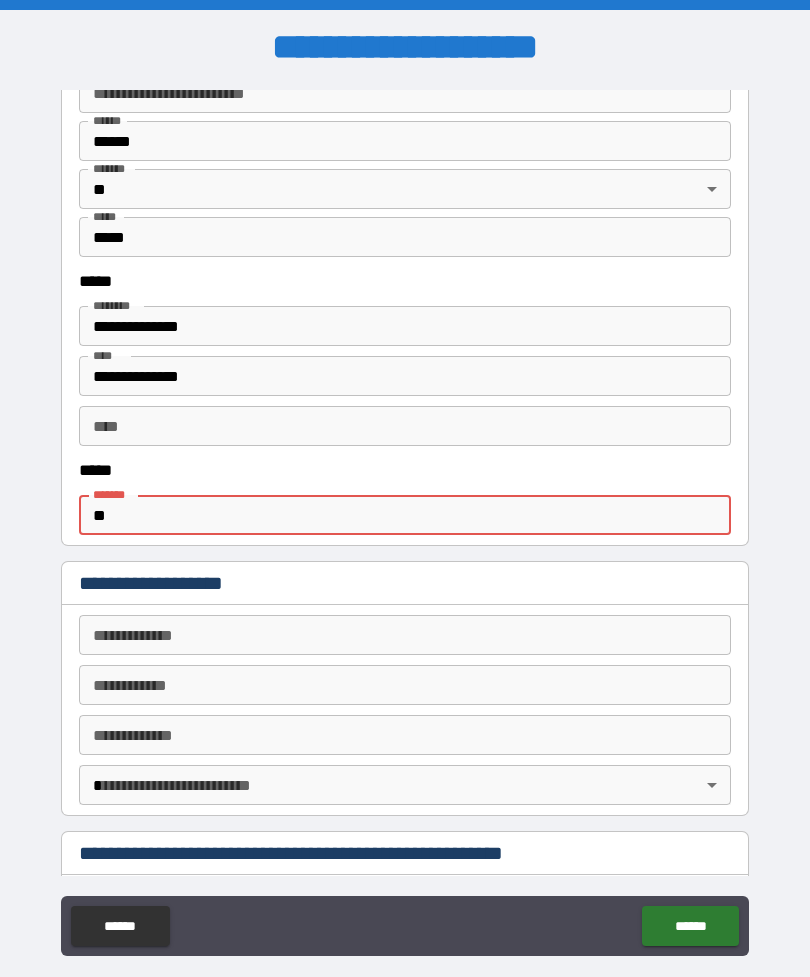 type on "*" 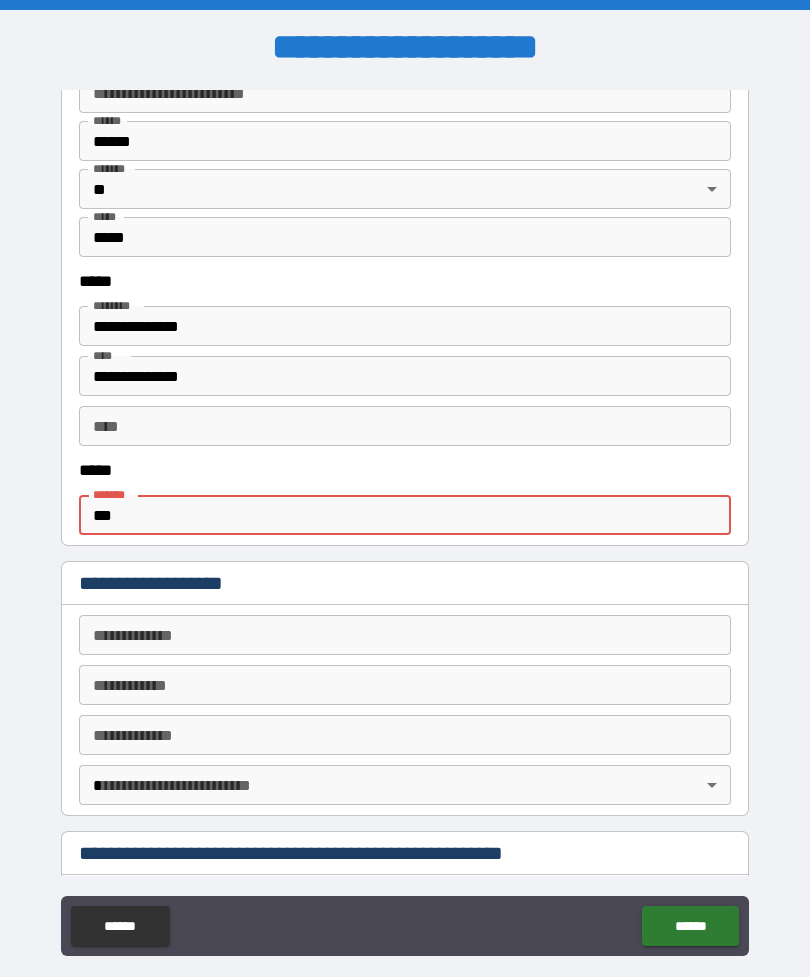 type on "*" 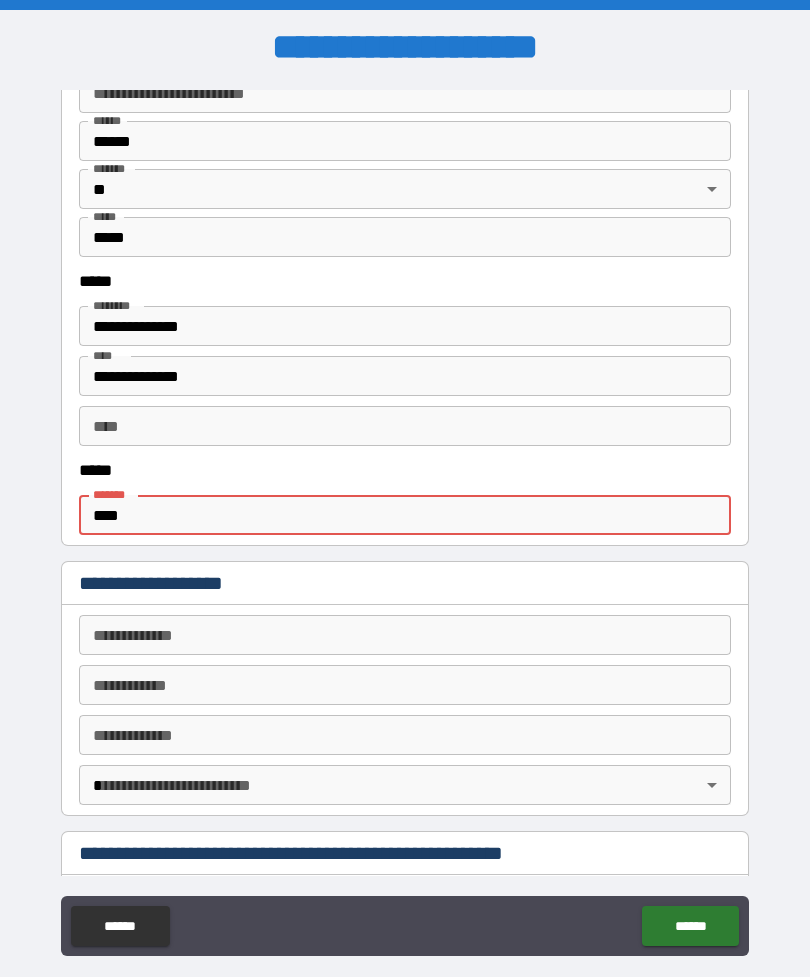 type on "*" 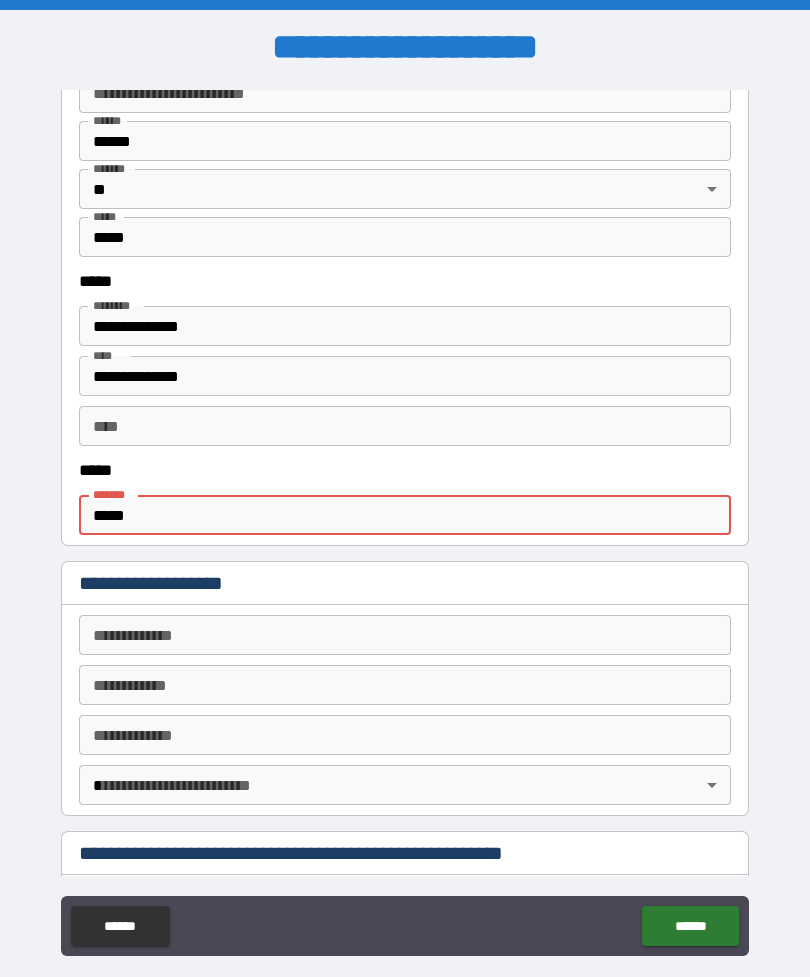 type on "*" 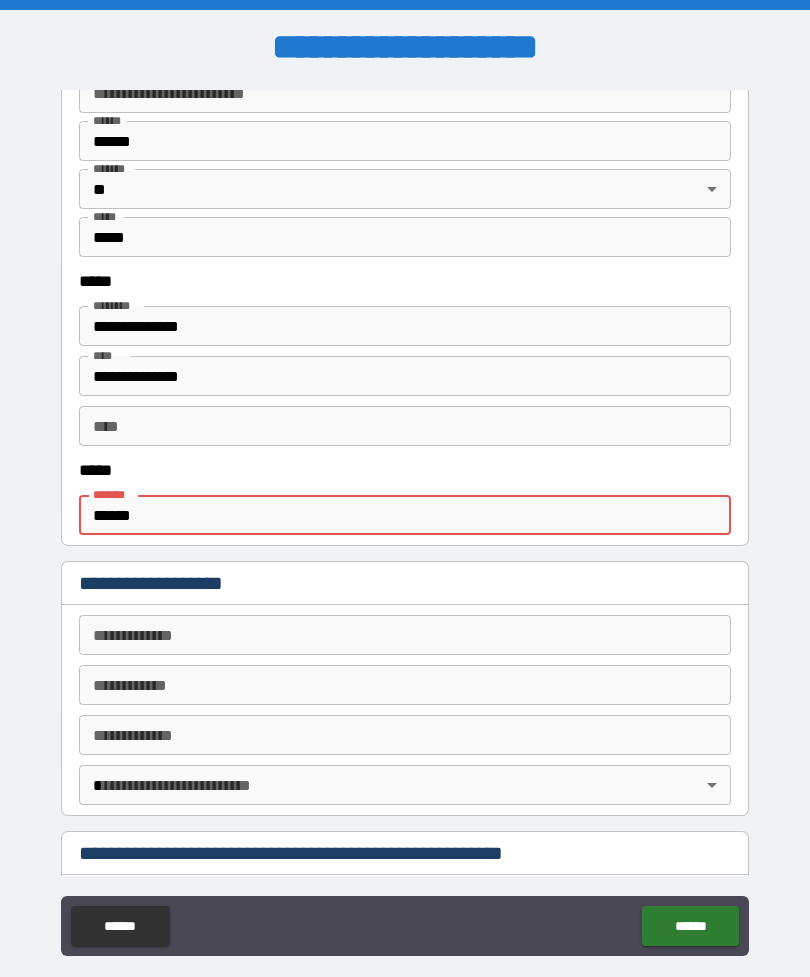 type on "*" 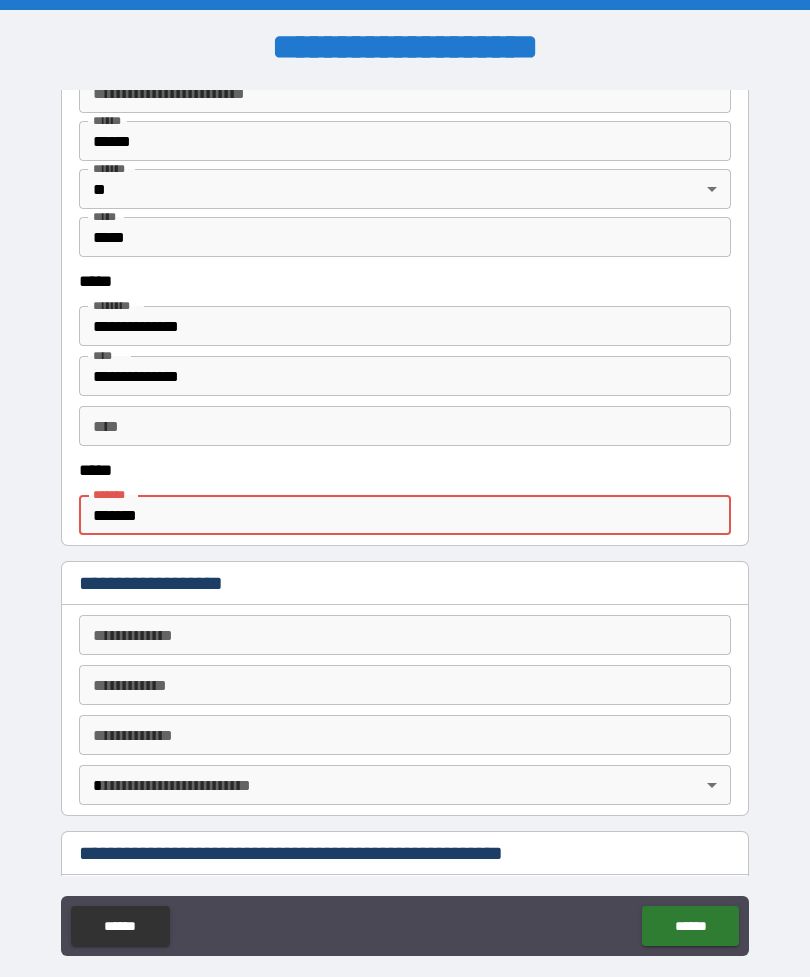 type on "*" 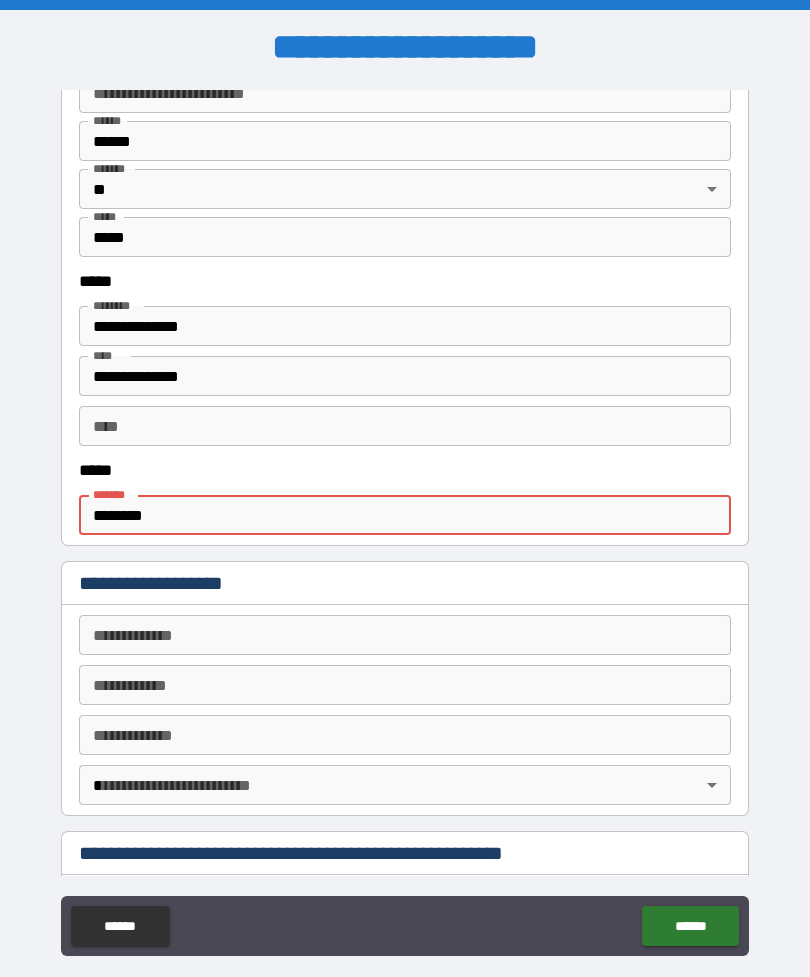 type on "*" 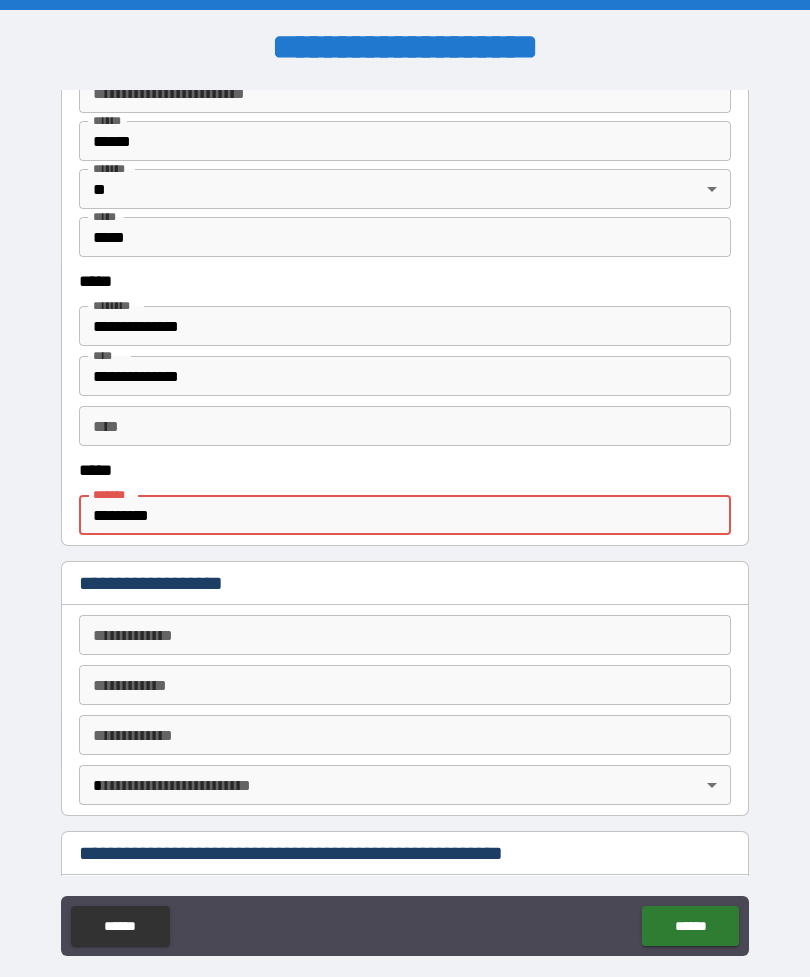 type on "*" 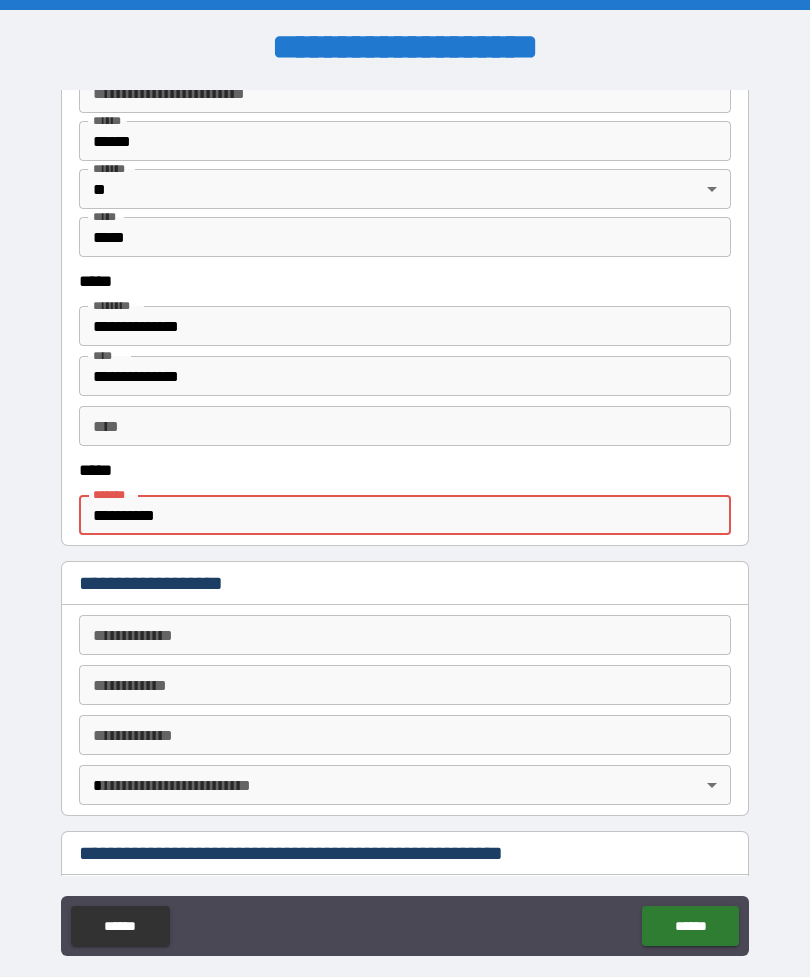 type on "*" 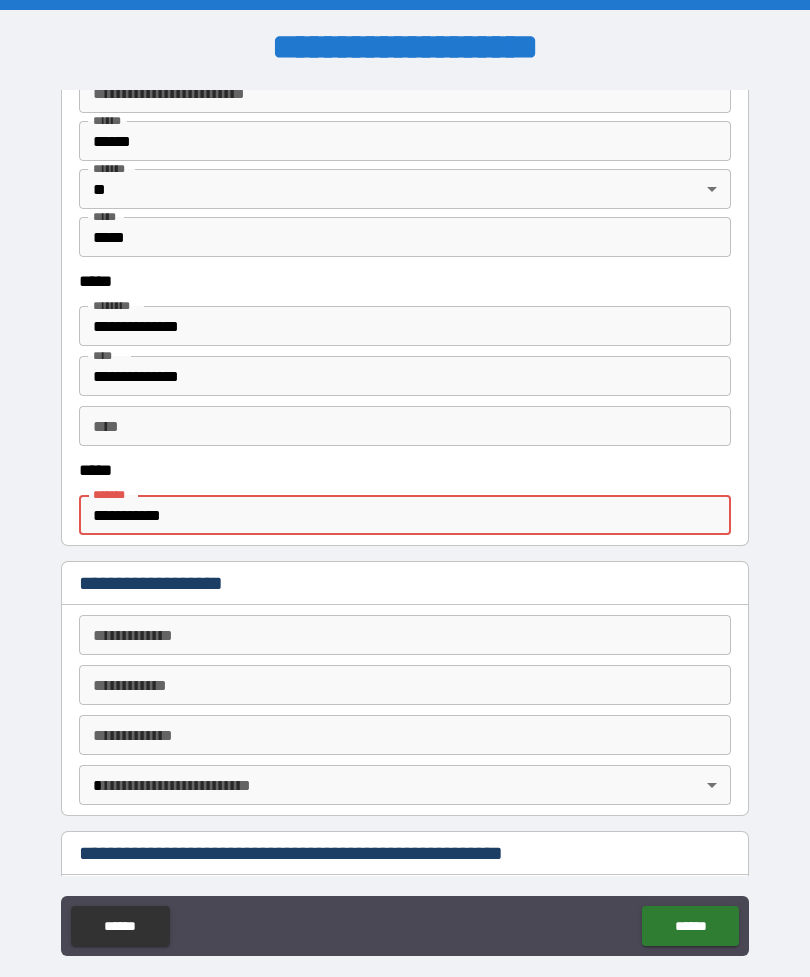 type on "*" 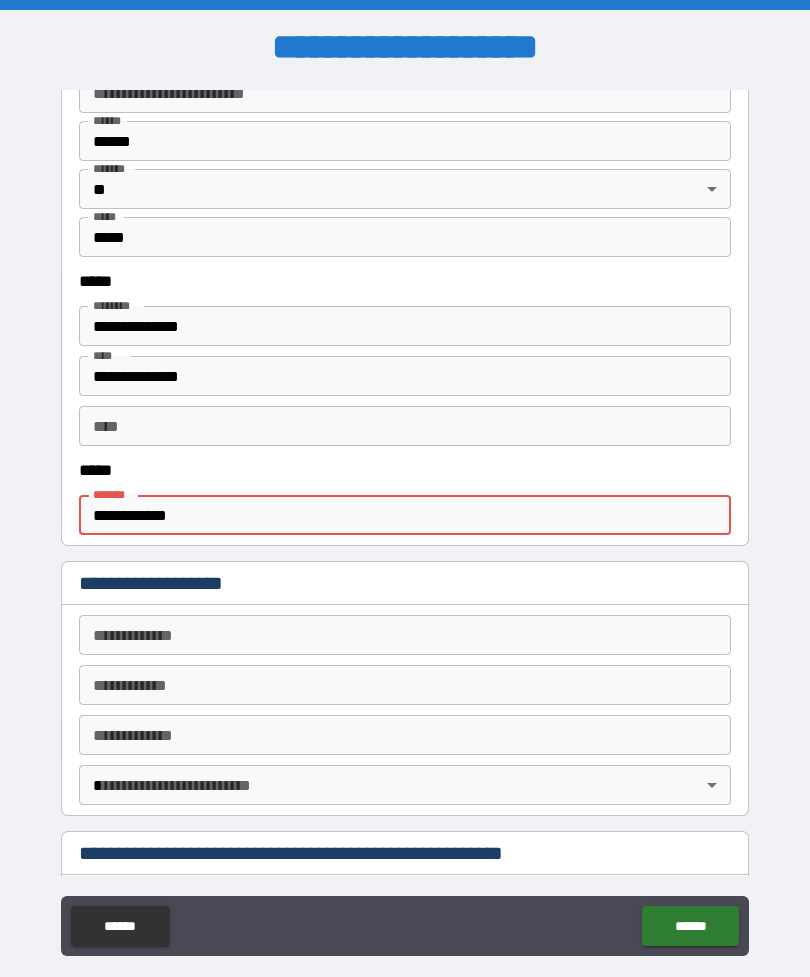 type on "*" 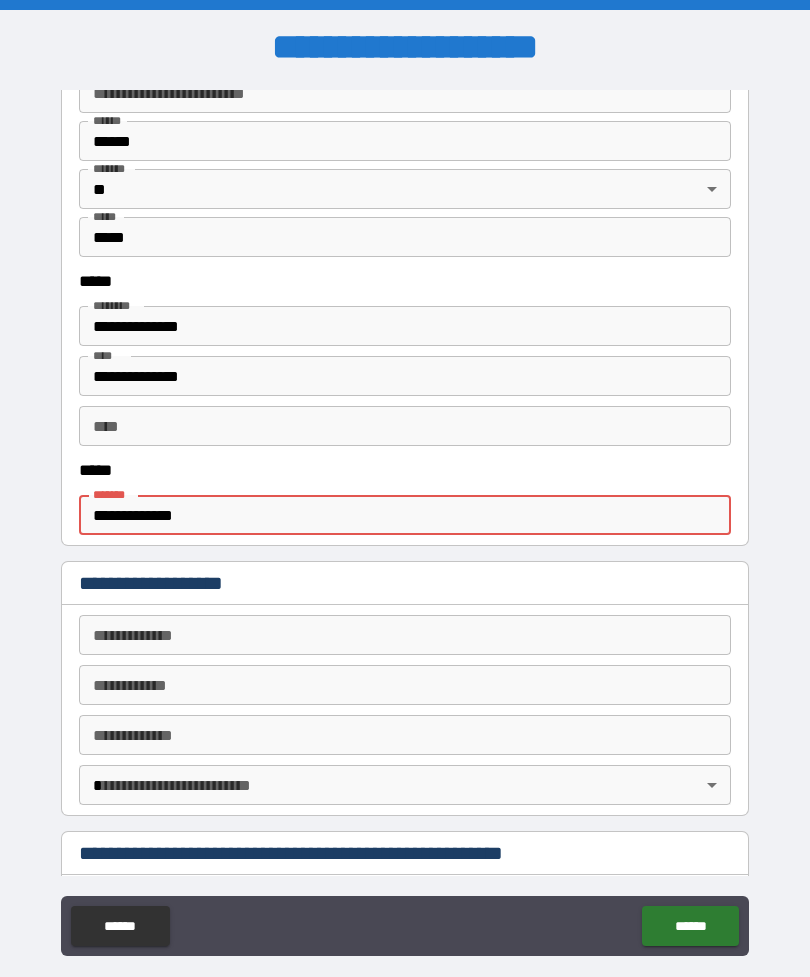 type on "*" 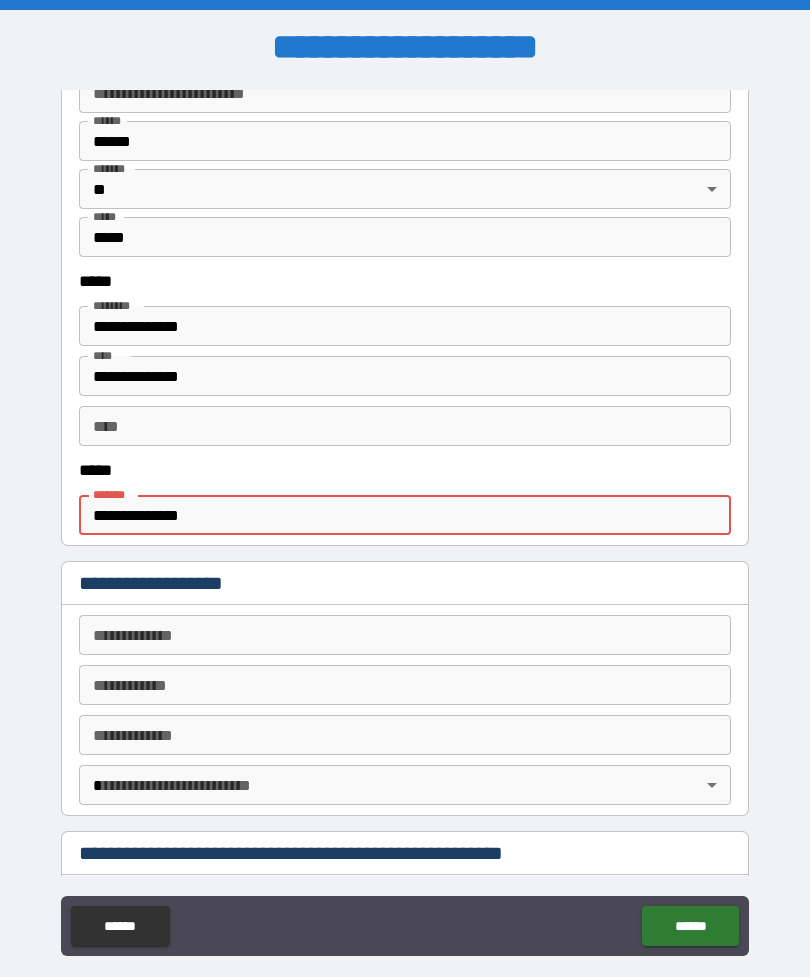 type on "*" 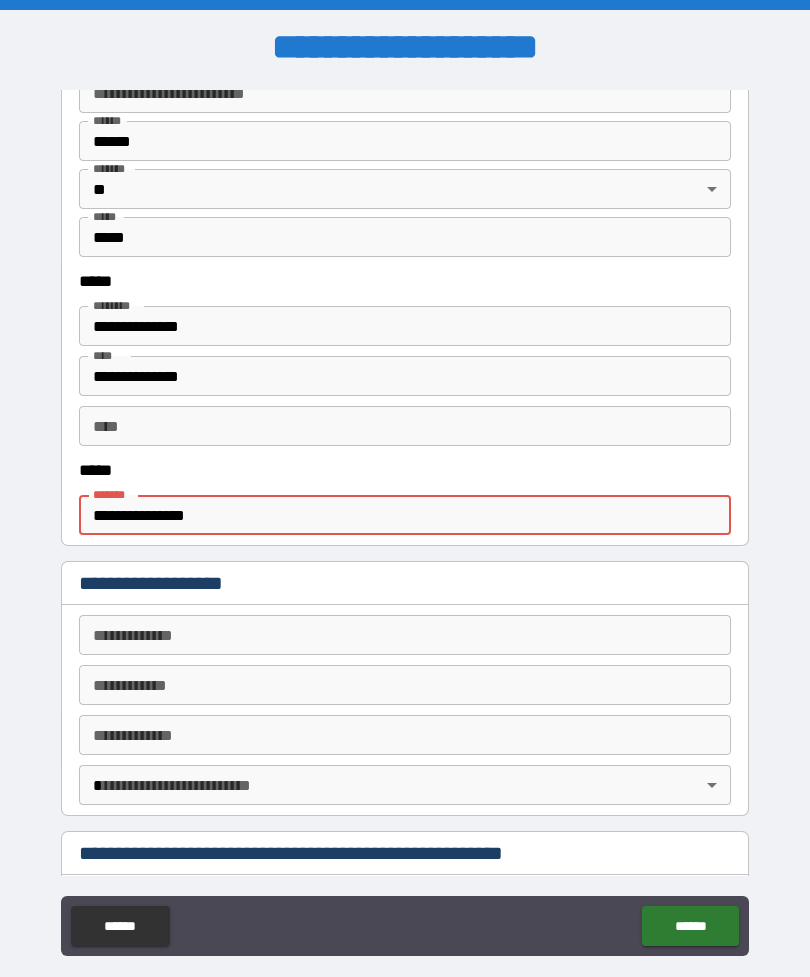 type on "*" 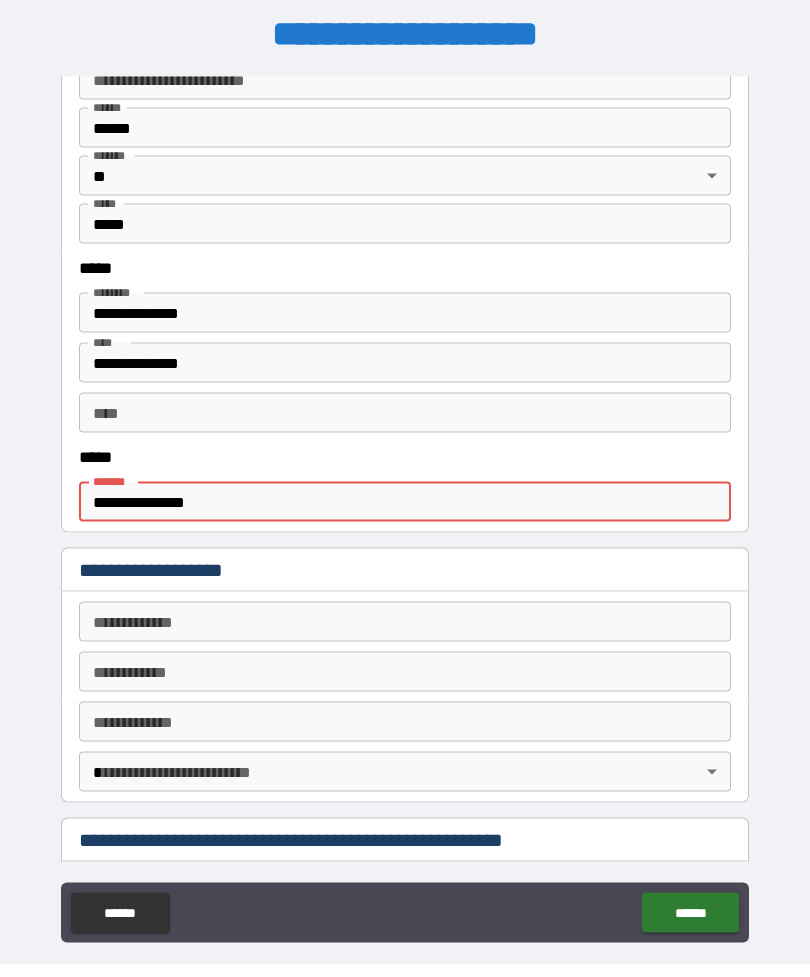click on "**********" at bounding box center (405, 523) 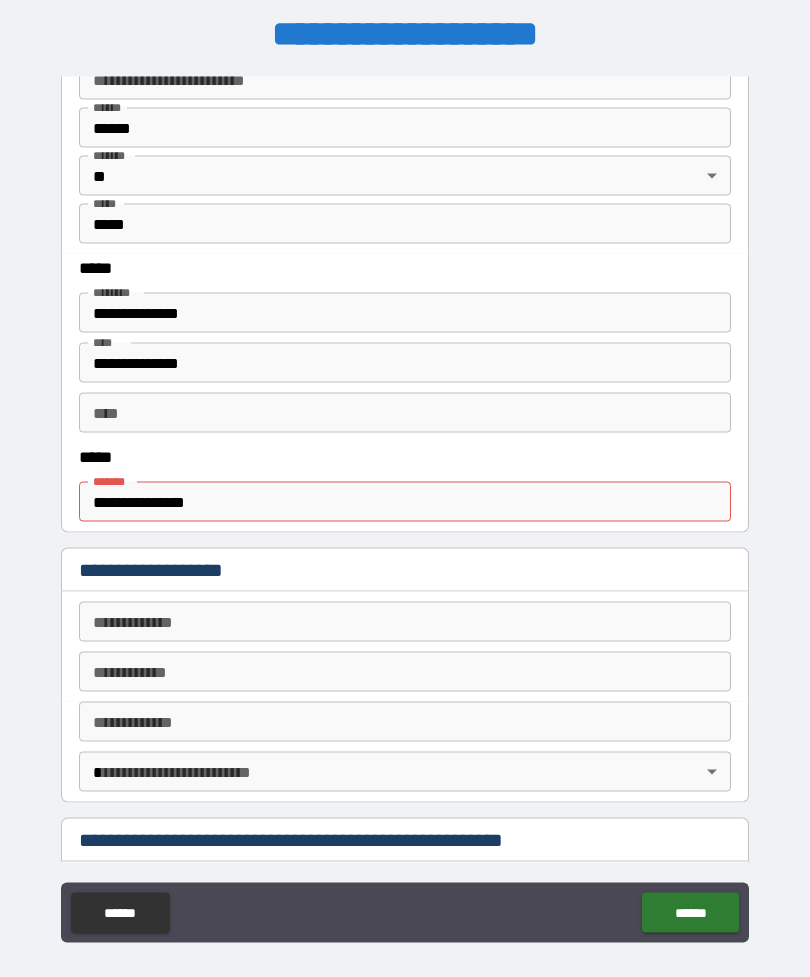 click on "**********" at bounding box center [405, 502] 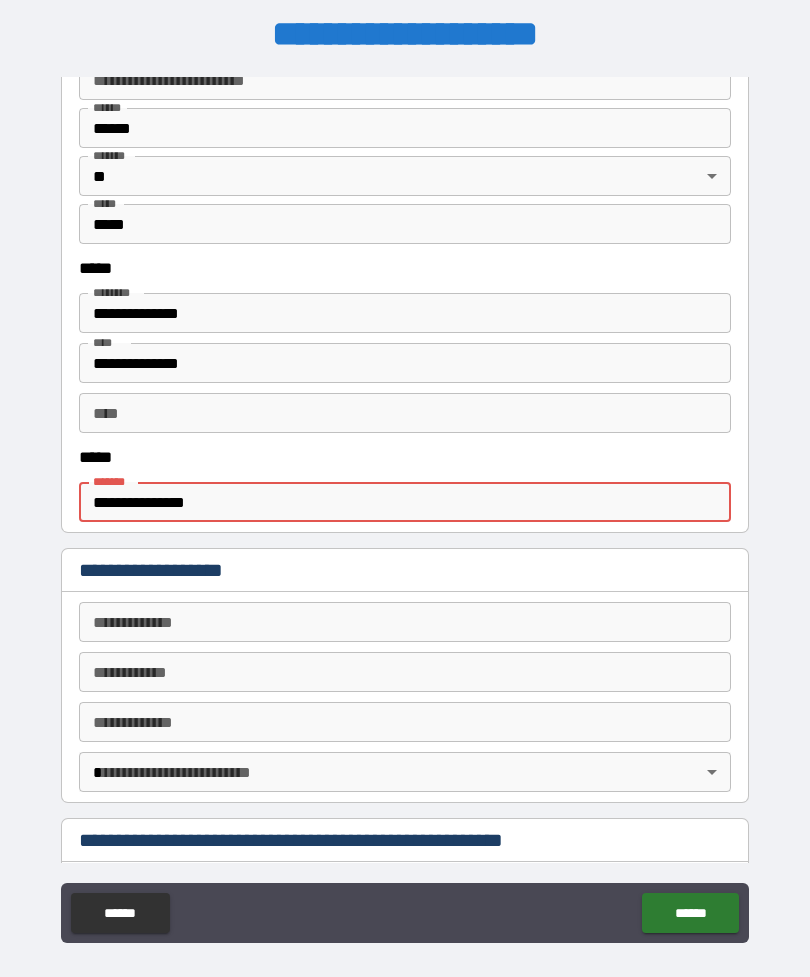 click on "**********" at bounding box center (405, 510) 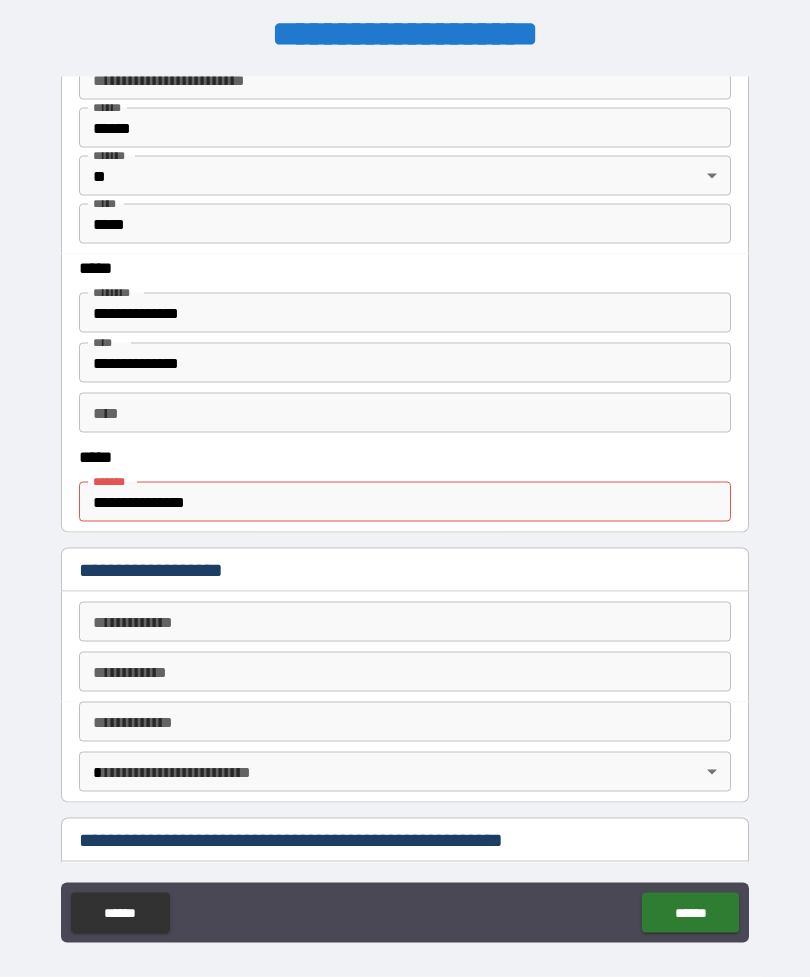 click on "**********" at bounding box center [405, 502] 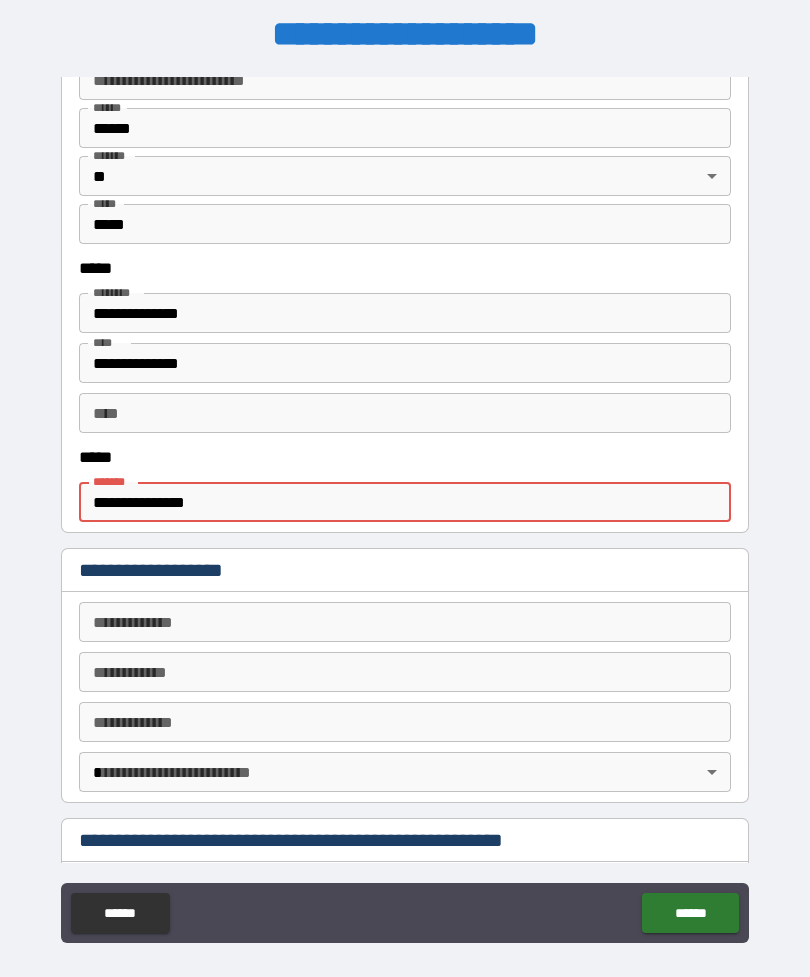 type on "**********" 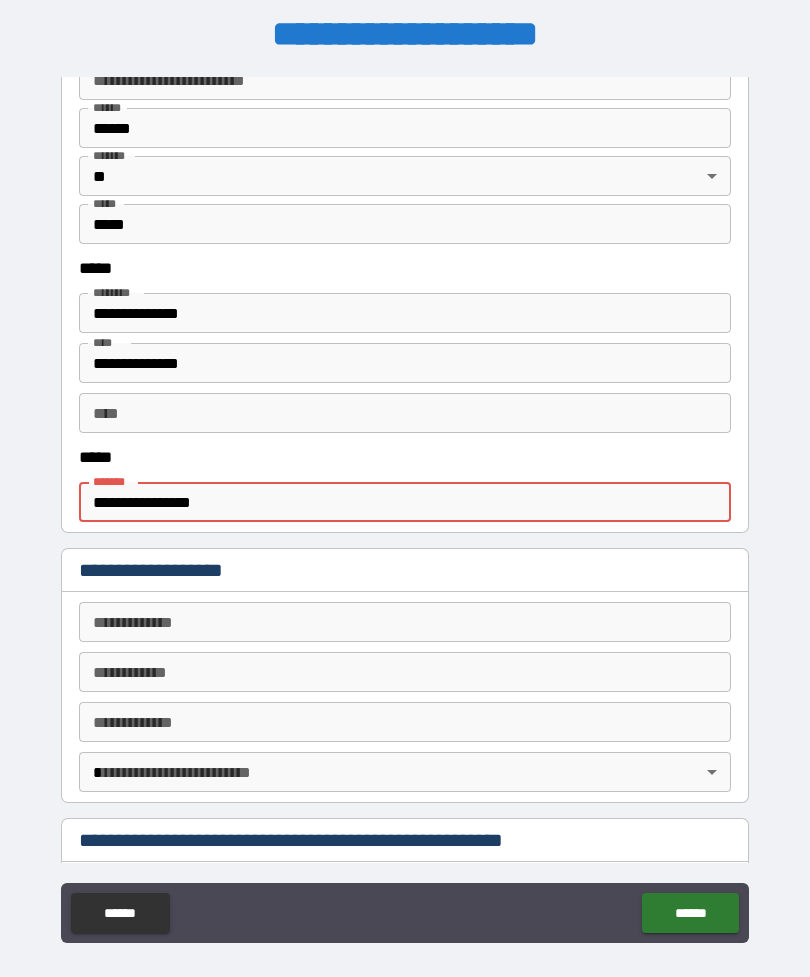 type on "*" 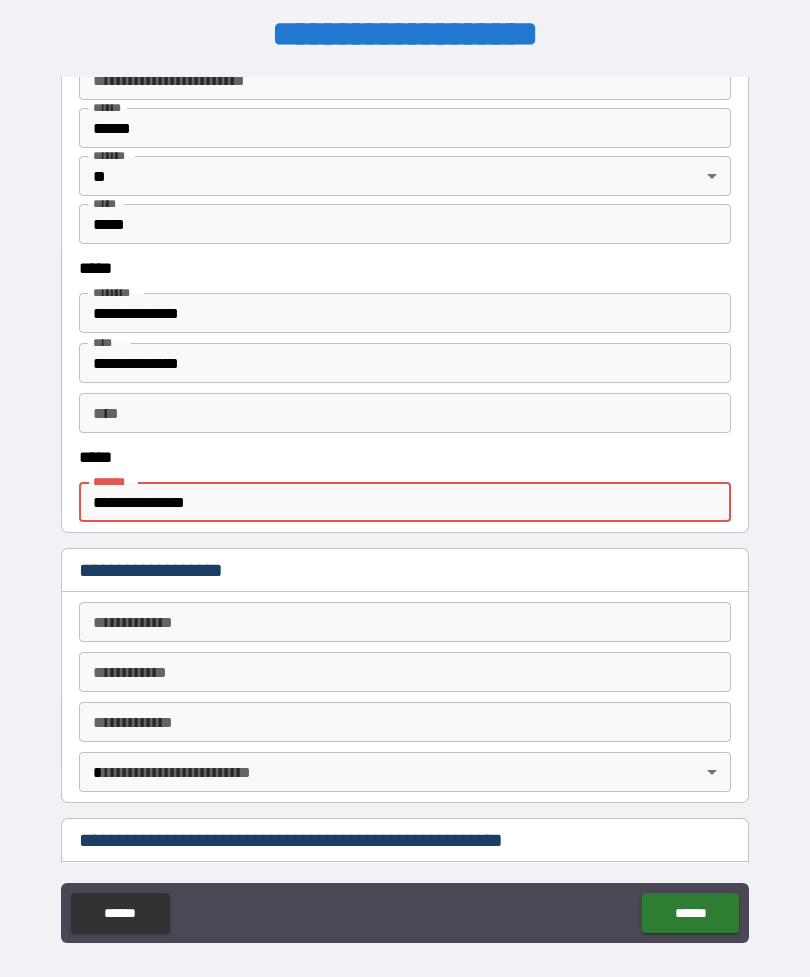 type on "*" 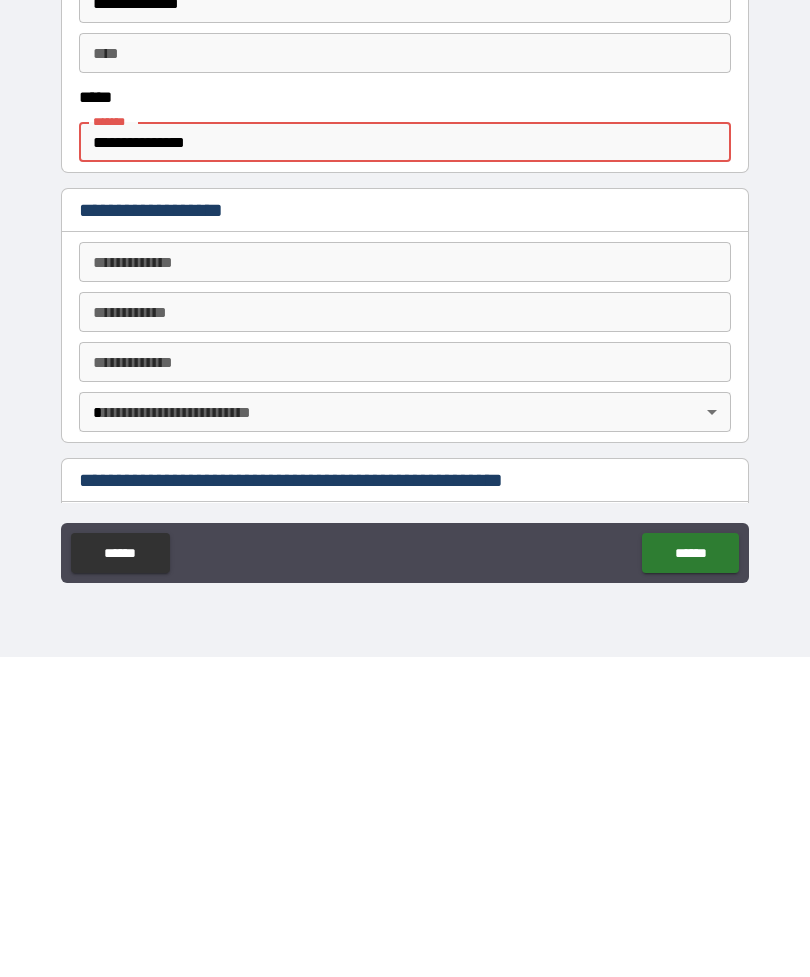 scroll, scrollTop: 54, scrollLeft: 0, axis: vertical 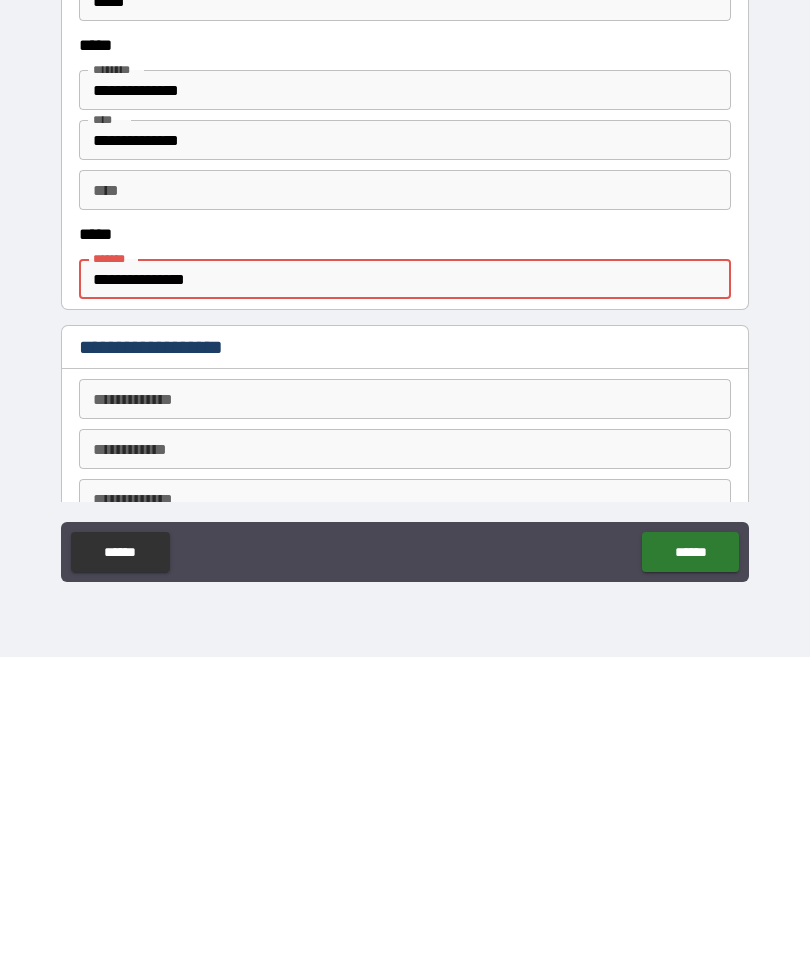 click on "**********" at bounding box center [405, 599] 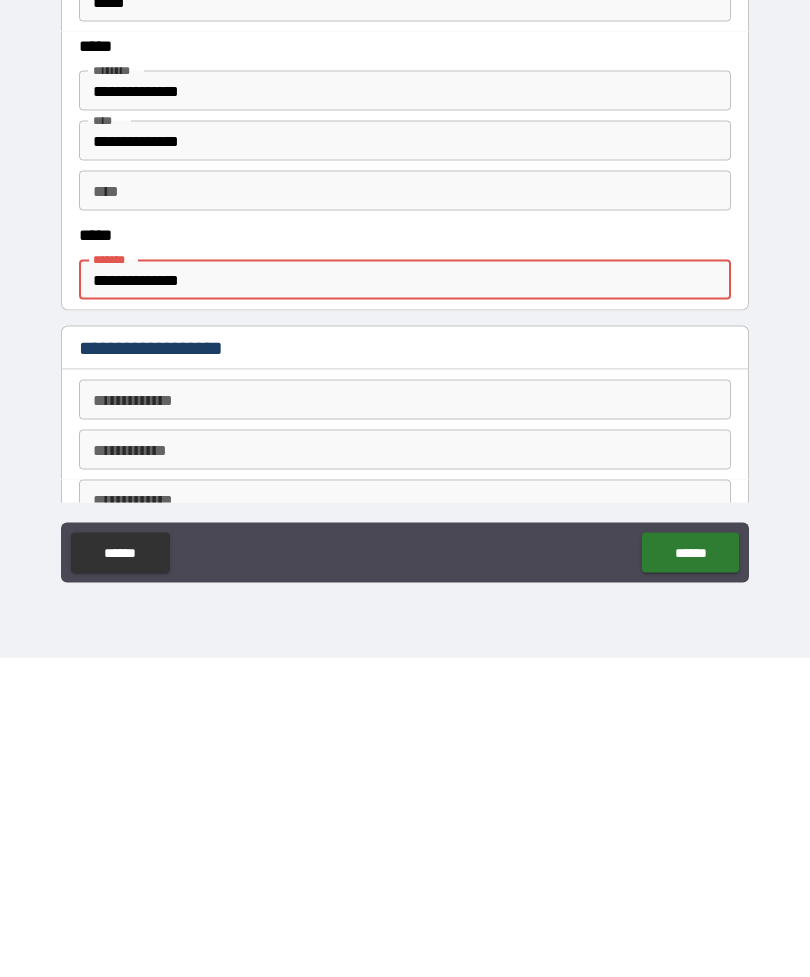 type on "*" 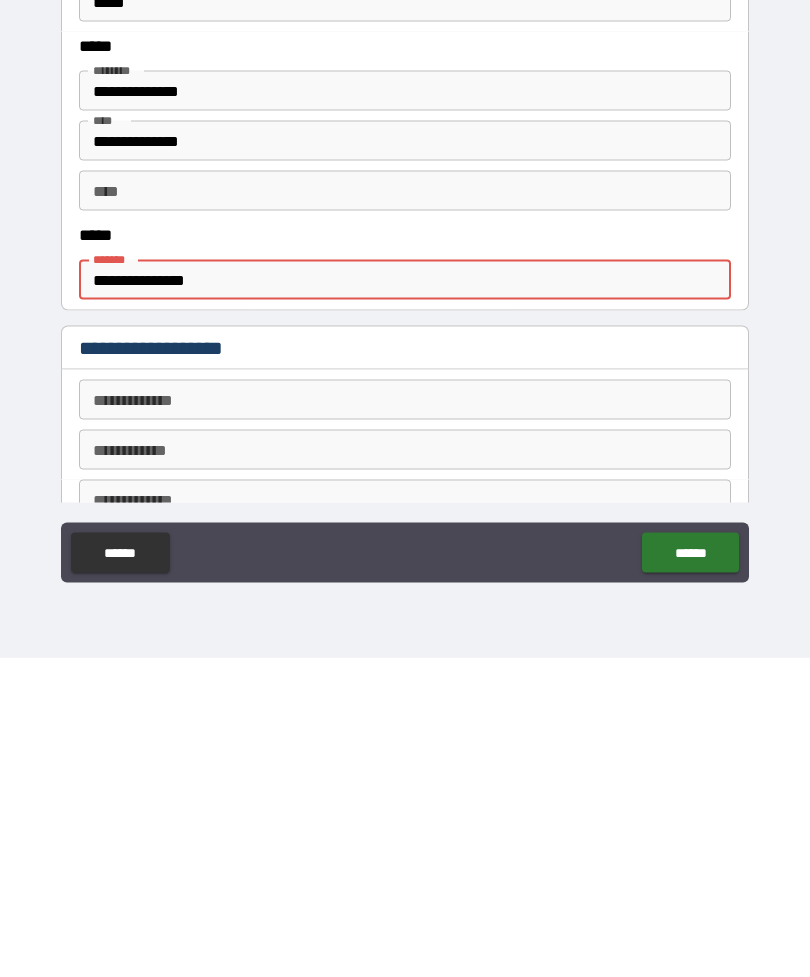 type on "*" 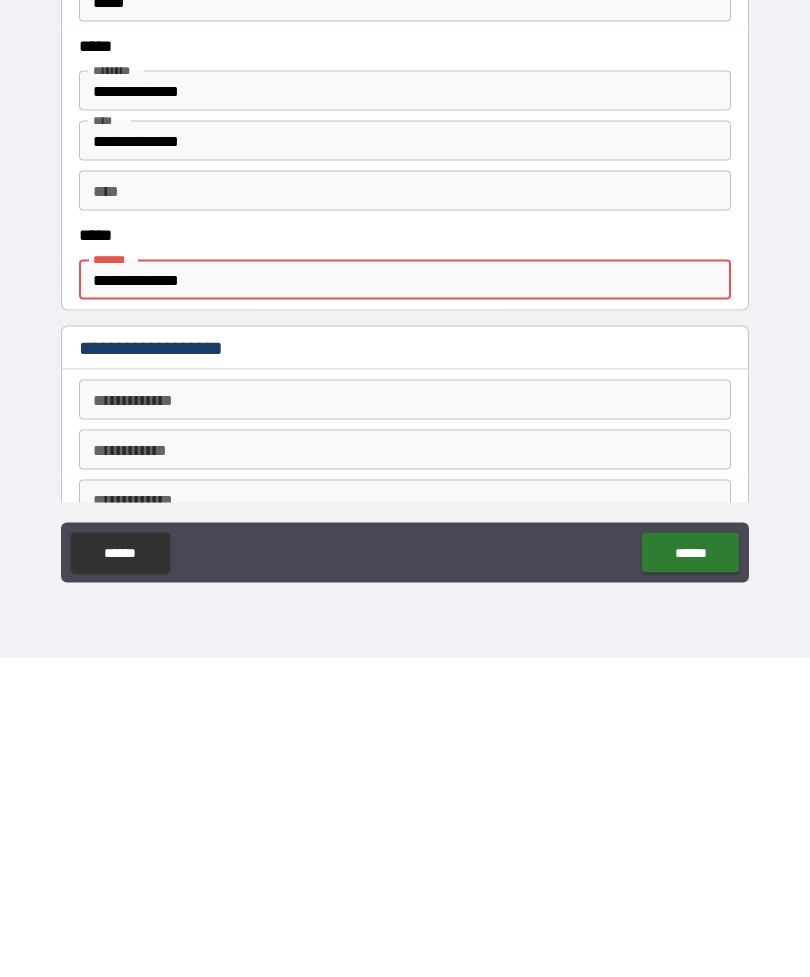 type on "*" 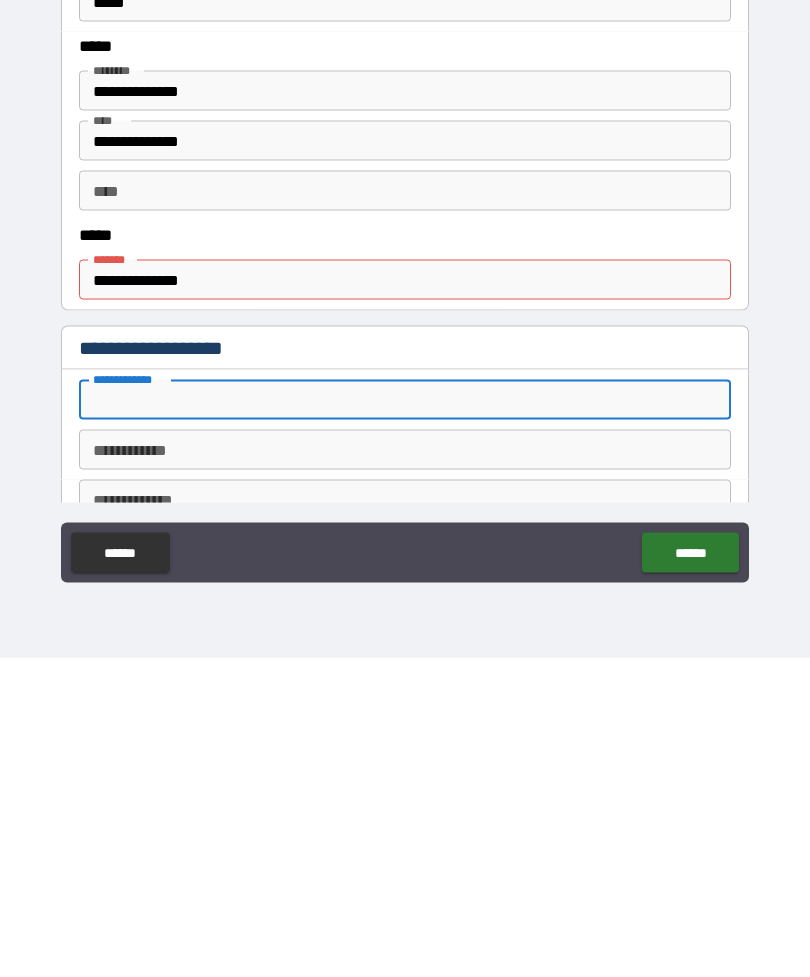 type on "*" 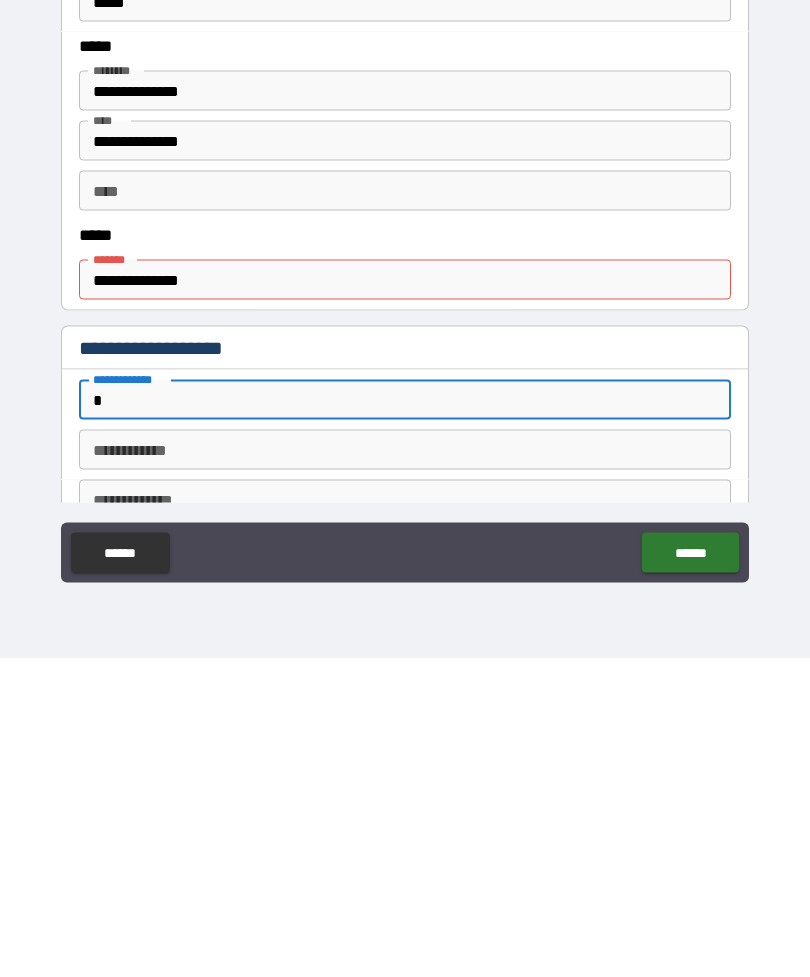 type on "*" 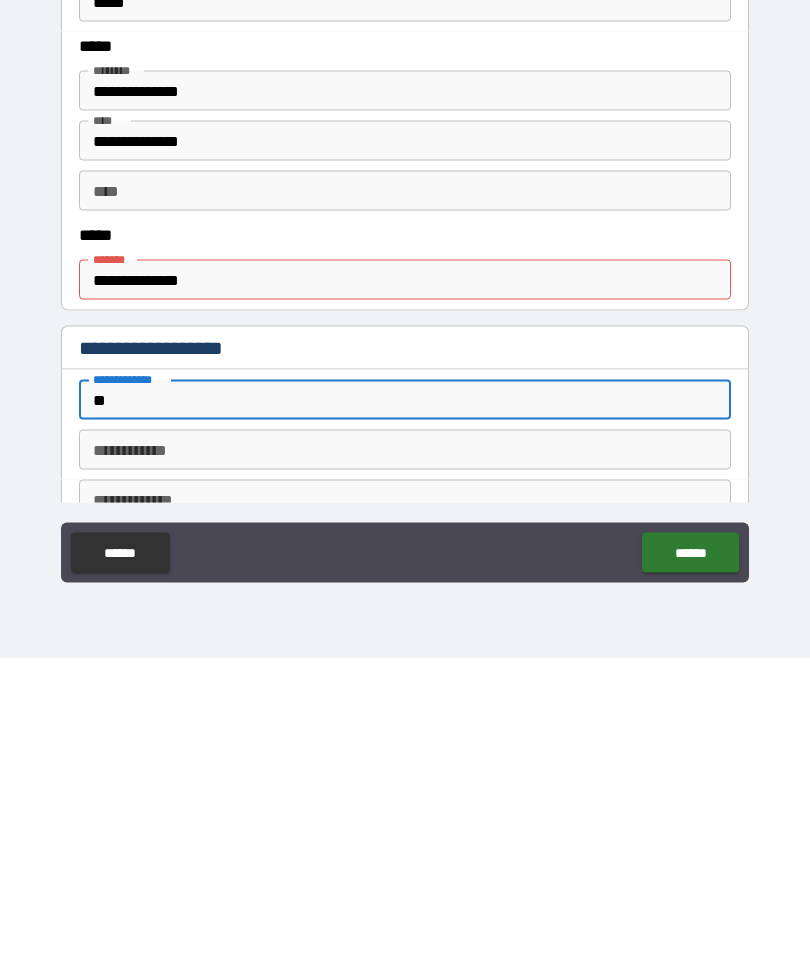 type on "*" 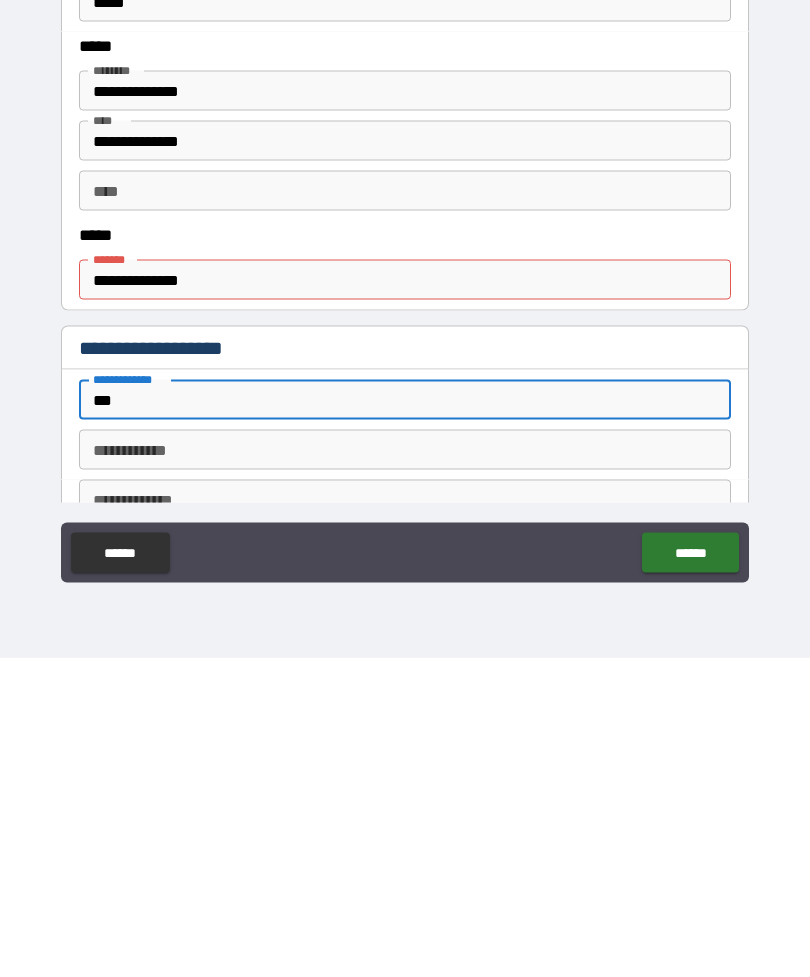 type on "*" 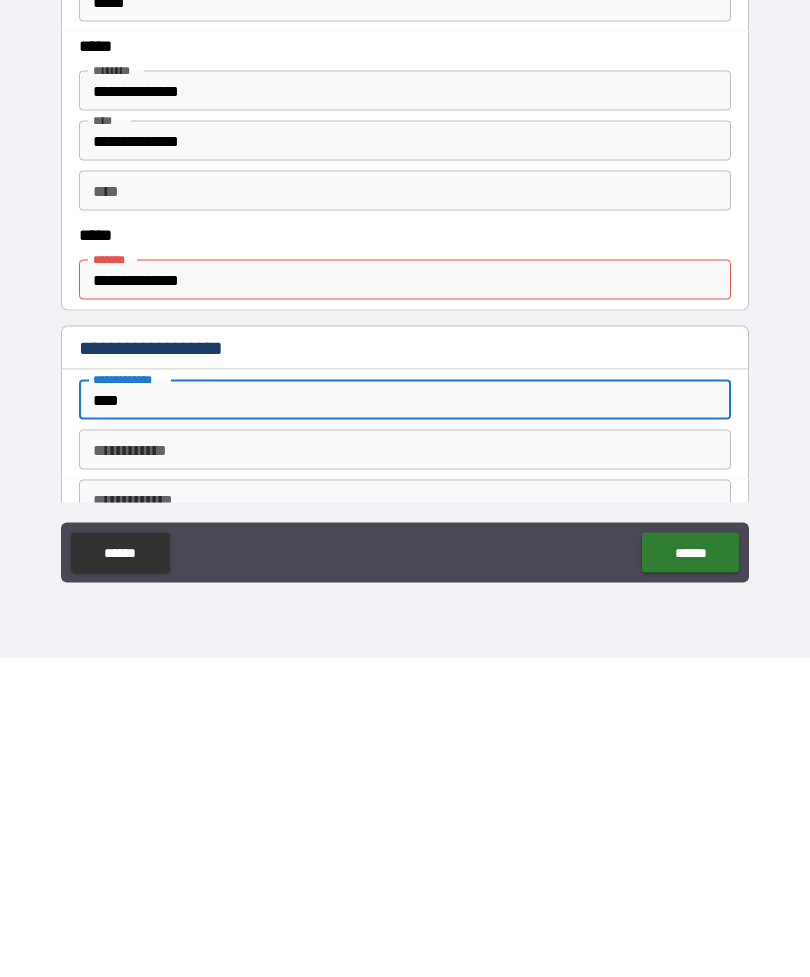 type on "*" 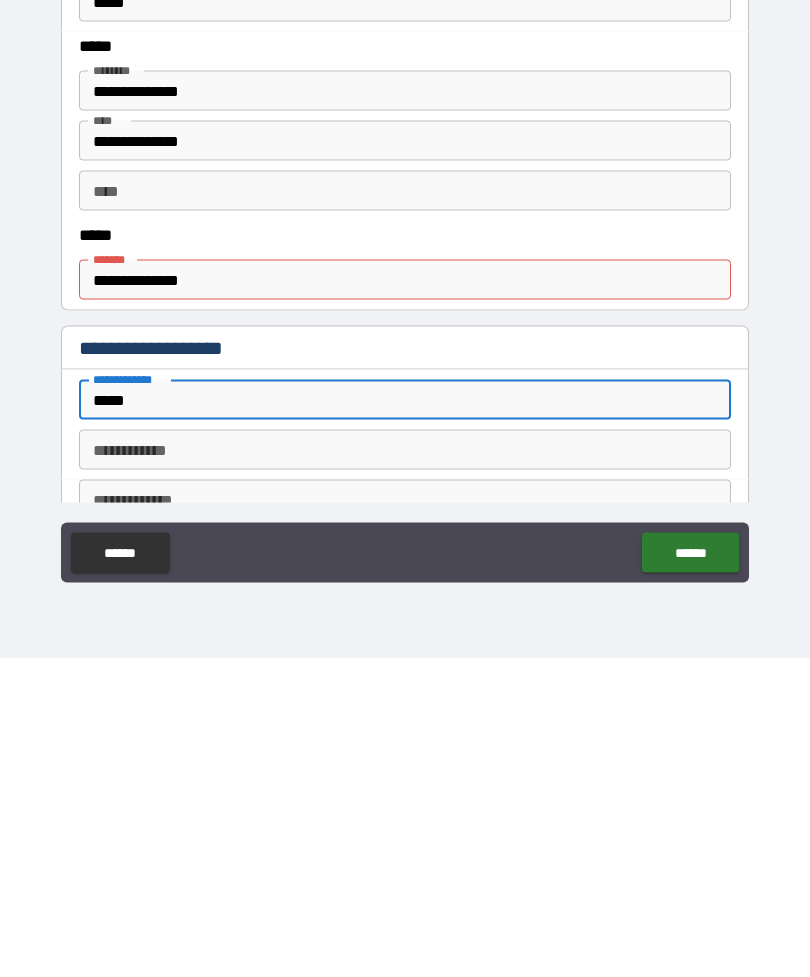 type on "*" 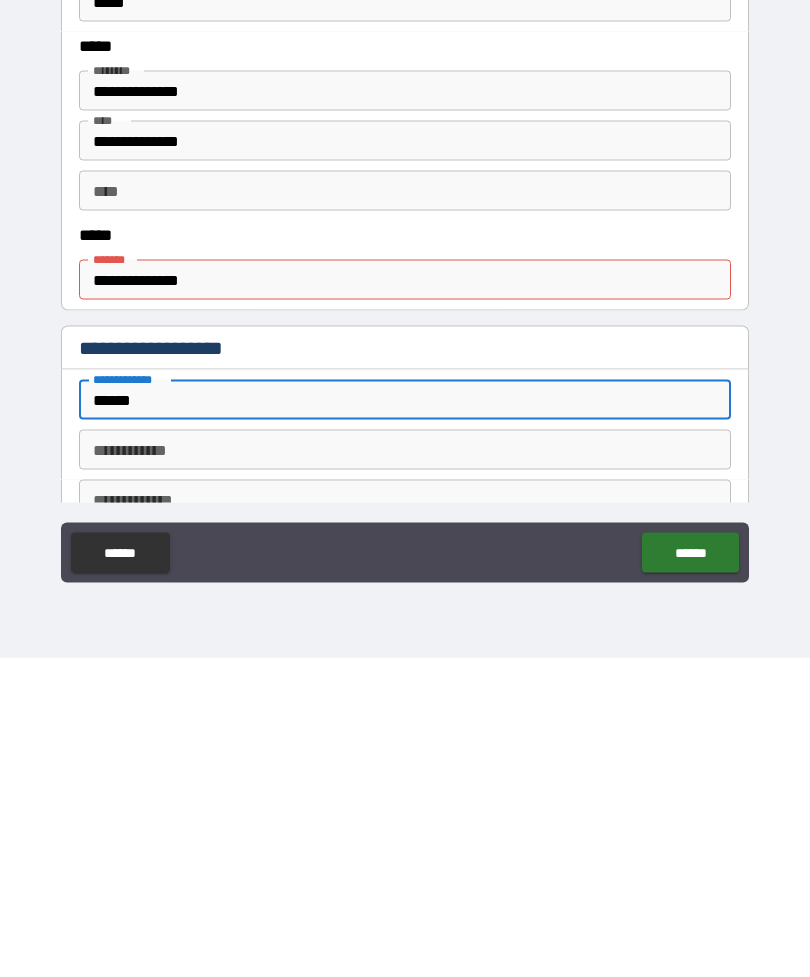 type on "*" 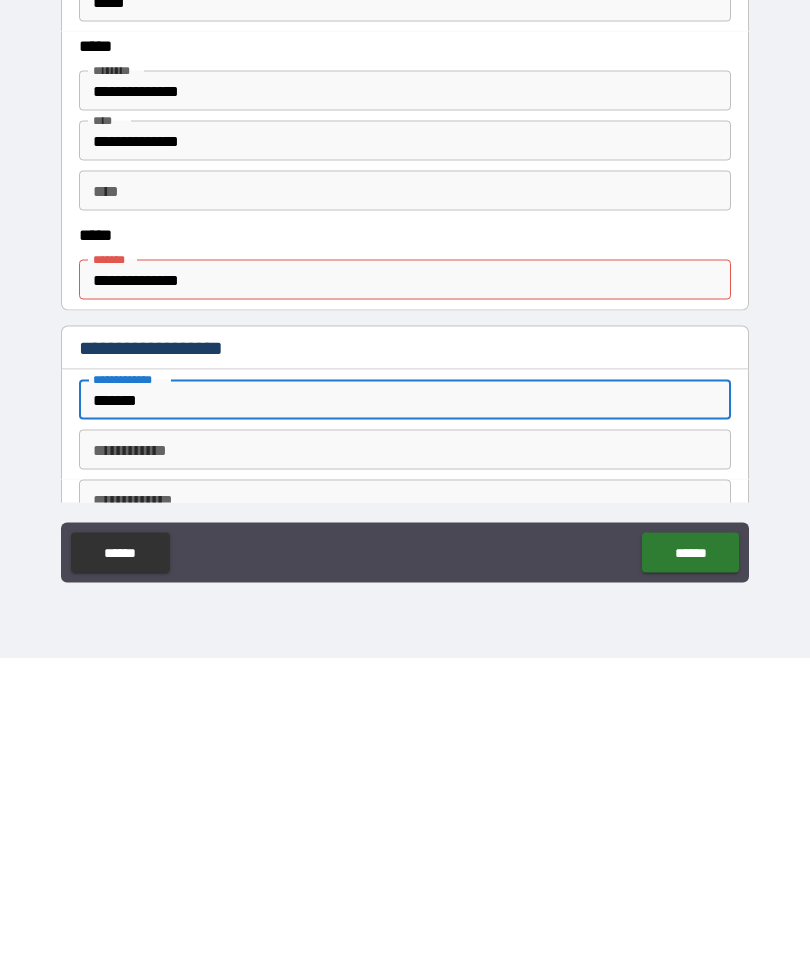 type on "*" 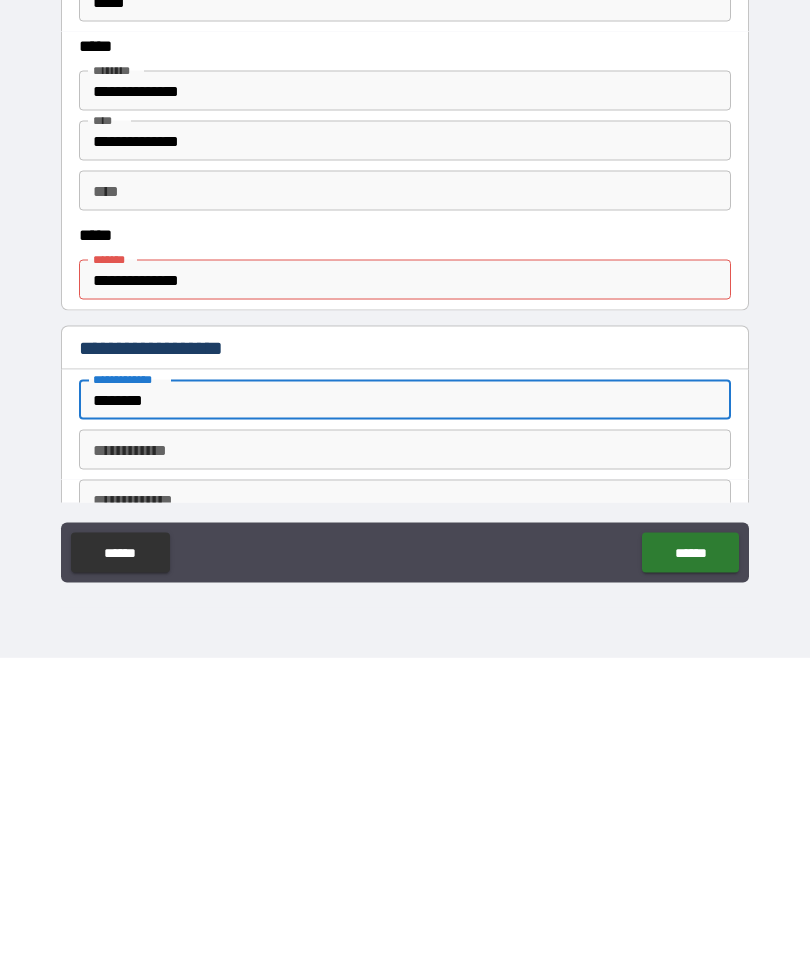 type 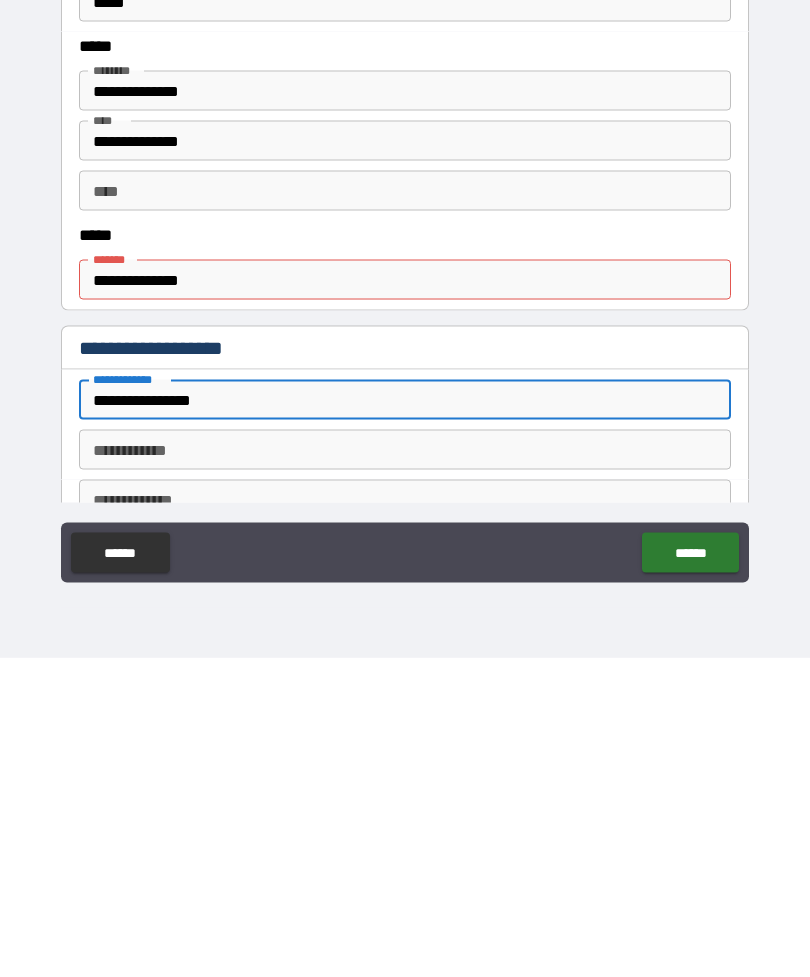click on "**********" at bounding box center (405, 769) 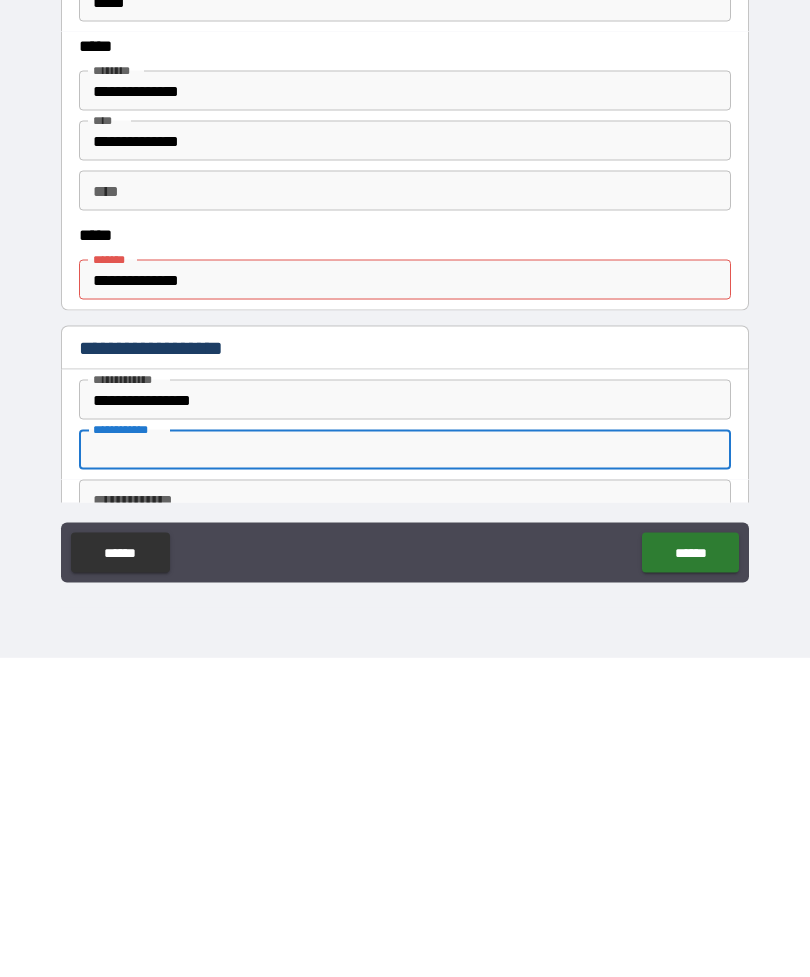 click on "**********" at bounding box center (405, 719) 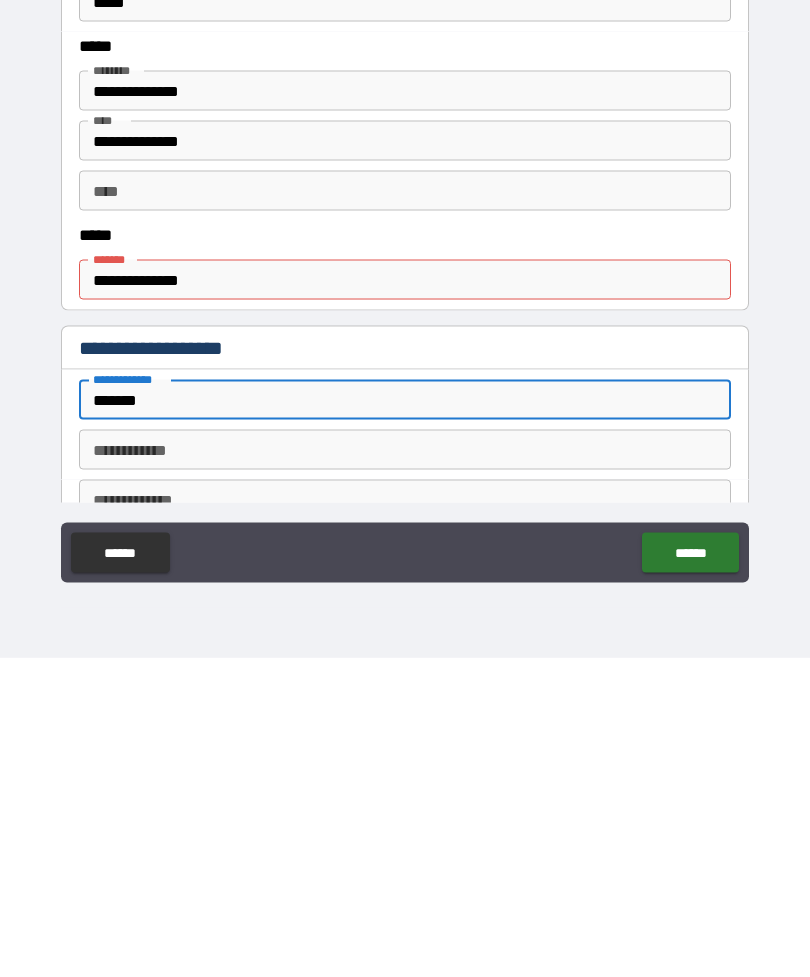 click on "**********" at bounding box center (405, 769) 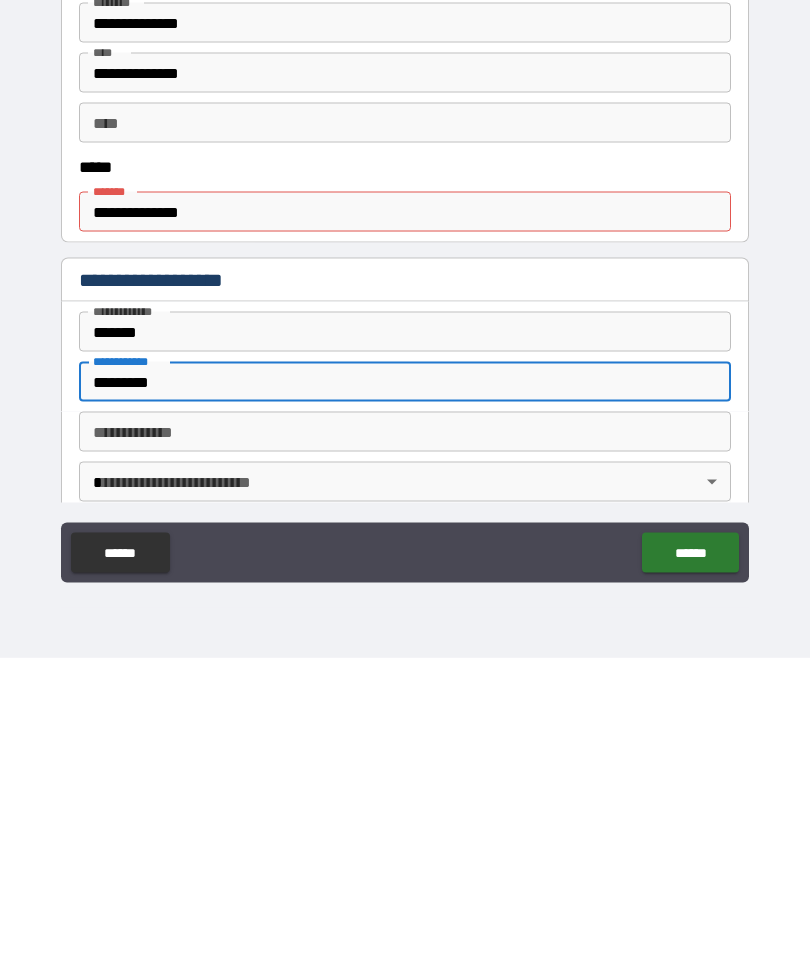 scroll, scrollTop: 817, scrollLeft: 0, axis: vertical 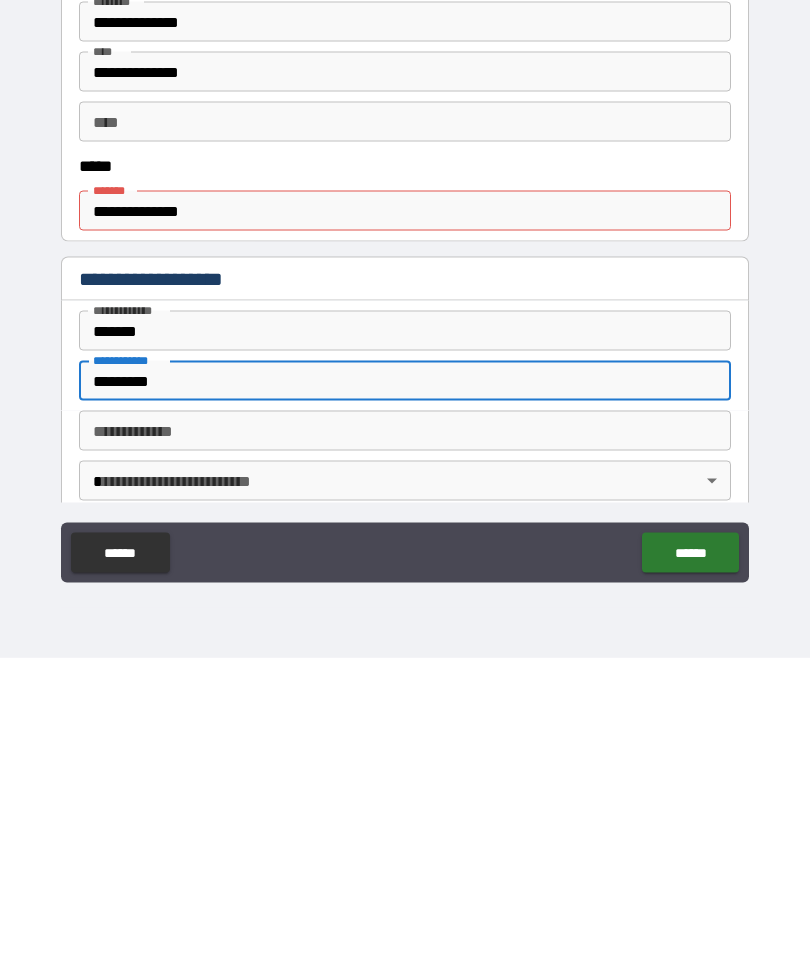 click on "**********" at bounding box center (405, 750) 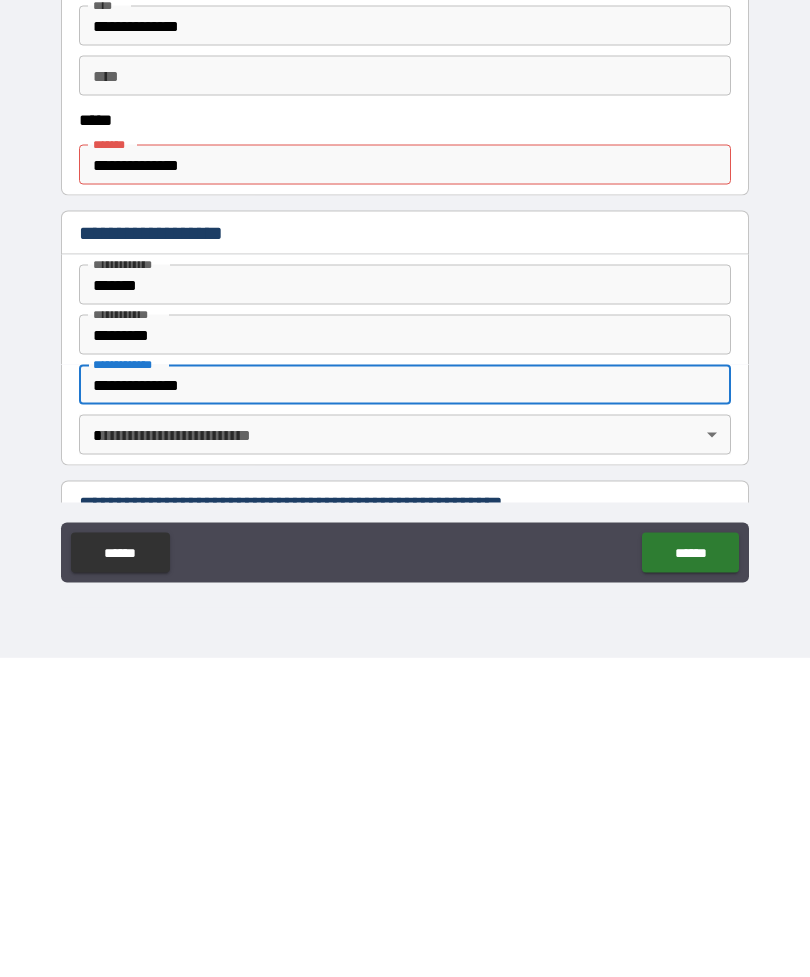 scroll, scrollTop: 860, scrollLeft: 0, axis: vertical 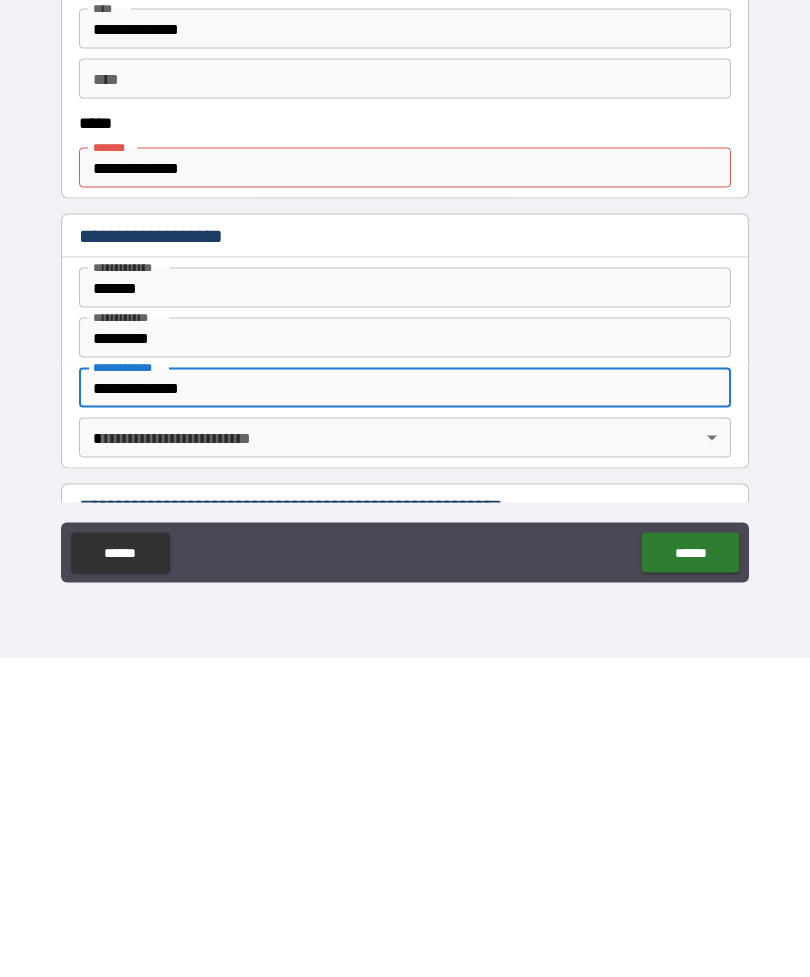 click on "**********" at bounding box center [405, 466] 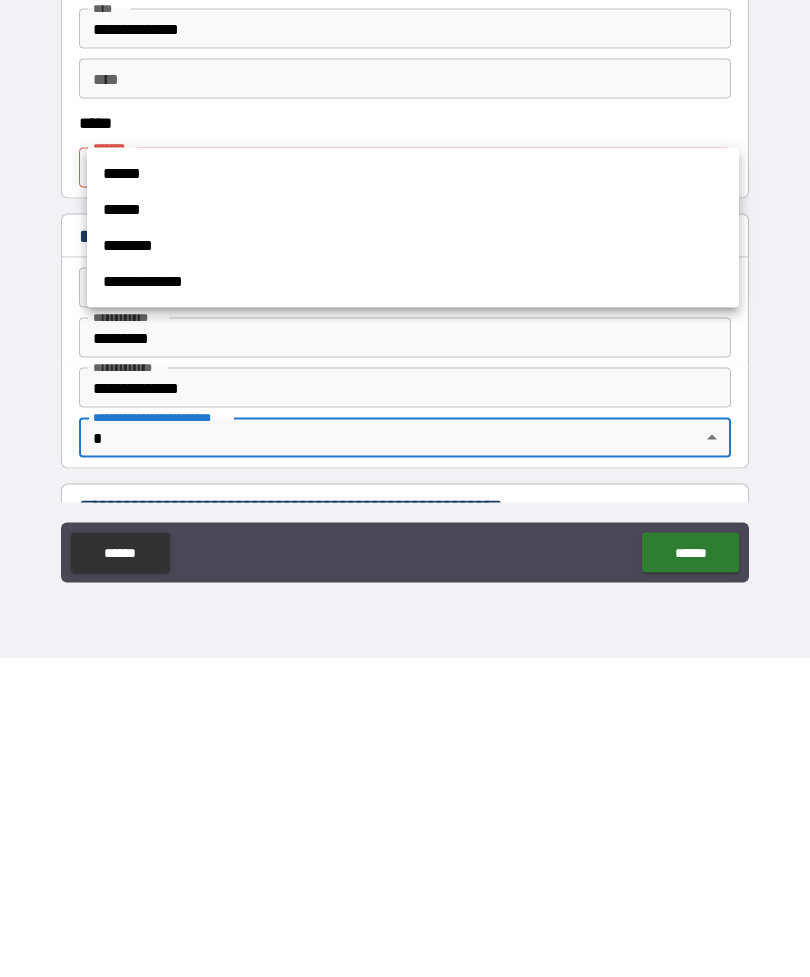 scroll, scrollTop: 64, scrollLeft: 0, axis: vertical 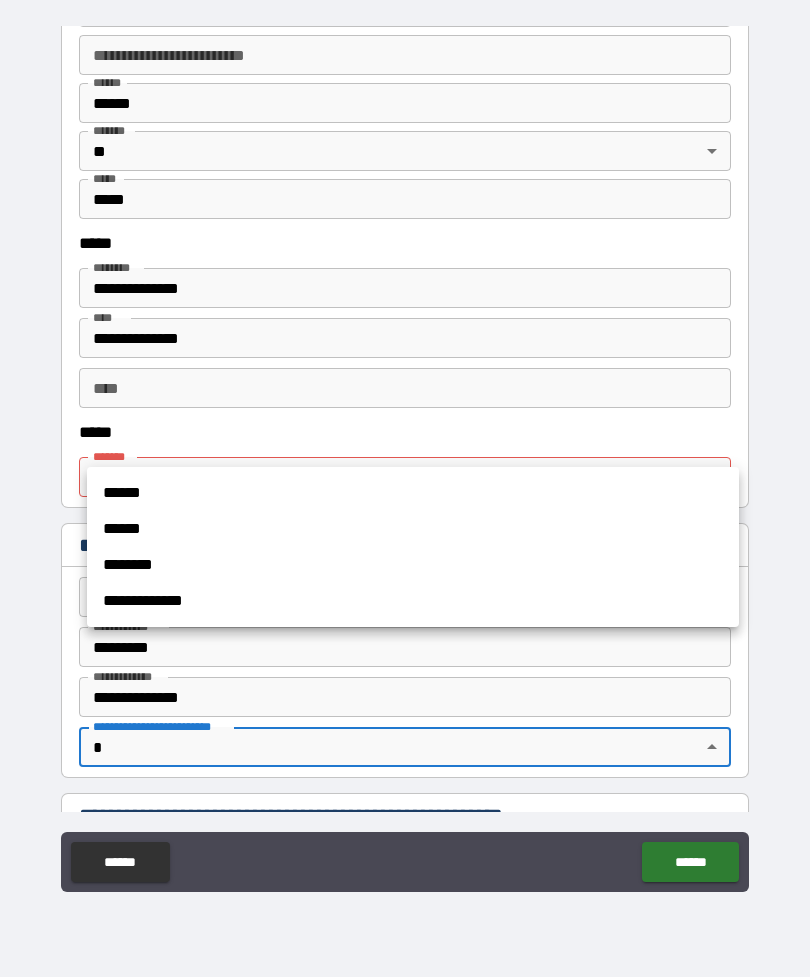 click at bounding box center (405, 488) 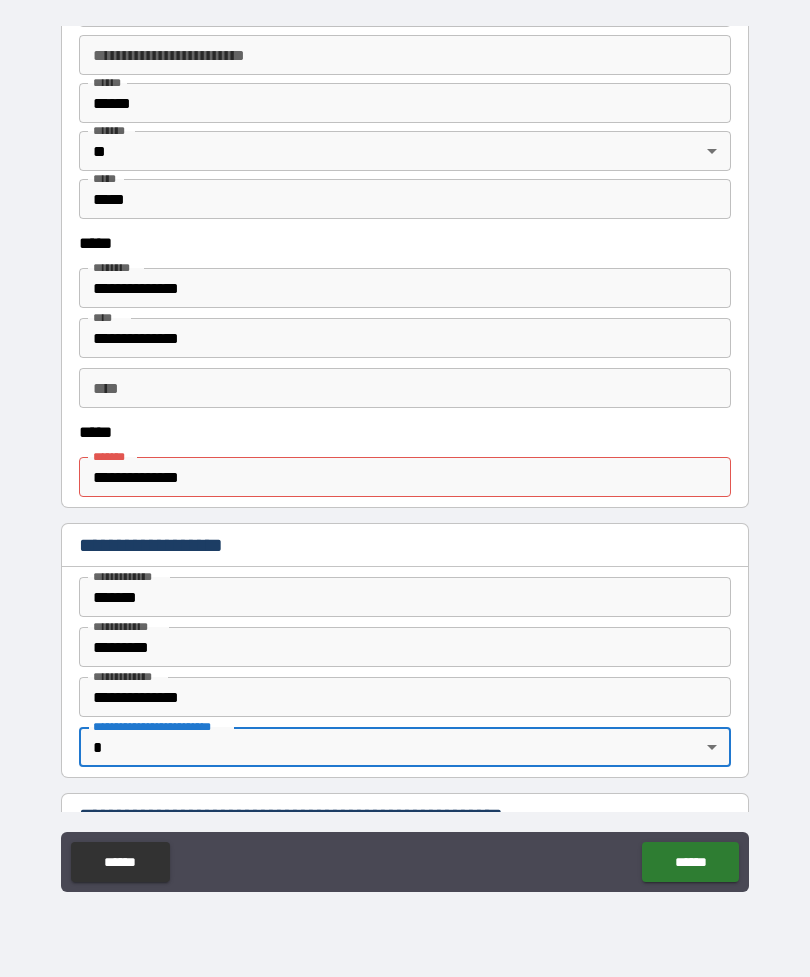 click on "******" at bounding box center [690, 862] 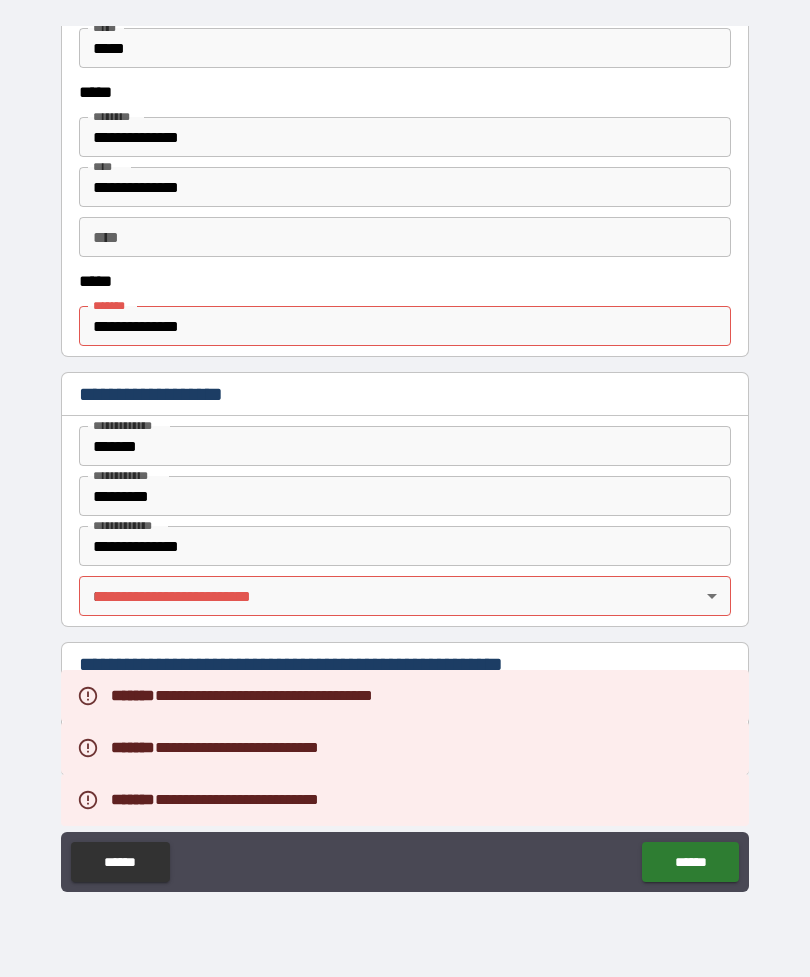 scroll, scrollTop: 1016, scrollLeft: 0, axis: vertical 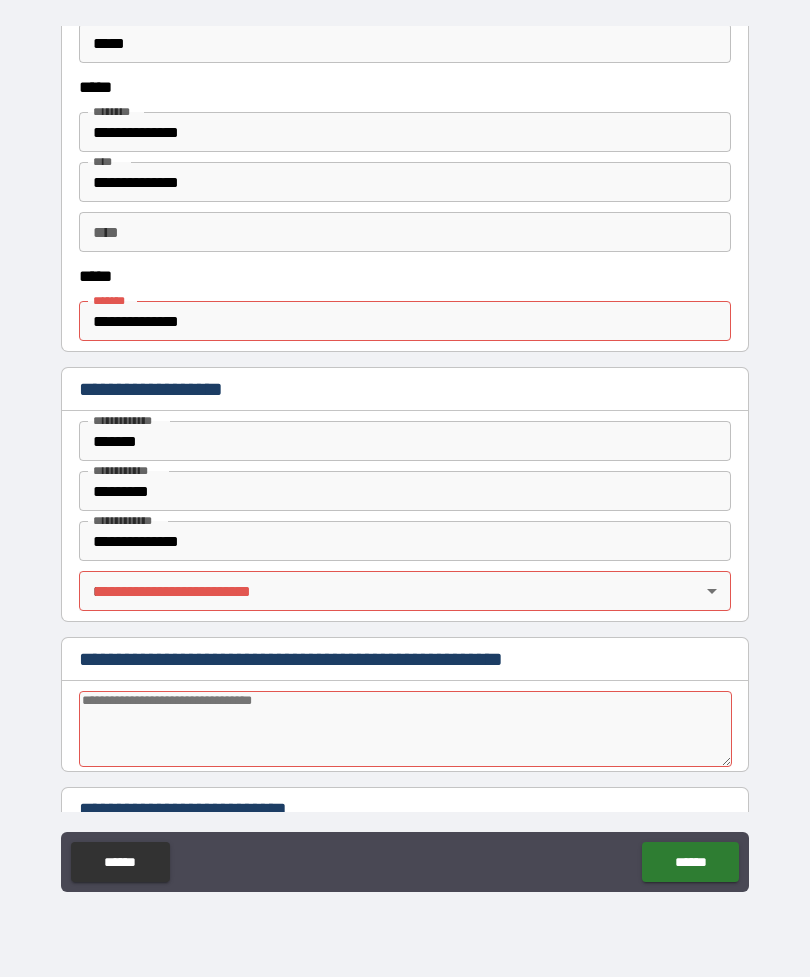 click on "**********" at bounding box center (405, 571) 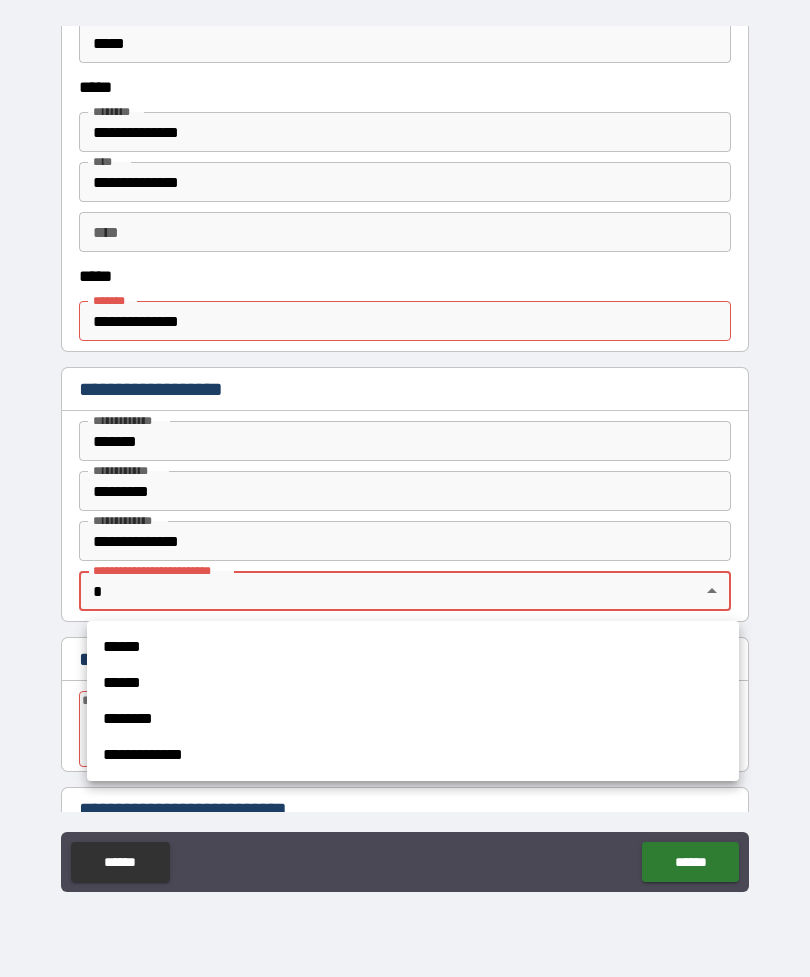 click on "**********" at bounding box center [413, 755] 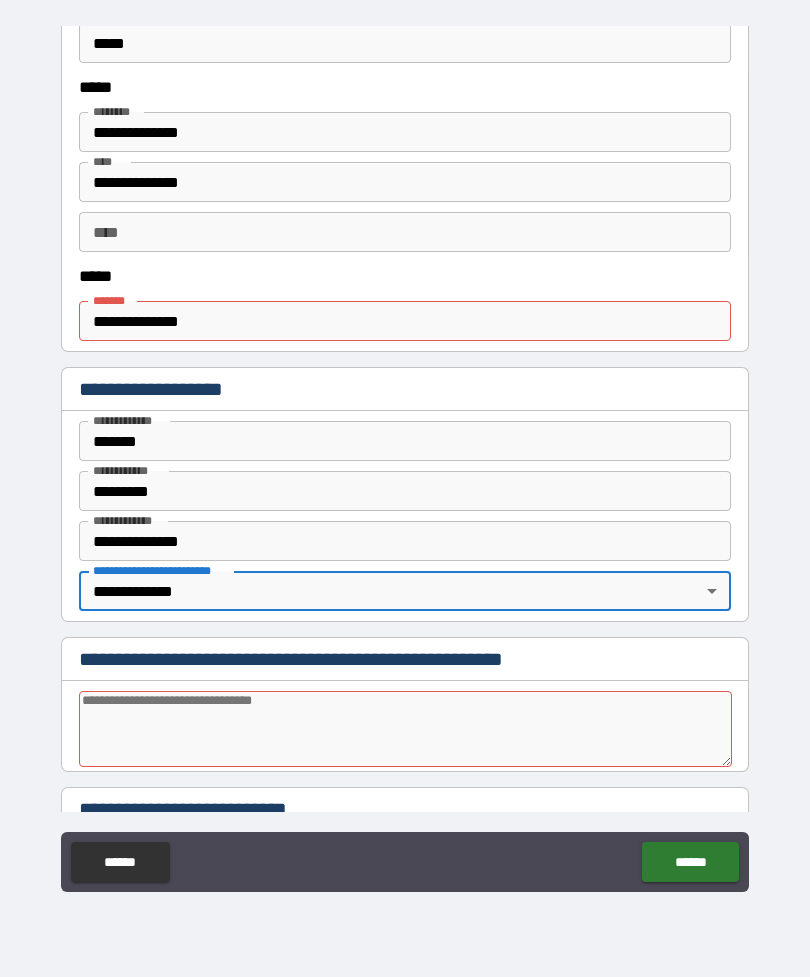 click on "**********" at bounding box center (405, 456) 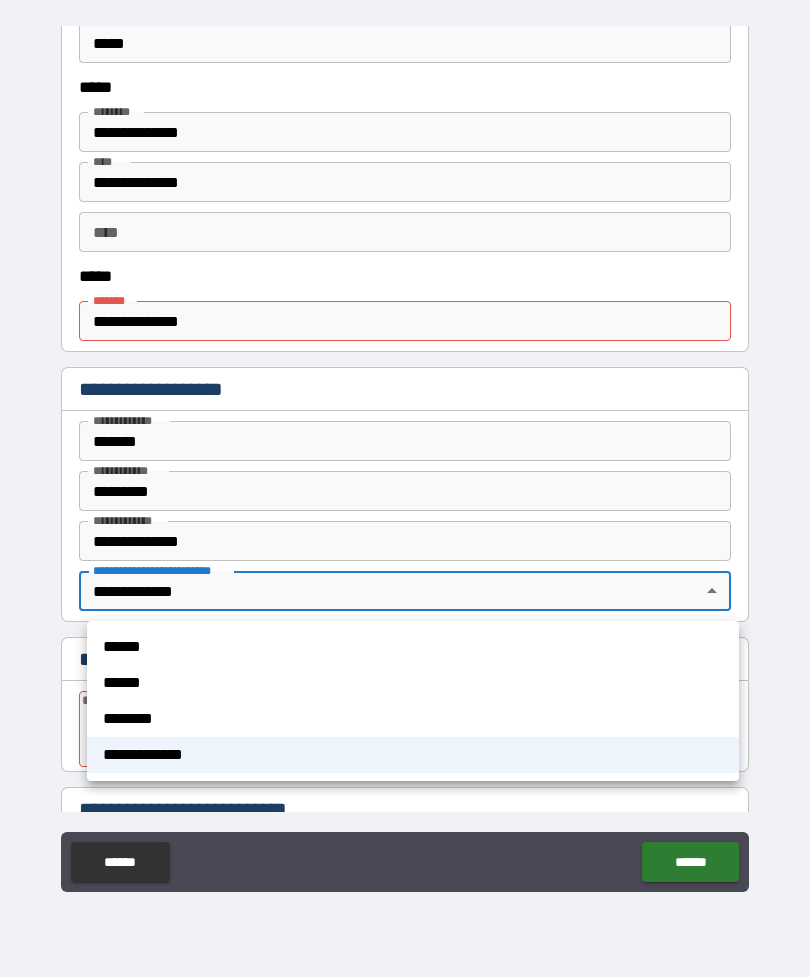 click on "******" at bounding box center [413, 683] 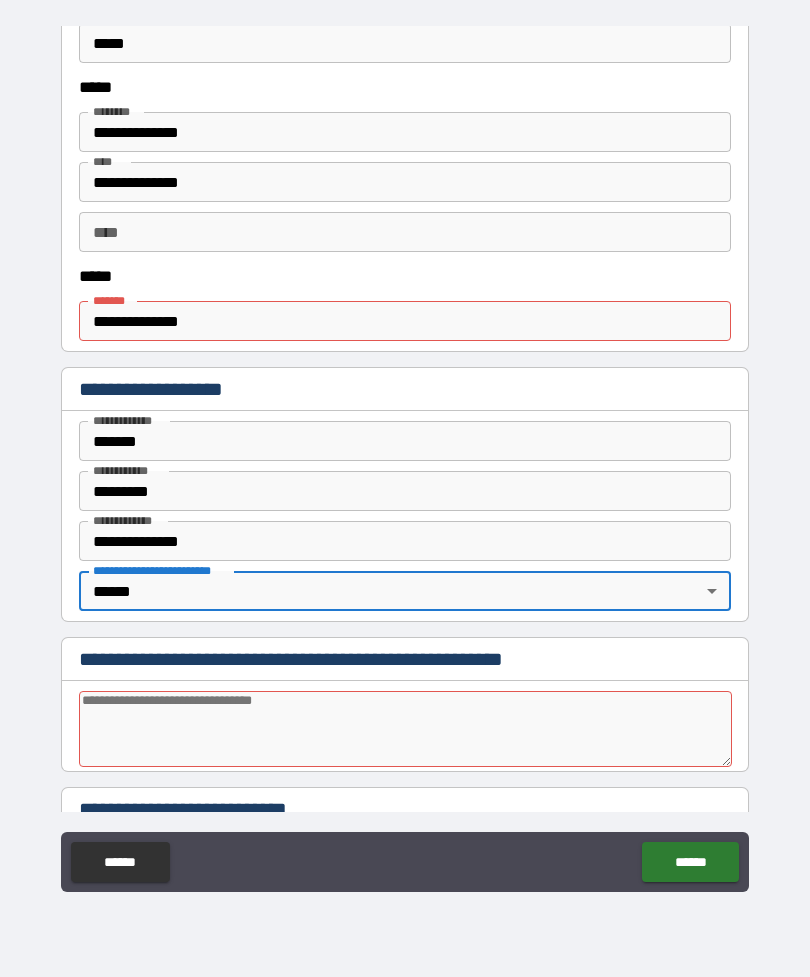 click on "**********" at bounding box center [405, 456] 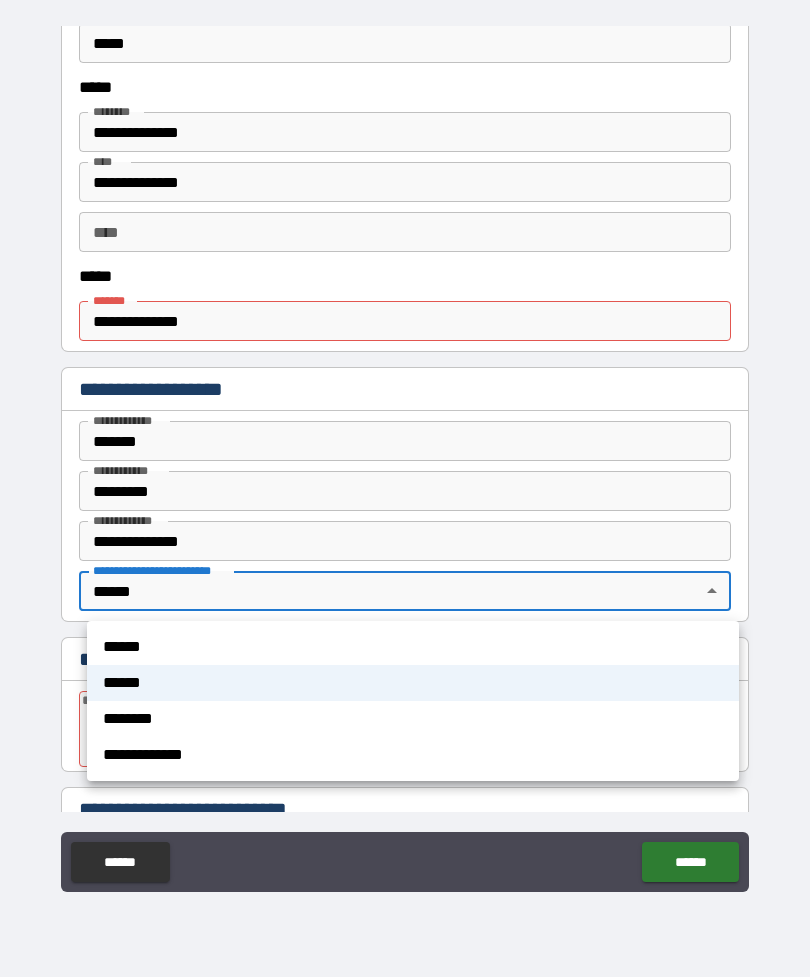 click at bounding box center (405, 488) 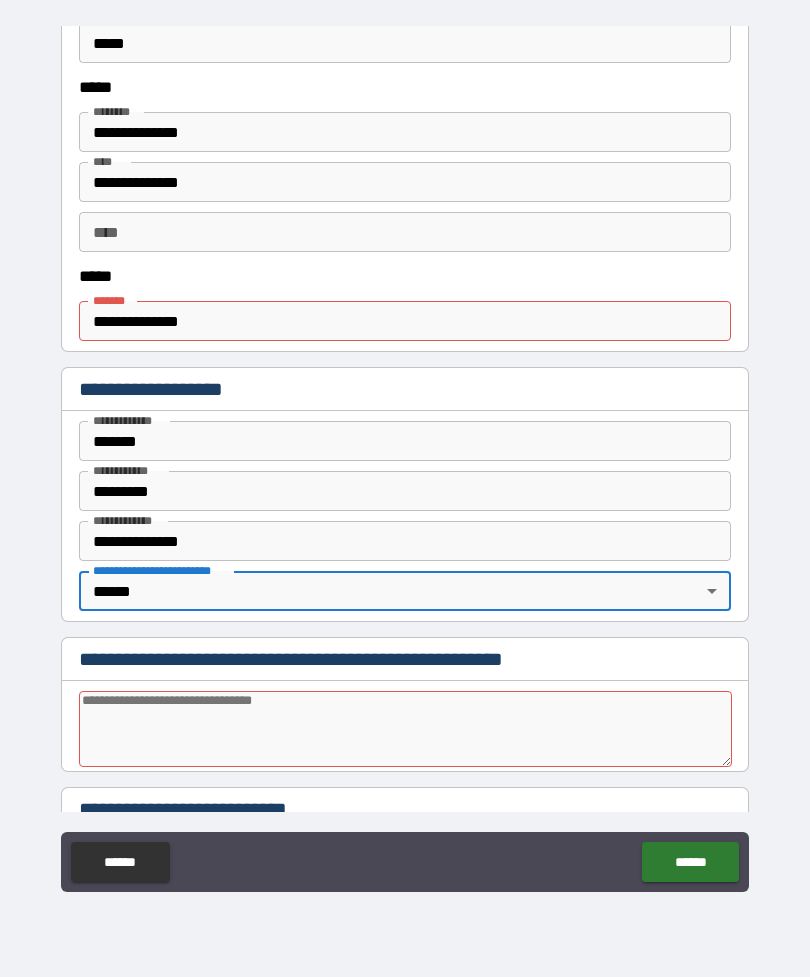 click on "**********" at bounding box center [405, 456] 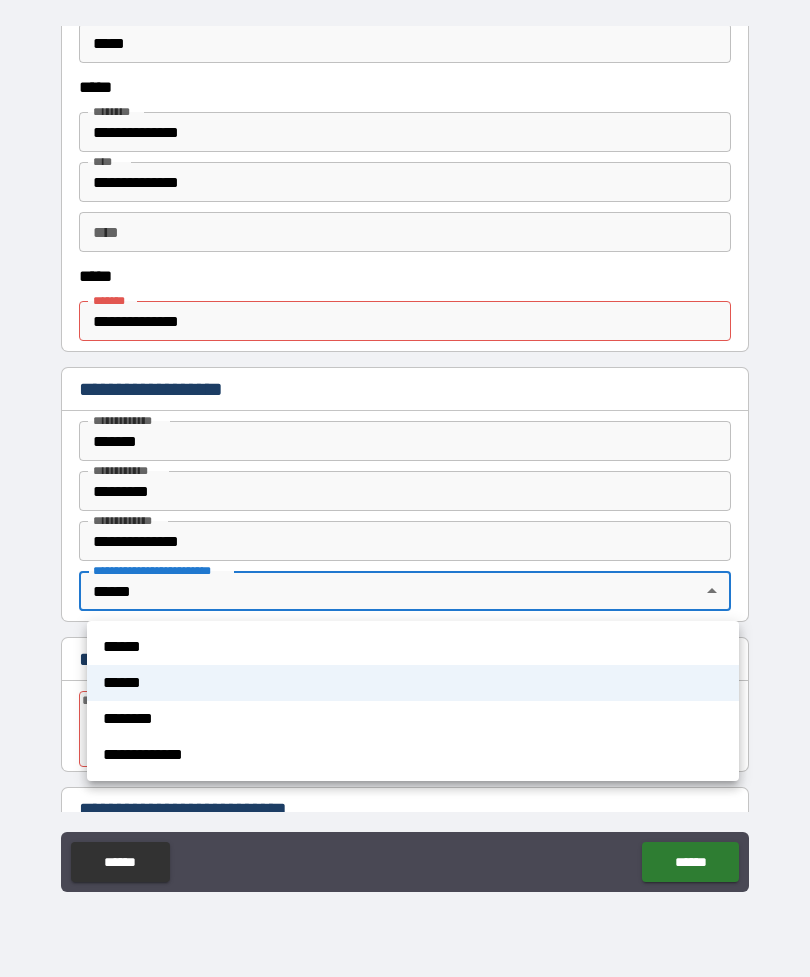 click on "******" at bounding box center (413, 683) 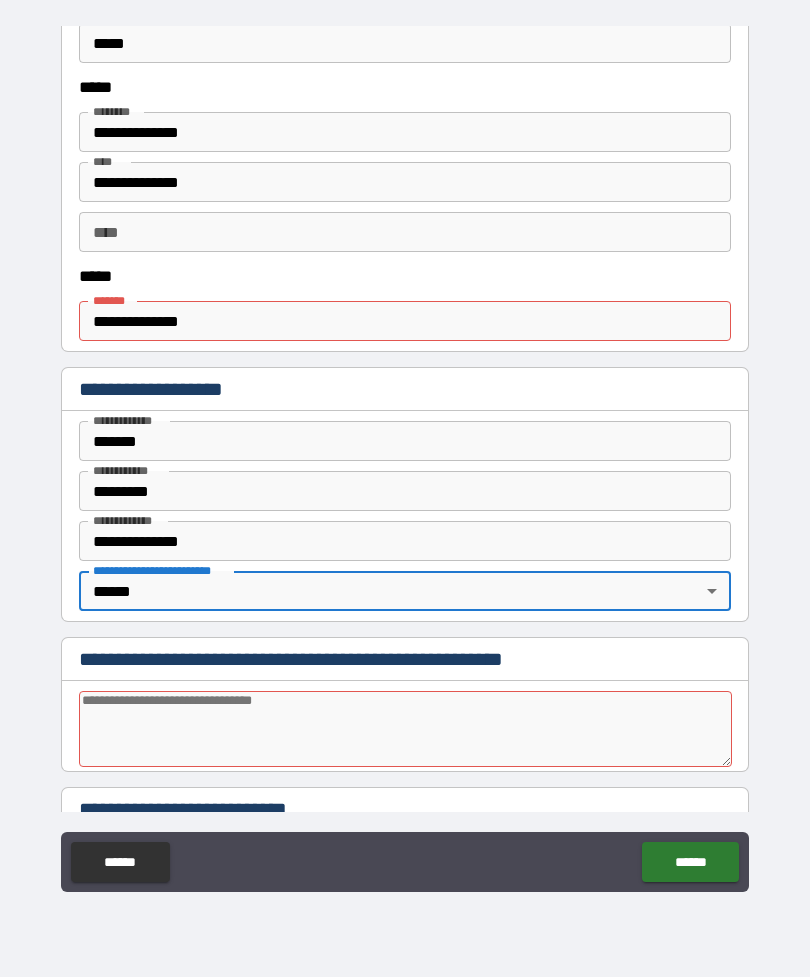 click at bounding box center [405, 729] 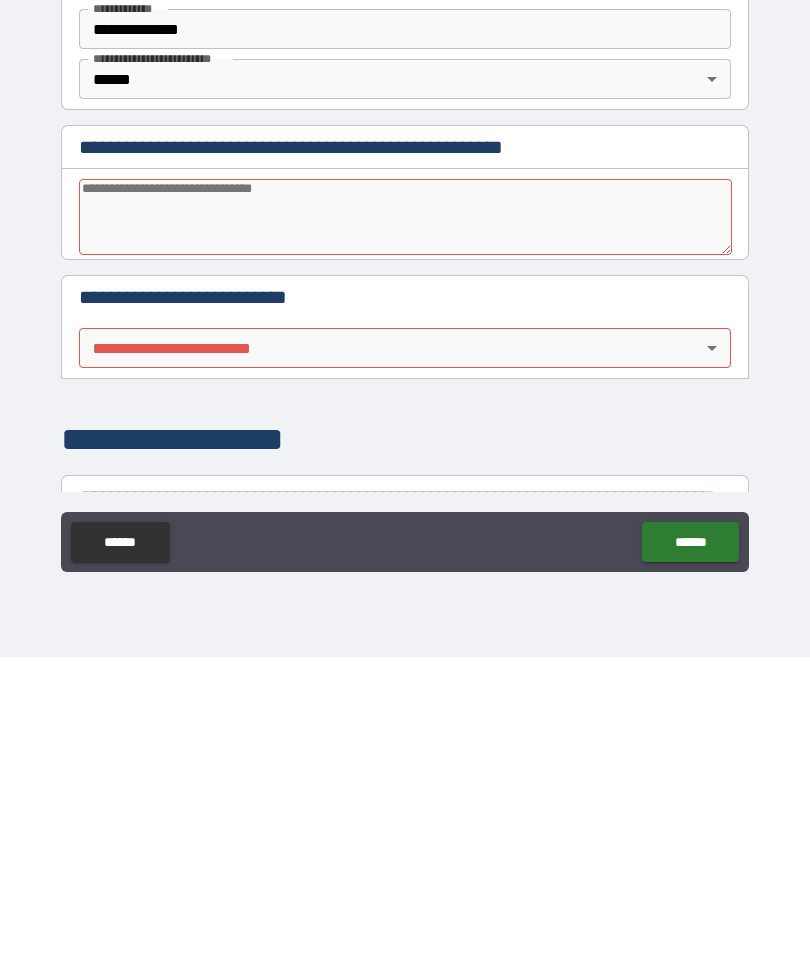 scroll, scrollTop: 1209, scrollLeft: 0, axis: vertical 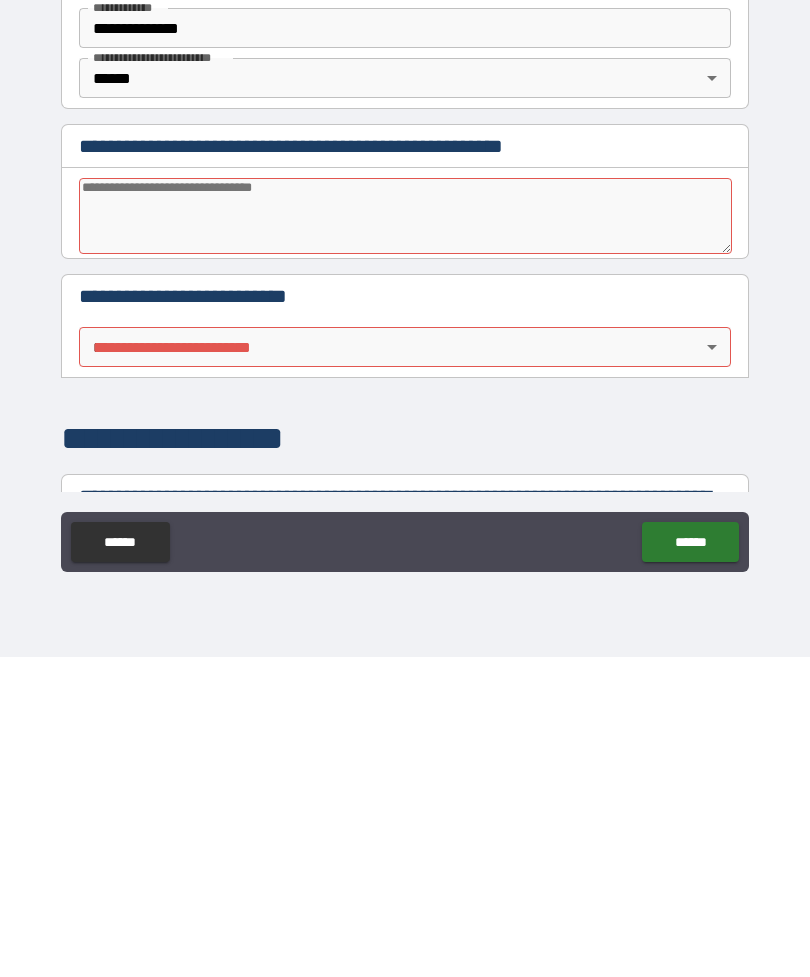 click on "**********" at bounding box center [405, 456] 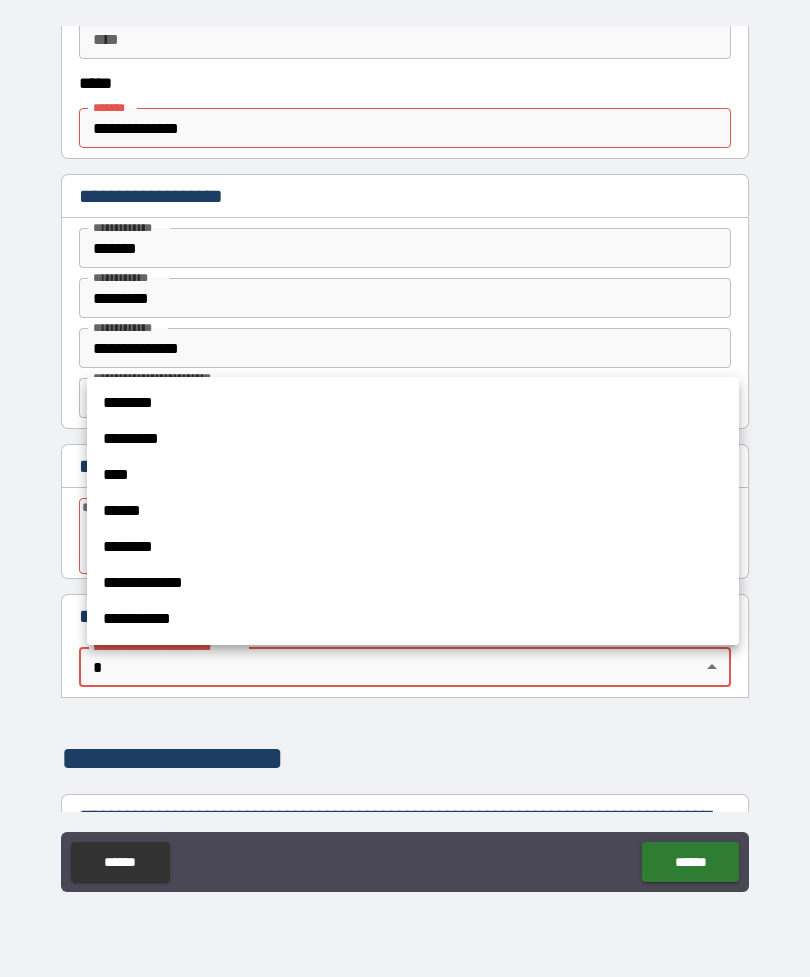 click on "********" at bounding box center [413, 403] 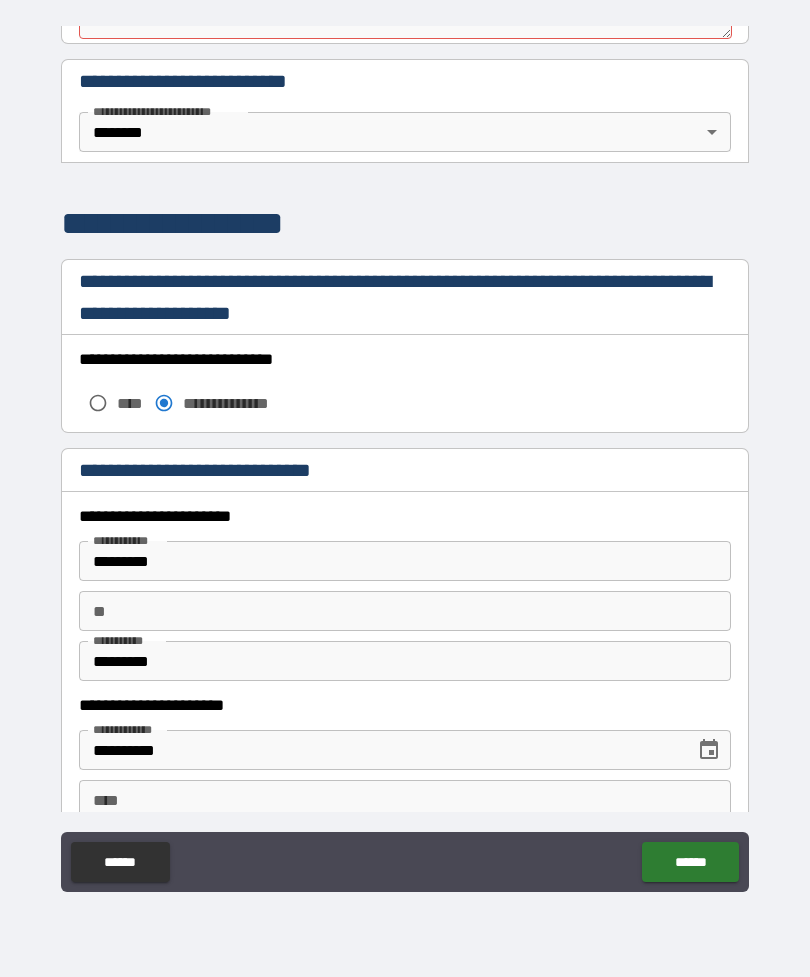 scroll, scrollTop: 1745, scrollLeft: 0, axis: vertical 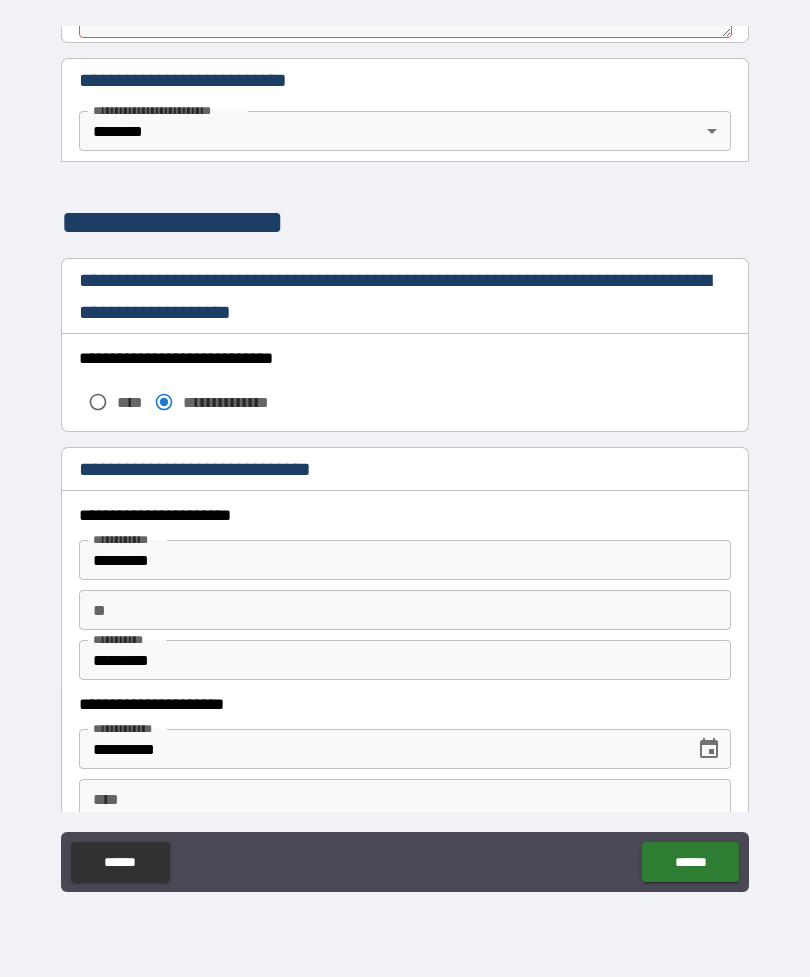 click on "**********" at bounding box center [405, 515] 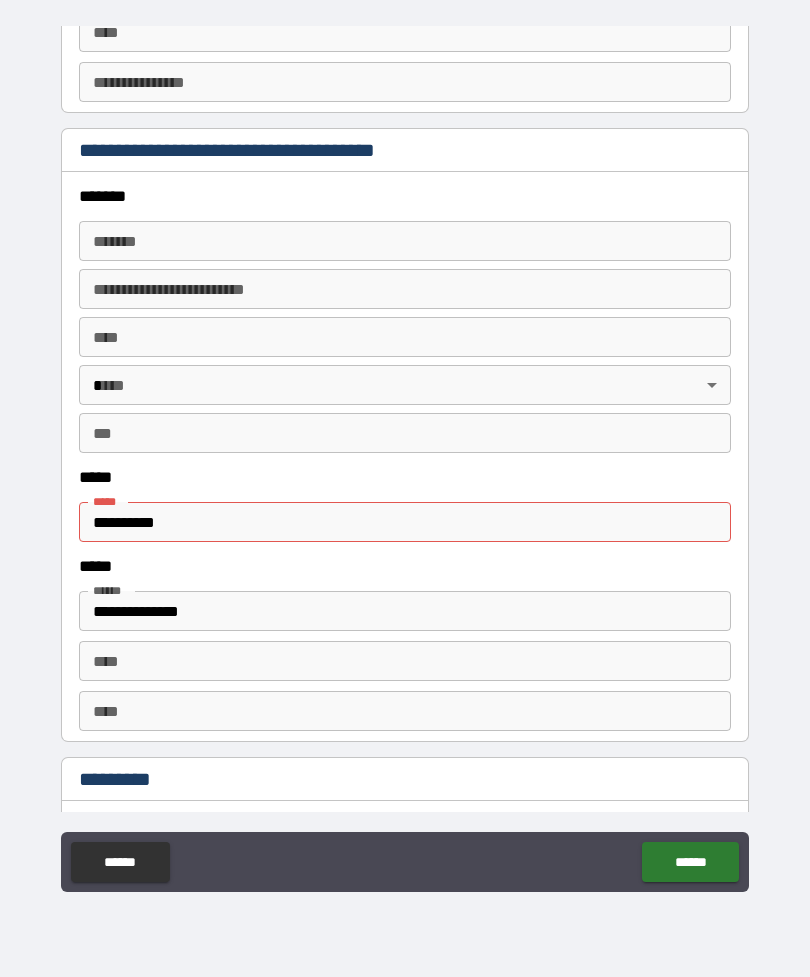 scroll, scrollTop: 2532, scrollLeft: 0, axis: vertical 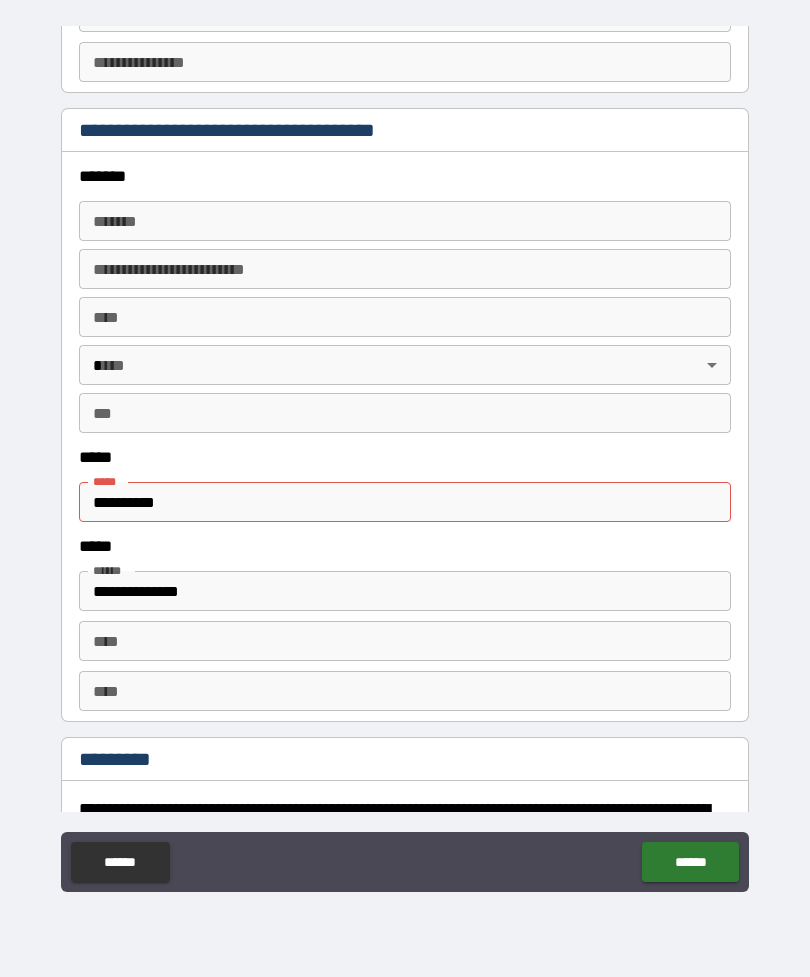 click on "**********" at bounding box center (405, 502) 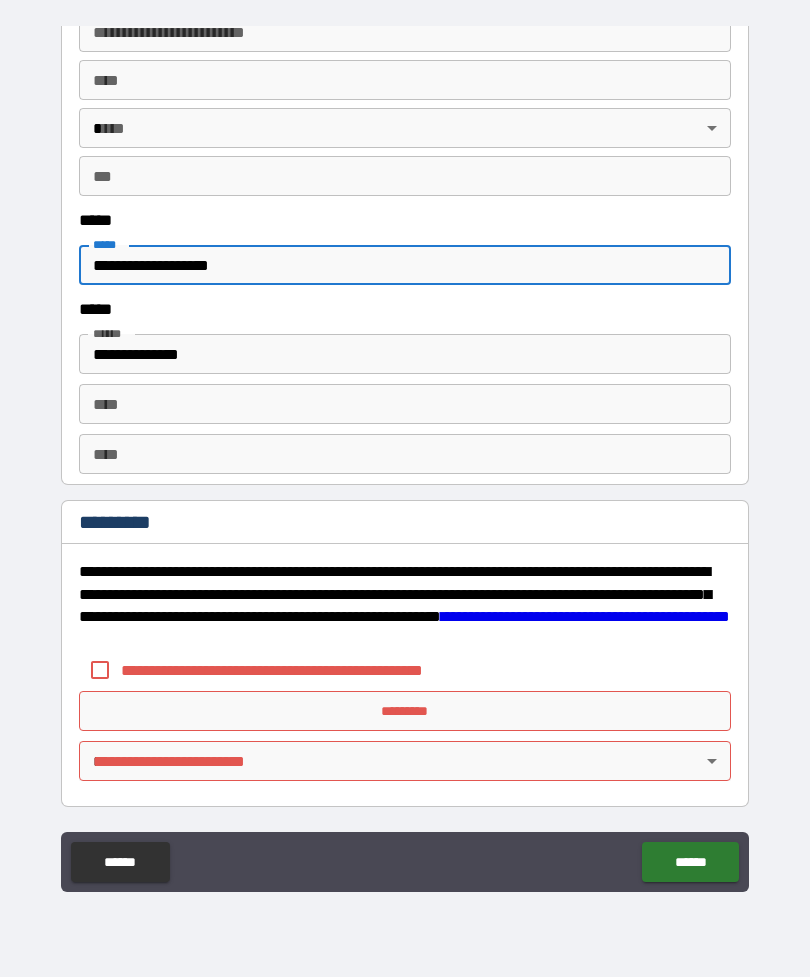 scroll, scrollTop: 2769, scrollLeft: 0, axis: vertical 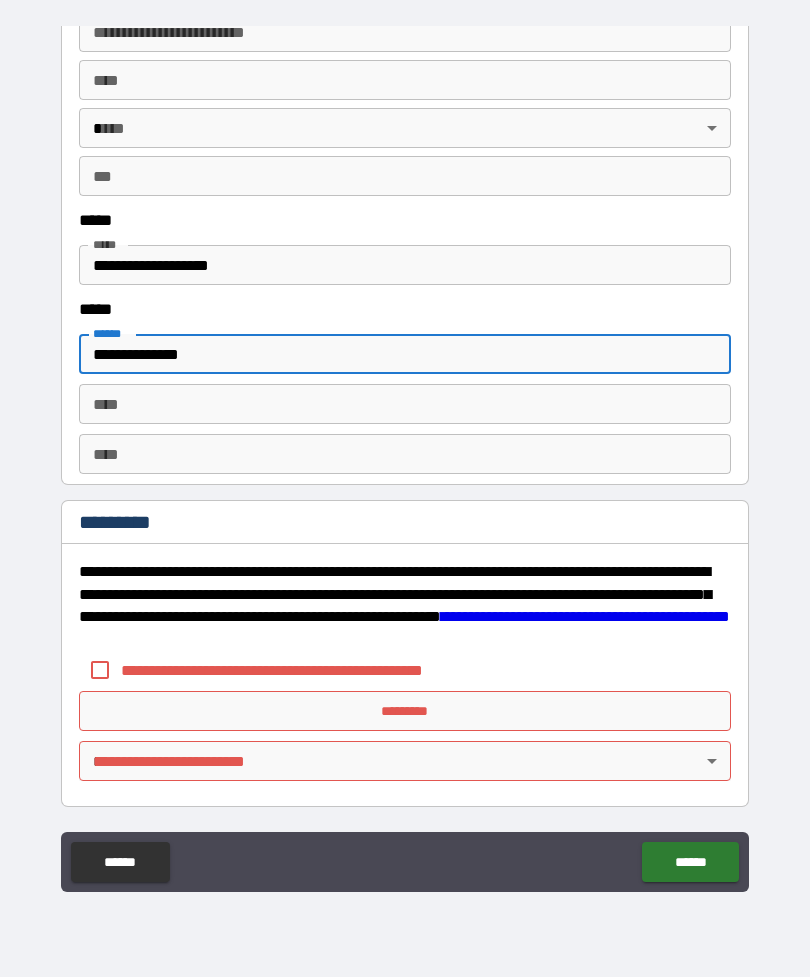 click on "**********" at bounding box center (405, 459) 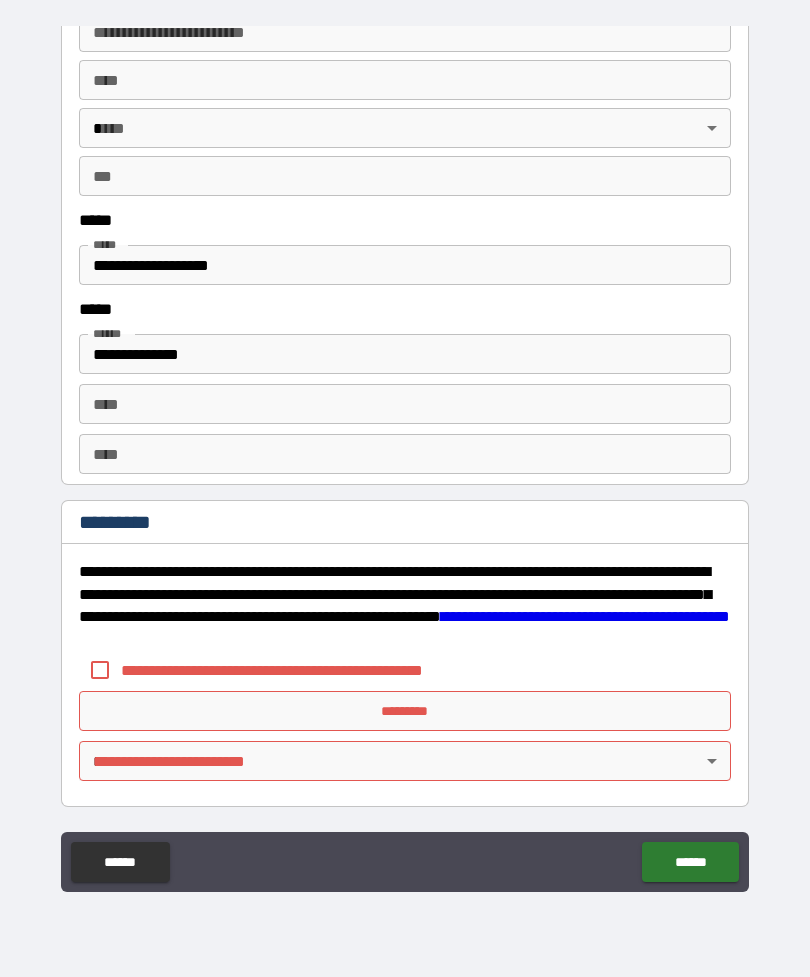 click on "**********" at bounding box center (405, 459) 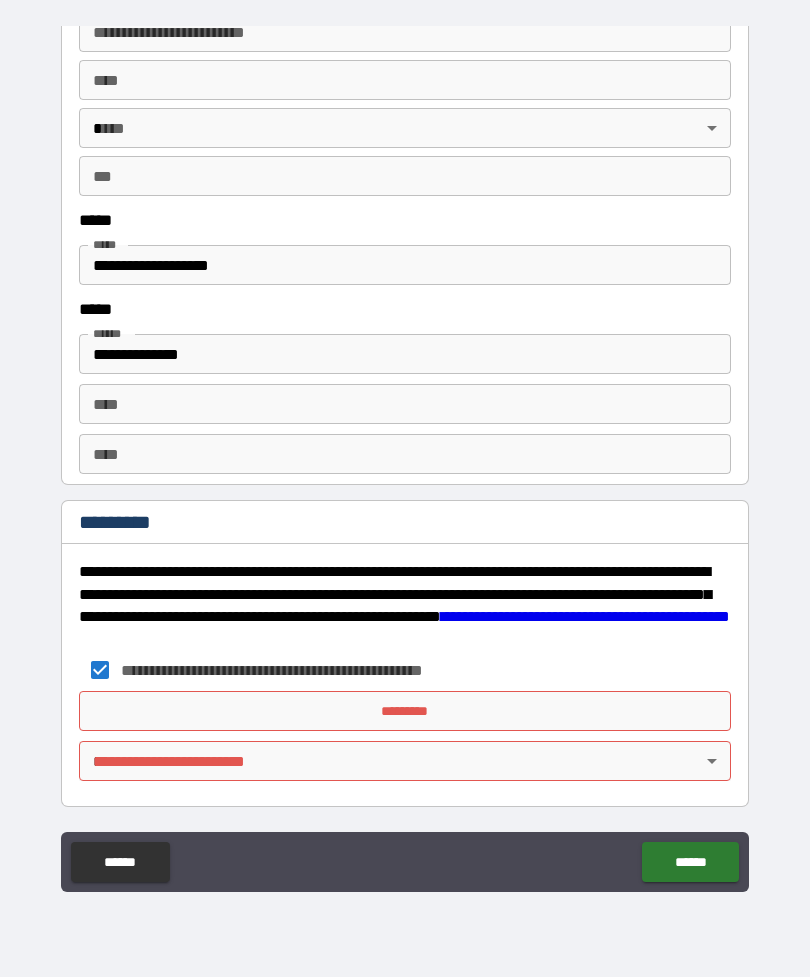 click on "*********" at bounding box center [405, 711] 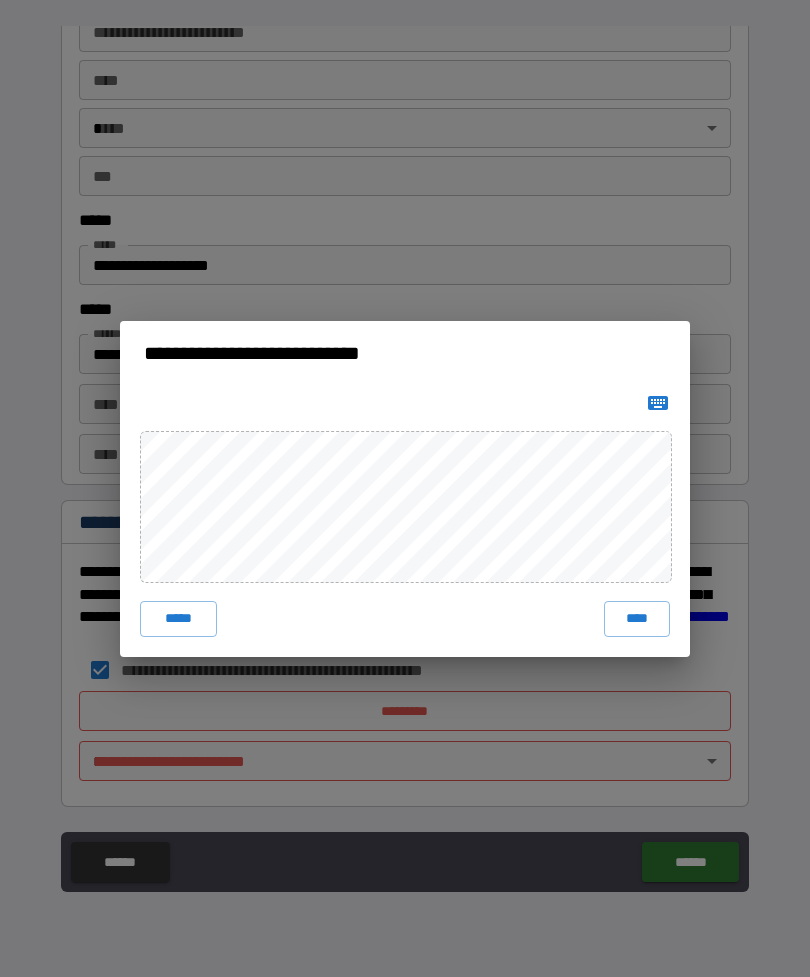 click on "****" at bounding box center (637, 619) 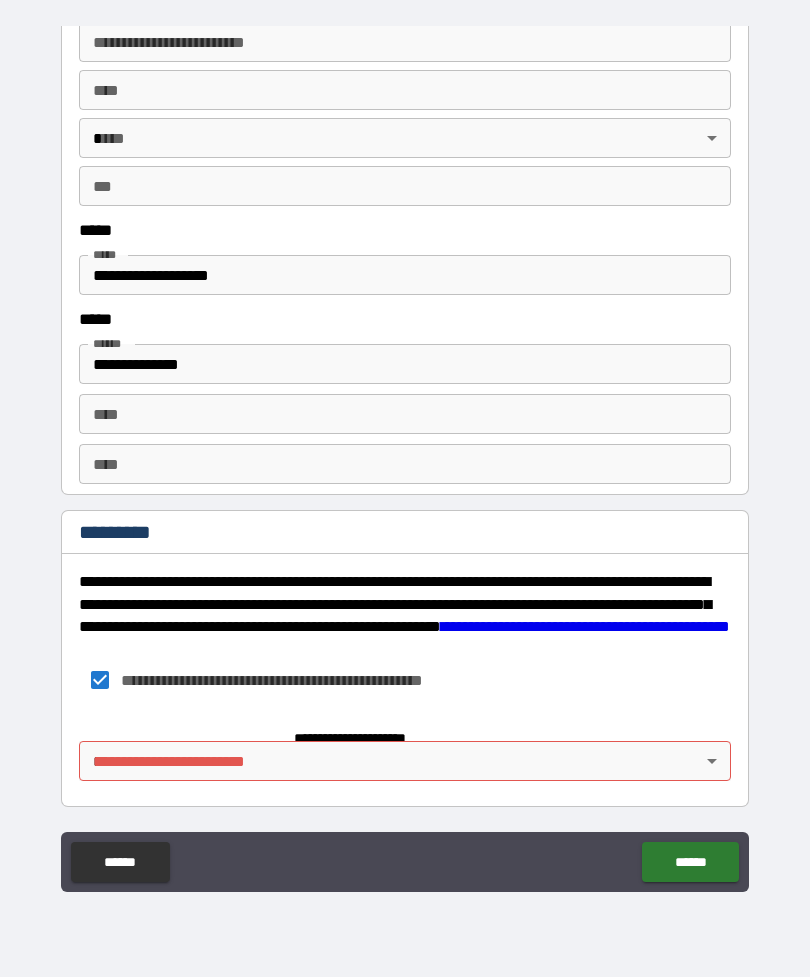 scroll, scrollTop: 2759, scrollLeft: 0, axis: vertical 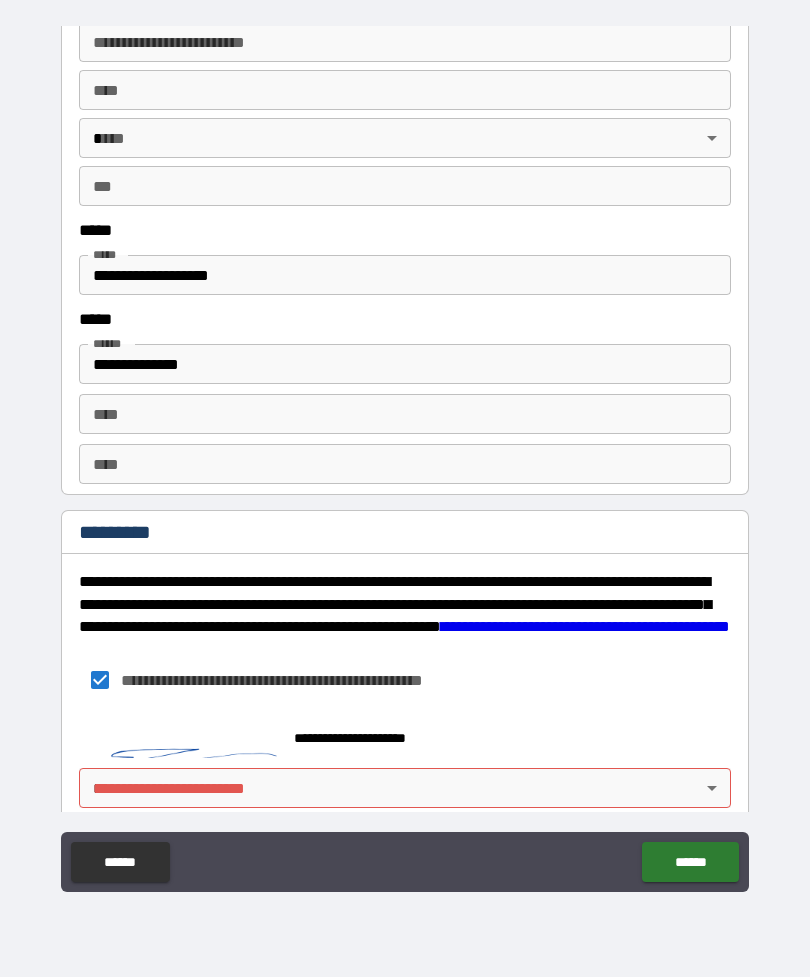 click on "**********" at bounding box center [405, 456] 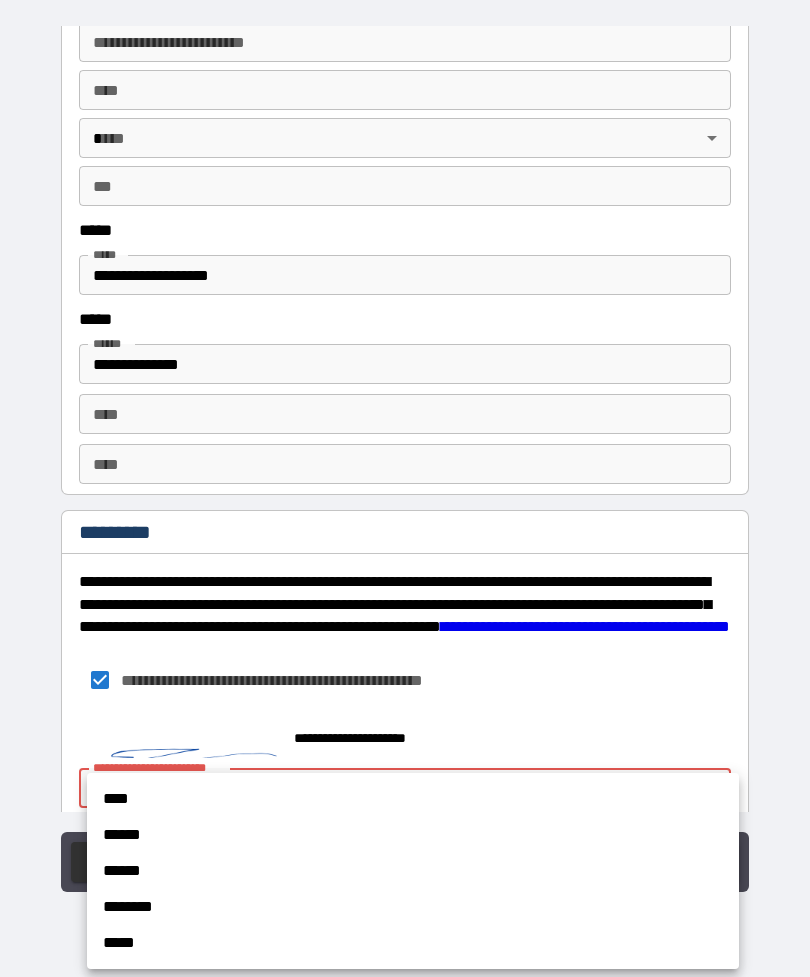 click on "****" at bounding box center [413, 799] 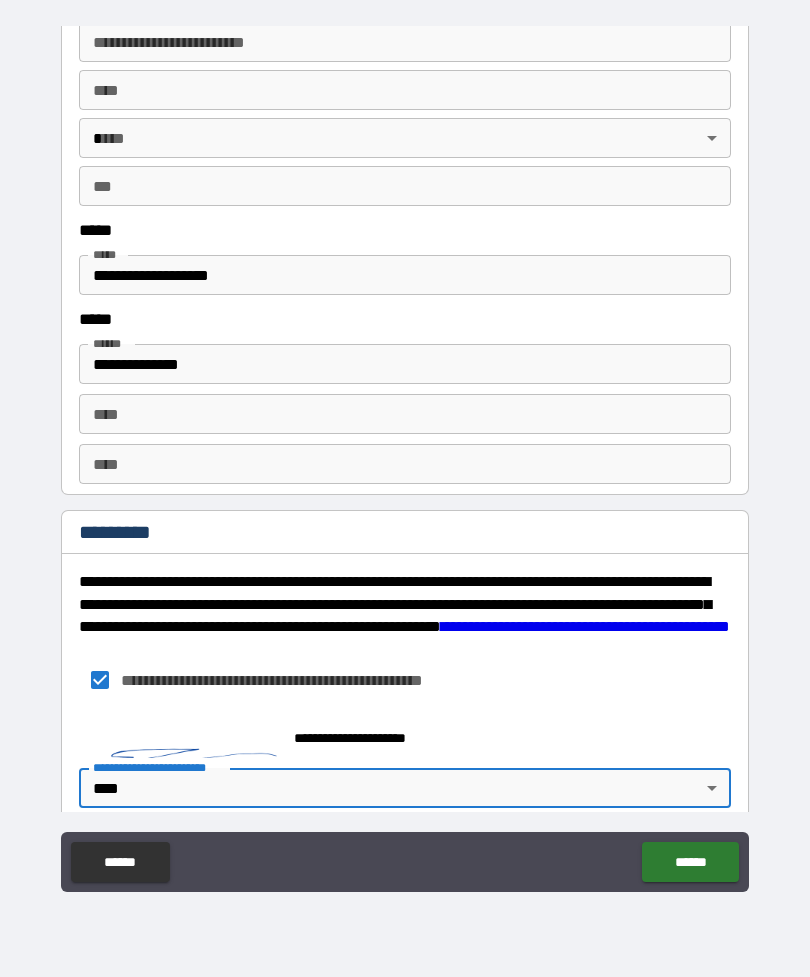 click on "******" 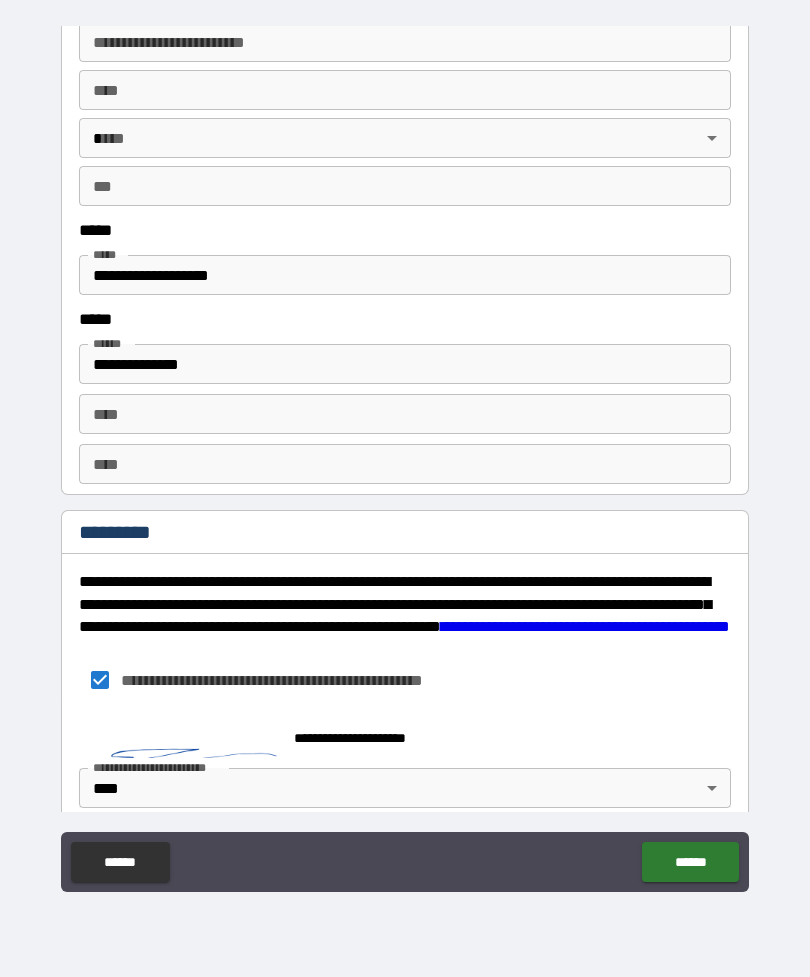 click on "******" at bounding box center [690, 862] 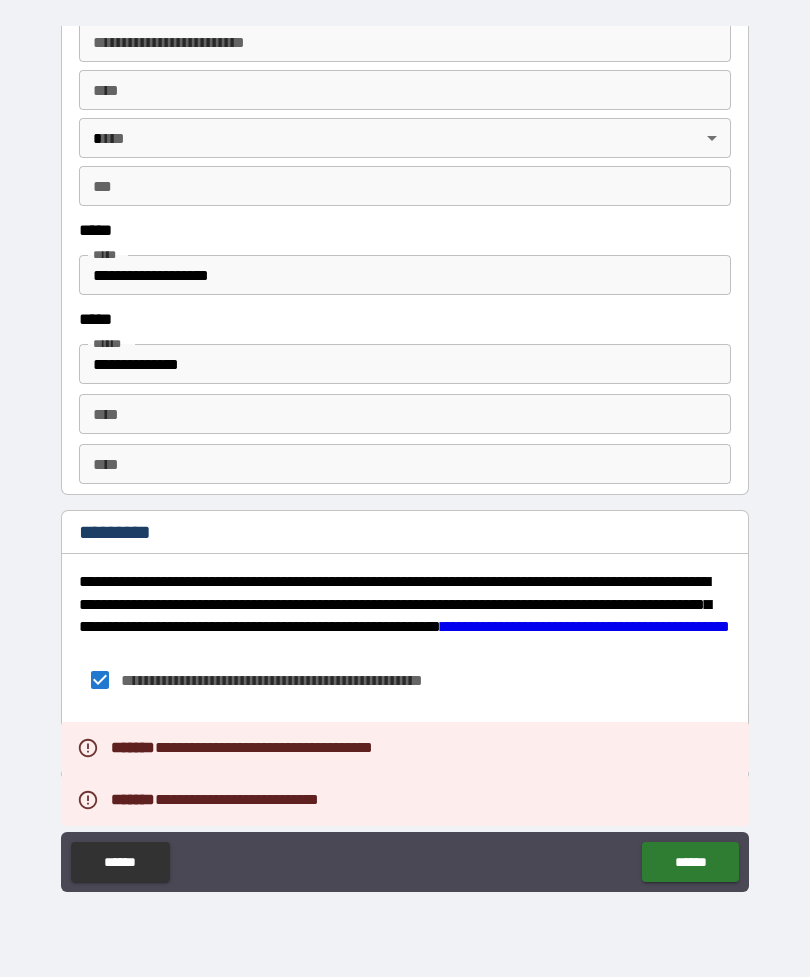 click on "******" at bounding box center (690, 862) 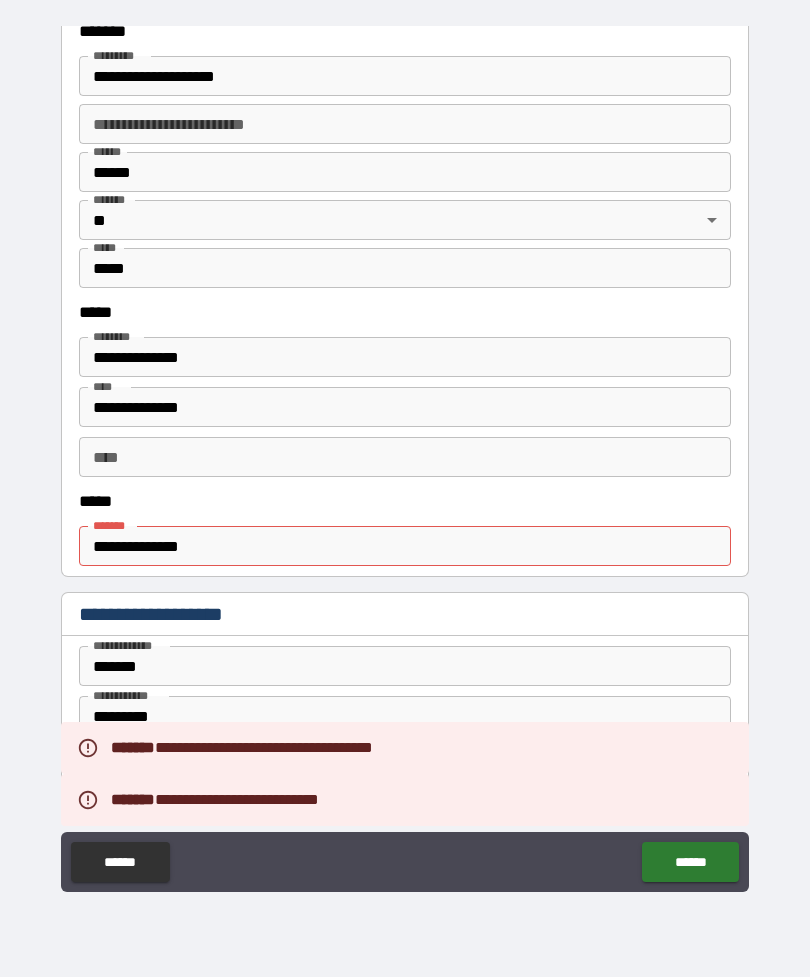 scroll, scrollTop: 794, scrollLeft: 0, axis: vertical 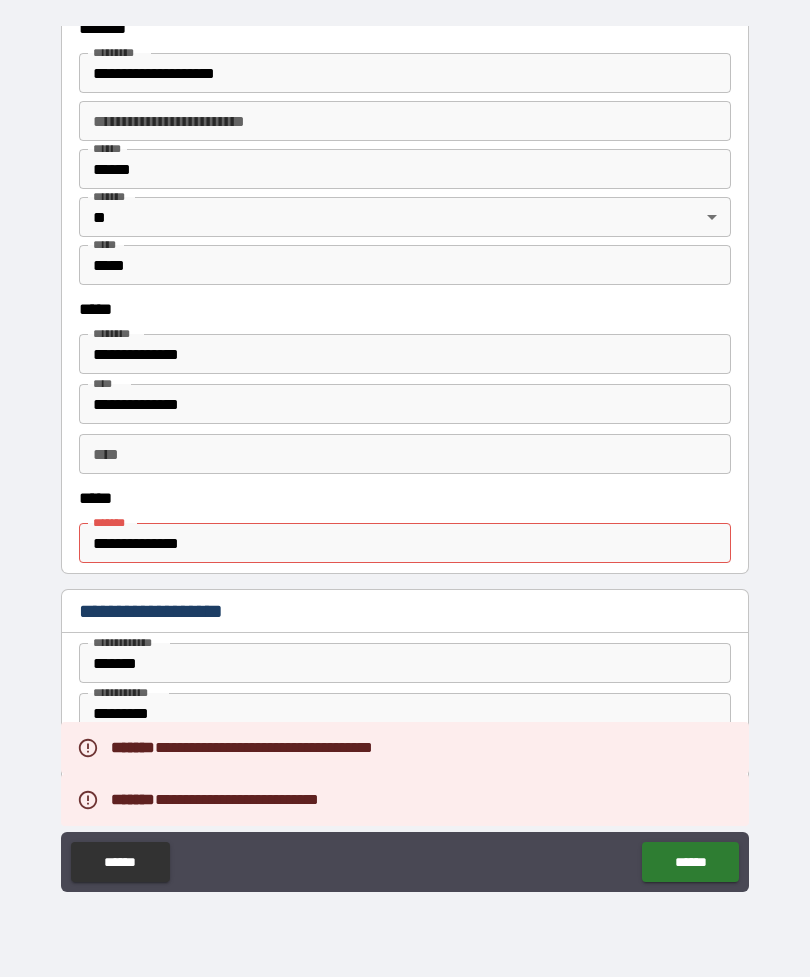 click on "**********" at bounding box center (405, 543) 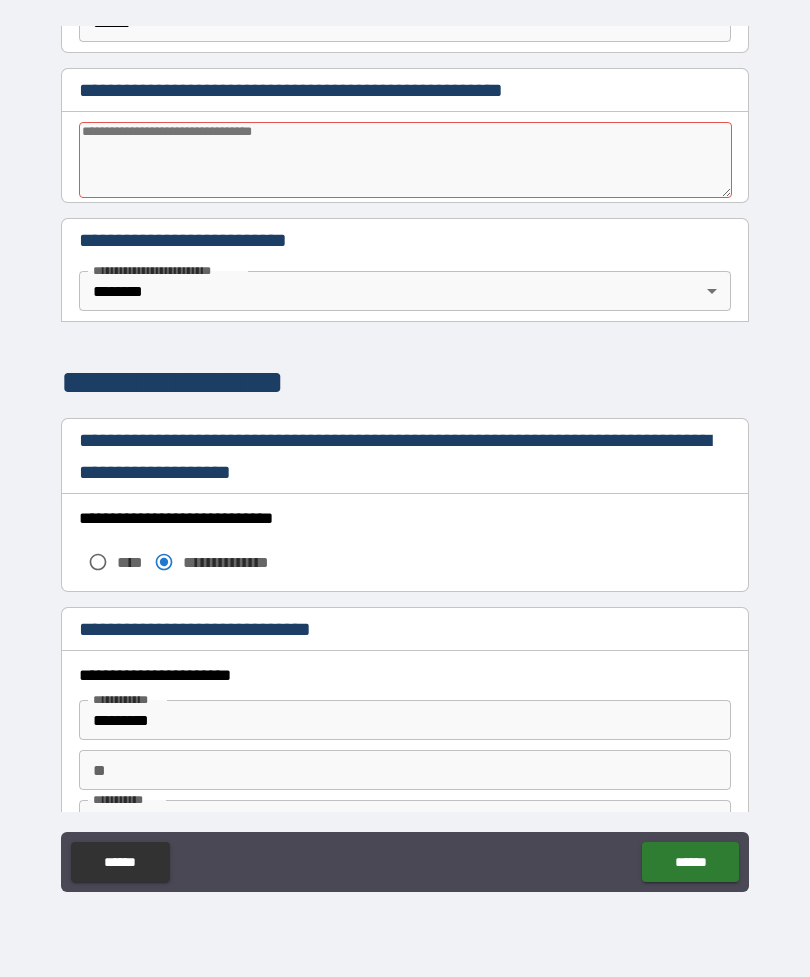 scroll, scrollTop: 1553, scrollLeft: 0, axis: vertical 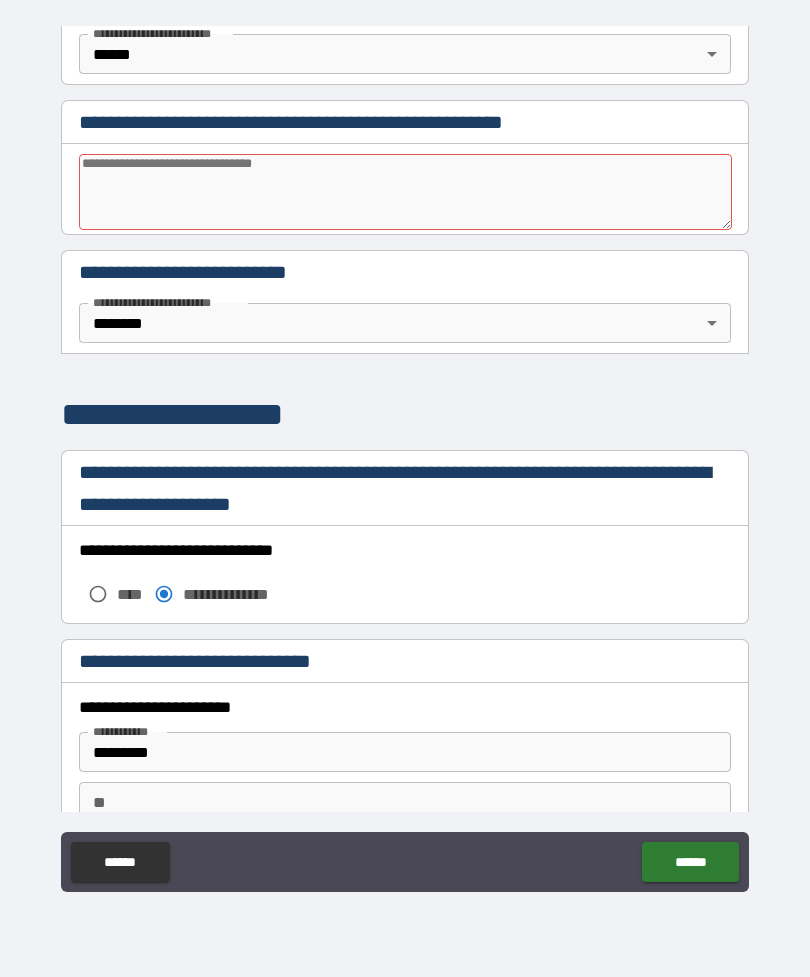 click at bounding box center [405, 192] 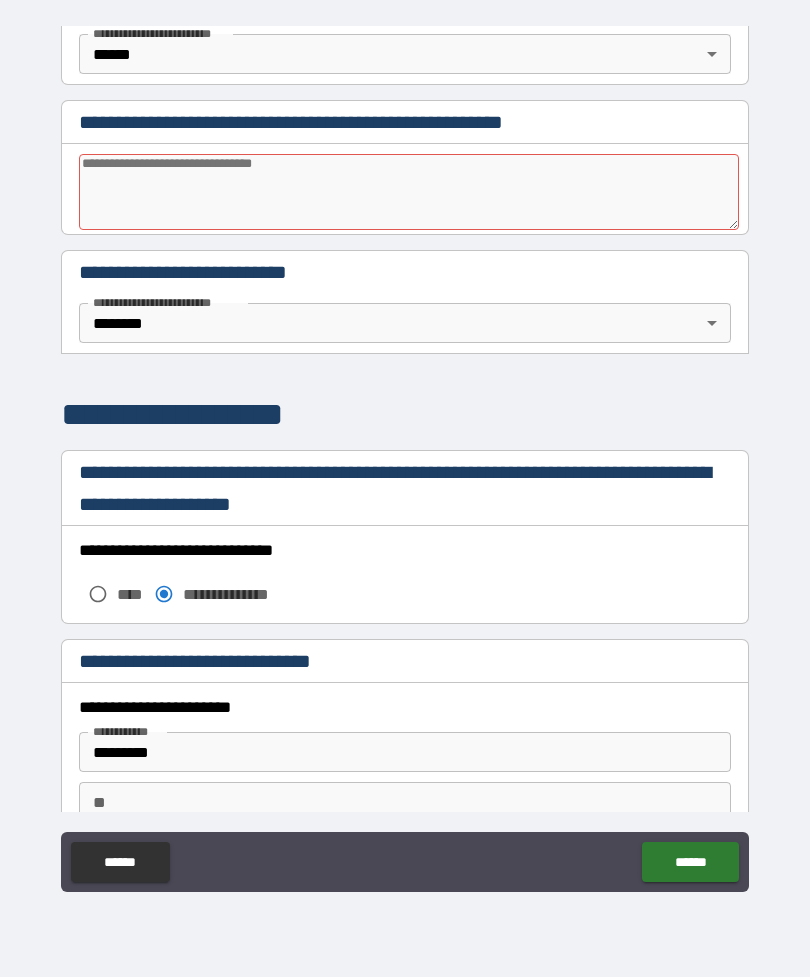 click at bounding box center (409, 192) 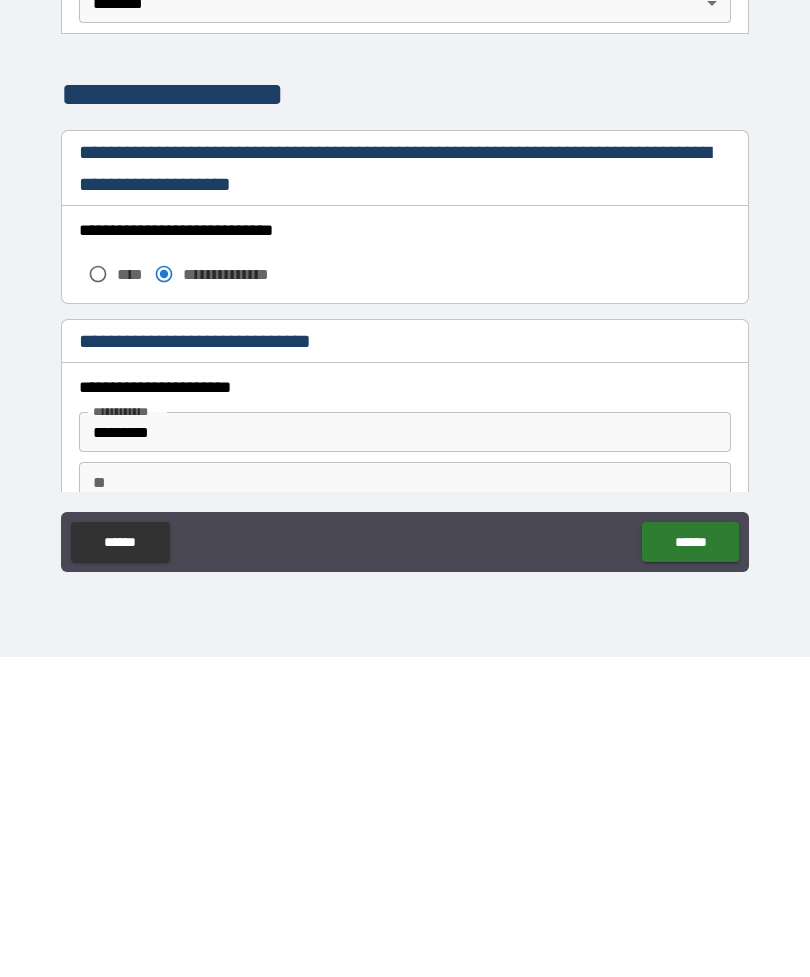 click on "******" at bounding box center [690, 862] 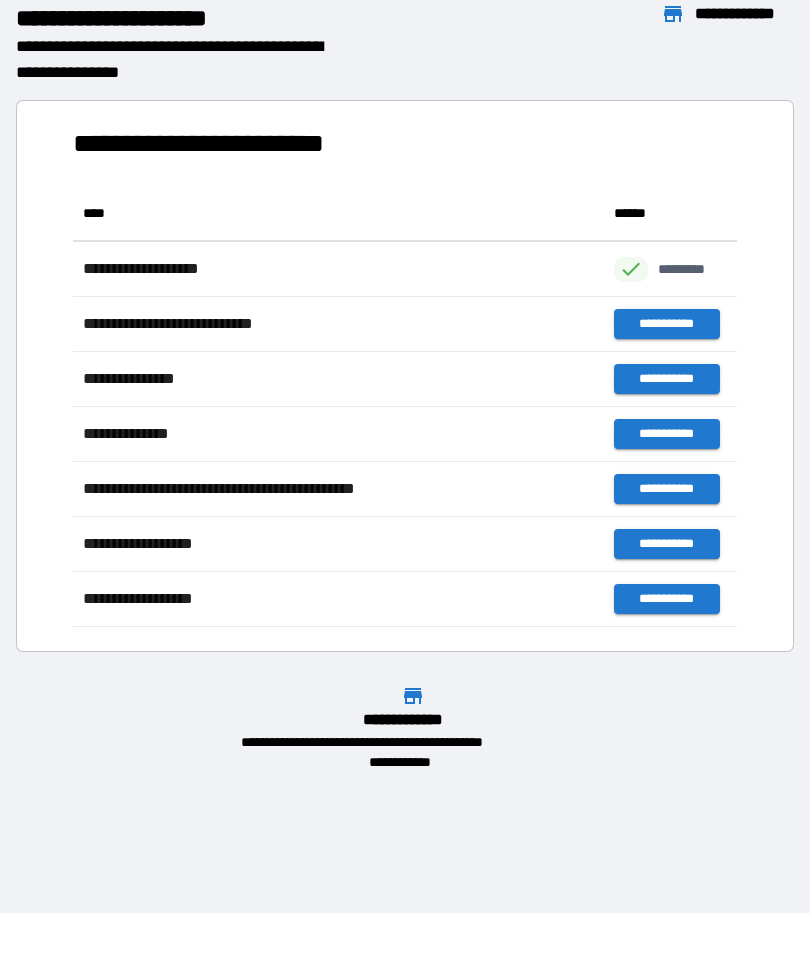 scroll, scrollTop: 441, scrollLeft: 664, axis: both 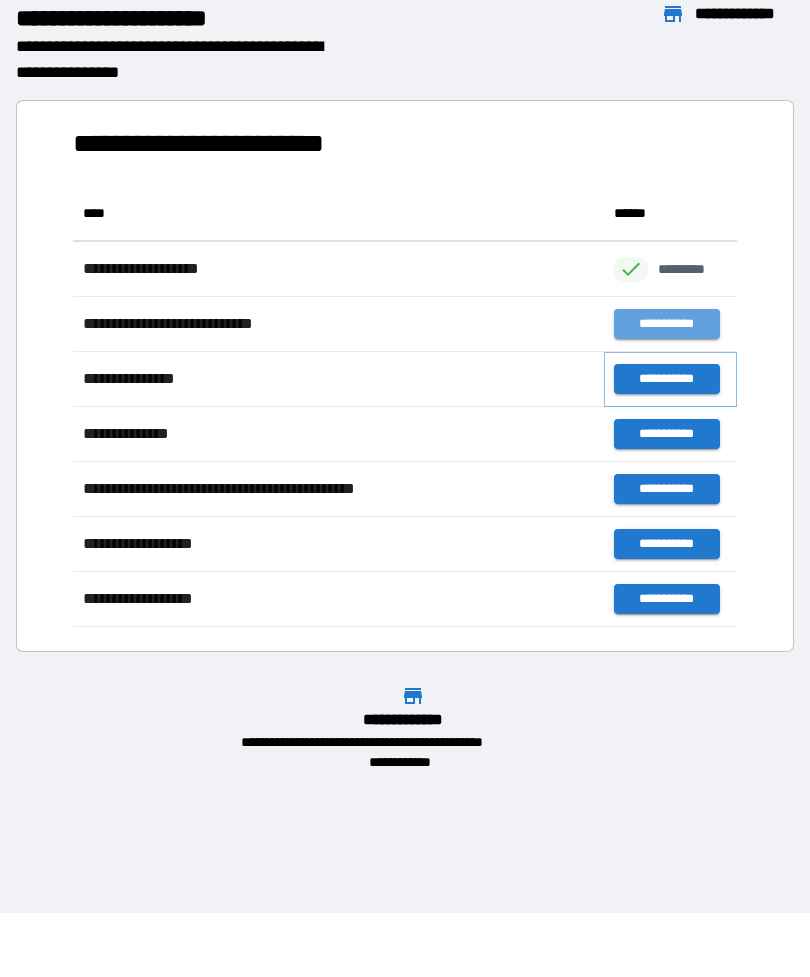click on "**********" at bounding box center (666, 379) 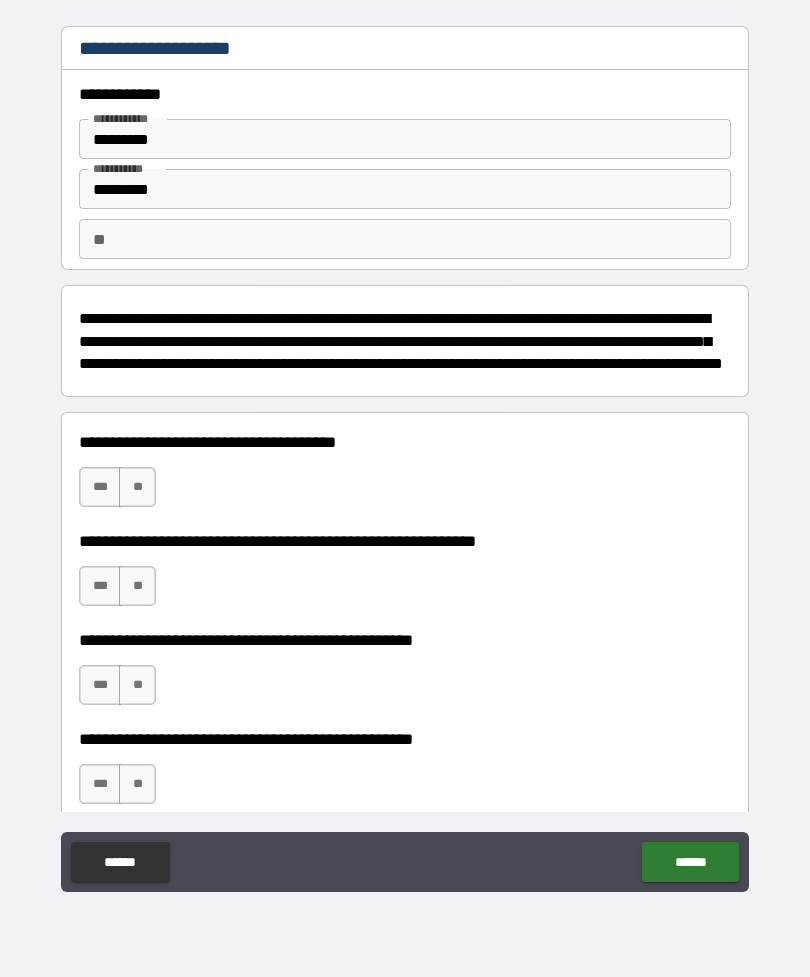 click on "***" at bounding box center (100, 487) 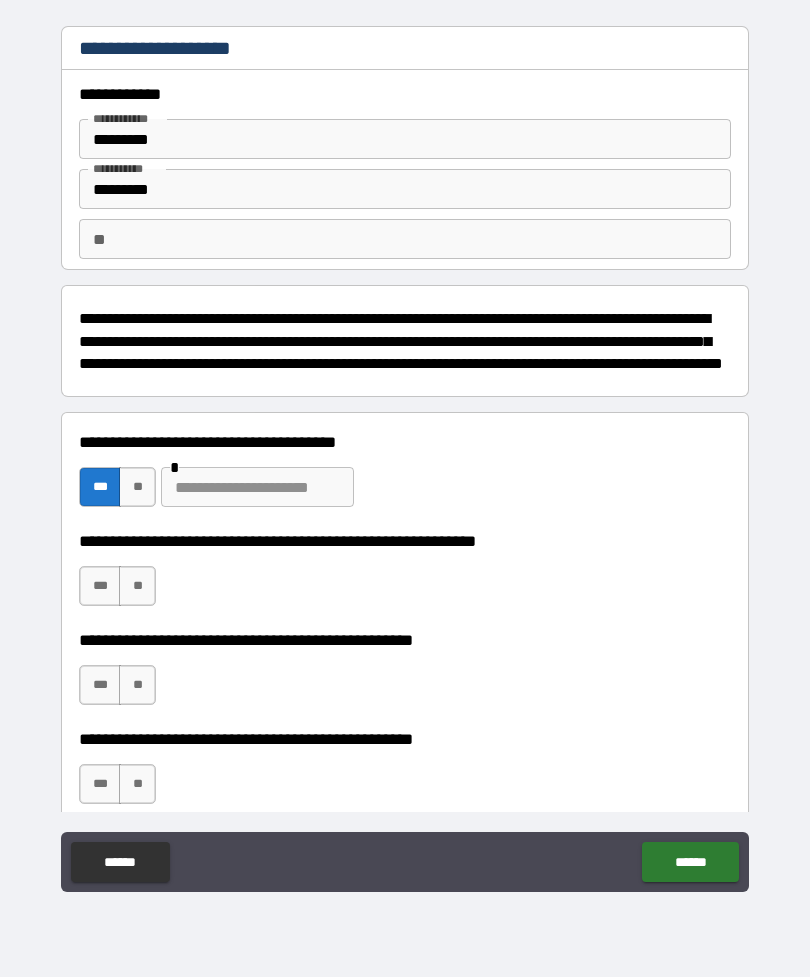 click on "**" at bounding box center (137, 685) 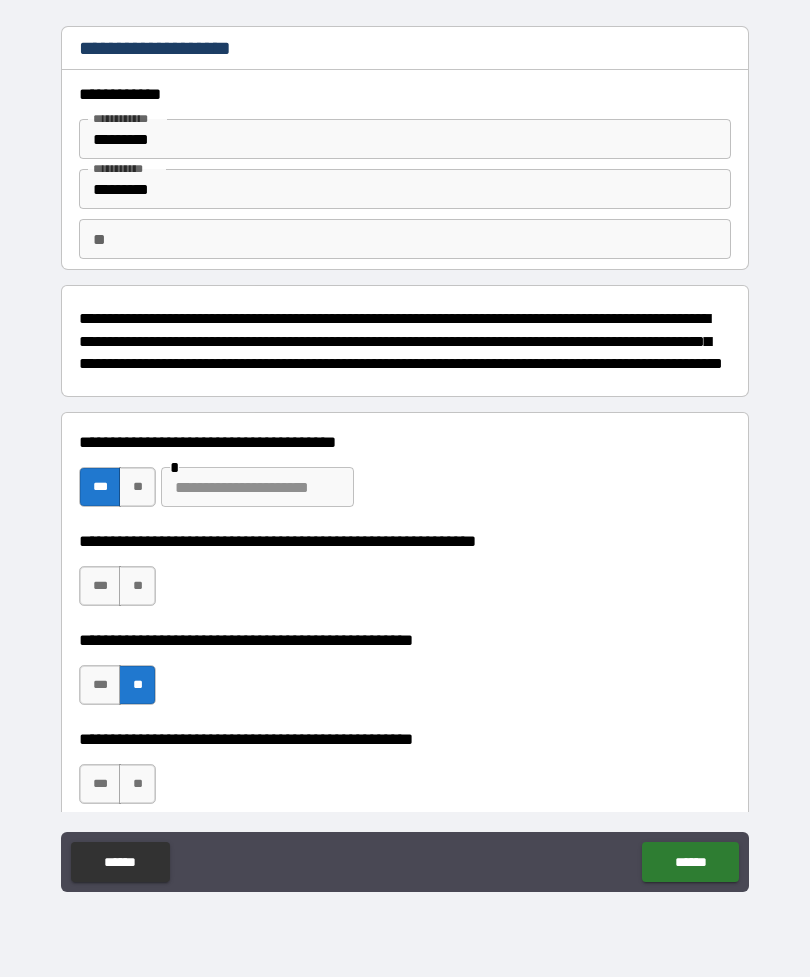 click on "**" at bounding box center [137, 586] 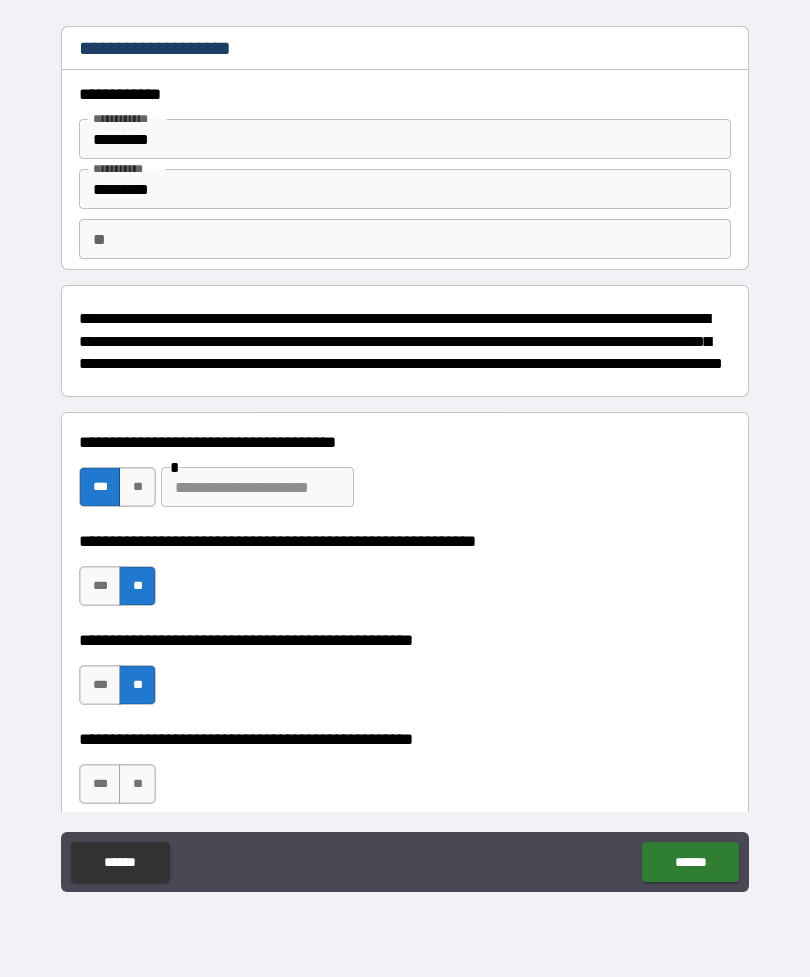click on "**" at bounding box center [137, 586] 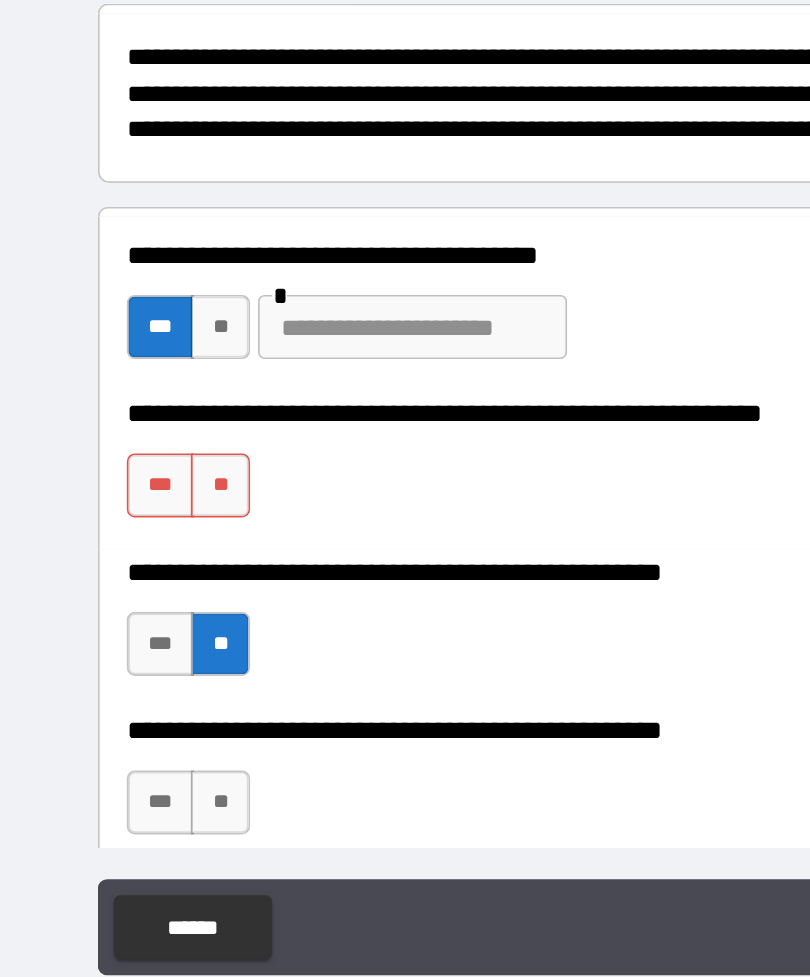 click on "**" at bounding box center (137, 586) 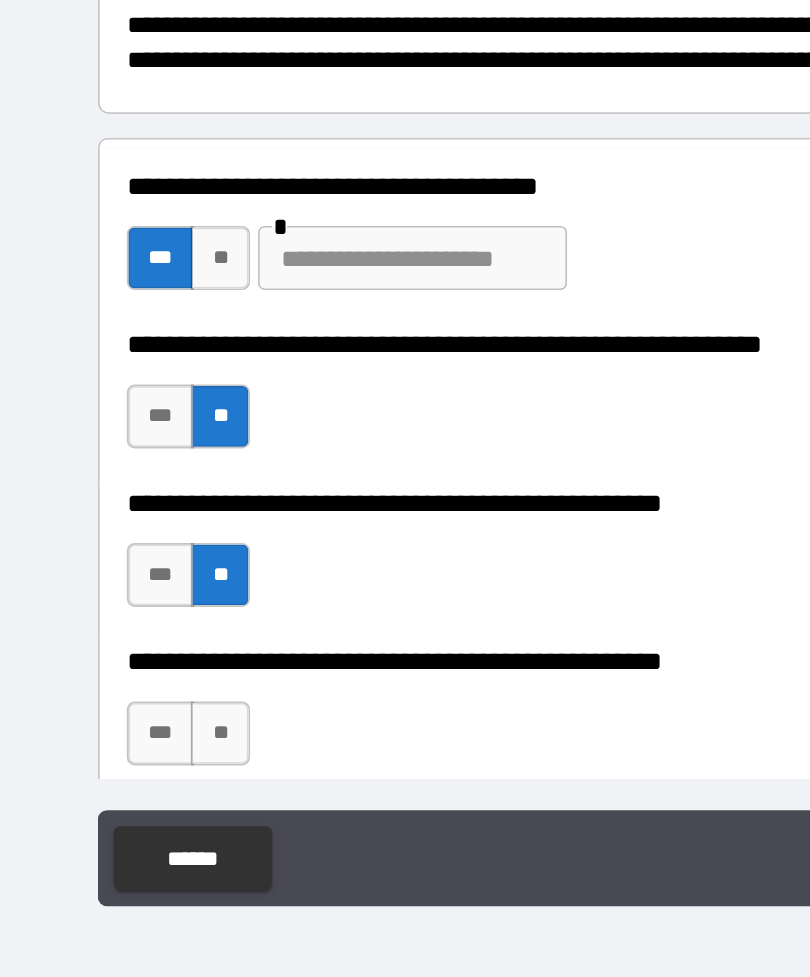 click on "**" at bounding box center (137, 784) 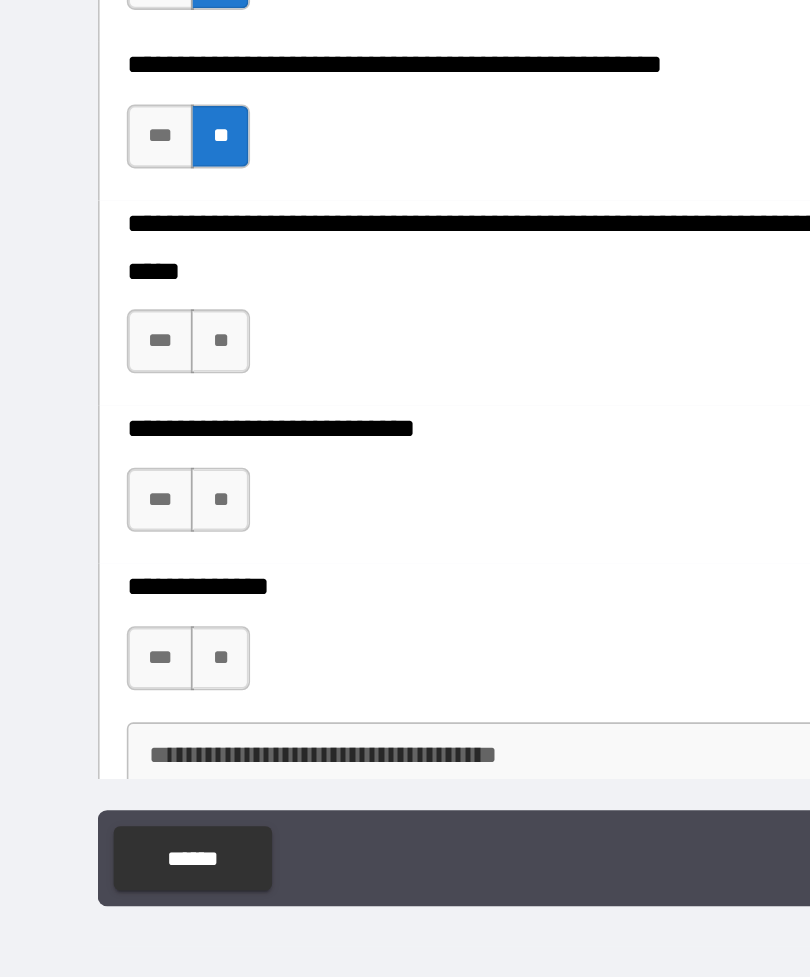 scroll, scrollTop: 373, scrollLeft: 0, axis: vertical 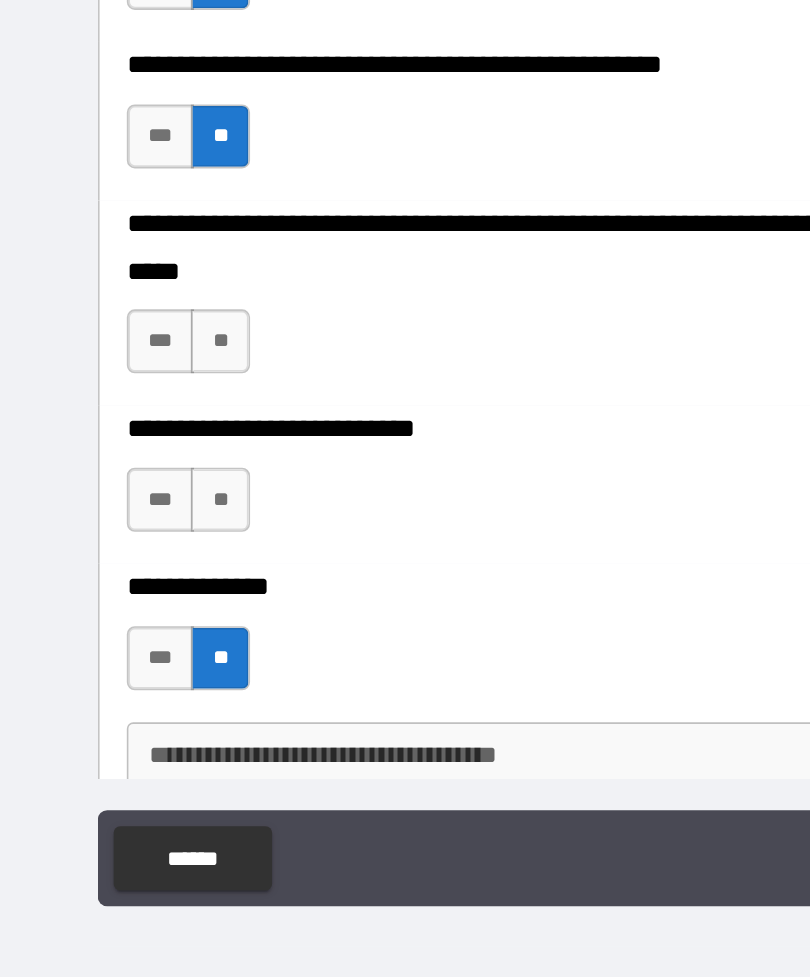 click on "**" at bounding box center (137, 638) 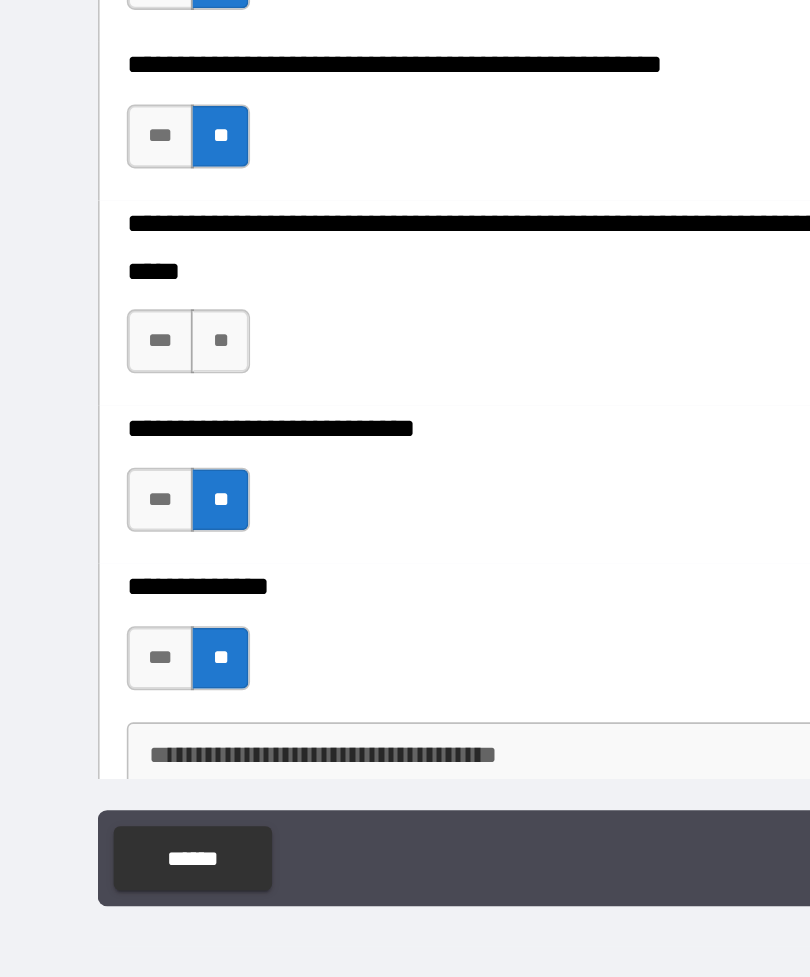 click on "**" at bounding box center (137, 539) 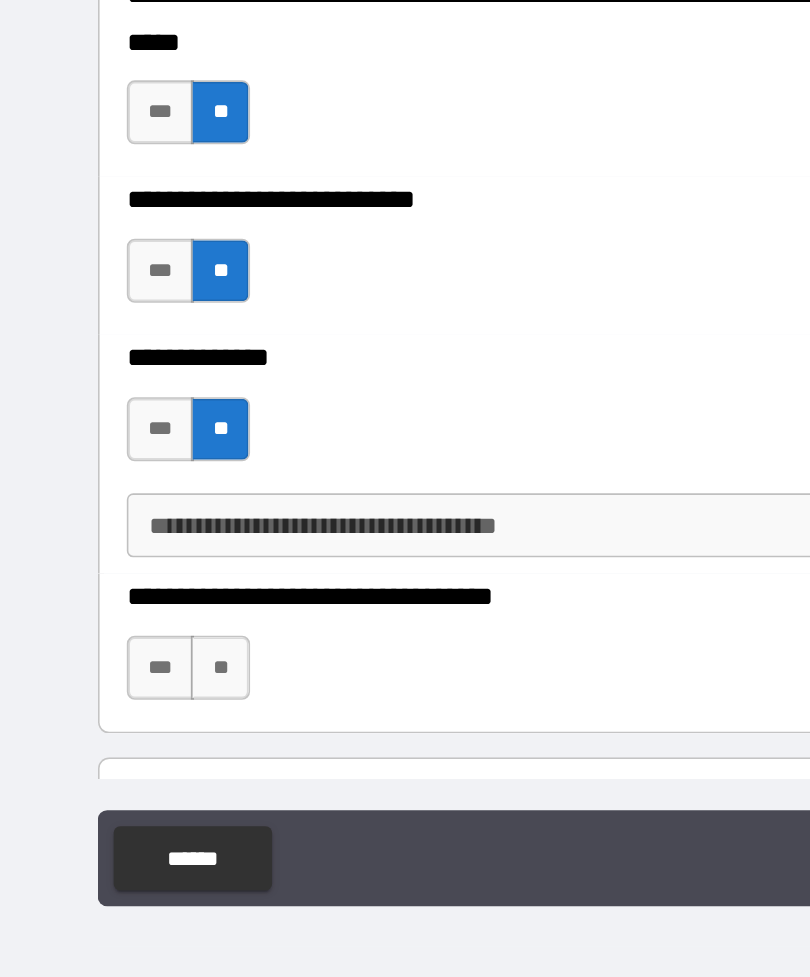 scroll, scrollTop: 509, scrollLeft: 0, axis: vertical 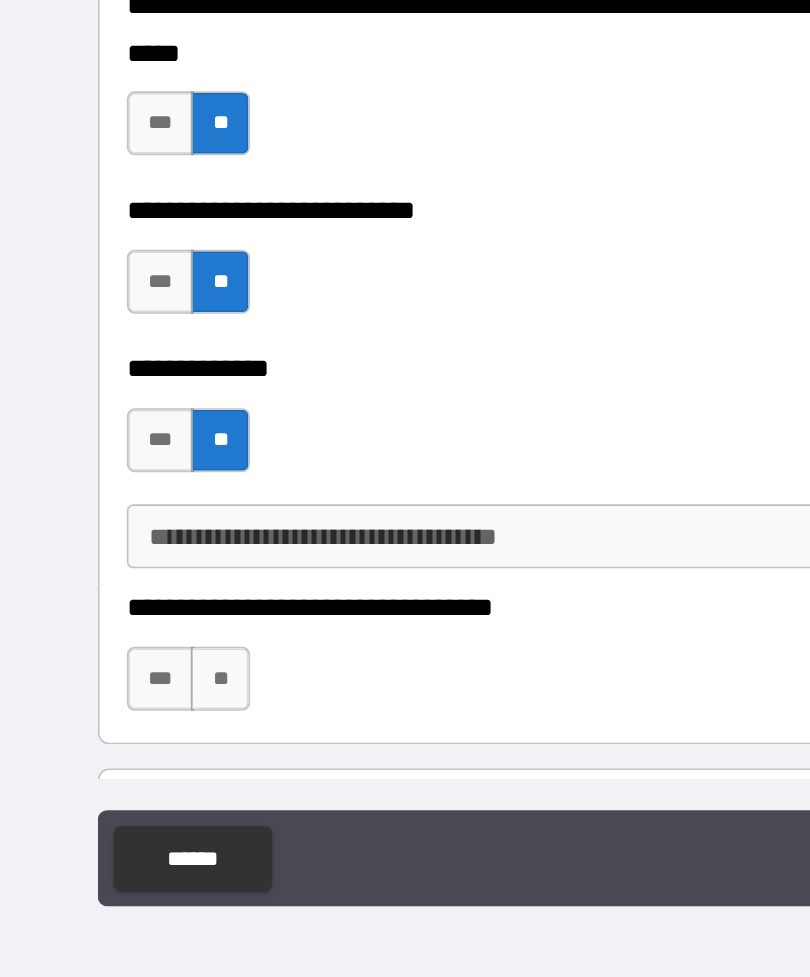 click on "**" at bounding box center [137, 750] 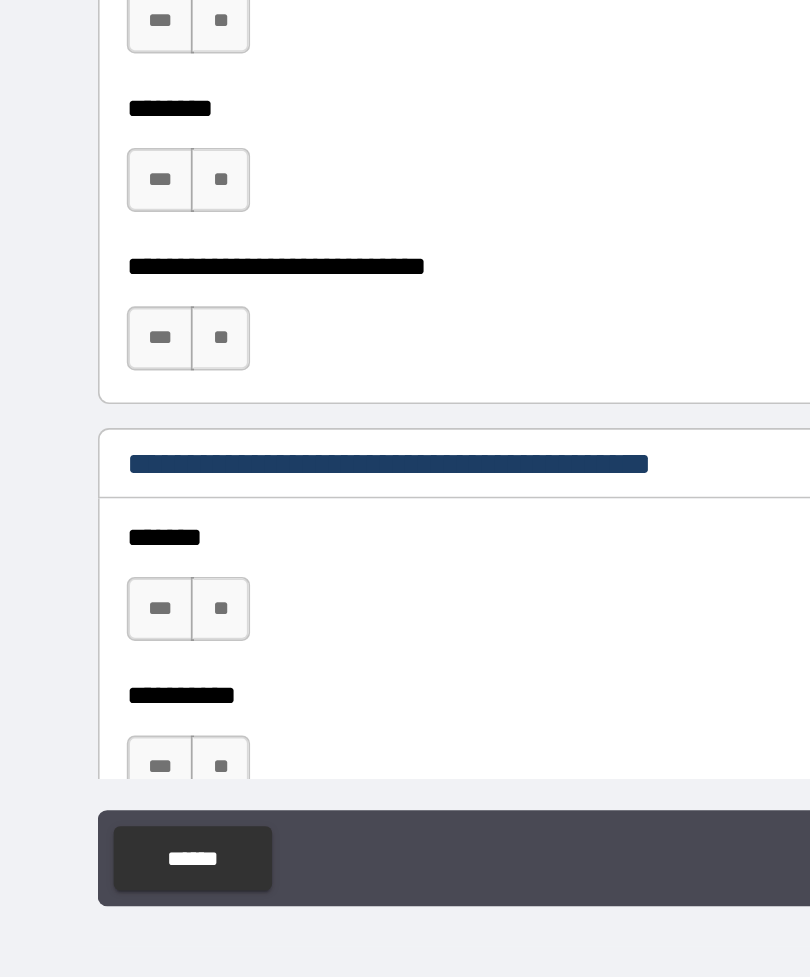 scroll, scrollTop: 1241, scrollLeft: 0, axis: vertical 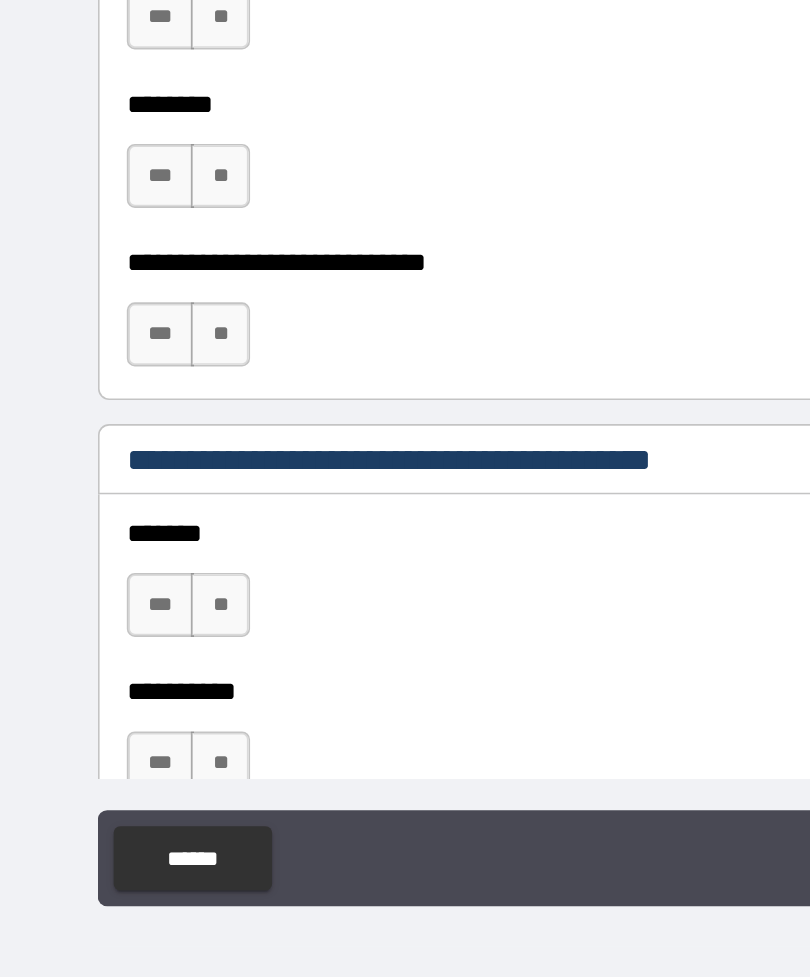 click on "**" at bounding box center (137, 704) 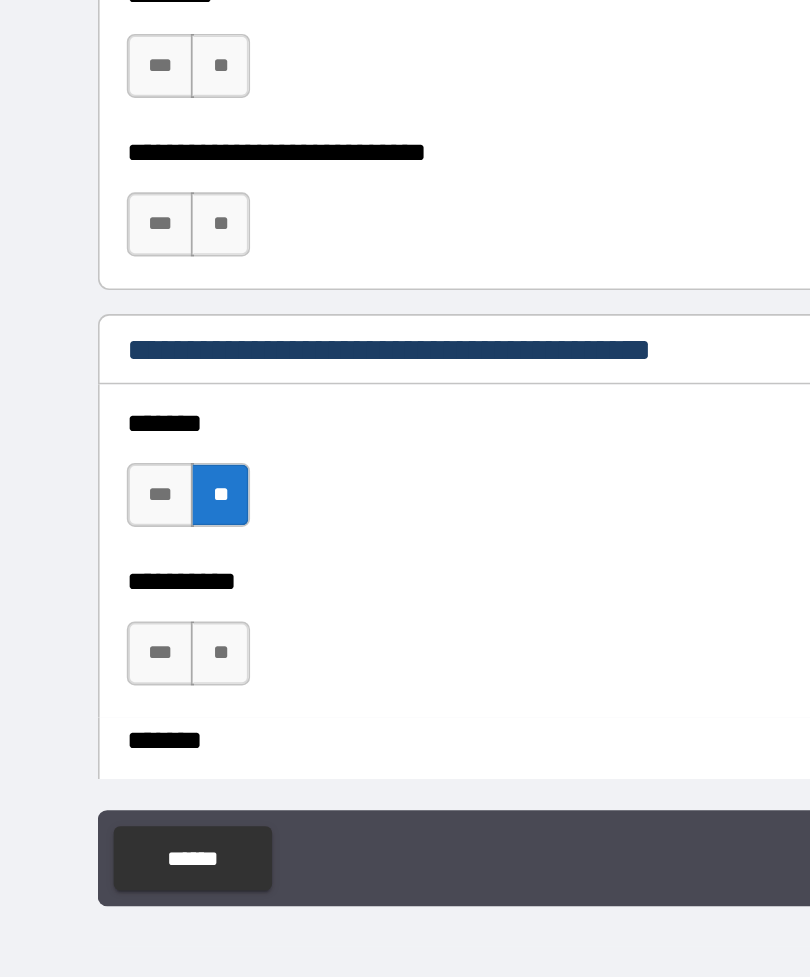 scroll, scrollTop: 1315, scrollLeft: 0, axis: vertical 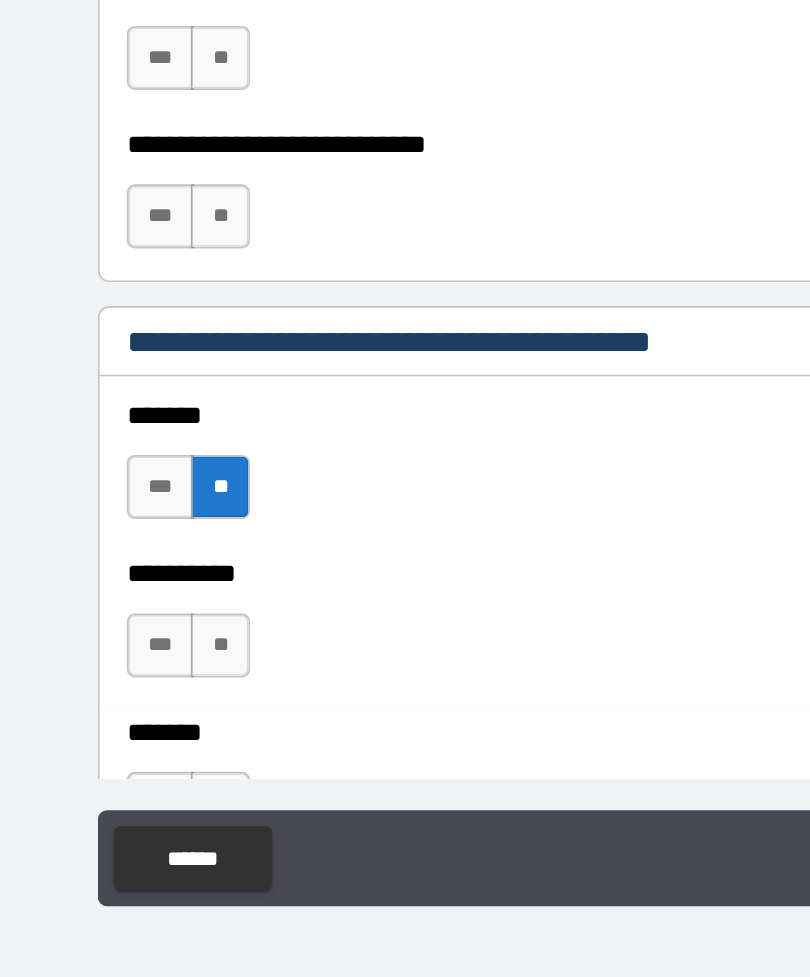 click on "**" at bounding box center (137, 729) 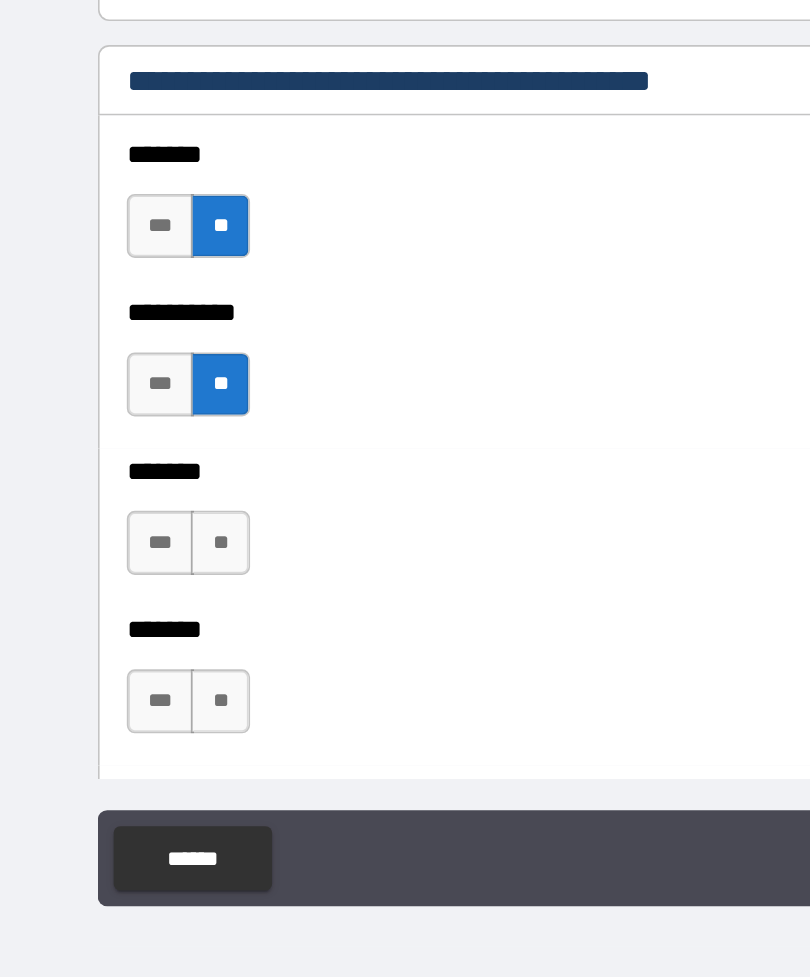 scroll, scrollTop: 1481, scrollLeft: 0, axis: vertical 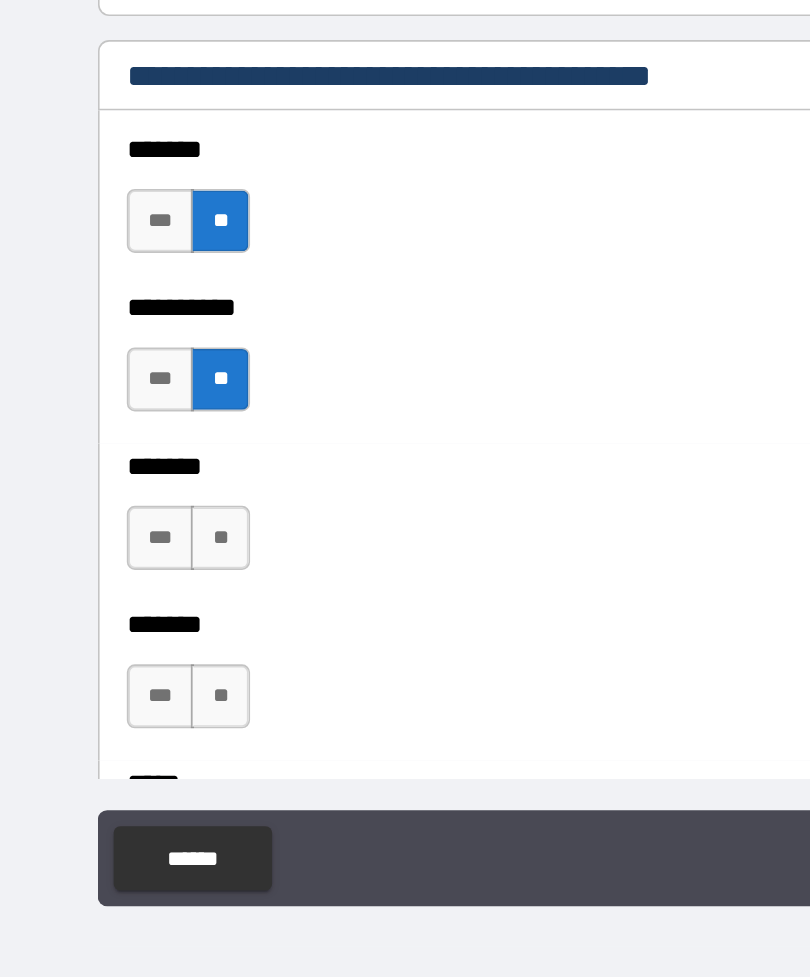 click on "**" at bounding box center (137, 662) 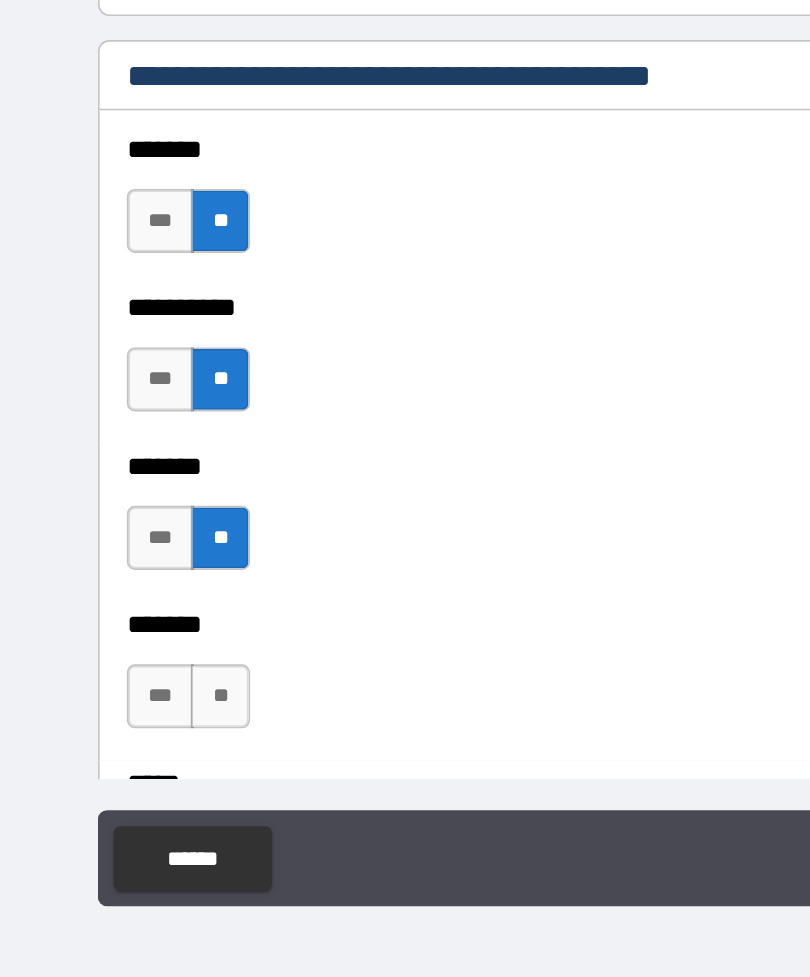 click on "**" at bounding box center [137, 761] 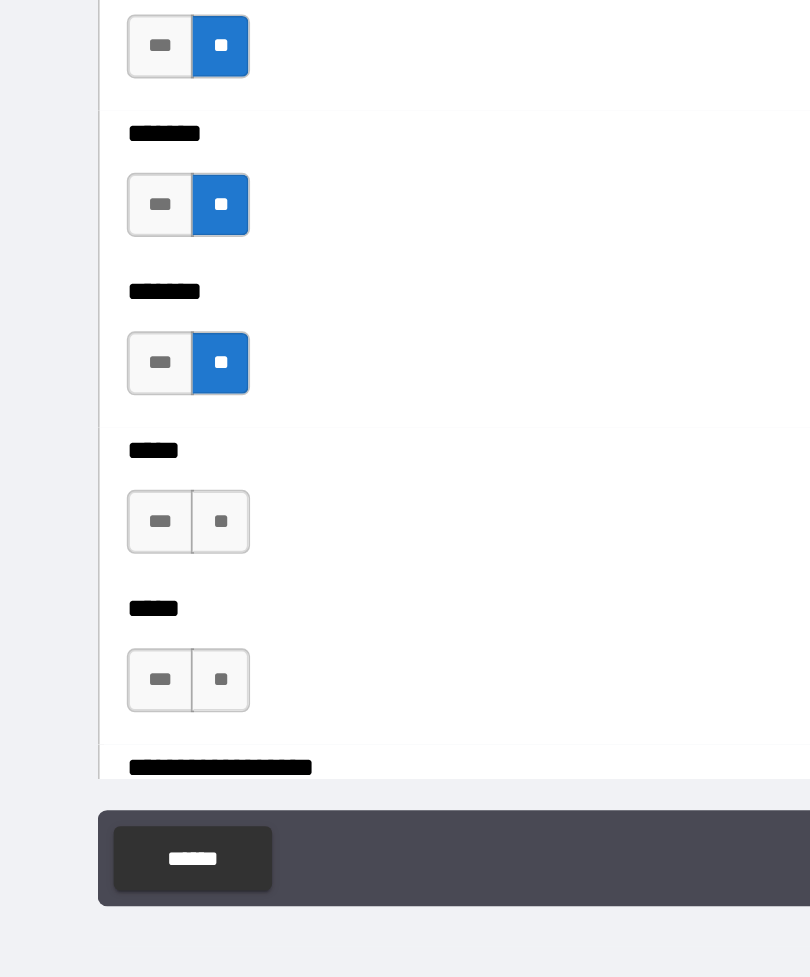 scroll, scrollTop: 1701, scrollLeft: 0, axis: vertical 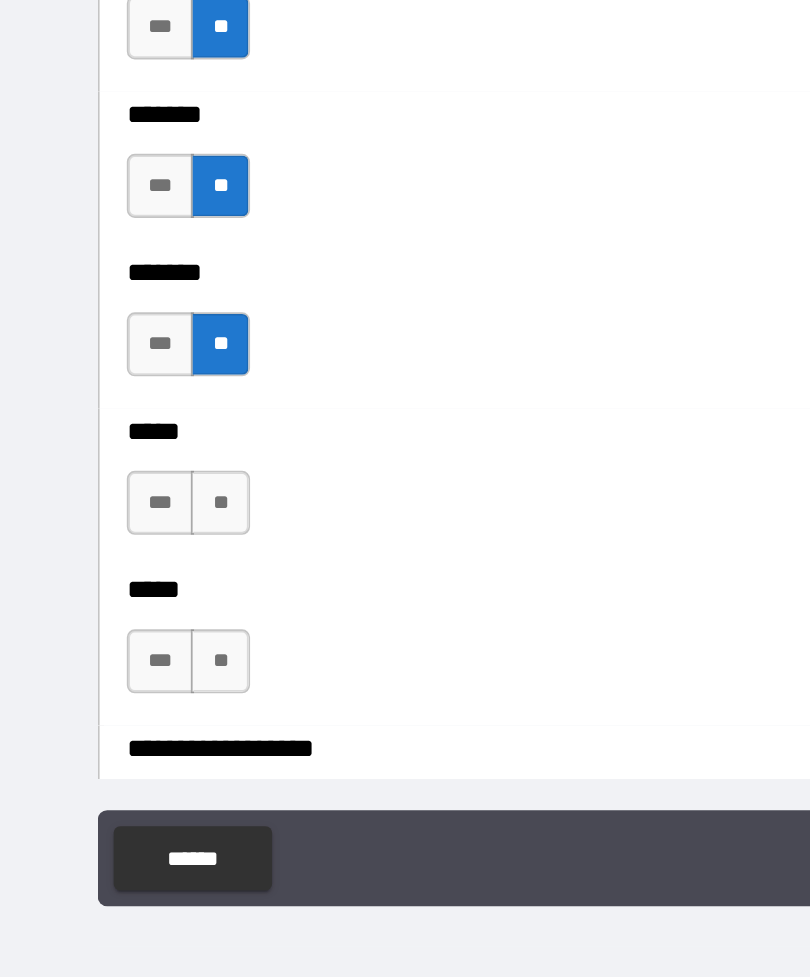 click on "**" at bounding box center (137, 640) 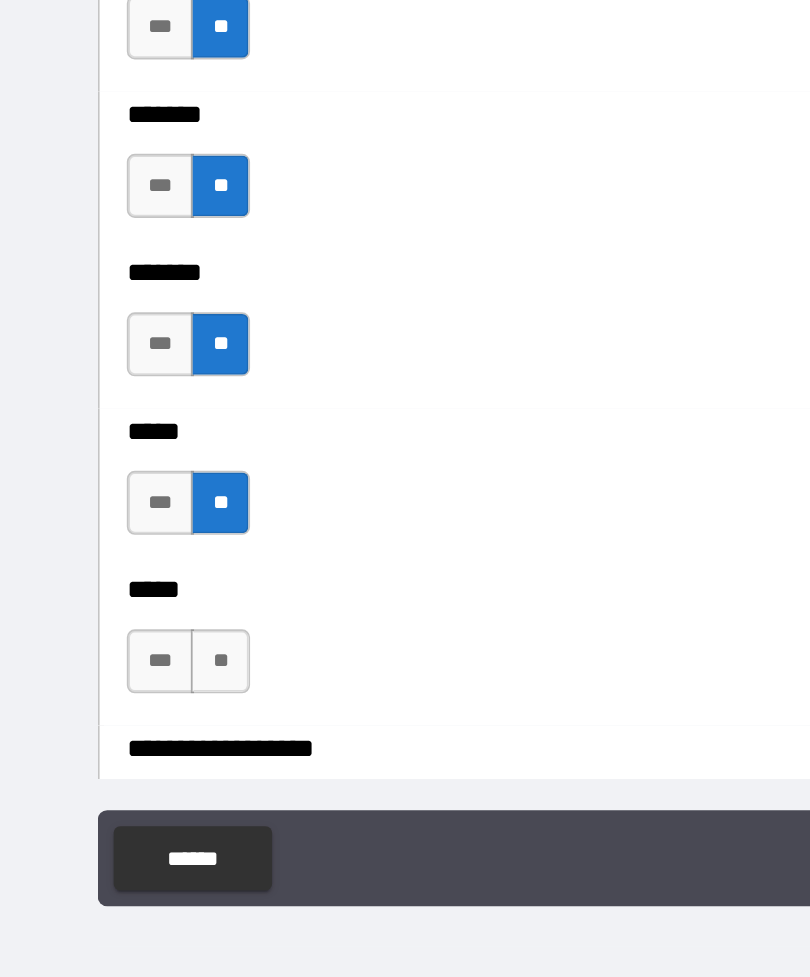 click on "**" at bounding box center [137, 739] 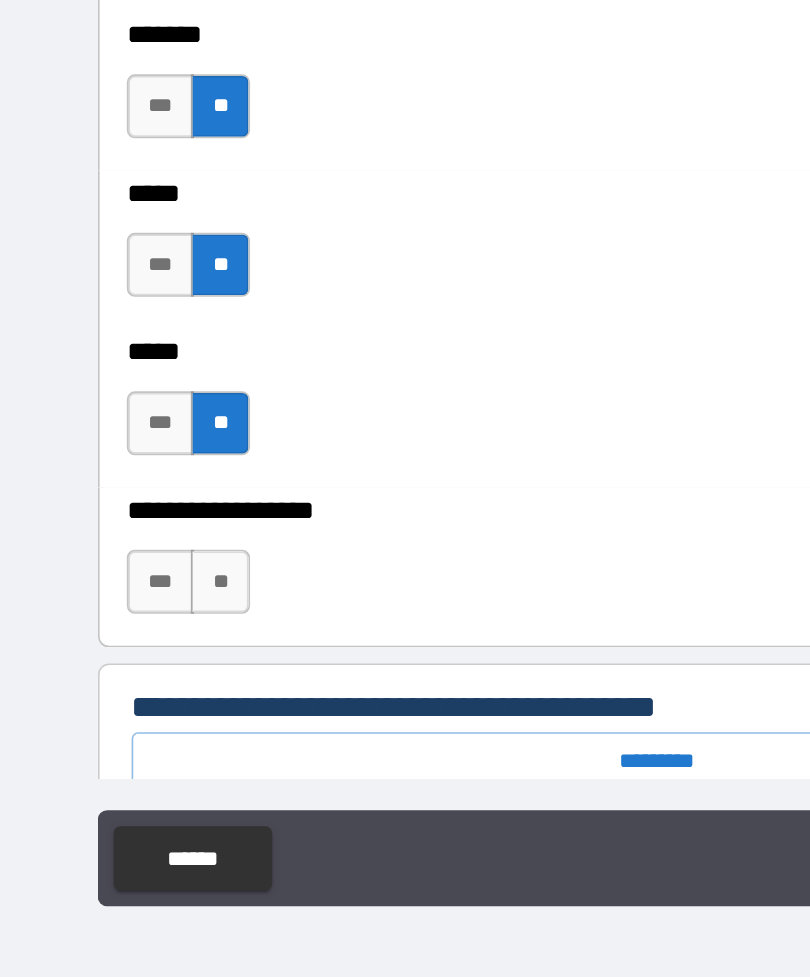 scroll, scrollTop: 1845, scrollLeft: 0, axis: vertical 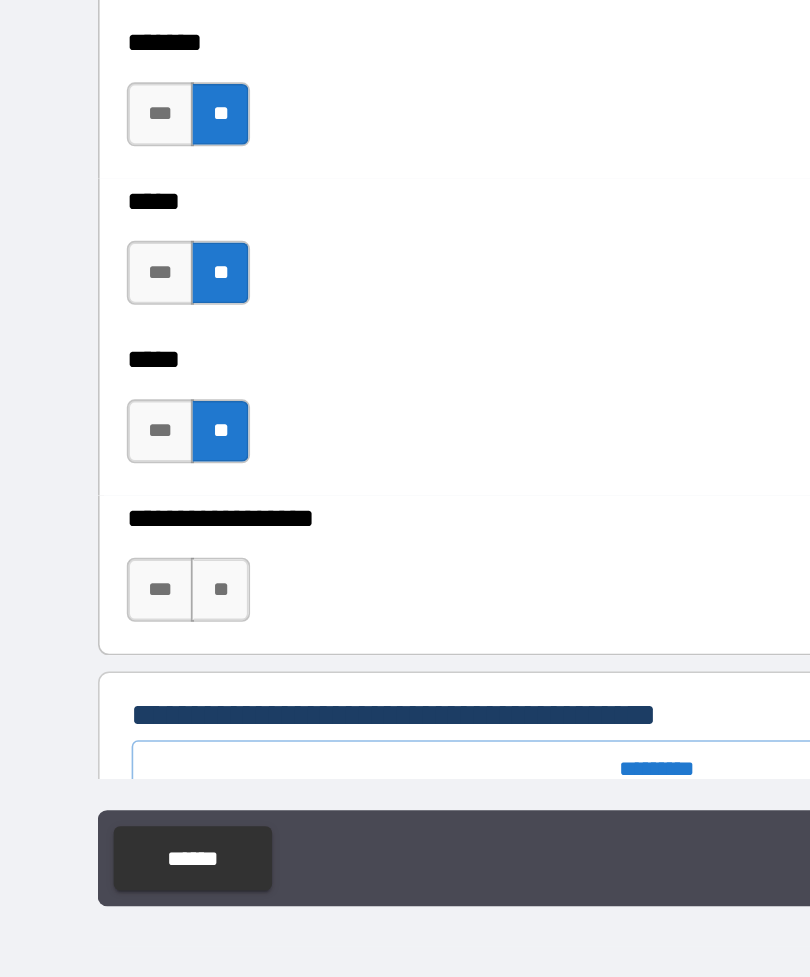 click on "**" at bounding box center (137, 694) 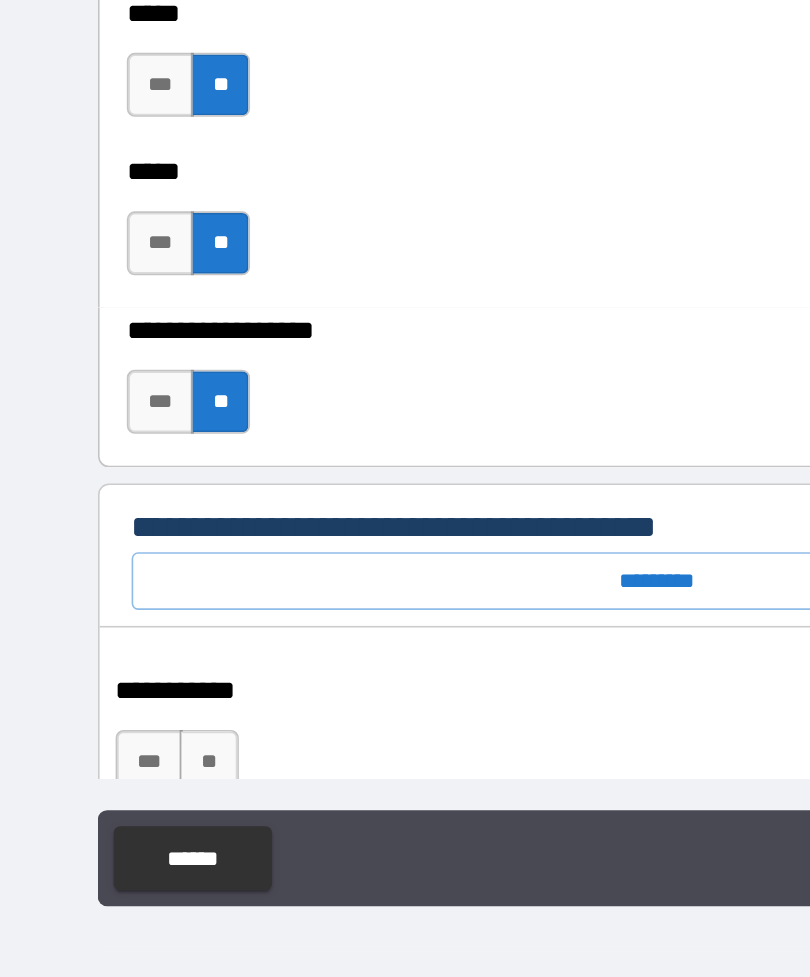 scroll, scrollTop: 2007, scrollLeft: 0, axis: vertical 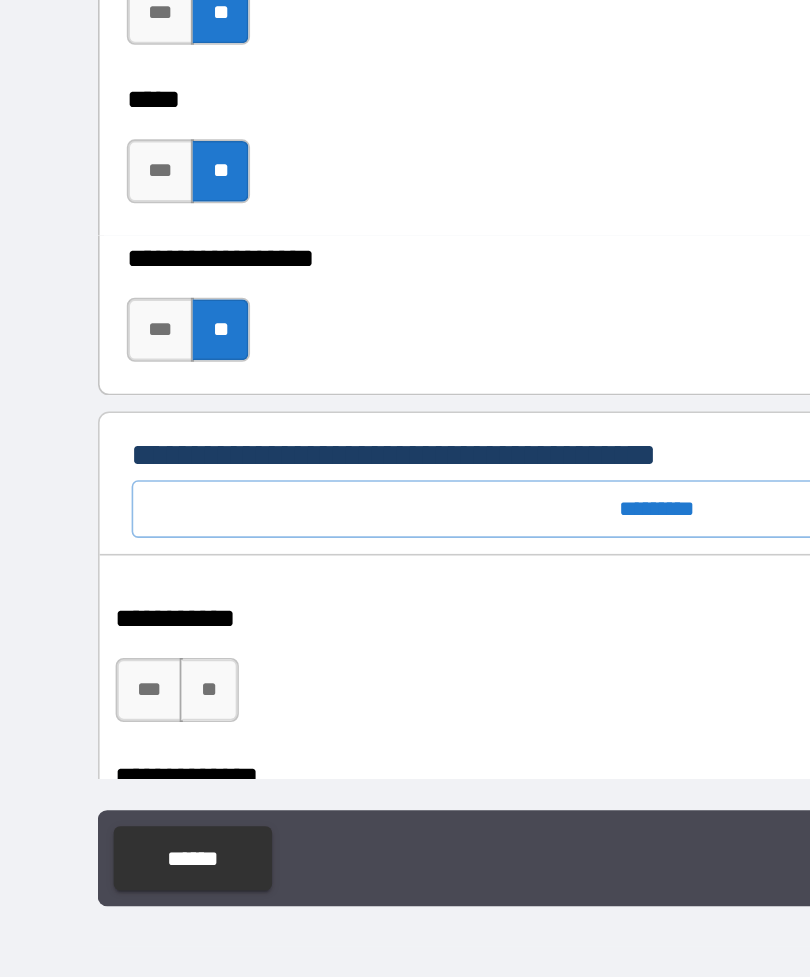 click on "*********" at bounding box center (410, 644) 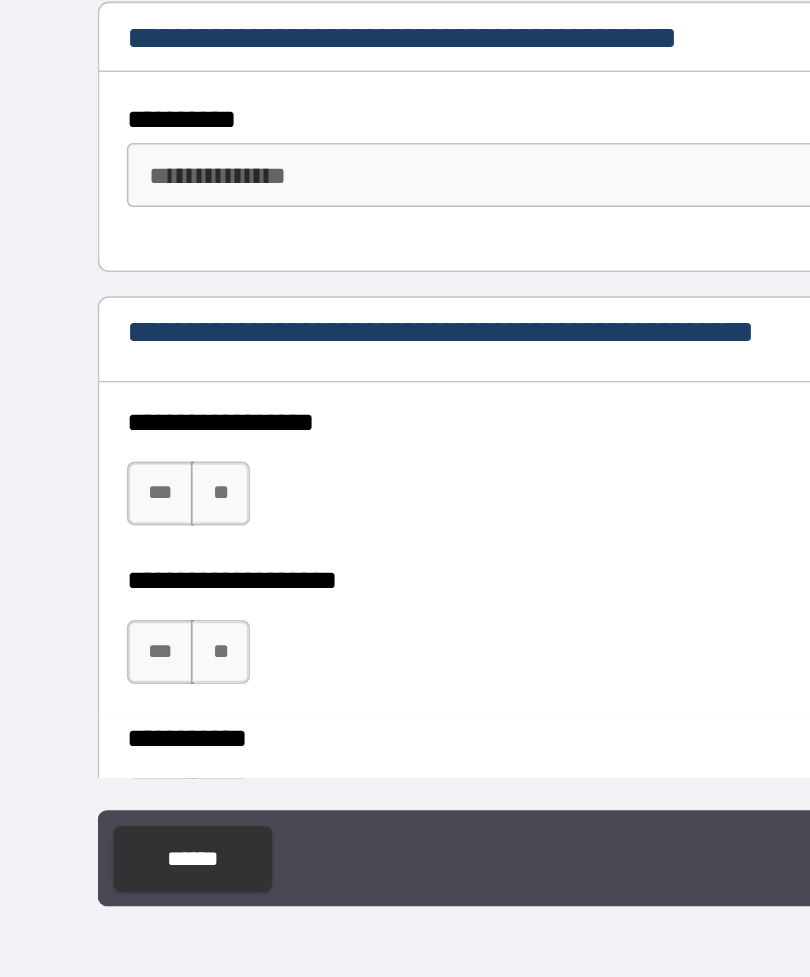 scroll, scrollTop: 2614, scrollLeft: 0, axis: vertical 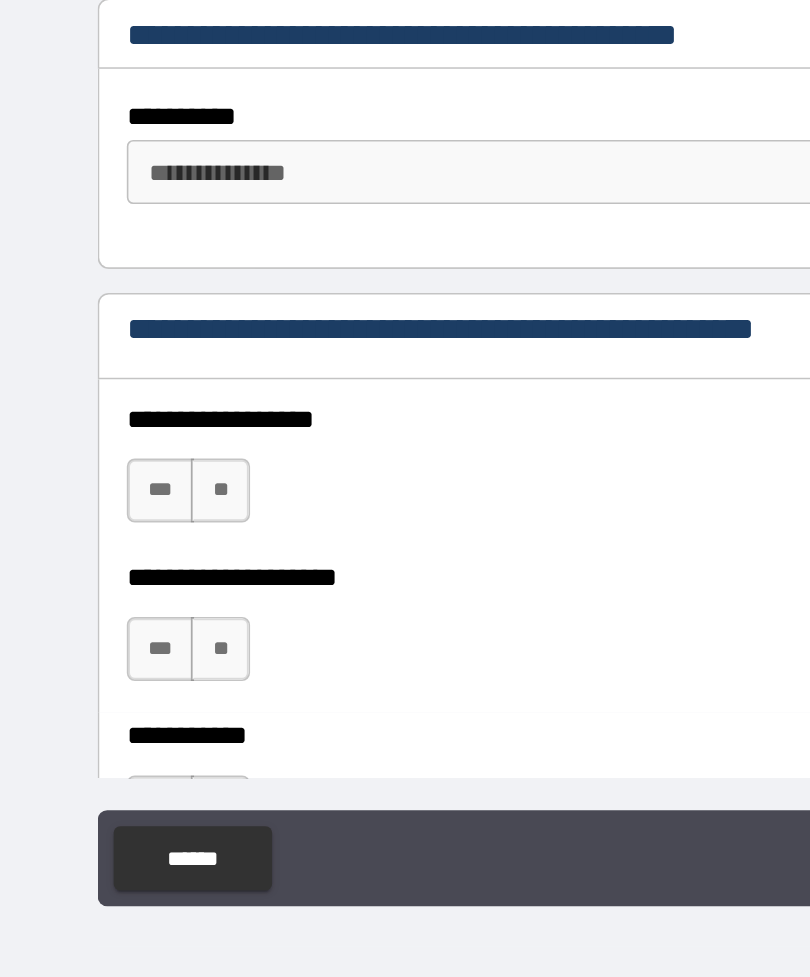 click on "**********" at bounding box center (403, 433) 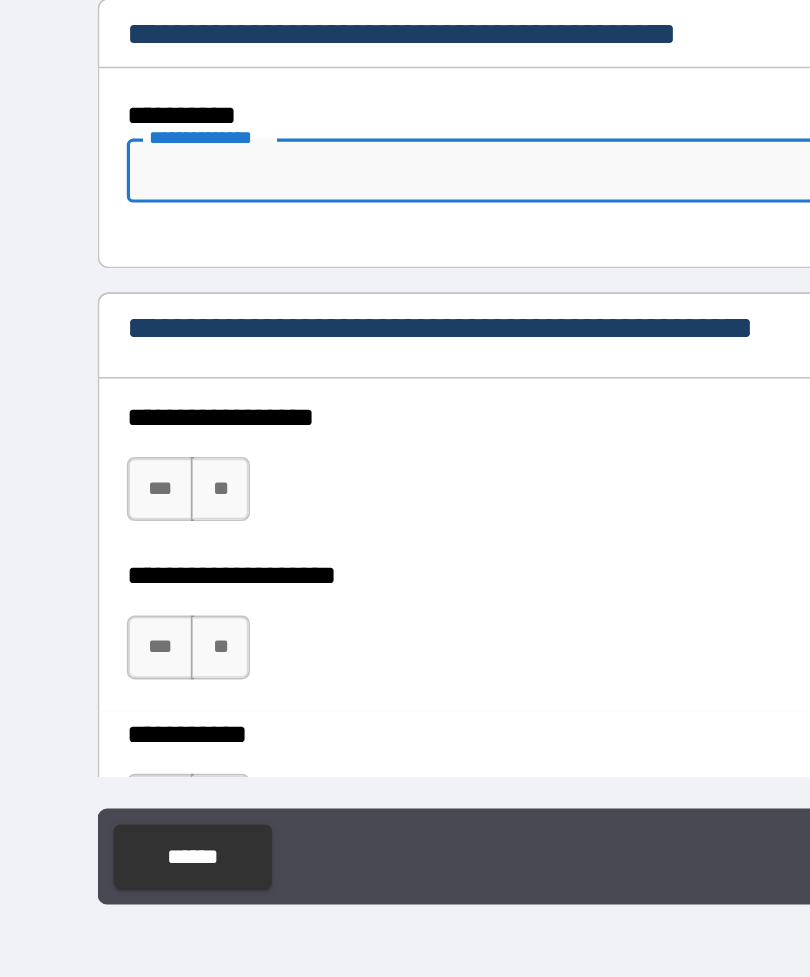 click on "**" at bounding box center (137, 632) 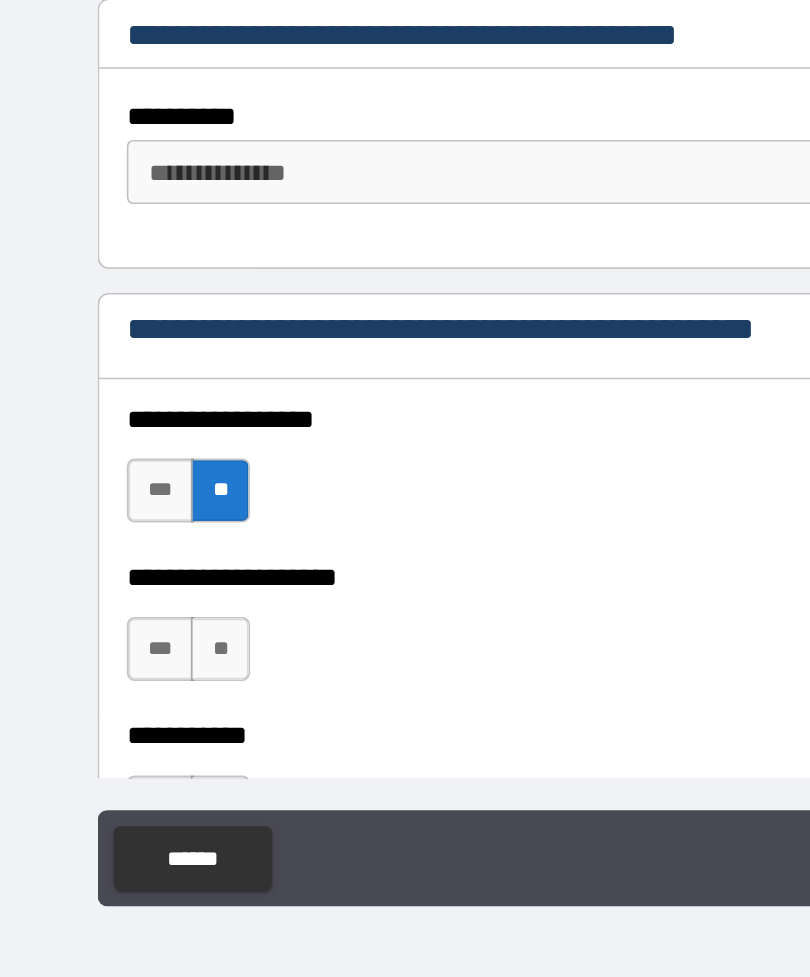 click on "**" at bounding box center (137, 731) 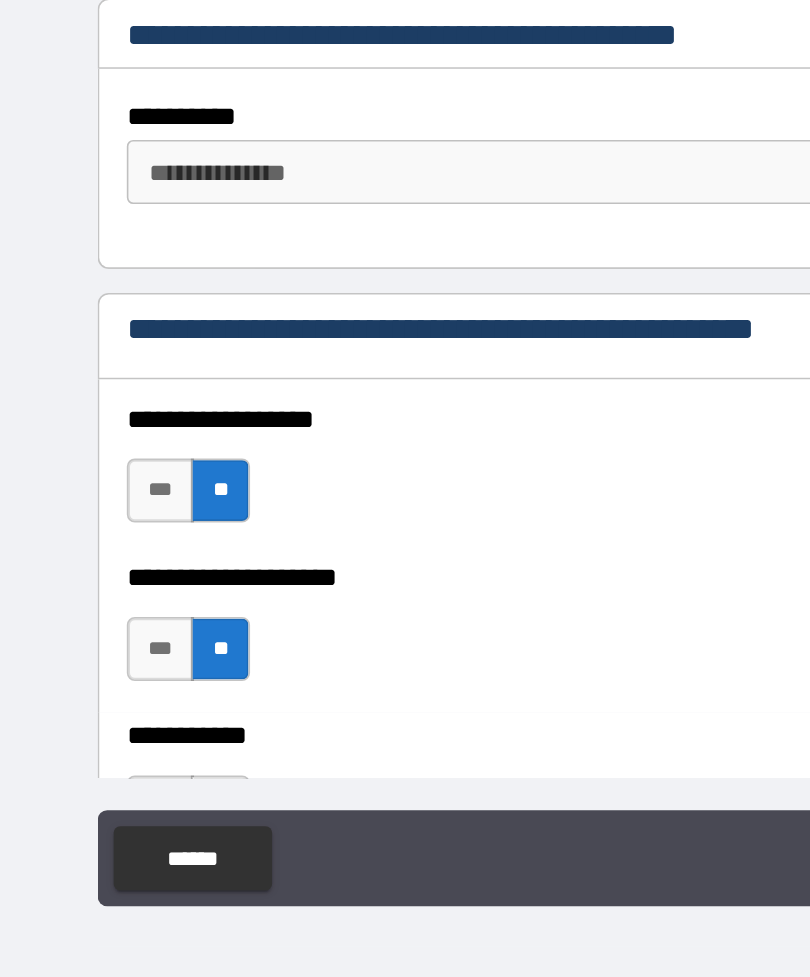 scroll, scrollTop: 2656, scrollLeft: 0, axis: vertical 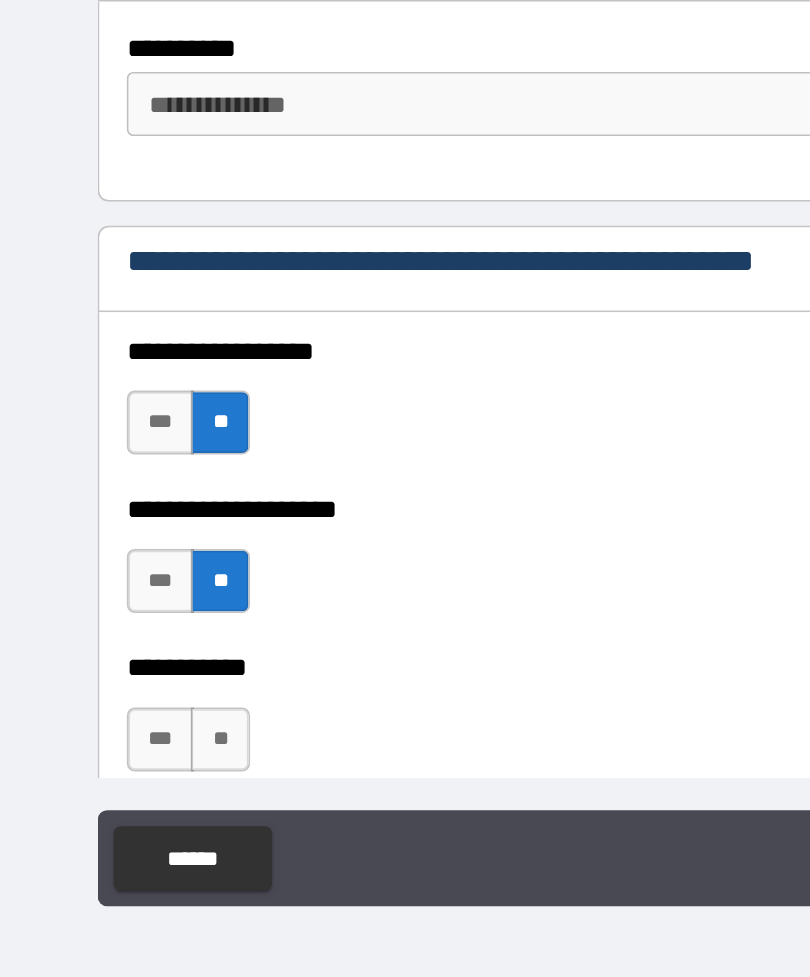 click on "**********" at bounding box center [405, 630] 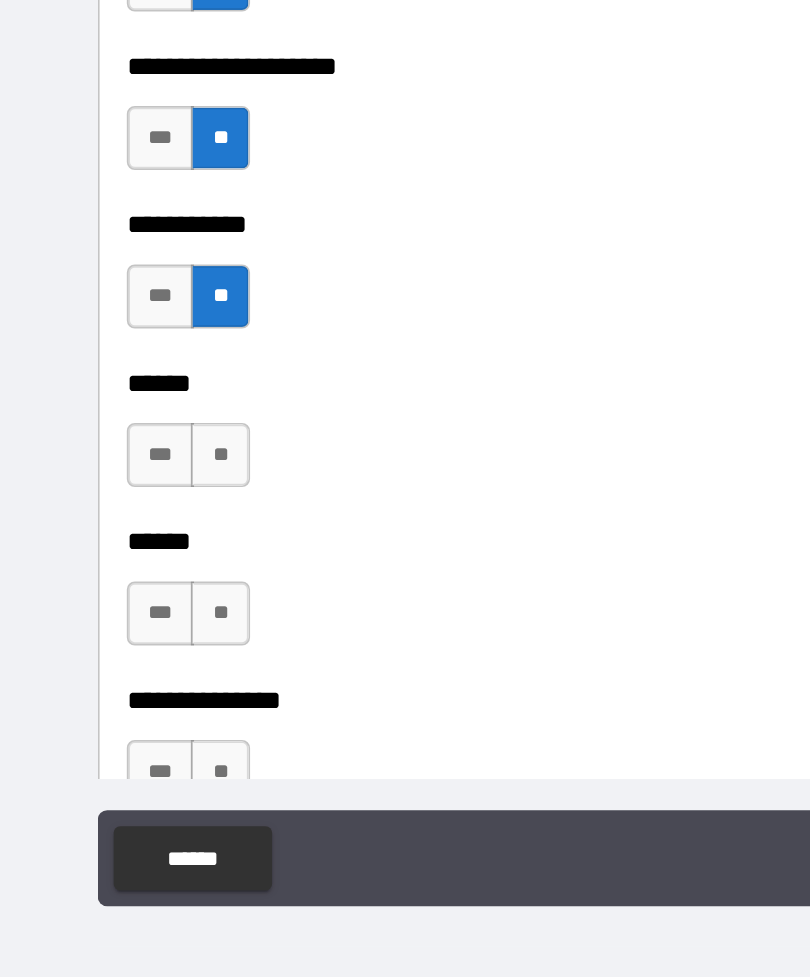 scroll, scrollTop: 2934, scrollLeft: 0, axis: vertical 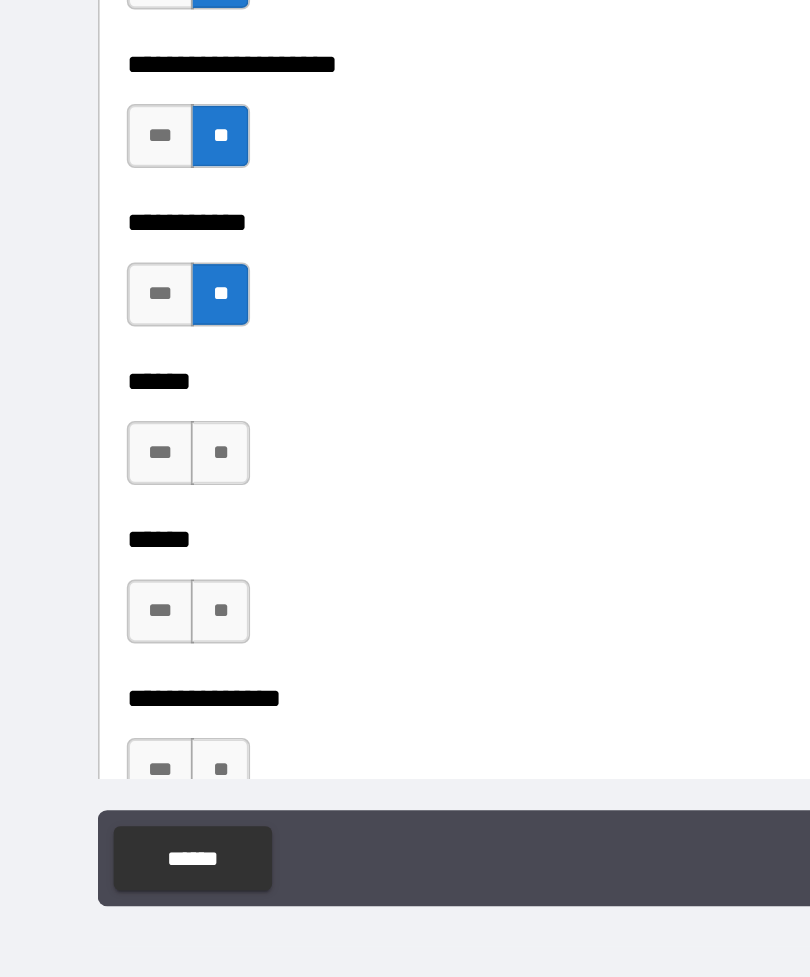 click on "**" at bounding box center (137, 609) 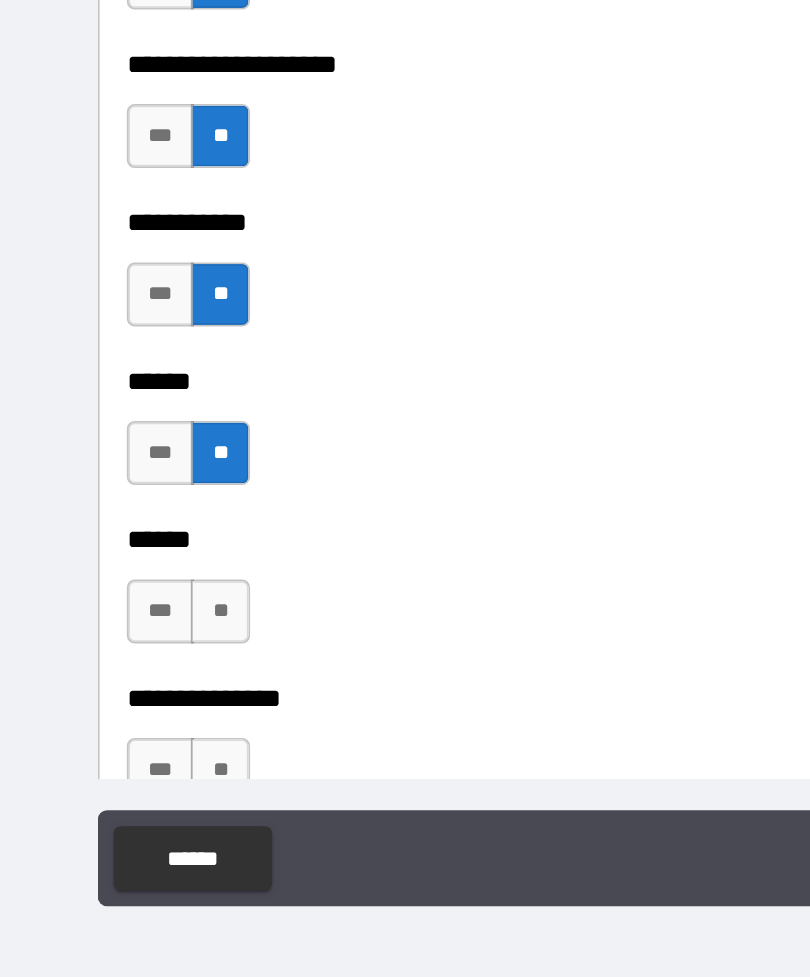 click on "**" at bounding box center (137, 708) 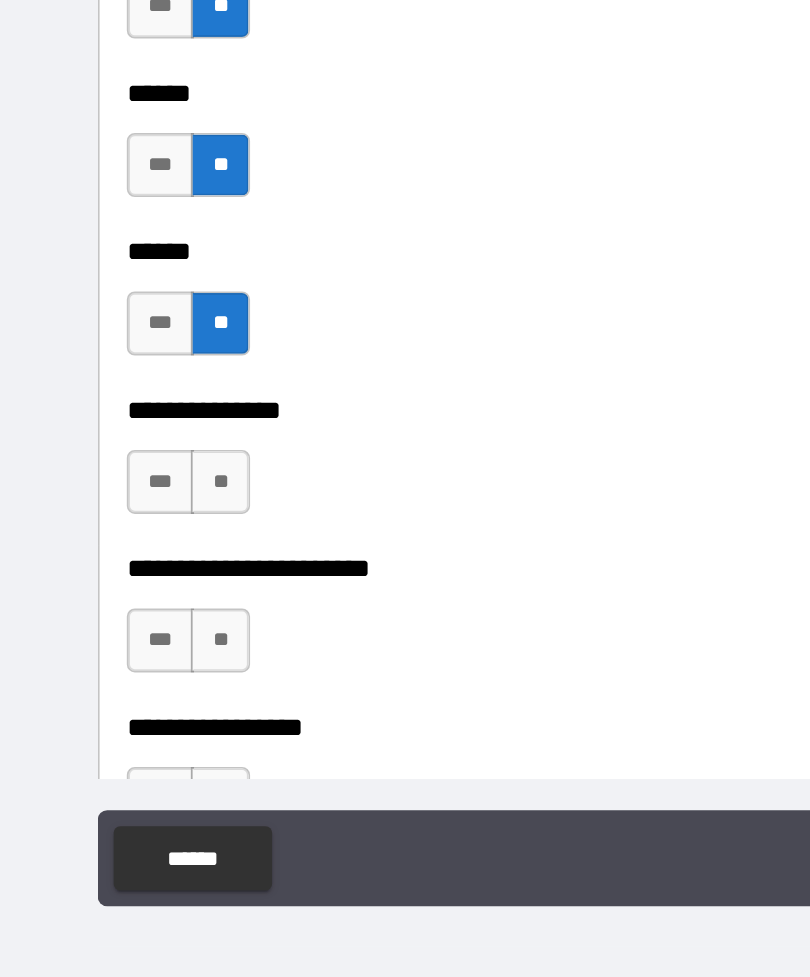 scroll, scrollTop: 3115, scrollLeft: 0, axis: vertical 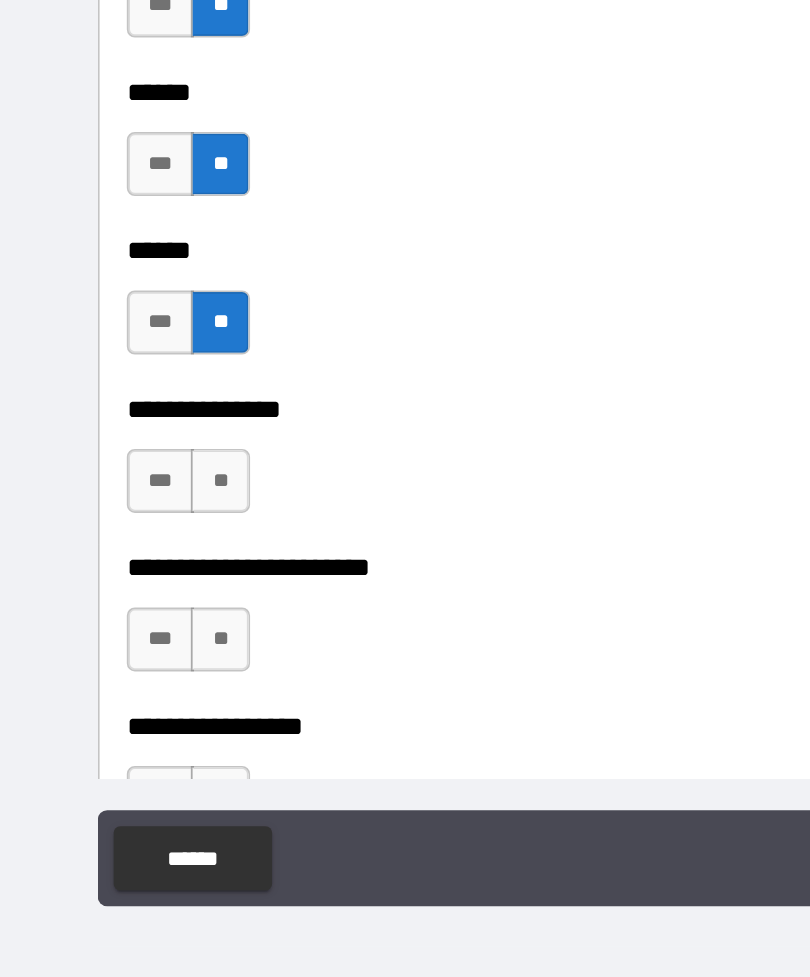 click on "**" at bounding box center [137, 626] 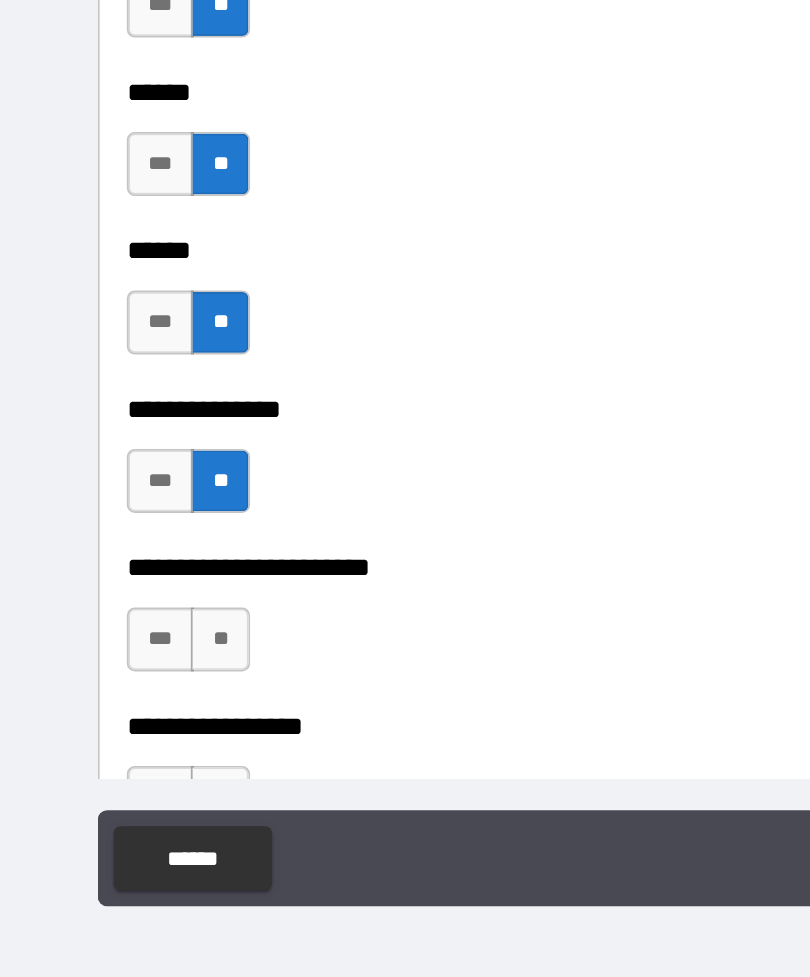 click on "**" at bounding box center (137, 725) 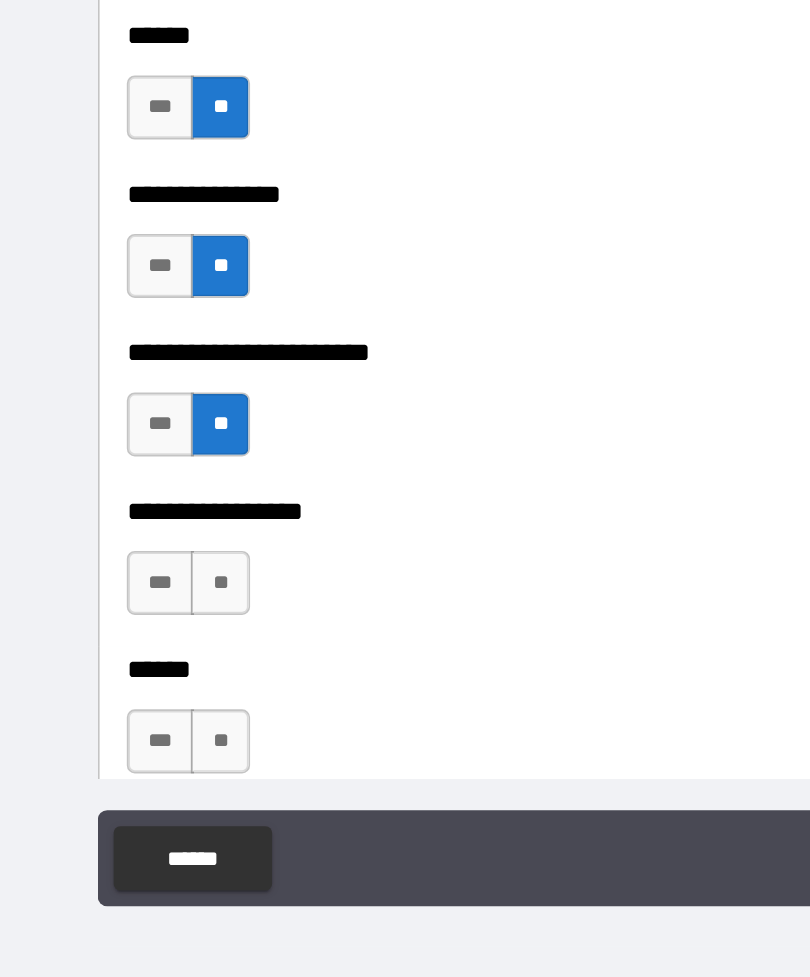scroll, scrollTop: 3251, scrollLeft: 0, axis: vertical 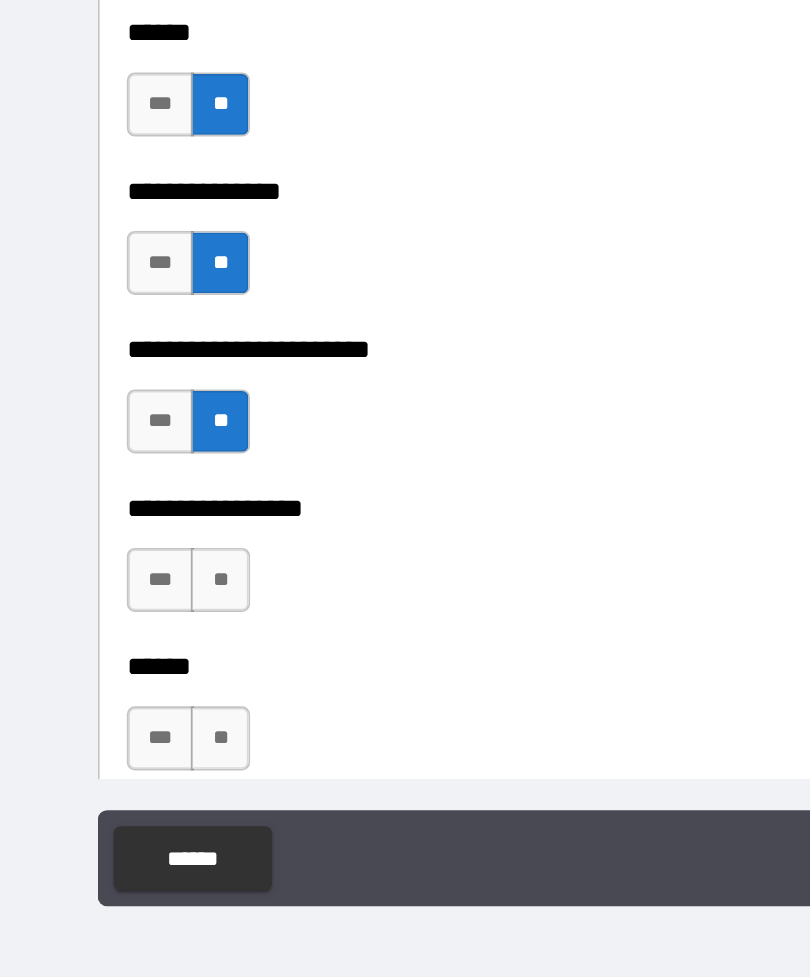 click on "**" at bounding box center [137, 688] 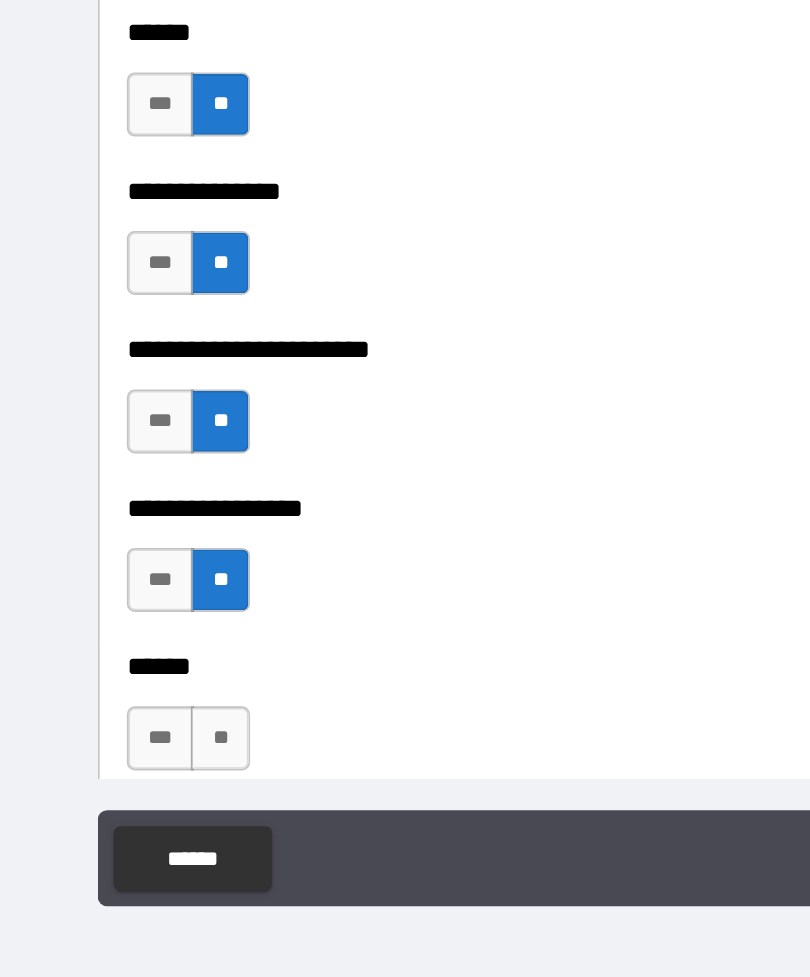 click on "**" at bounding box center [137, 787] 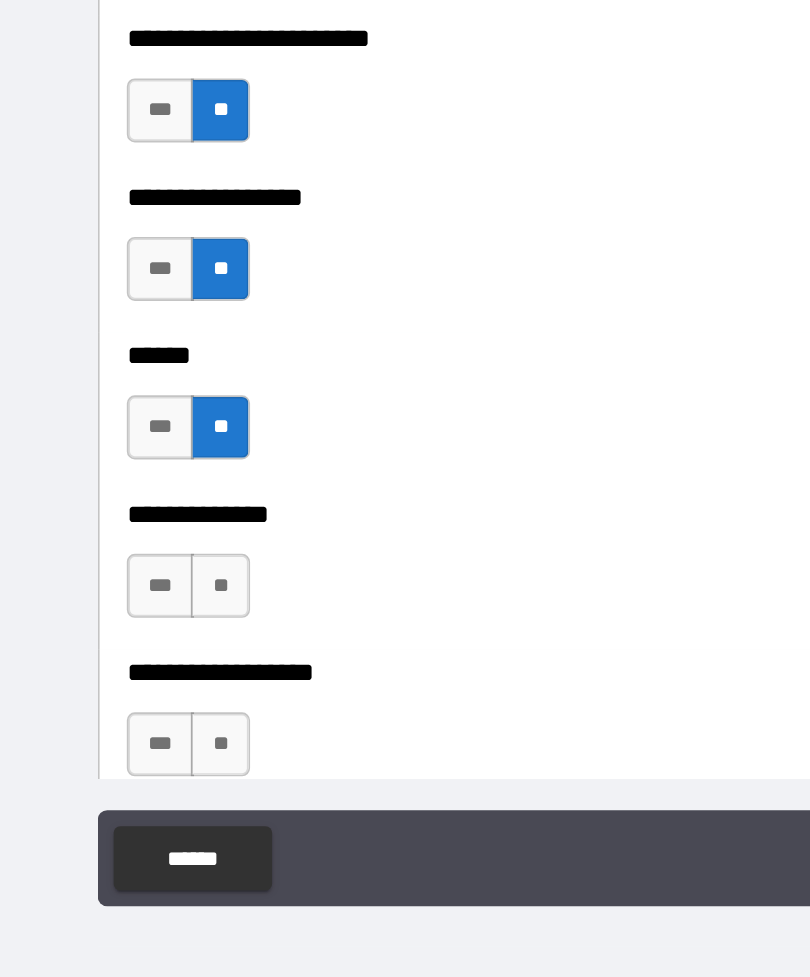 scroll, scrollTop: 3450, scrollLeft: 0, axis: vertical 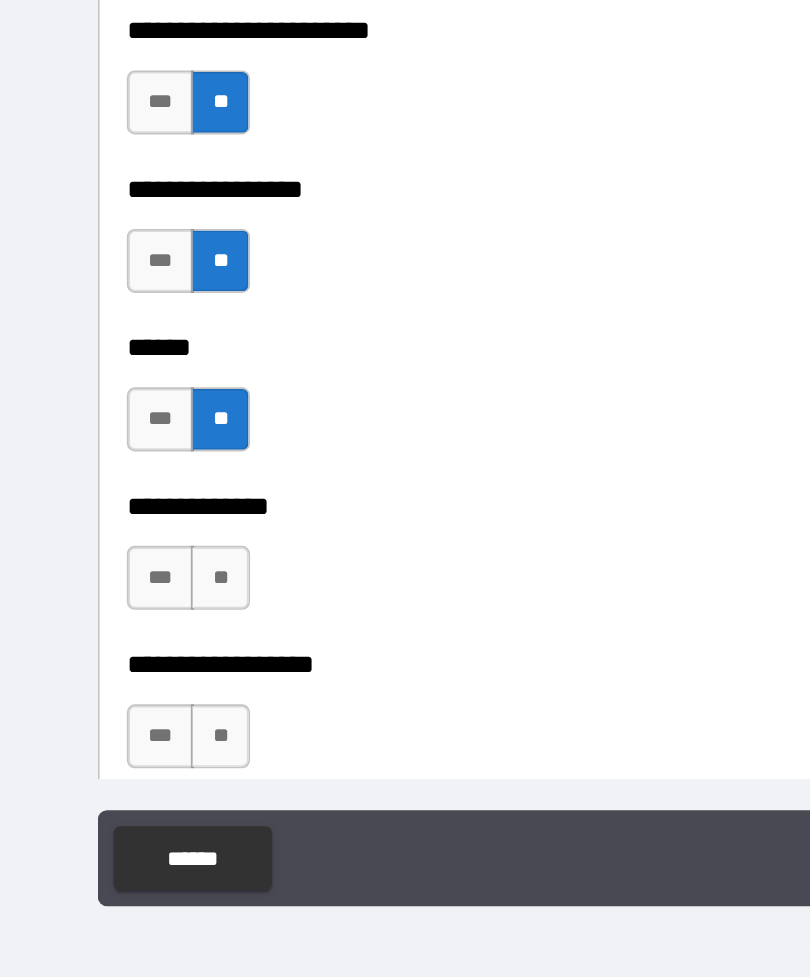 click on "**" at bounding box center (137, 687) 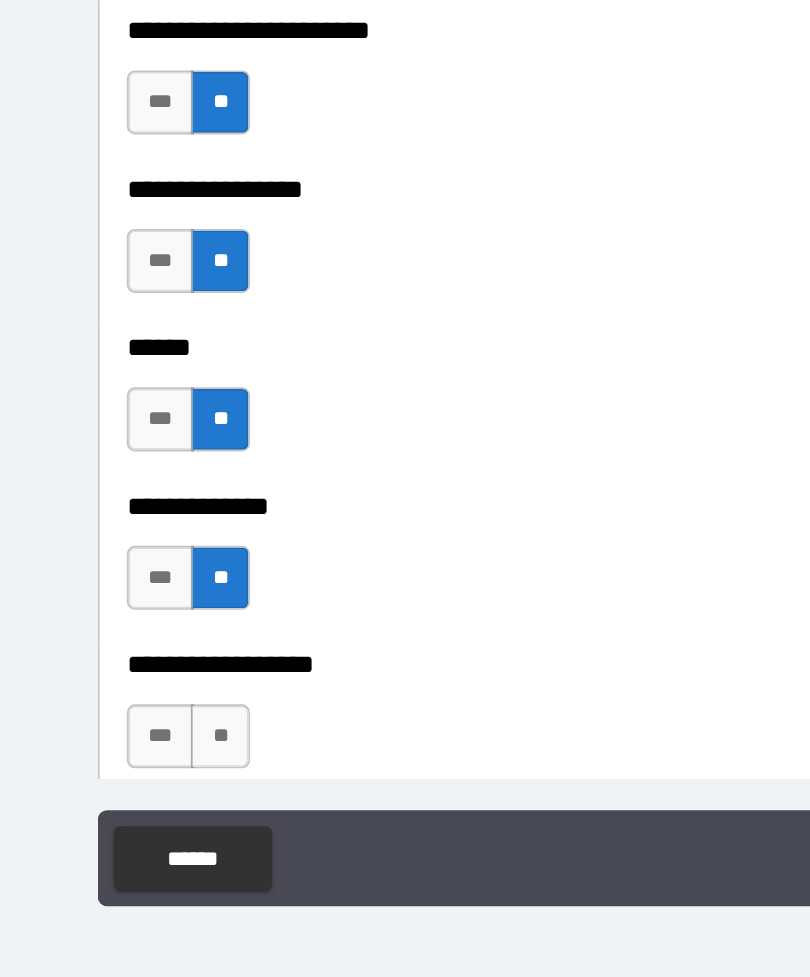 click on "**" at bounding box center (137, 786) 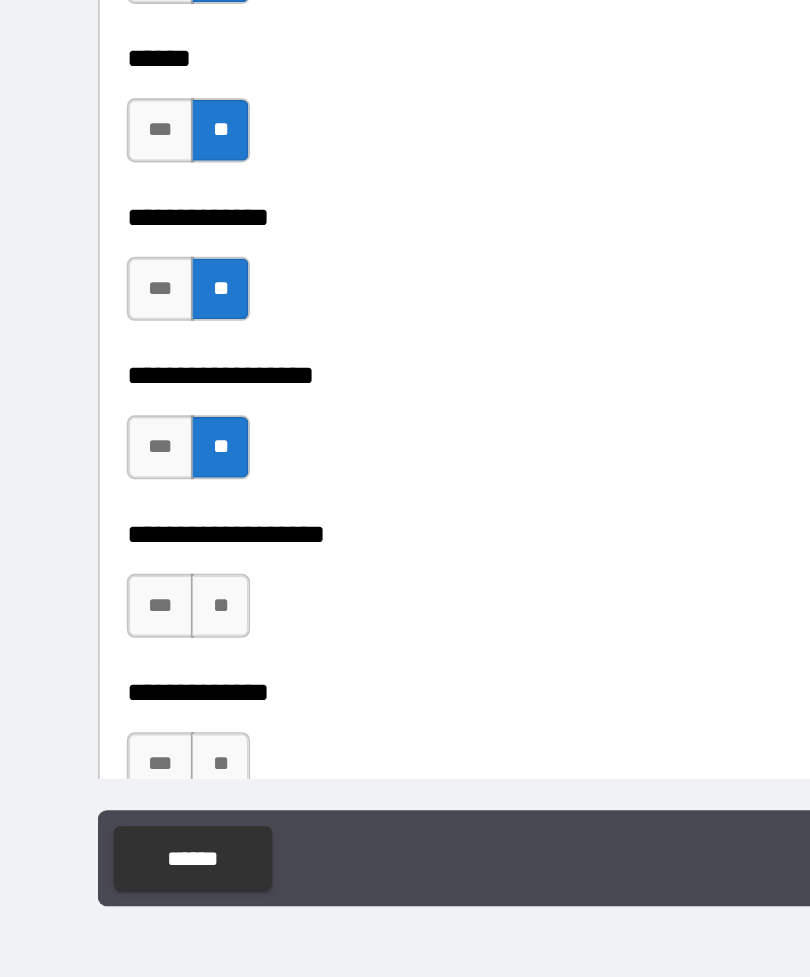 scroll, scrollTop: 3632, scrollLeft: 0, axis: vertical 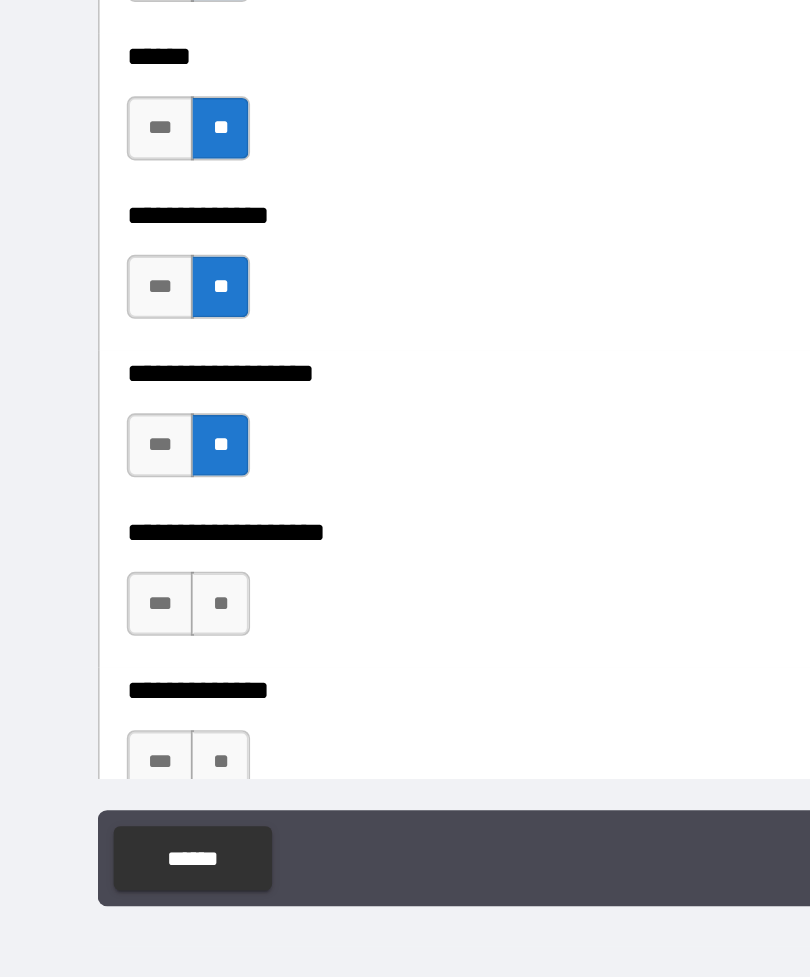 click on "**" at bounding box center (137, 703) 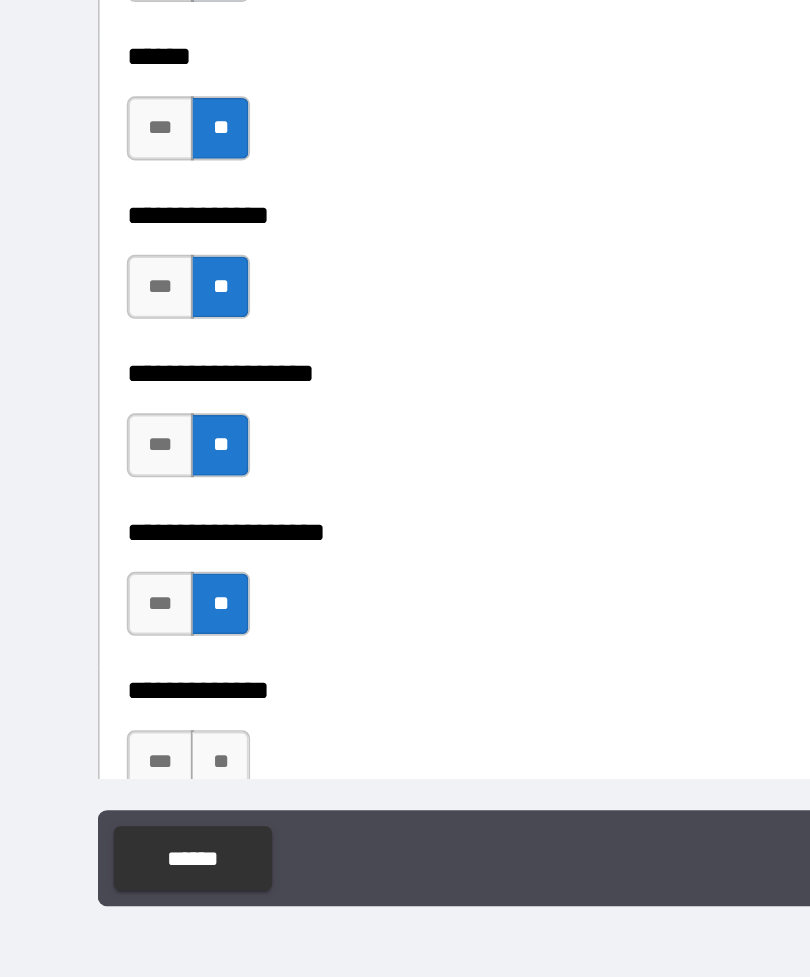 click on "**" at bounding box center (137, 802) 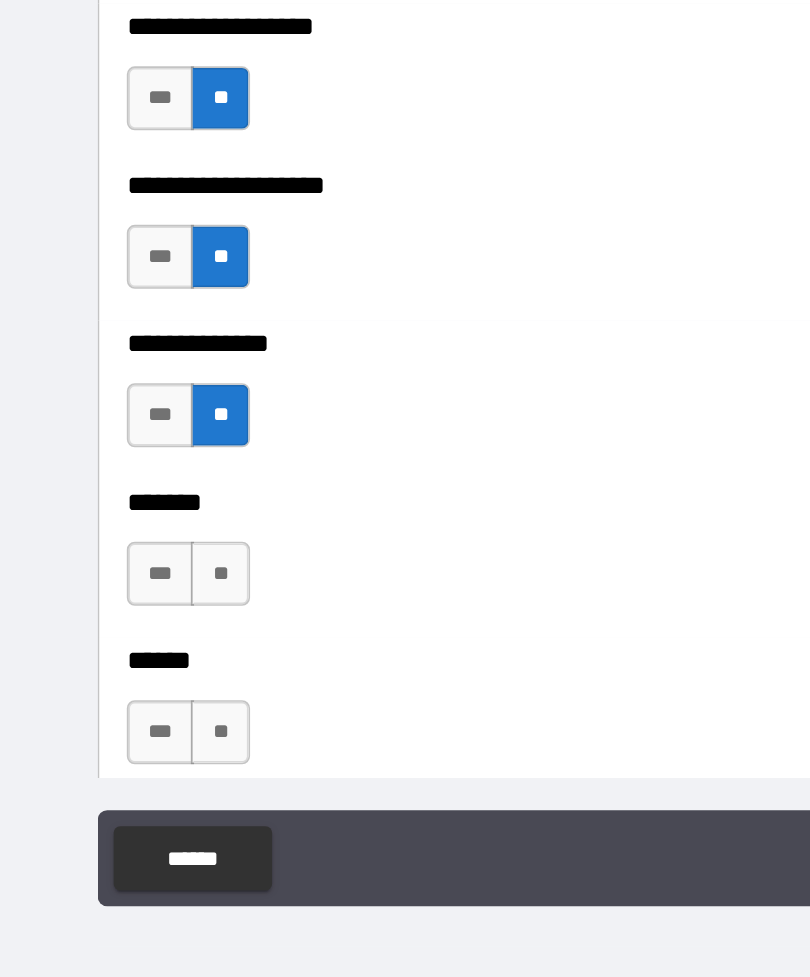 scroll, scrollTop: 3851, scrollLeft: 0, axis: vertical 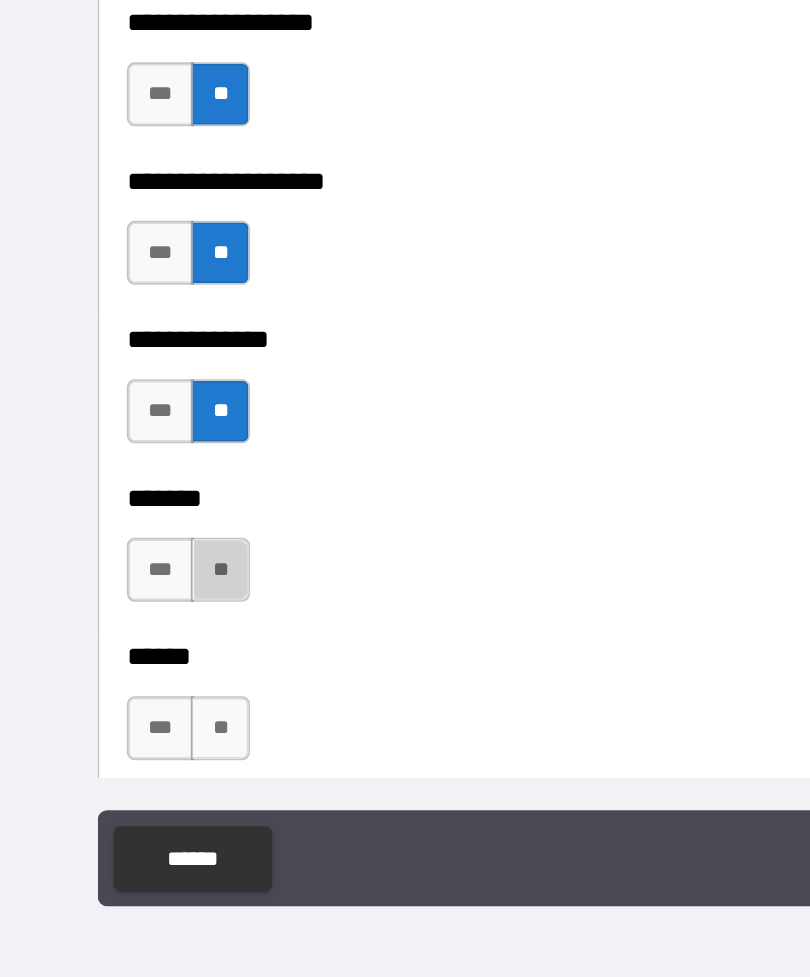 click on "**" at bounding box center [137, 682] 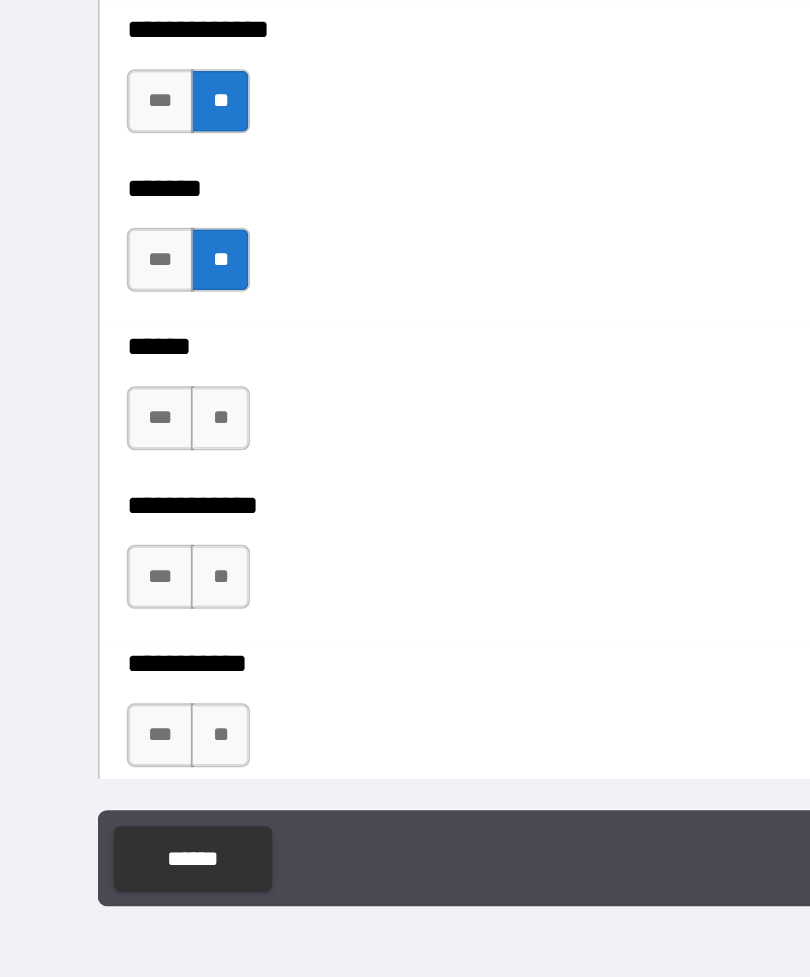 scroll, scrollTop: 4052, scrollLeft: 0, axis: vertical 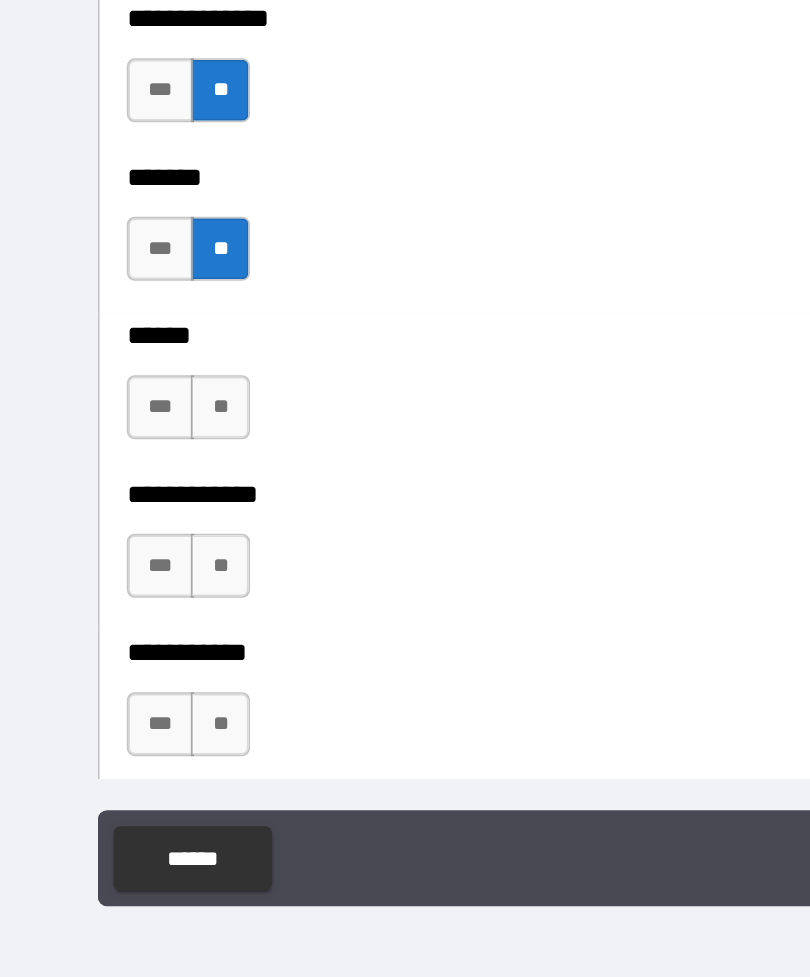 click on "**" at bounding box center (137, 580) 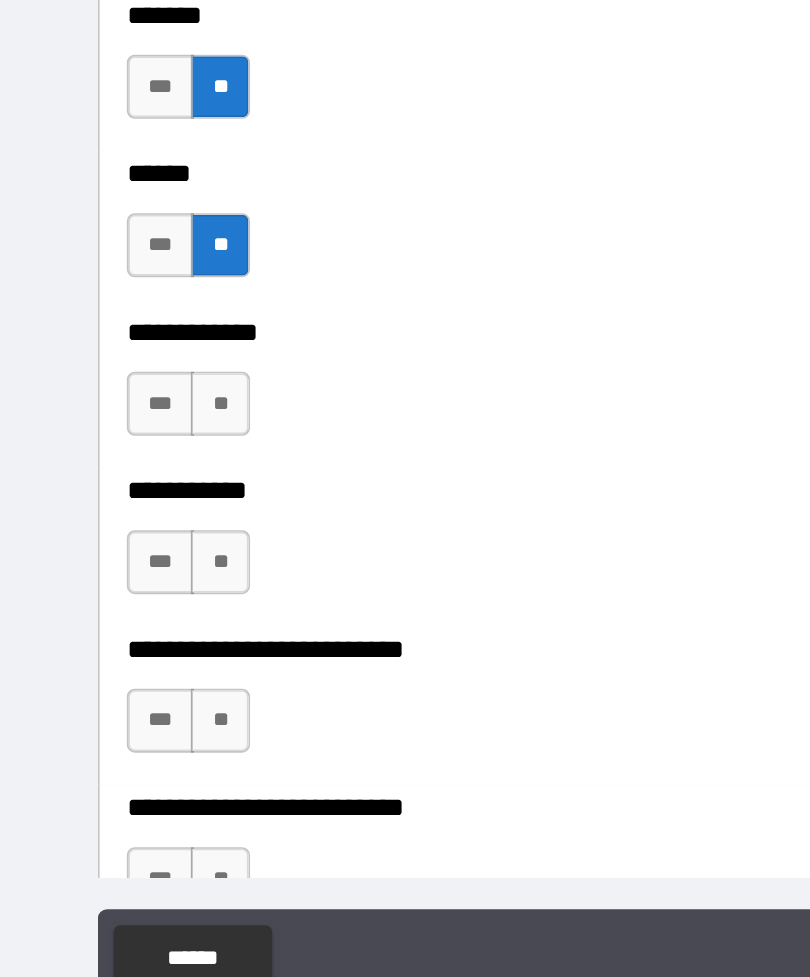 scroll, scrollTop: 4216, scrollLeft: 0, axis: vertical 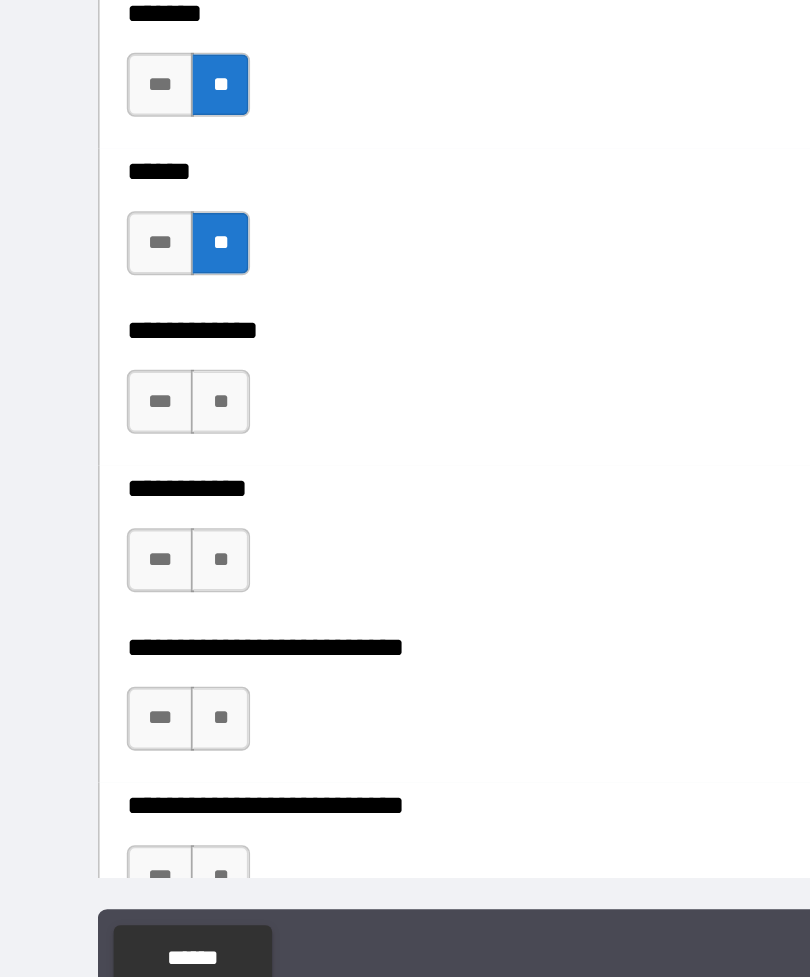 click on "**" at bounding box center [137, 515] 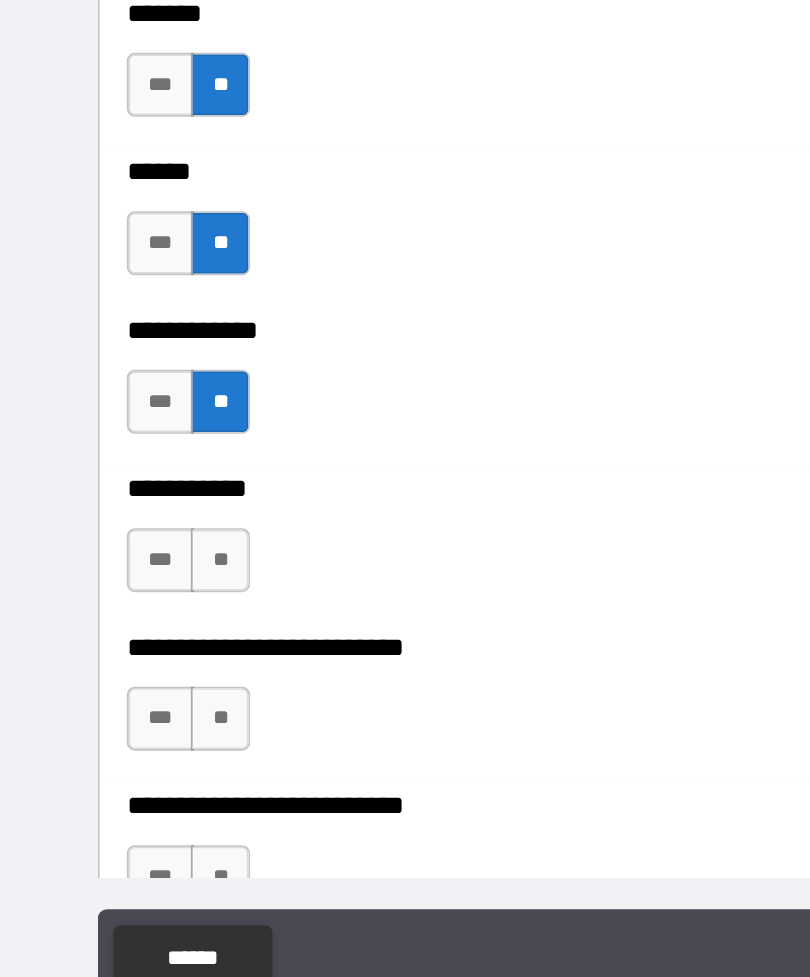 click on "**" at bounding box center (137, 614) 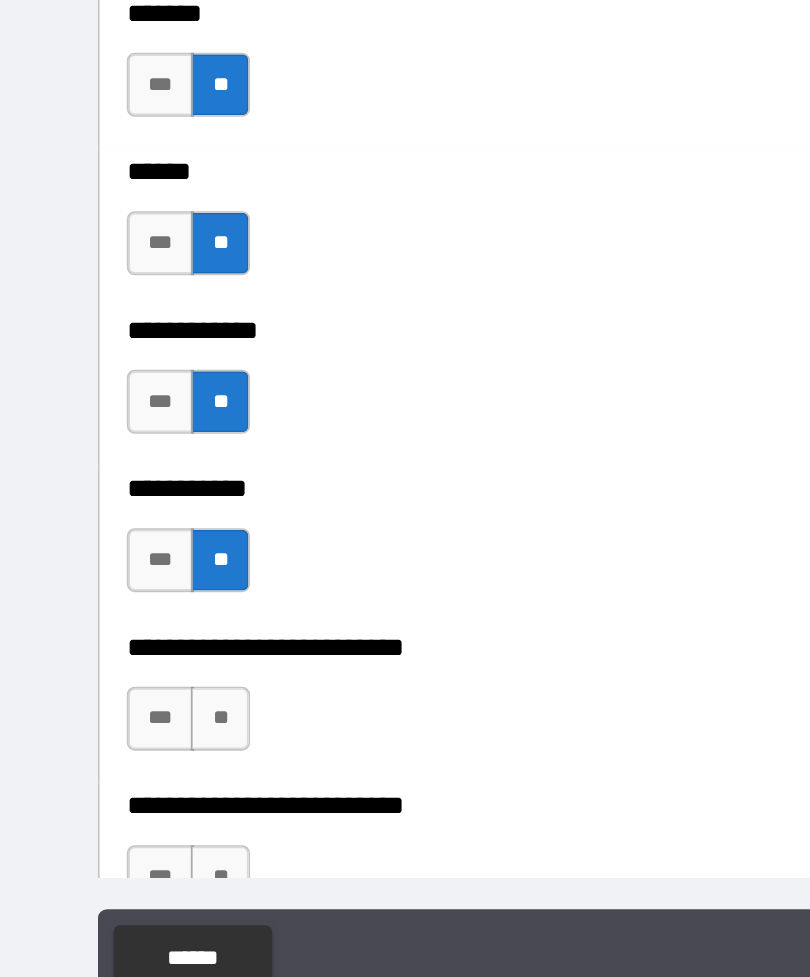 click on "**" at bounding box center [137, 713] 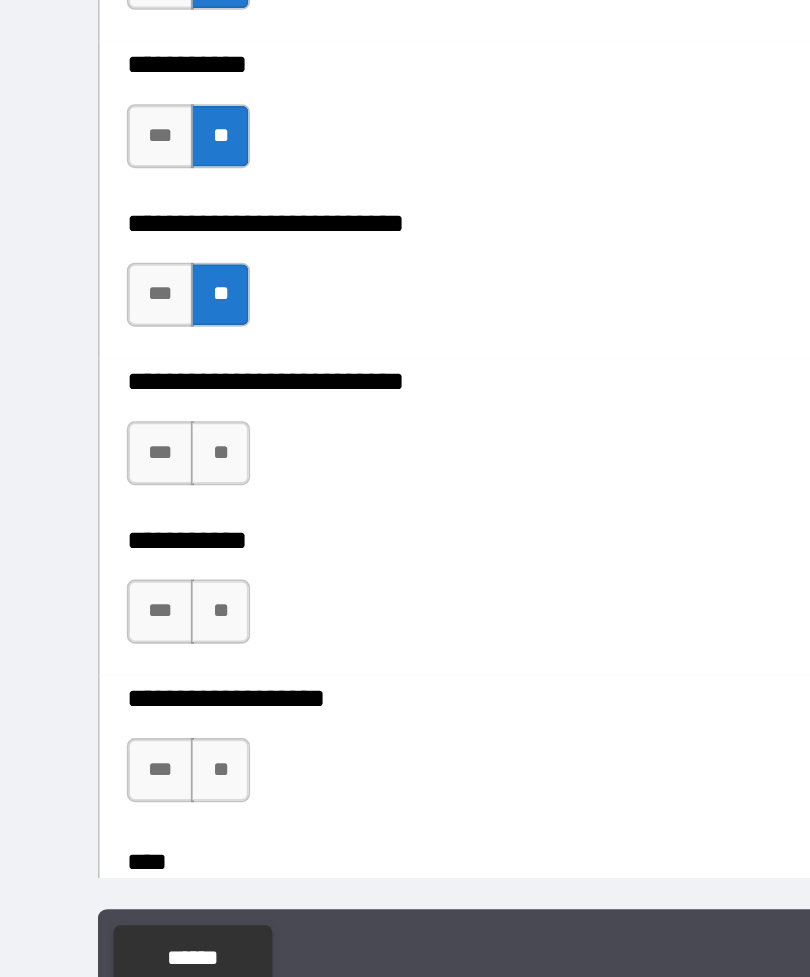 scroll, scrollTop: 4483, scrollLeft: 0, axis: vertical 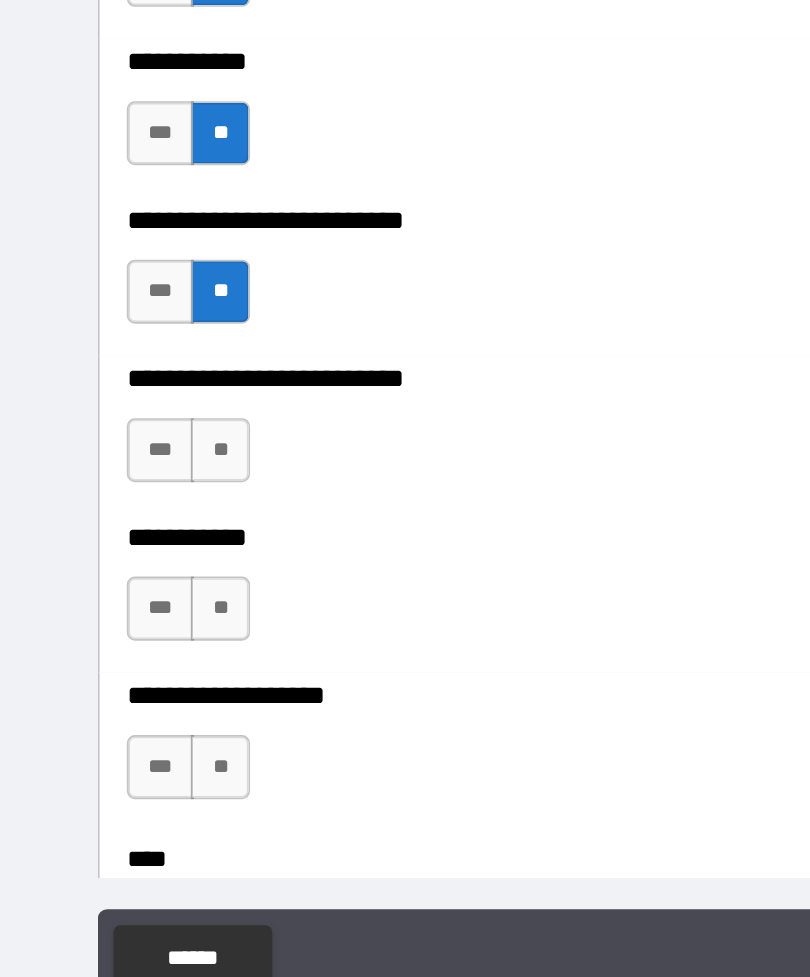 click on "**" at bounding box center (137, 545) 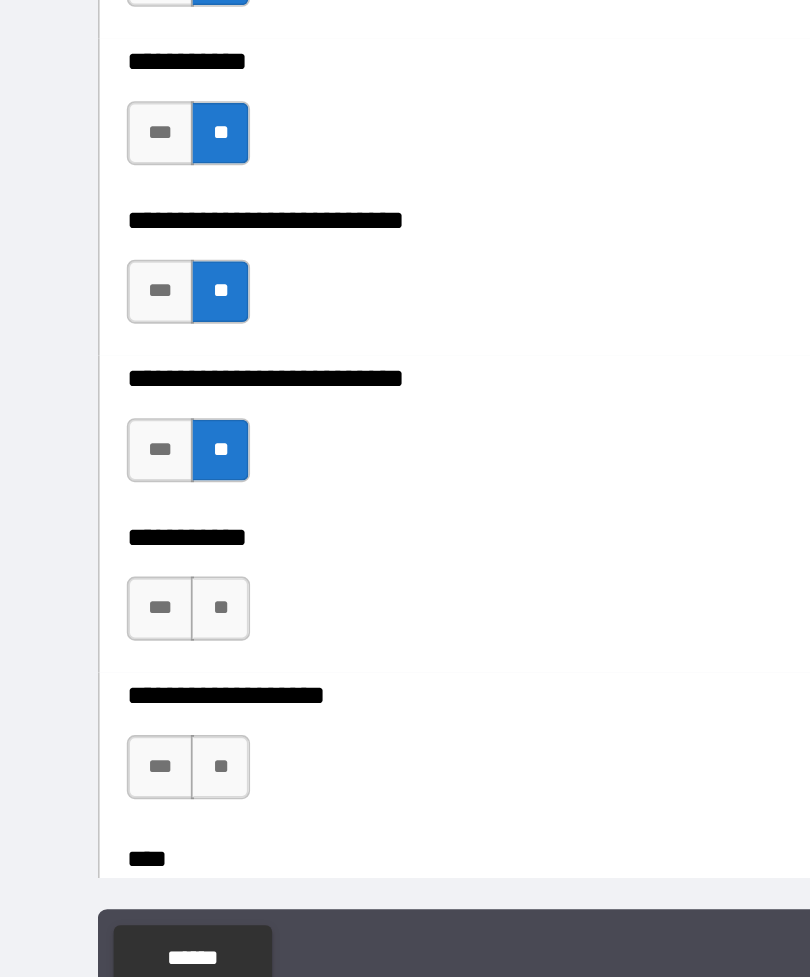 click on "**" at bounding box center [137, 644] 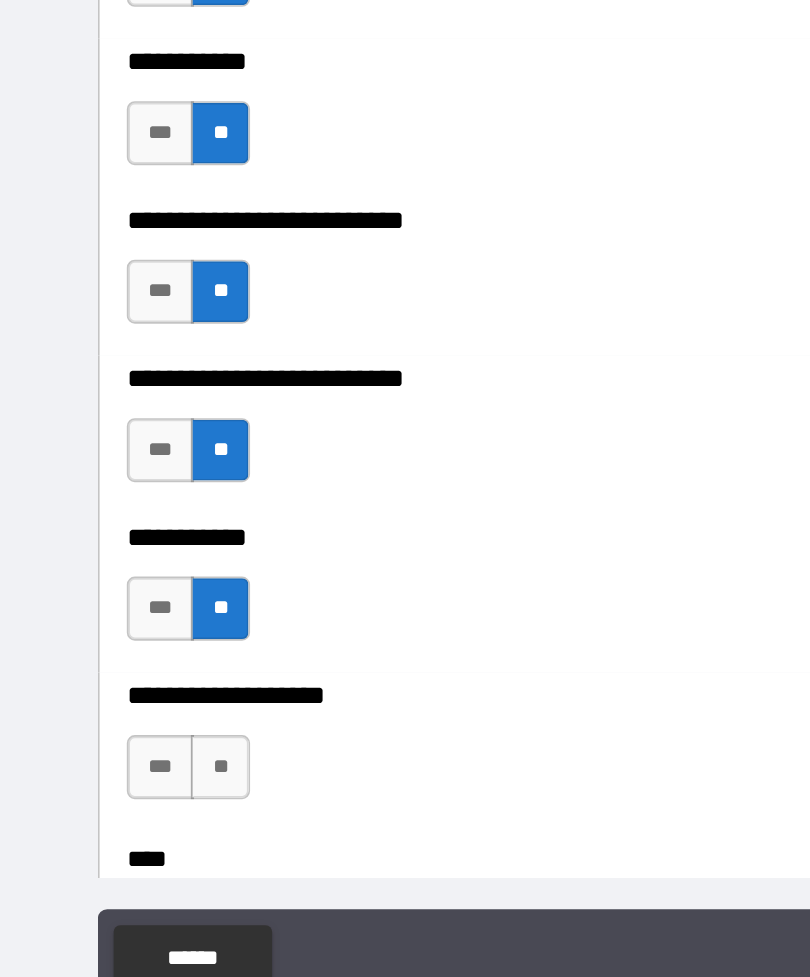 click on "**" at bounding box center [137, 743] 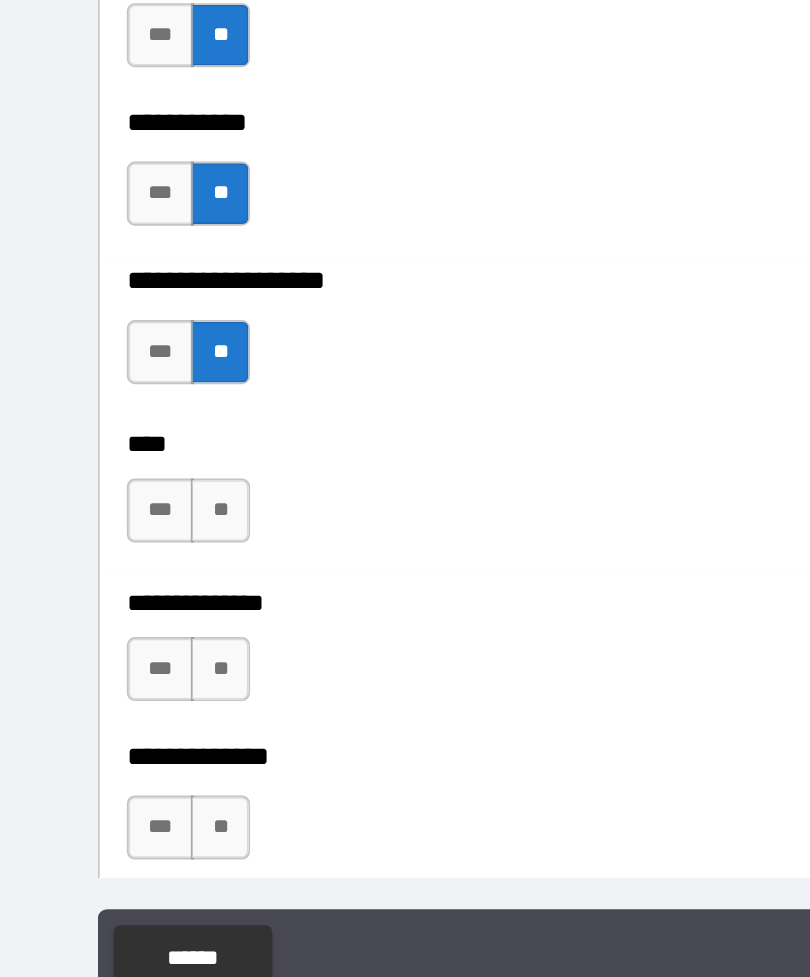 scroll, scrollTop: 4744, scrollLeft: 0, axis: vertical 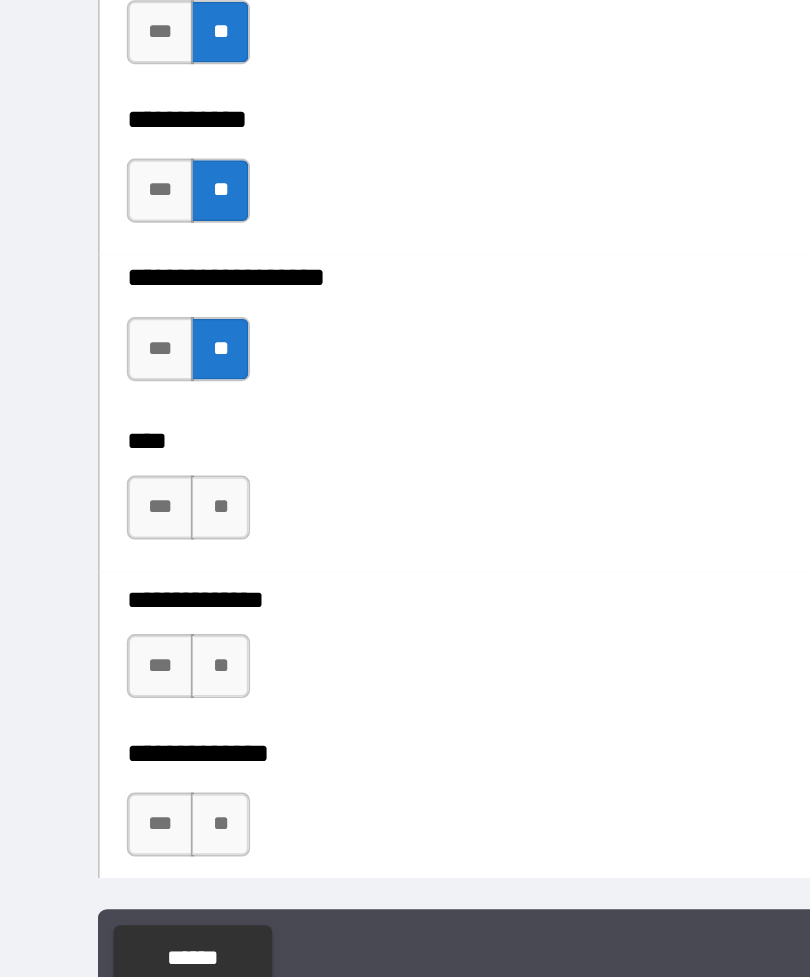 click on "**" at bounding box center (137, 581) 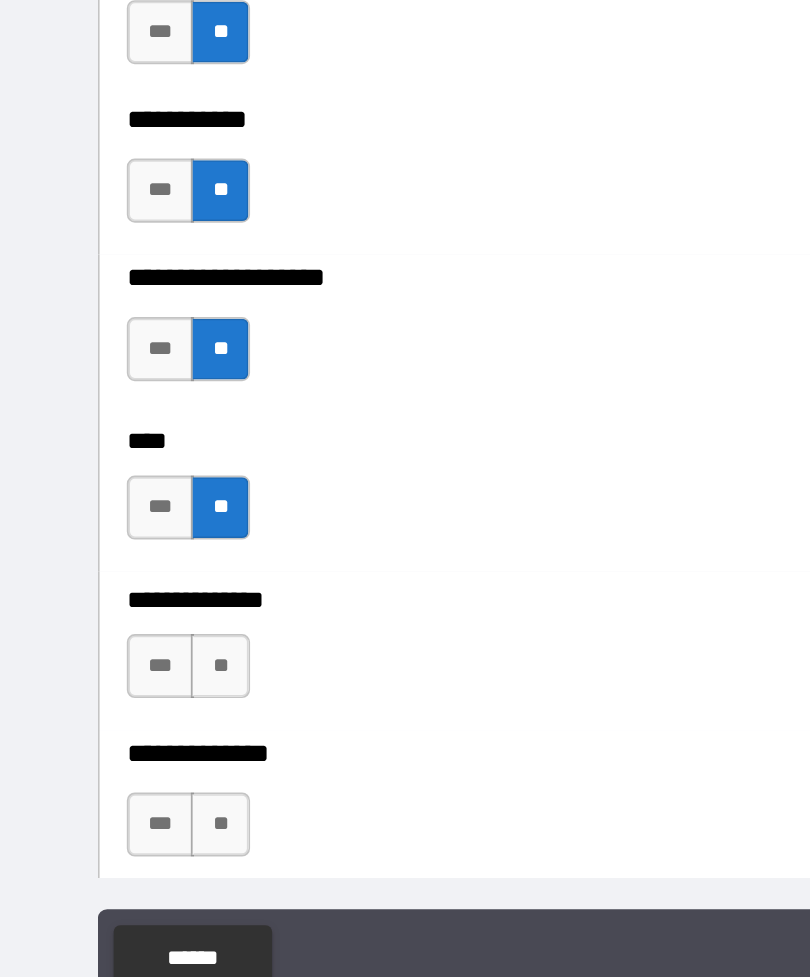 click on "**" at bounding box center [137, 680] 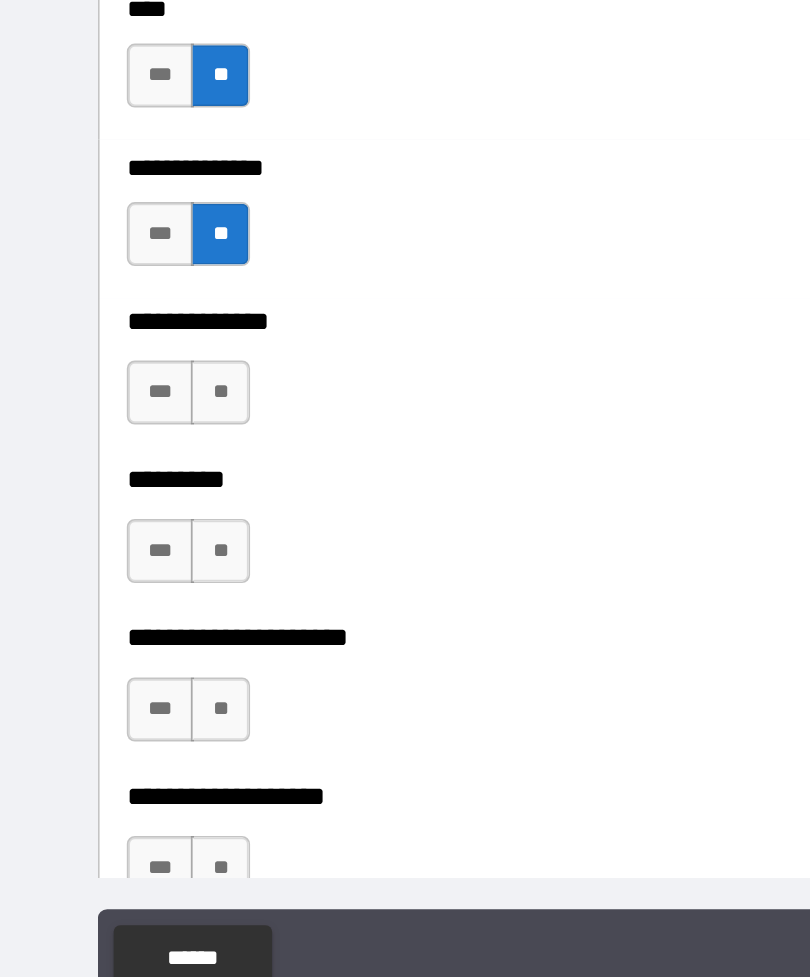 scroll, scrollTop: 5015, scrollLeft: 0, axis: vertical 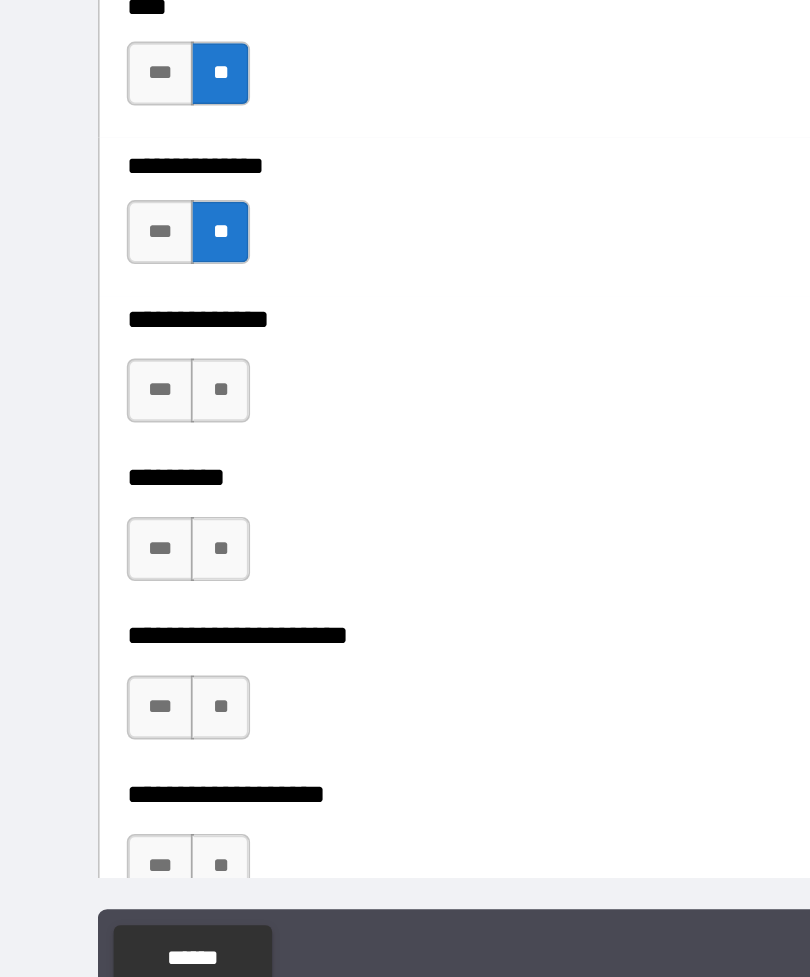 click on "**" at bounding box center (137, 508) 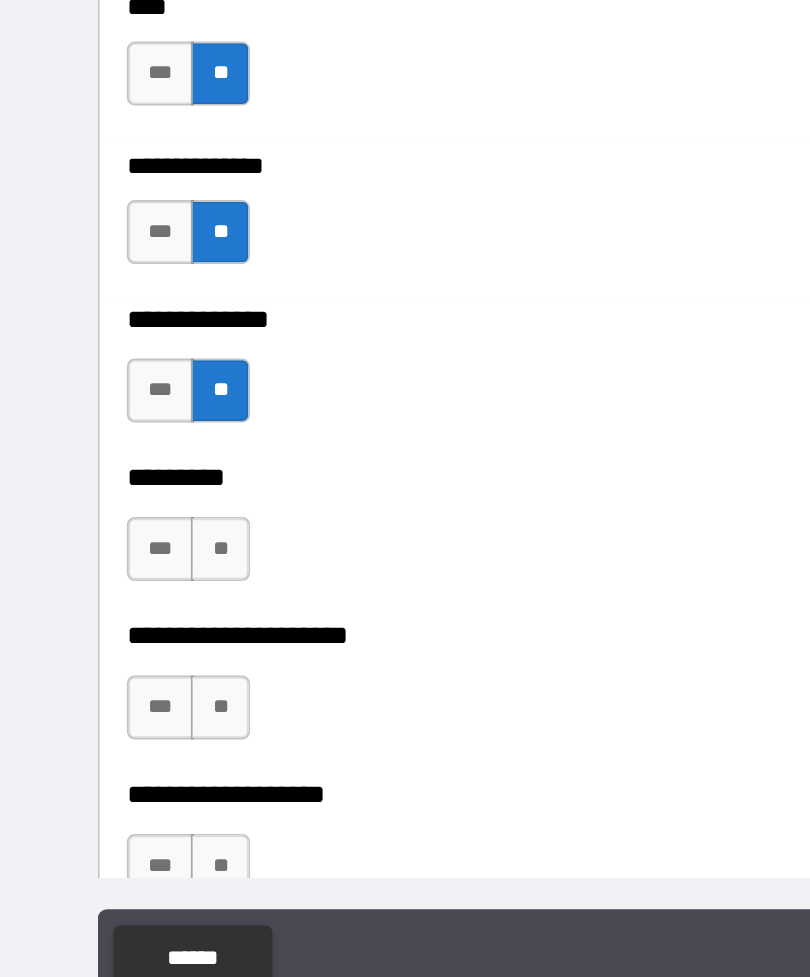 click on "**" at bounding box center (137, 607) 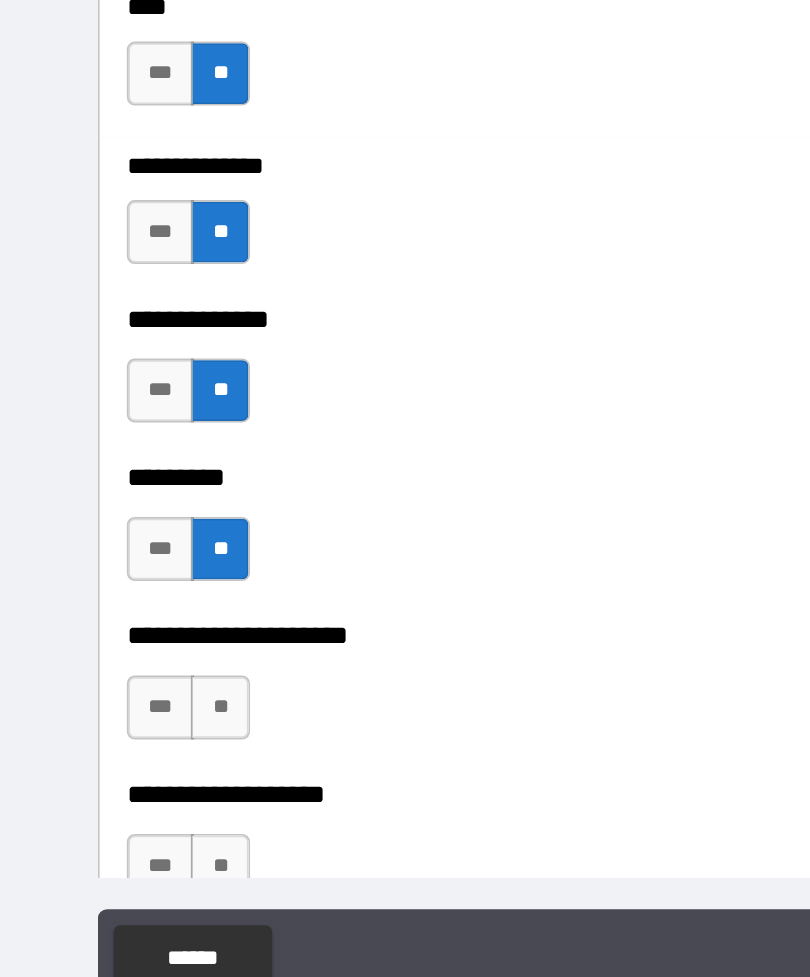click on "**" at bounding box center (137, 706) 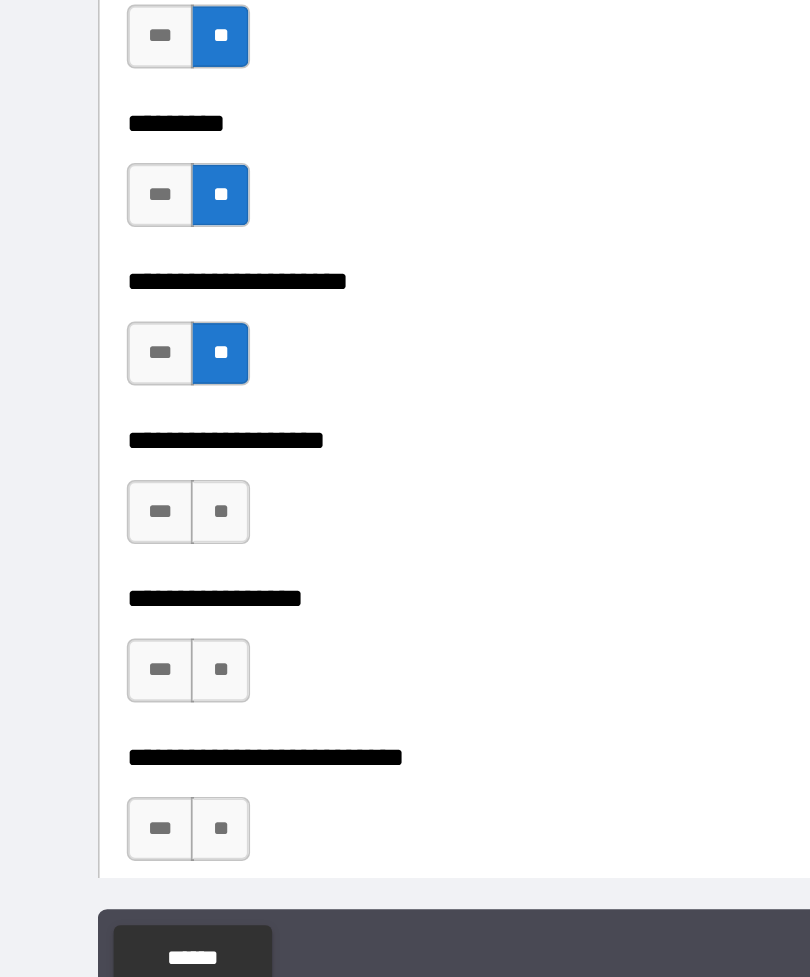scroll, scrollTop: 5238, scrollLeft: 0, axis: vertical 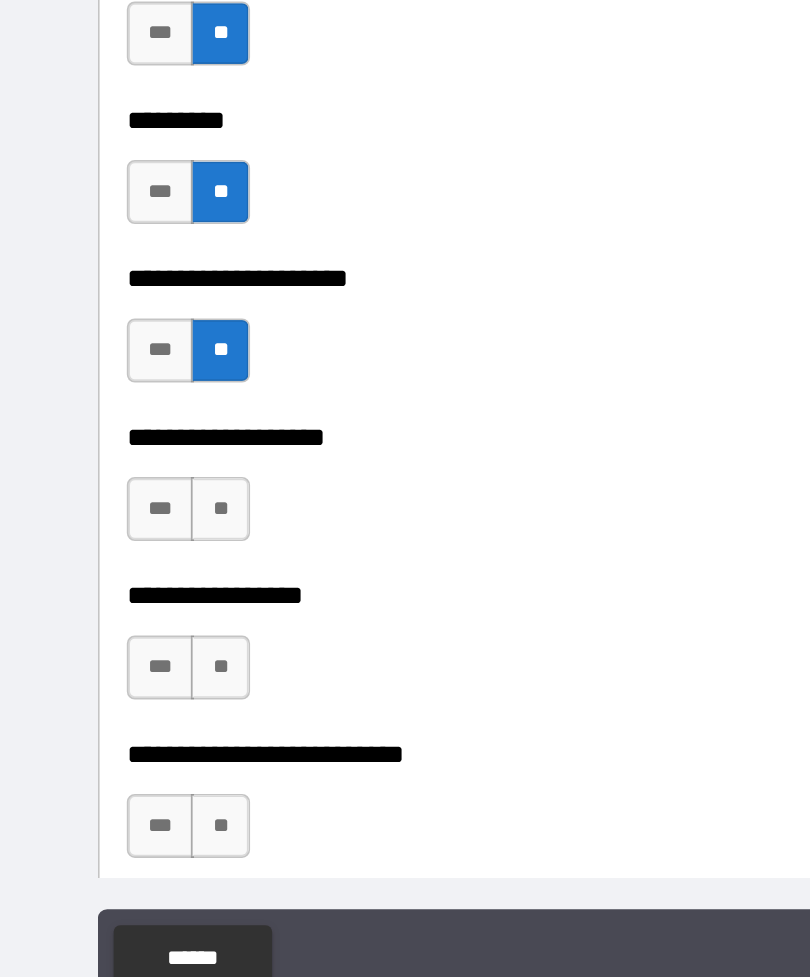 click on "**" at bounding box center [137, 582] 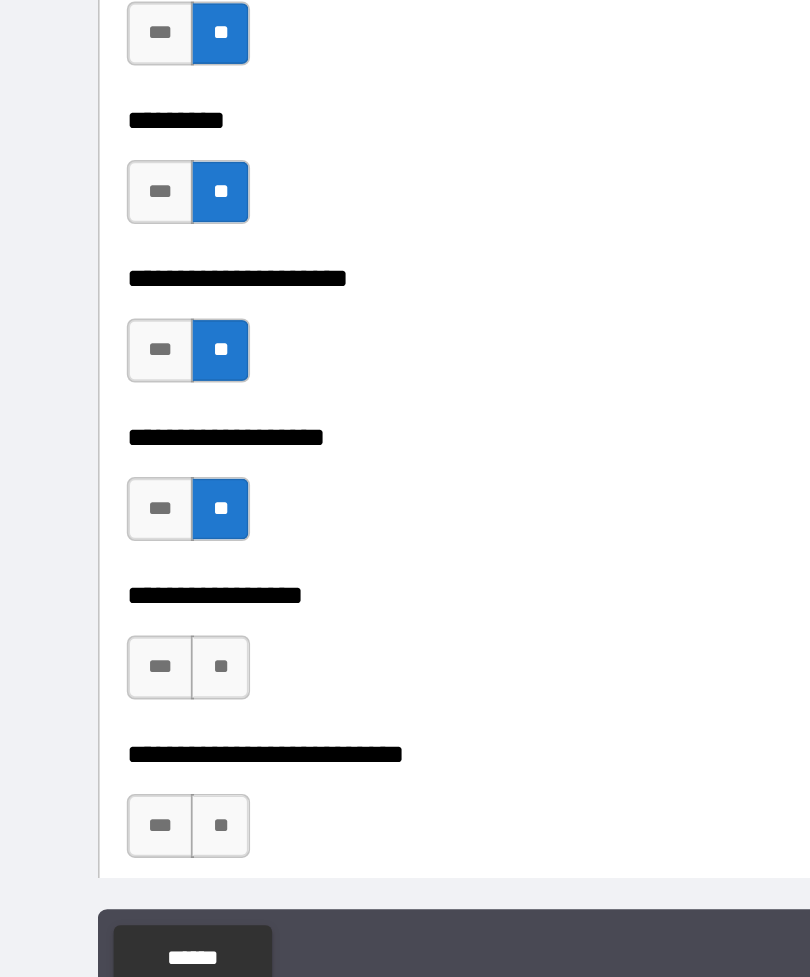 click on "**" at bounding box center (137, 681) 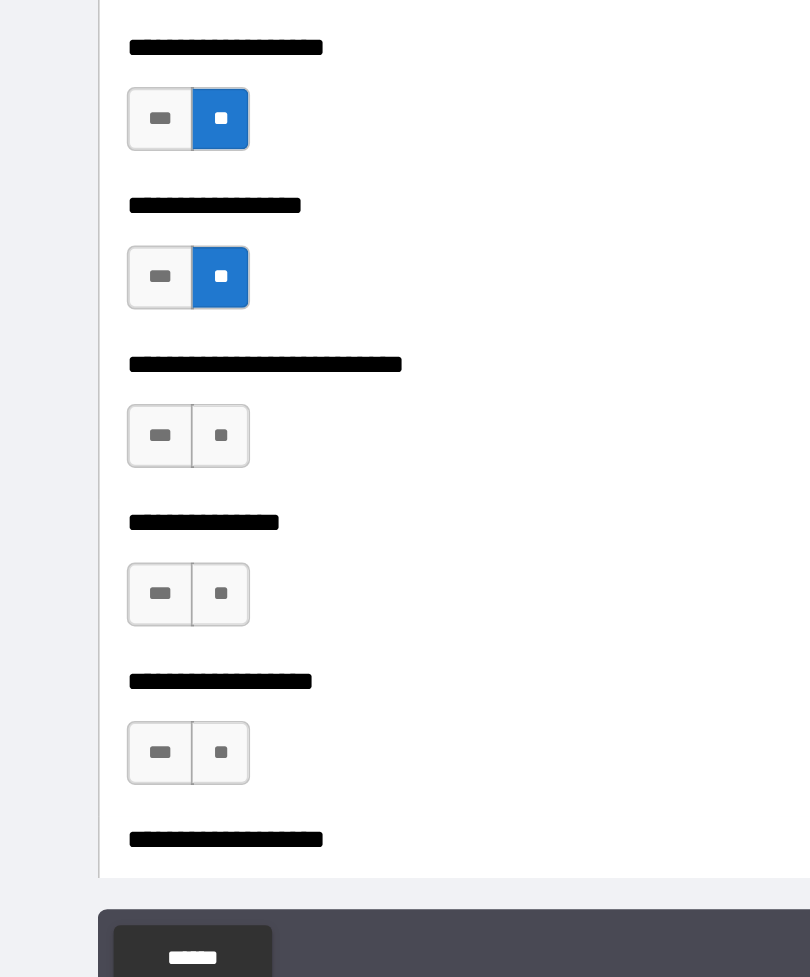 scroll, scrollTop: 5502, scrollLeft: 0, axis: vertical 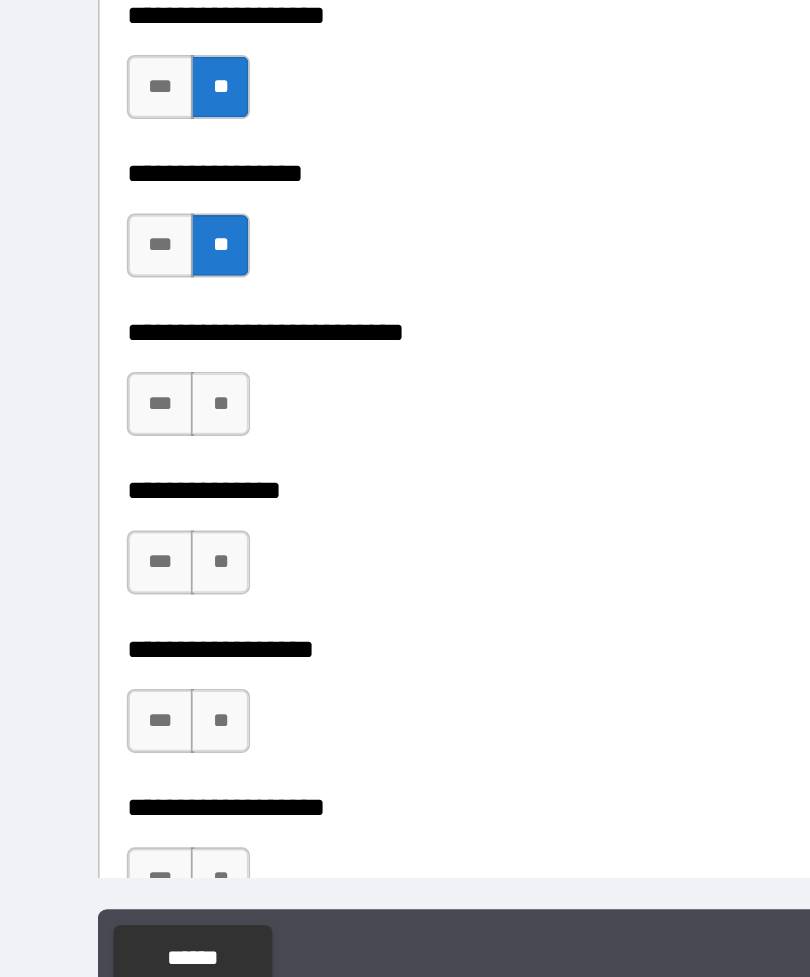 click on "**" at bounding box center (137, 516) 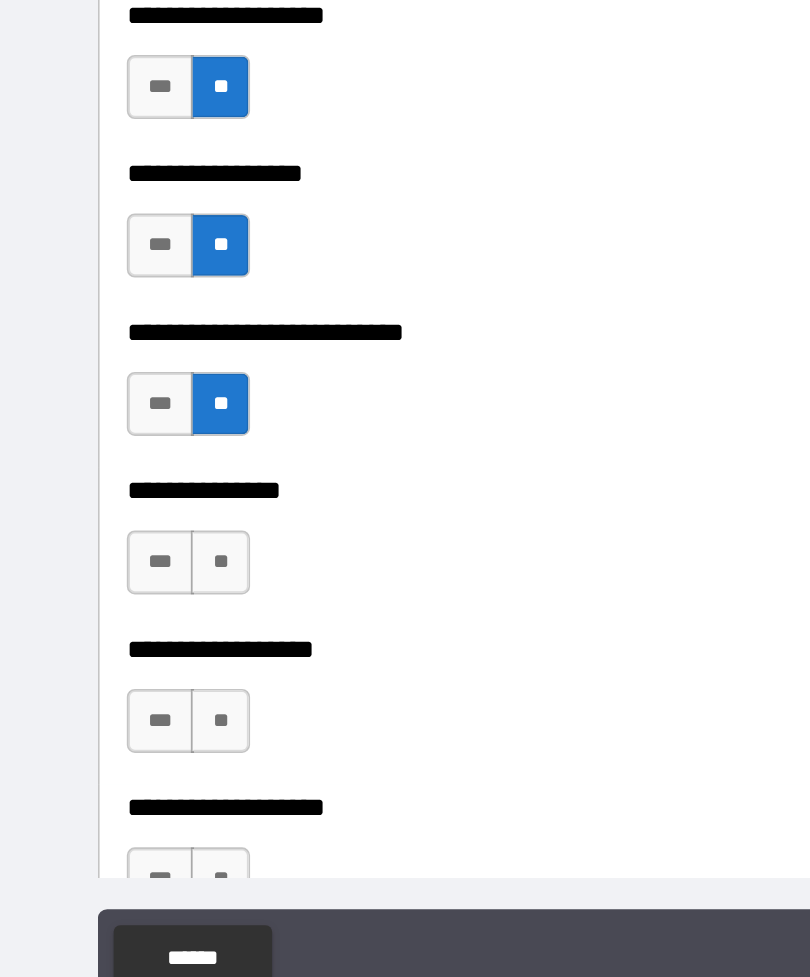 click on "**" at bounding box center [137, 615] 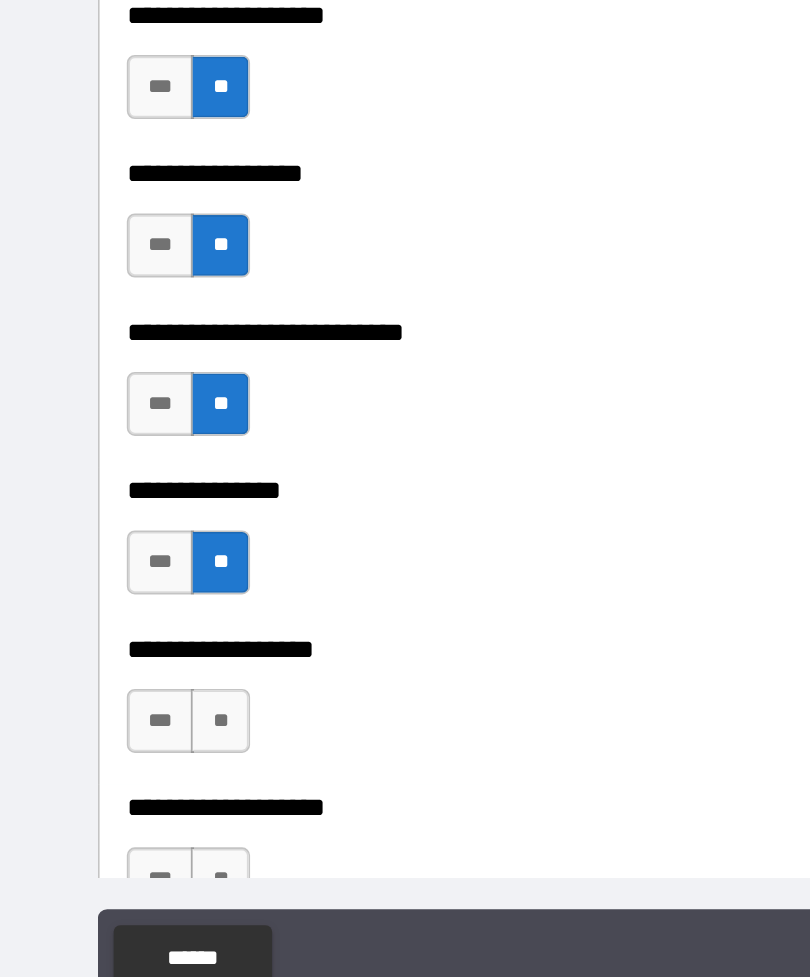 click on "**" at bounding box center (137, 714) 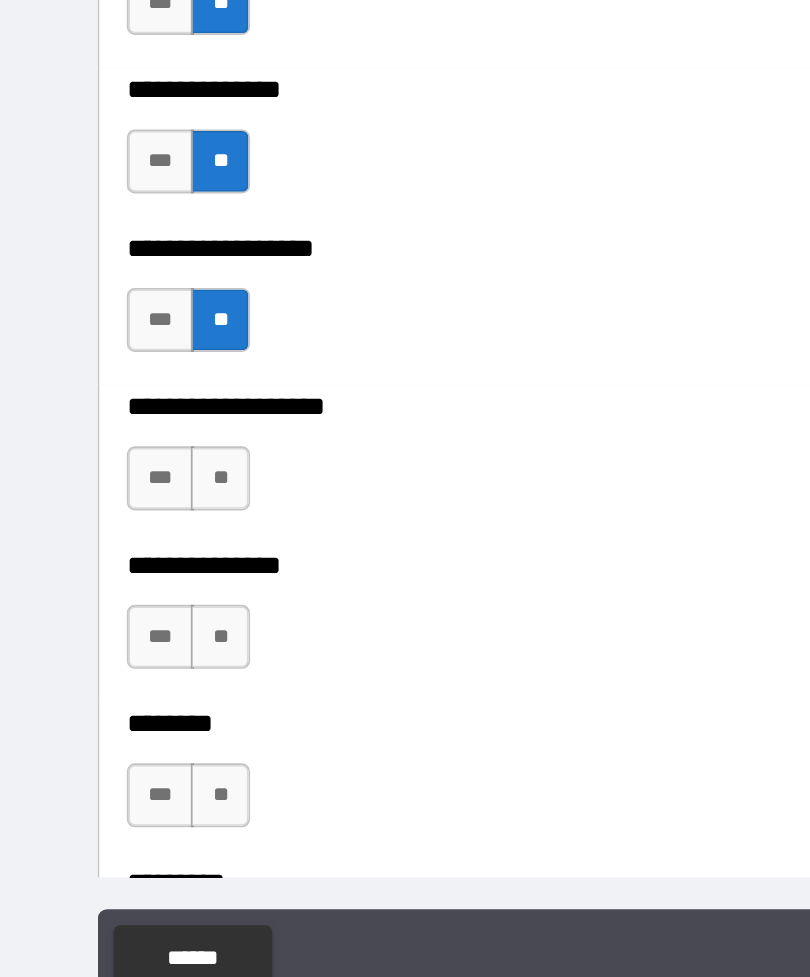 scroll, scrollTop: 5754, scrollLeft: 0, axis: vertical 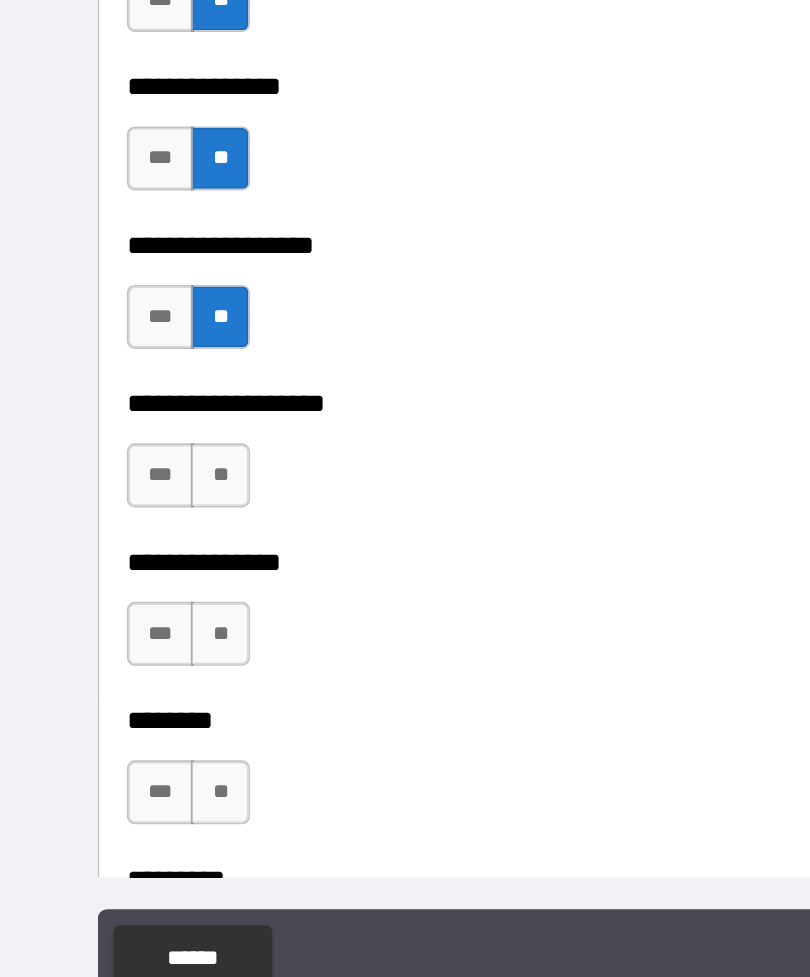 click on "**" at bounding box center (137, 561) 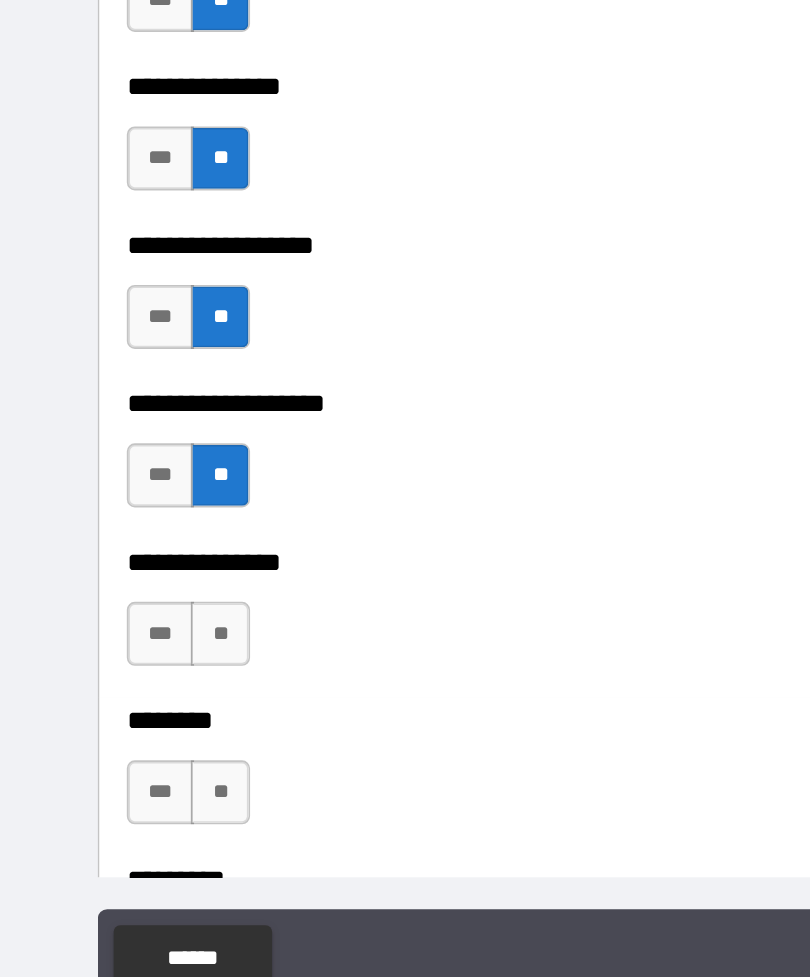 click on "**" at bounding box center (137, 660) 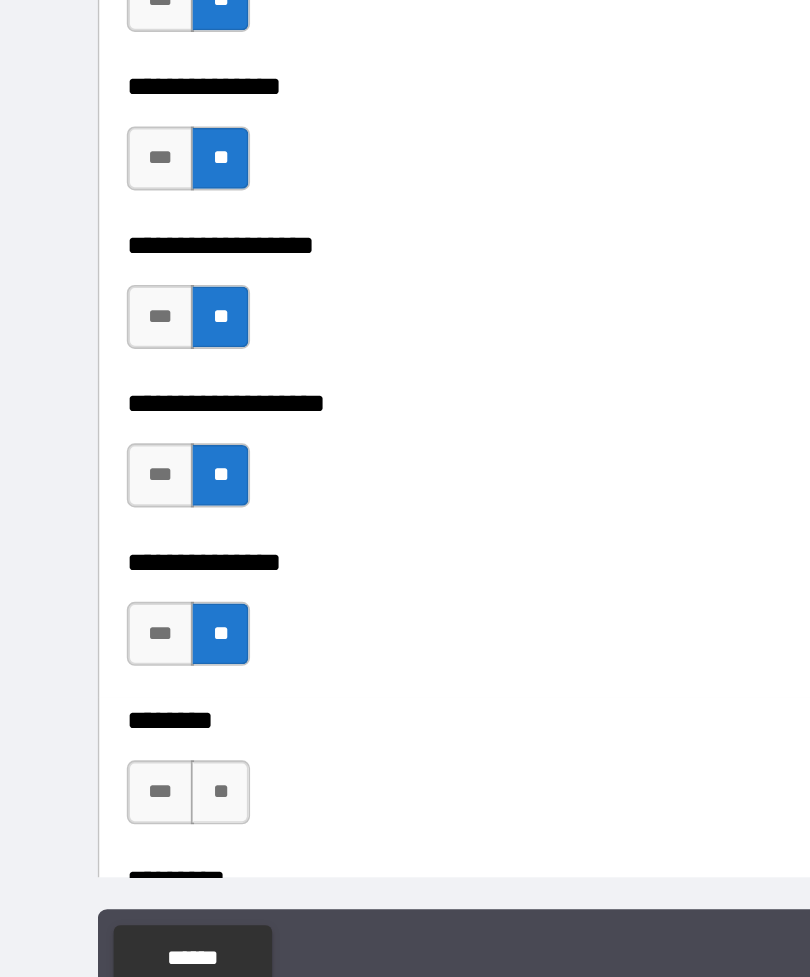 click on "**" at bounding box center [137, 759] 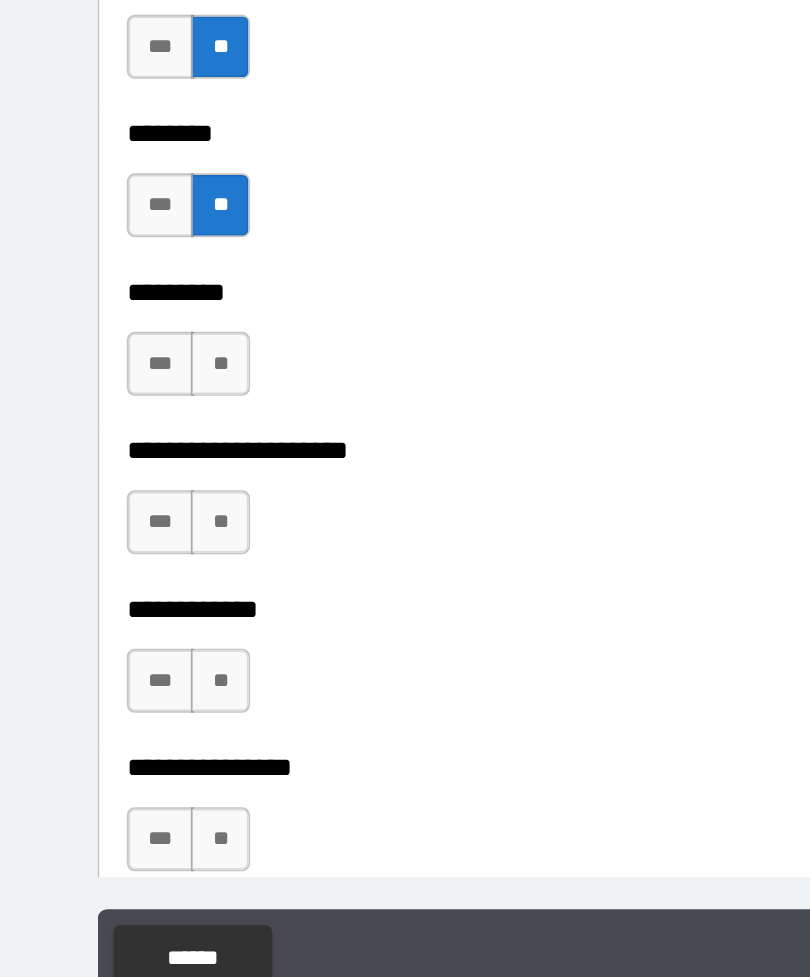 scroll, scrollTop: 6124, scrollLeft: 0, axis: vertical 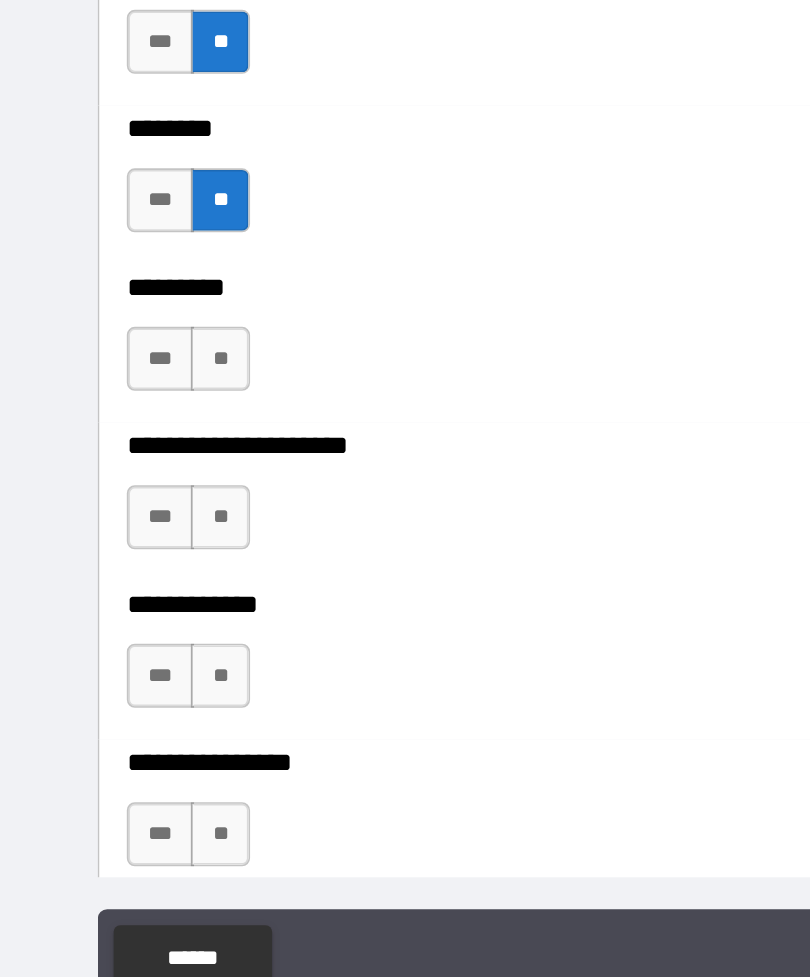 click on "**" at bounding box center (137, 686) 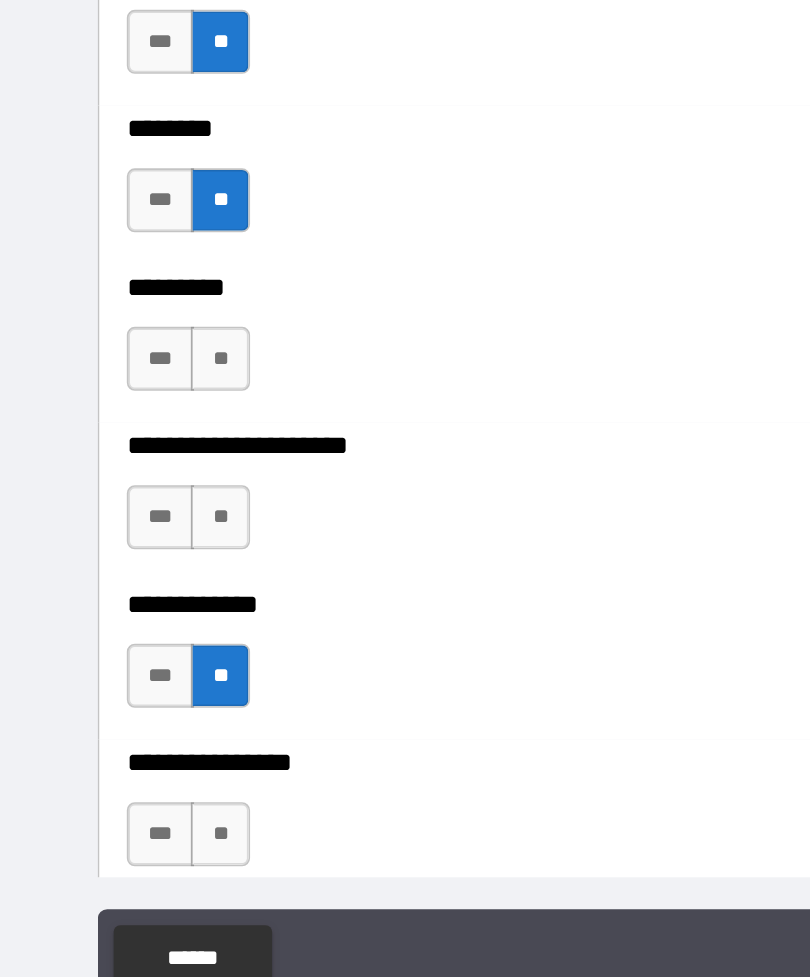 click on "**" at bounding box center [137, 587] 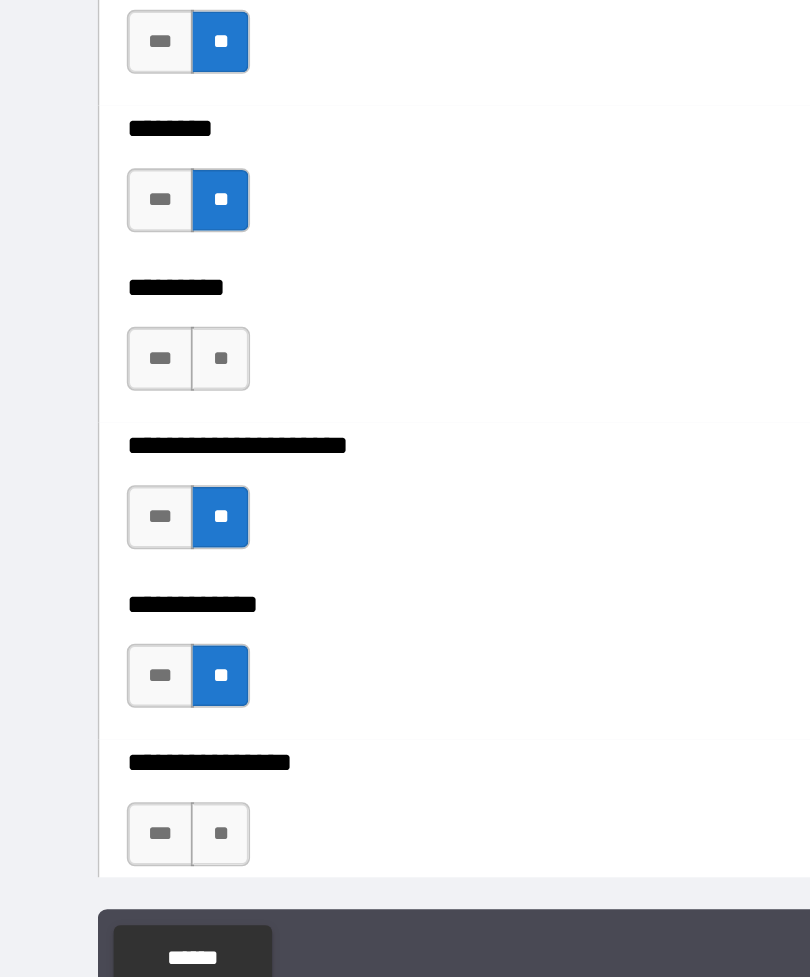 click on "**" at bounding box center (137, 488) 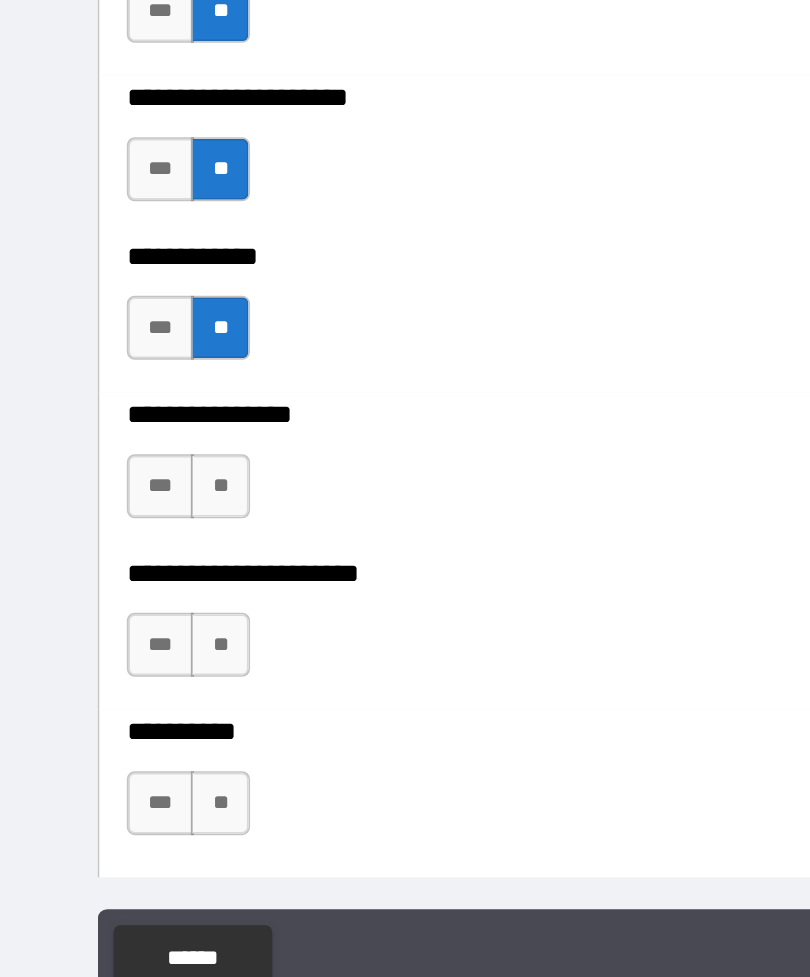 scroll, scrollTop: 6342, scrollLeft: 0, axis: vertical 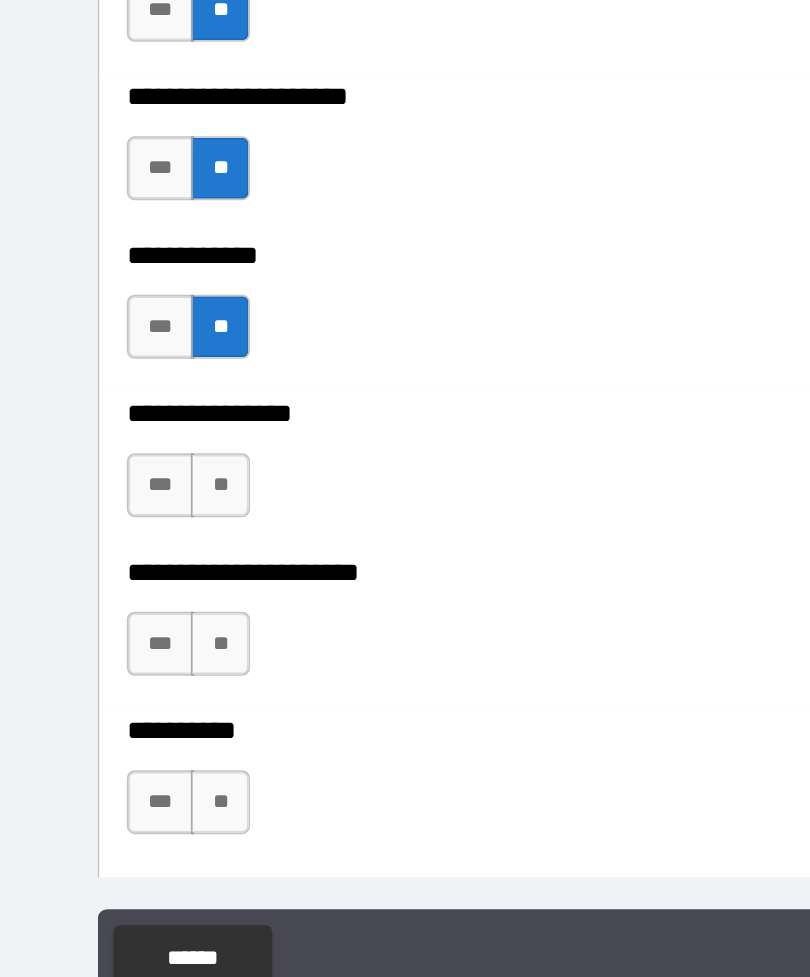 click on "**" at bounding box center (137, 567) 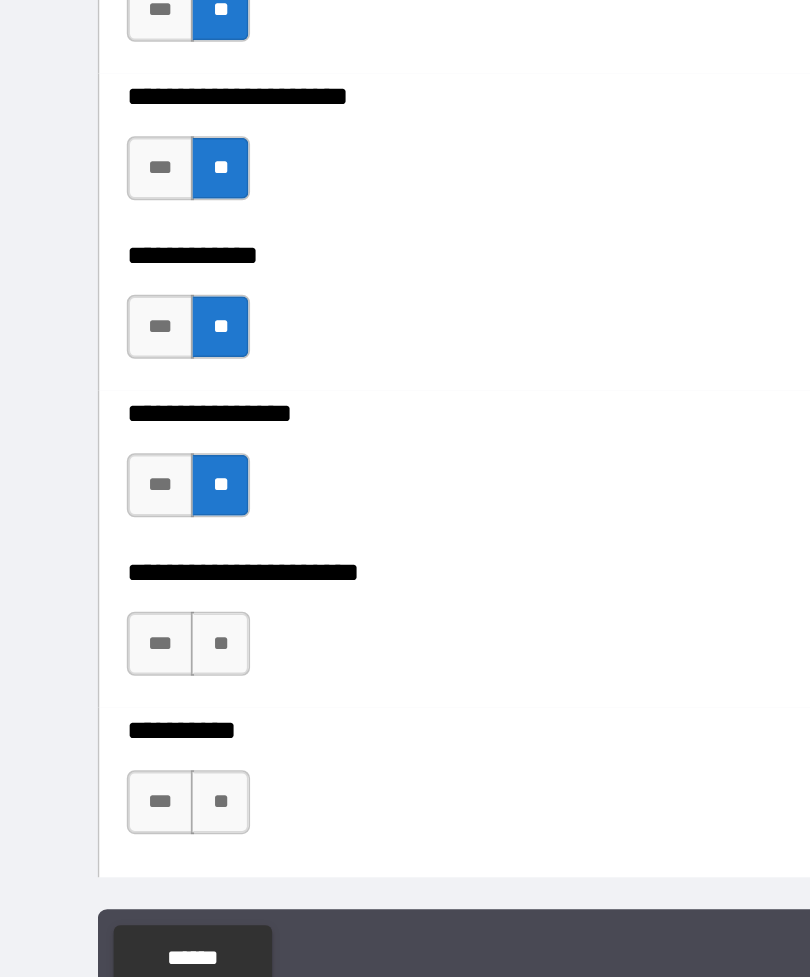 click on "**" at bounding box center (137, 666) 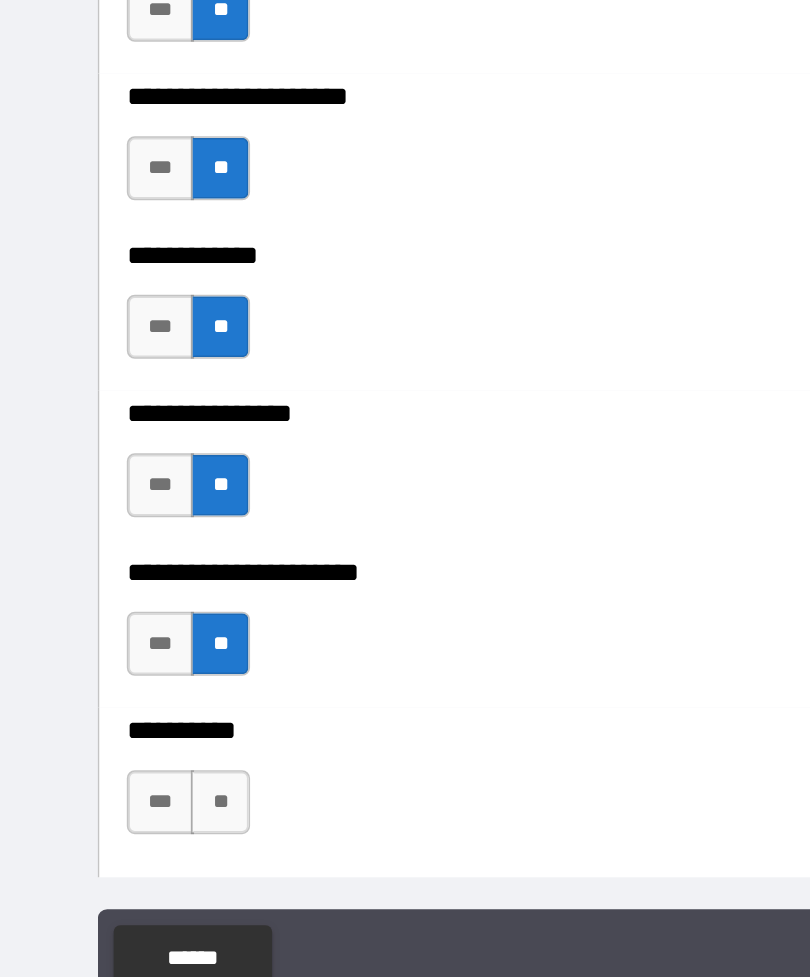 click on "**" at bounding box center (137, 765) 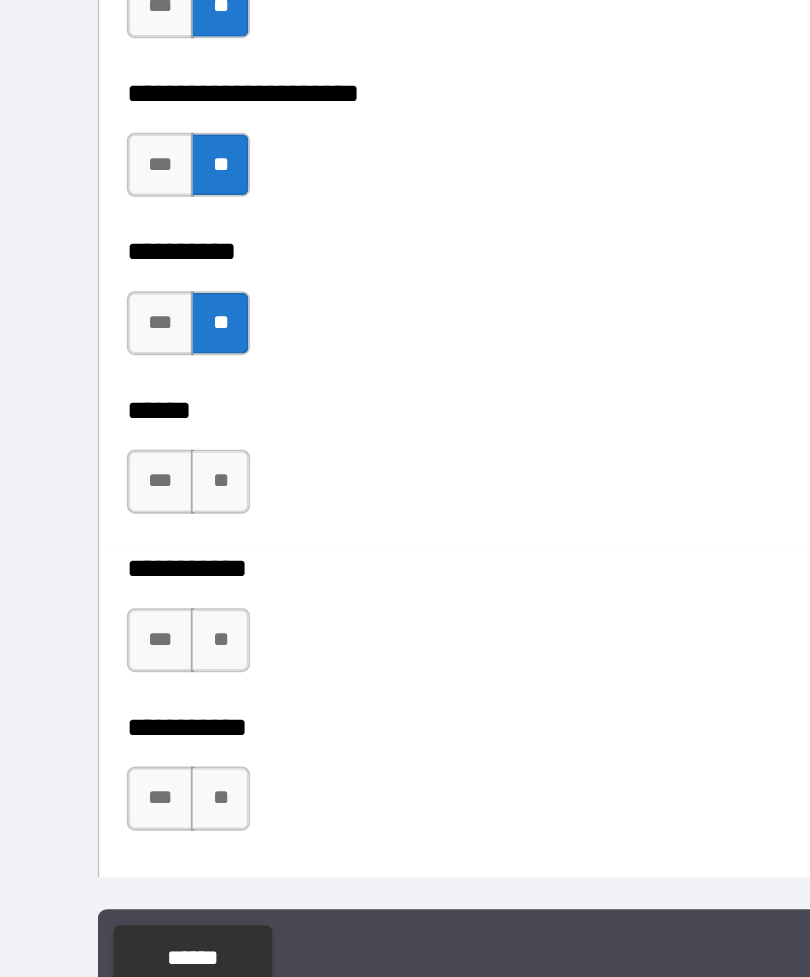 scroll, scrollTop: 6649, scrollLeft: 0, axis: vertical 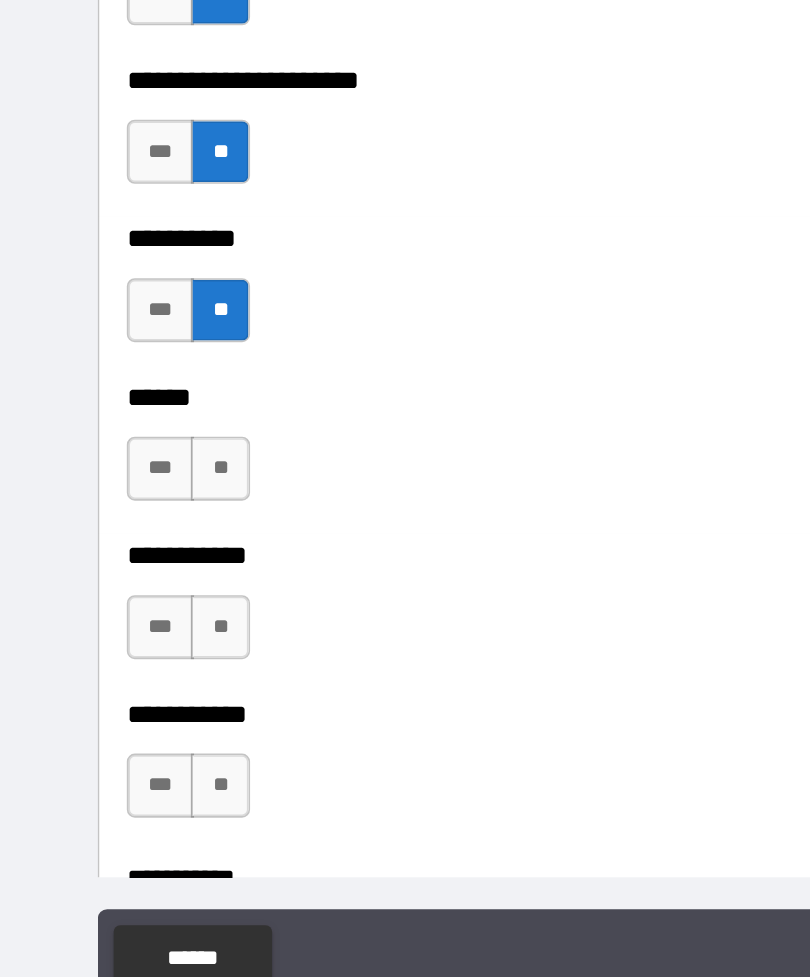 click on "**" at bounding box center [137, 557] 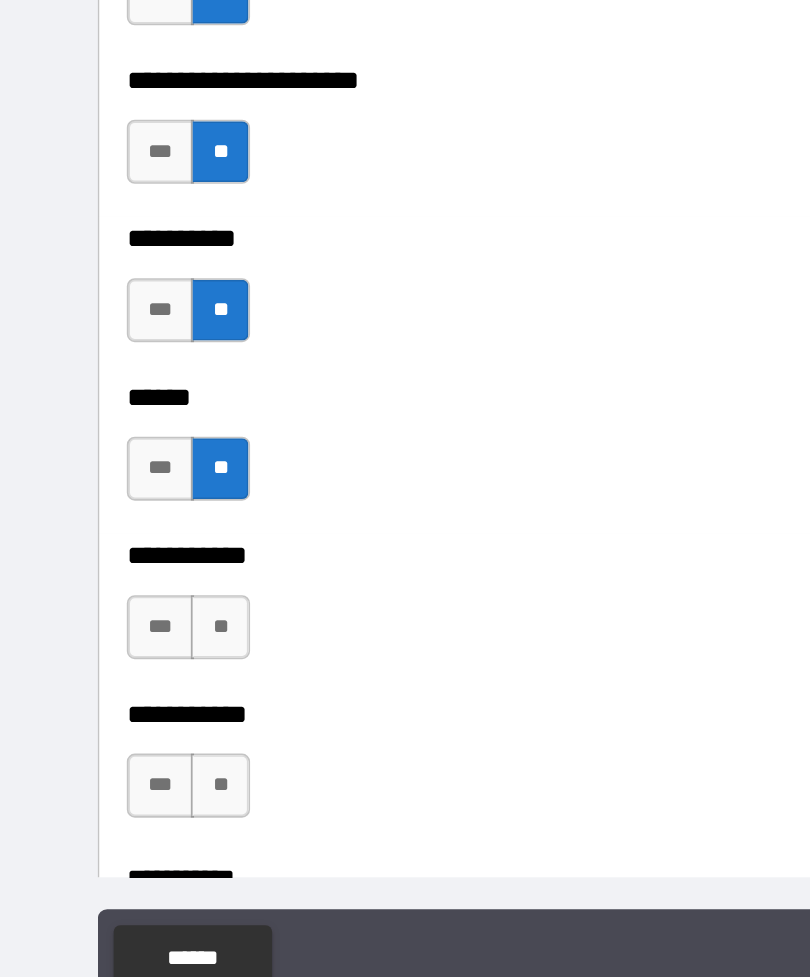 click on "**" at bounding box center [137, 656] 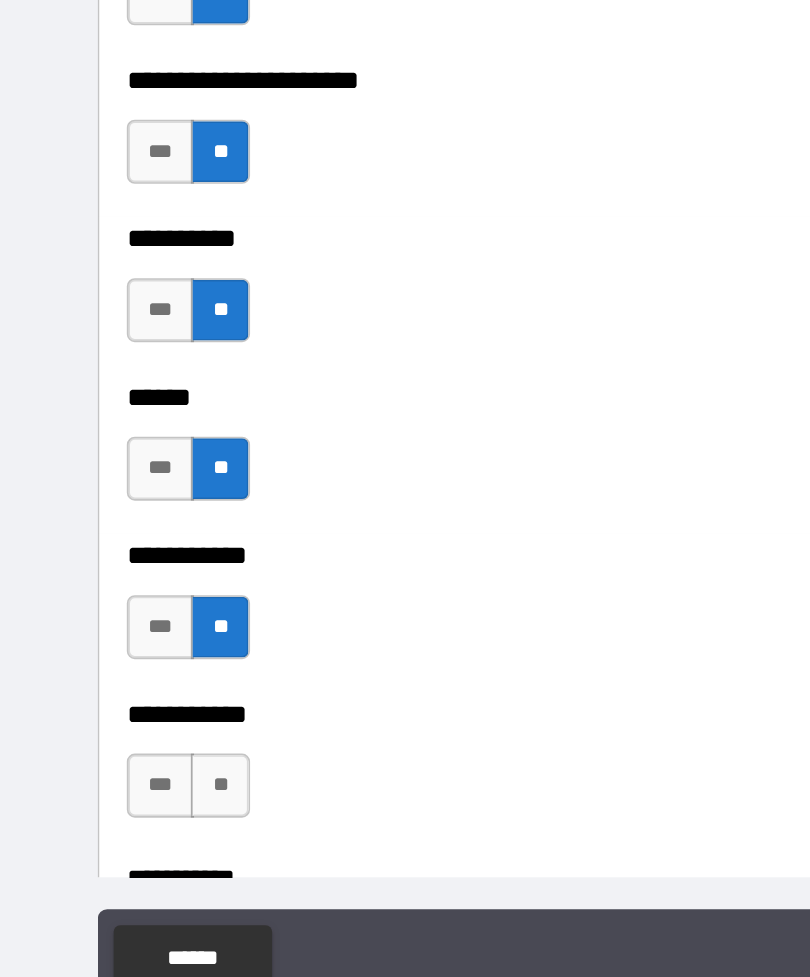 click on "**" at bounding box center [137, 755] 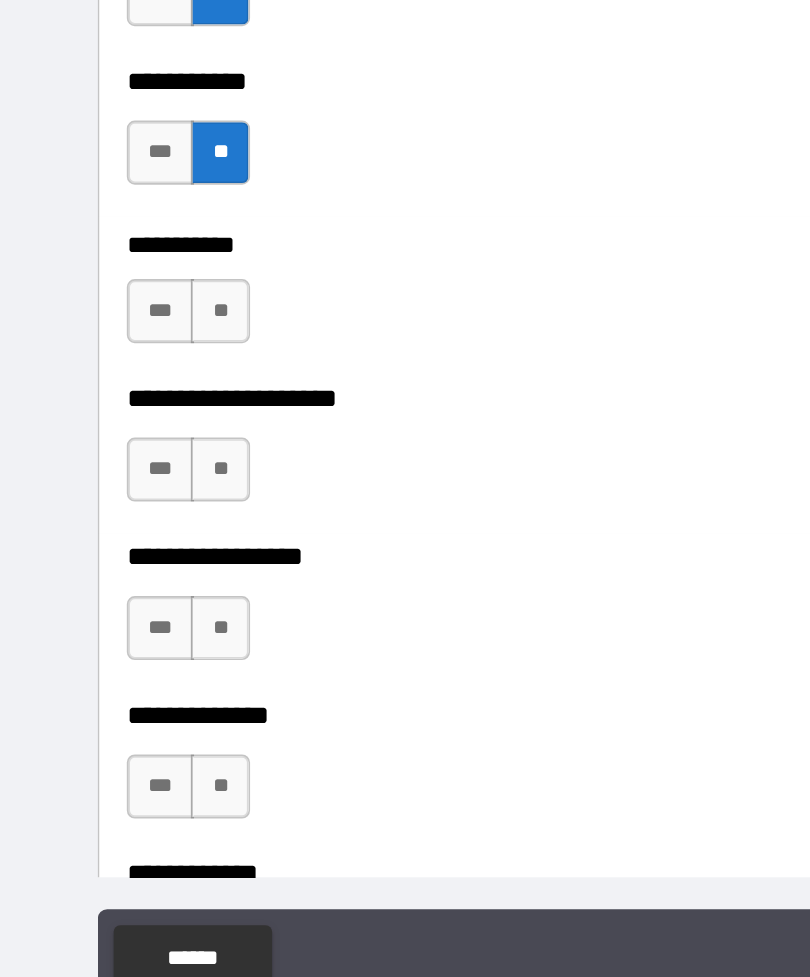 scroll, scrollTop: 7068, scrollLeft: 0, axis: vertical 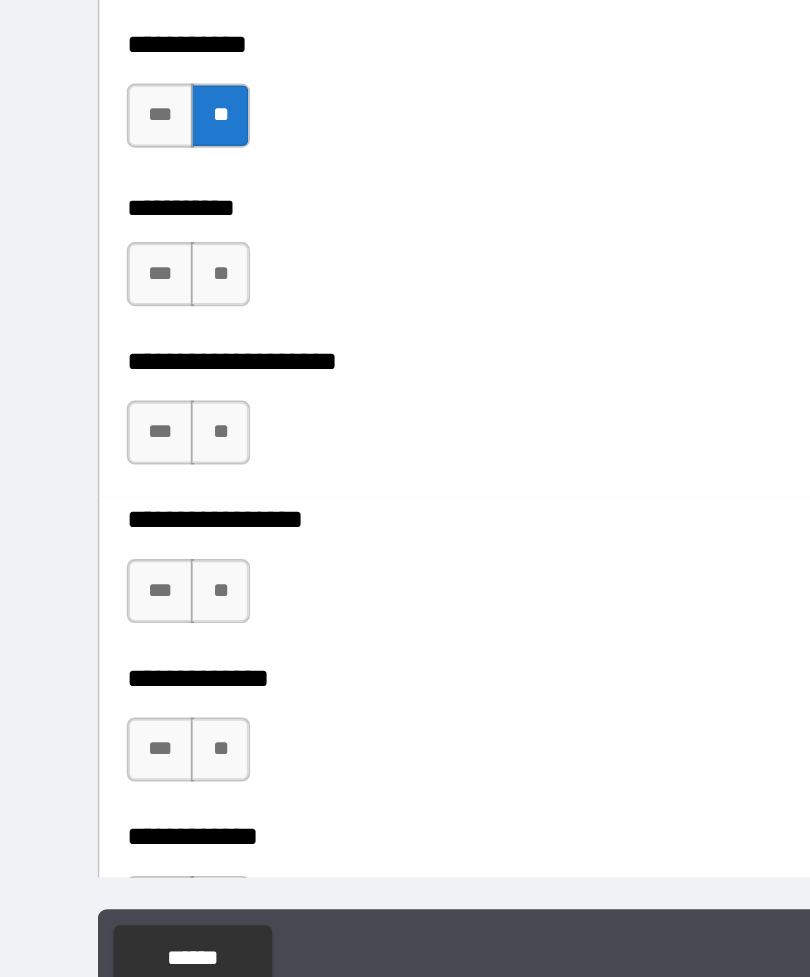 click on "**" at bounding box center (137, 435) 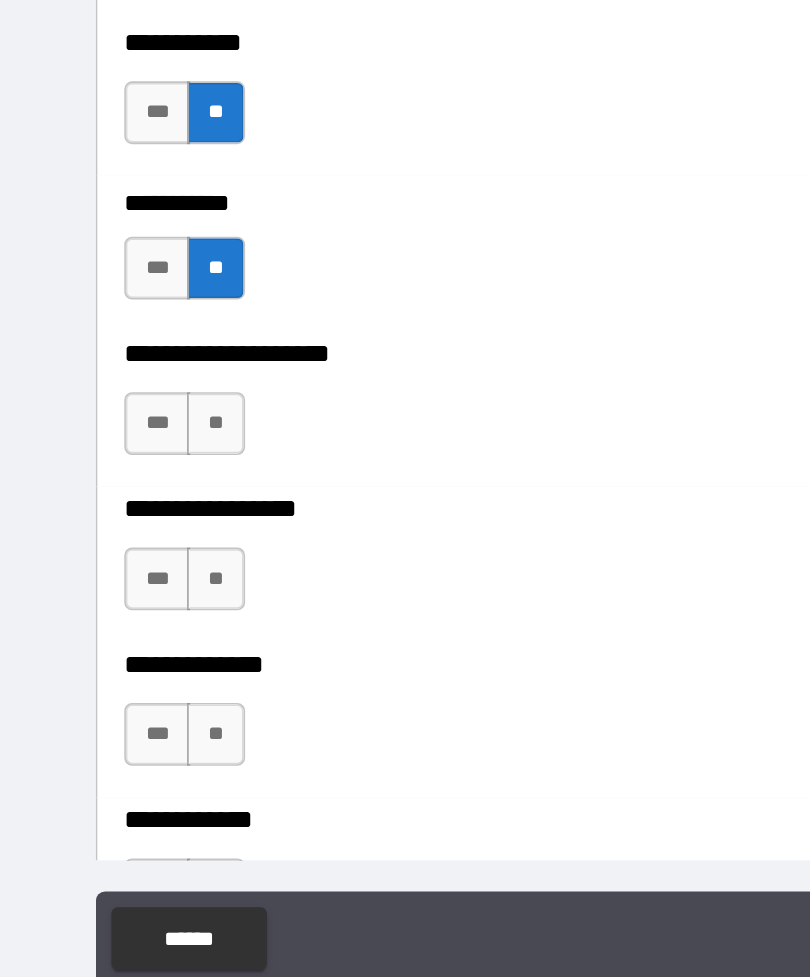 click on "**********" at bounding box center [405, 459] 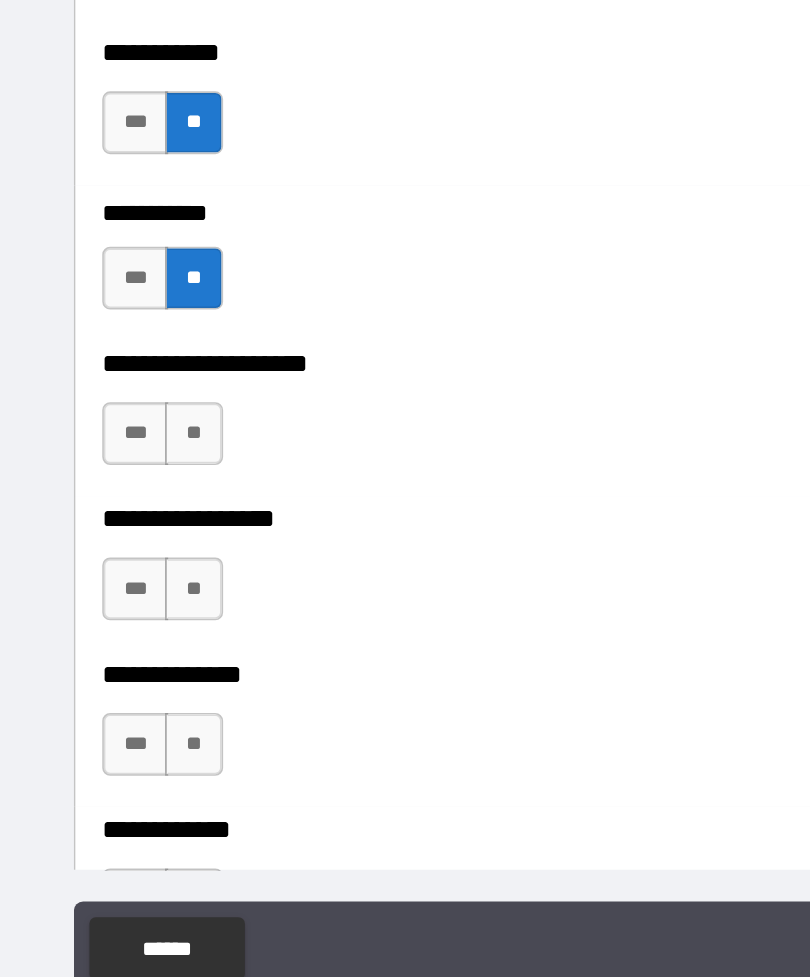 click on "***" at bounding box center (100, 534) 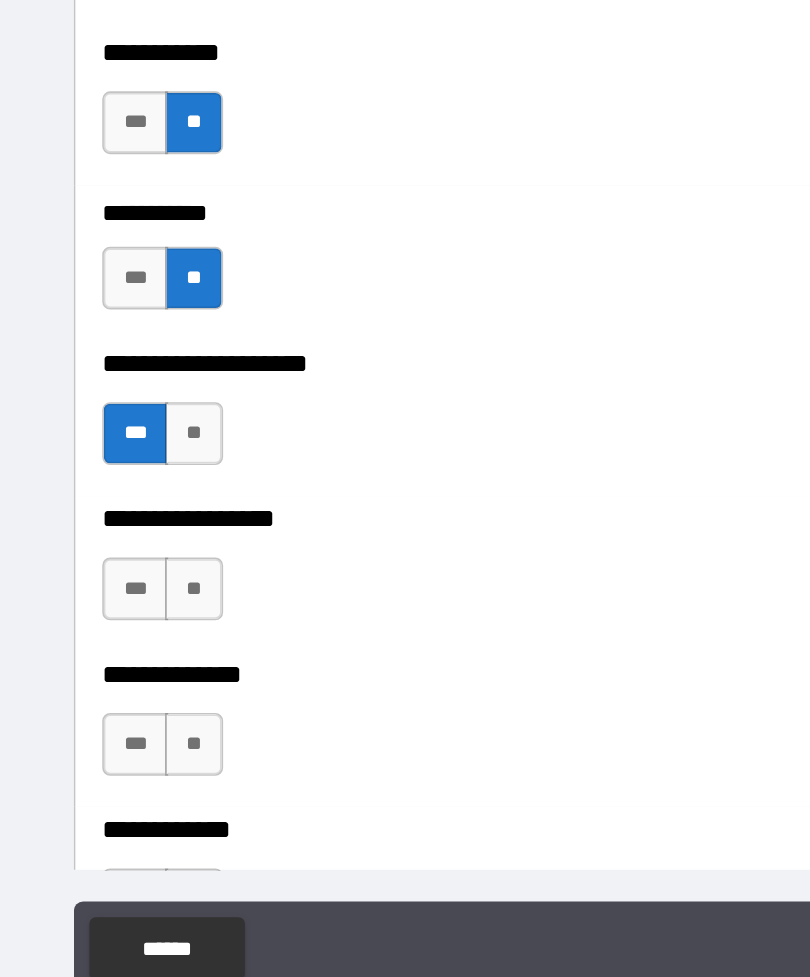 click on "***" at bounding box center [100, 633] 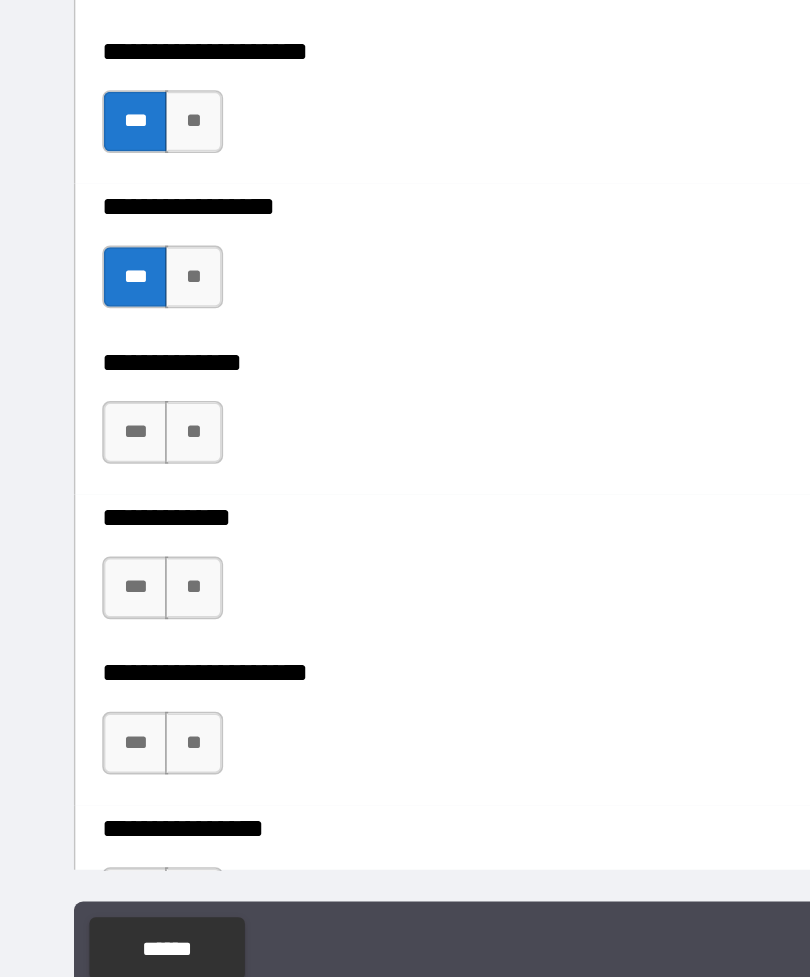 scroll, scrollTop: 7271, scrollLeft: 0, axis: vertical 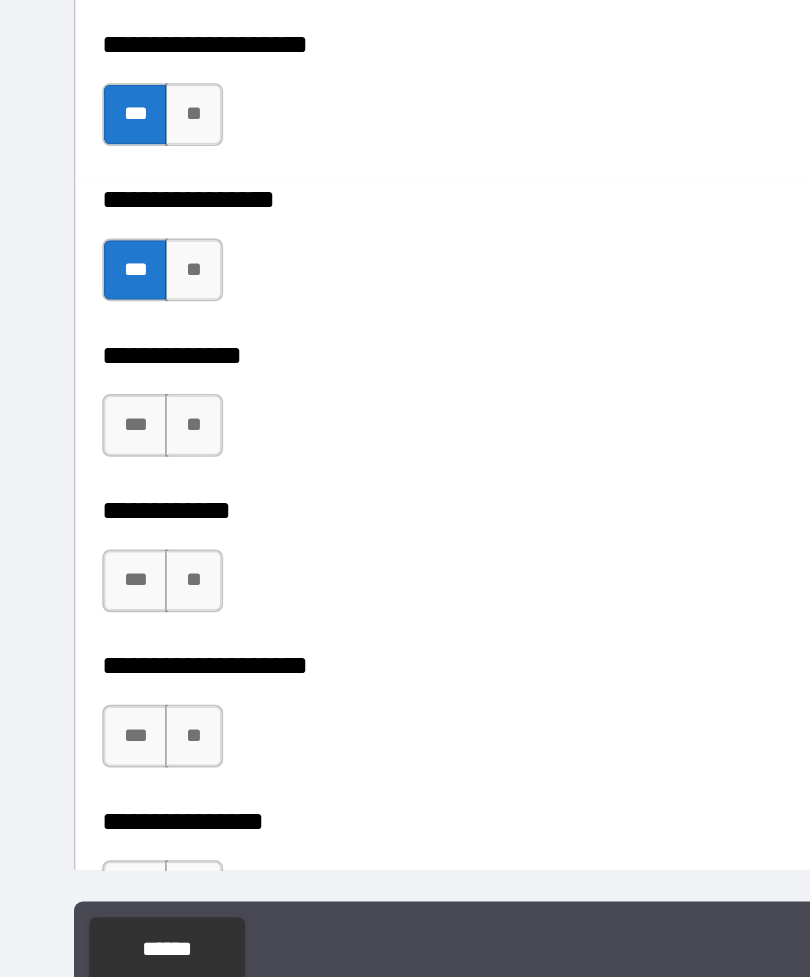 click on "**" at bounding box center [137, 529] 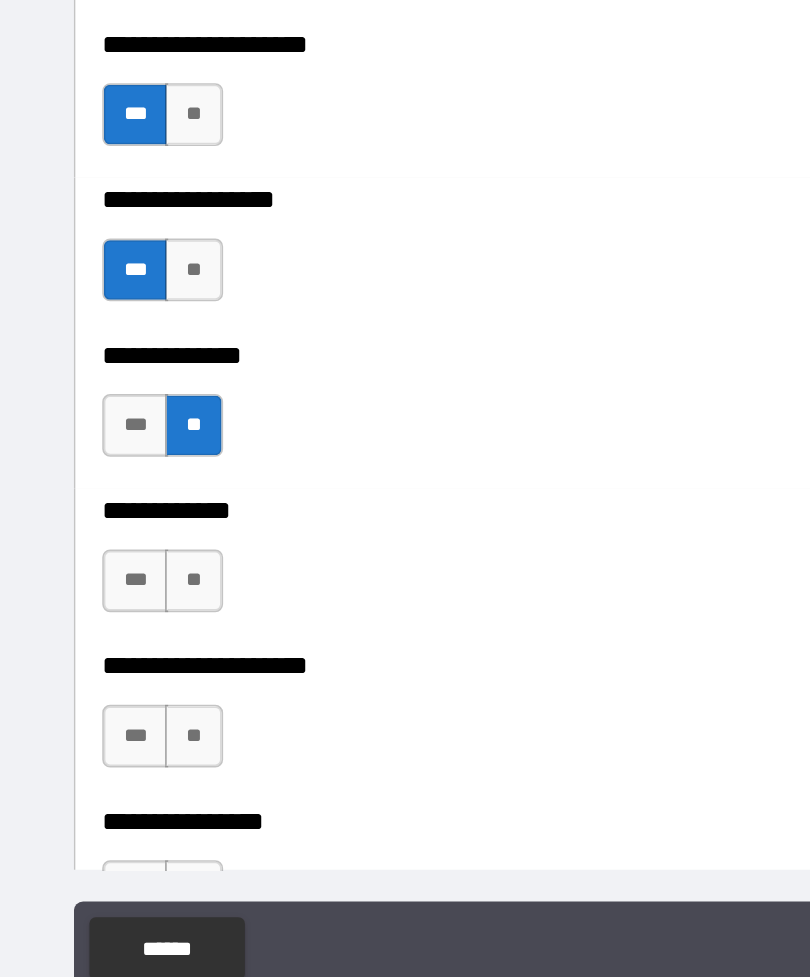 click on "**" at bounding box center [137, 628] 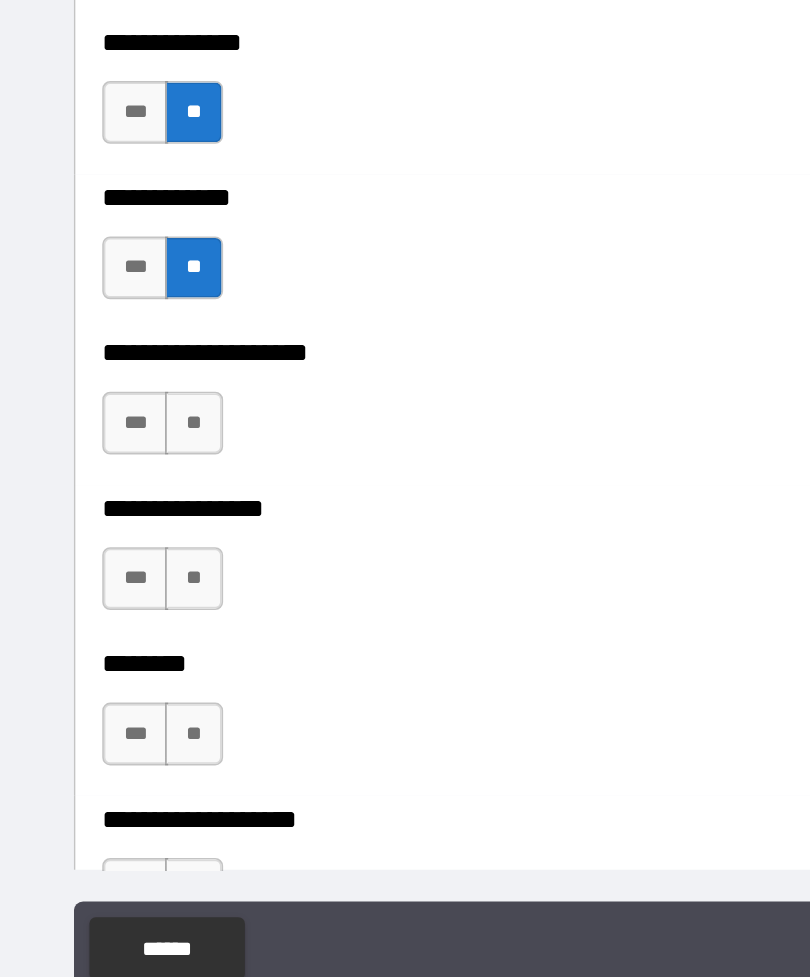 scroll, scrollTop: 7469, scrollLeft: 0, axis: vertical 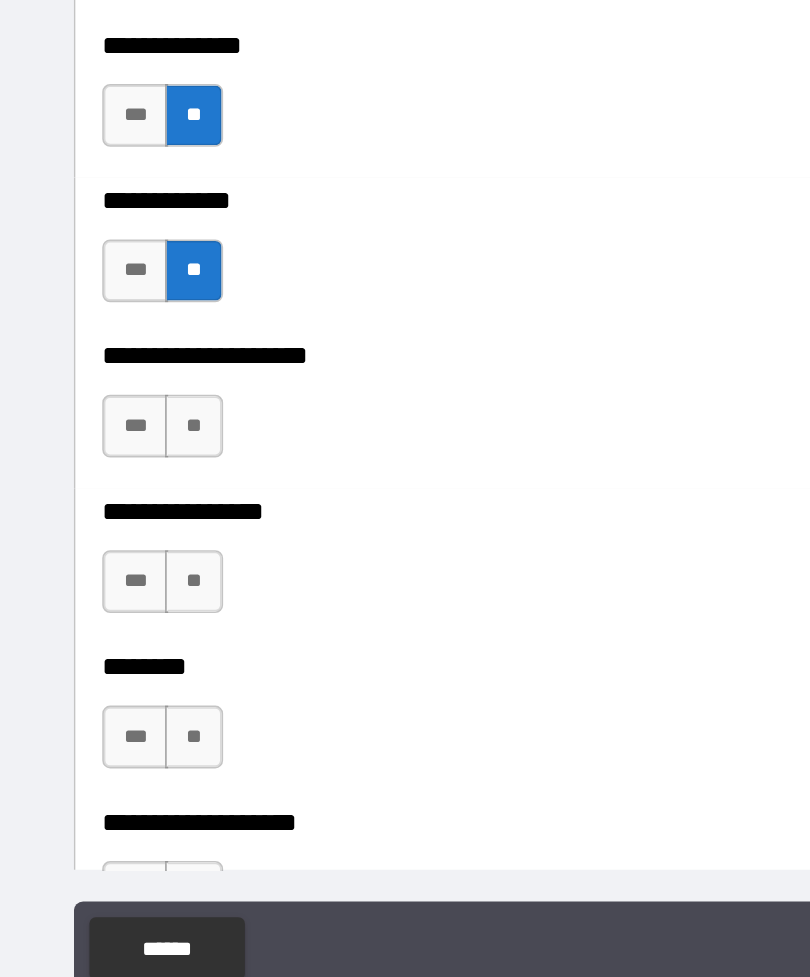 click on "**" at bounding box center [137, 529] 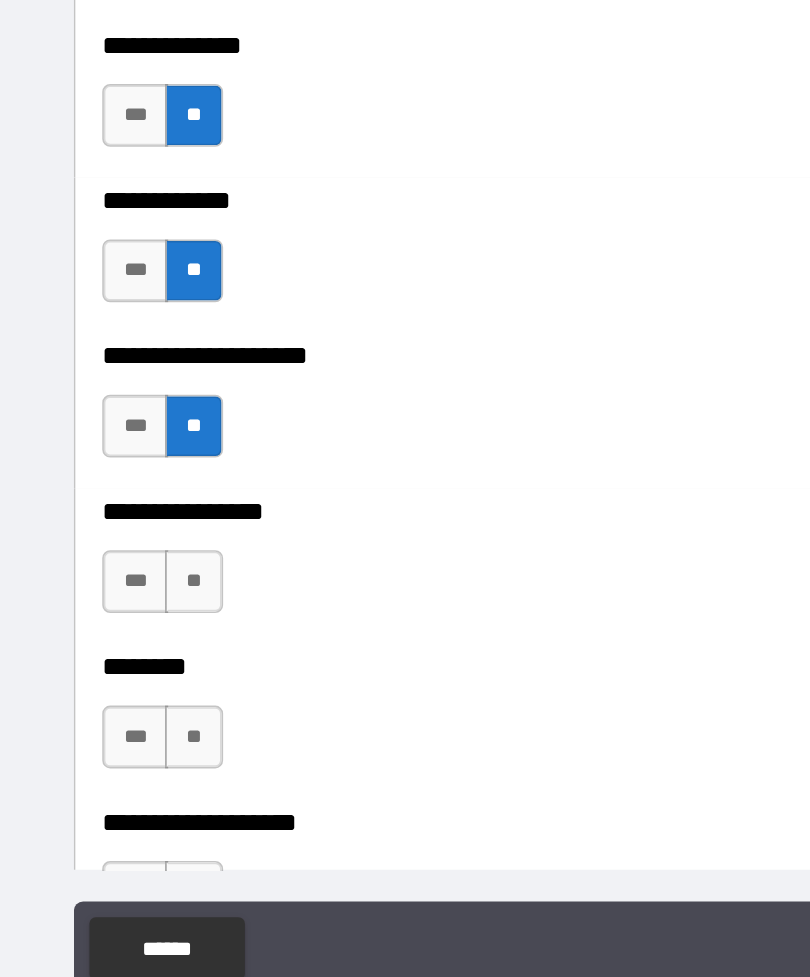 click on "**" at bounding box center (137, 628) 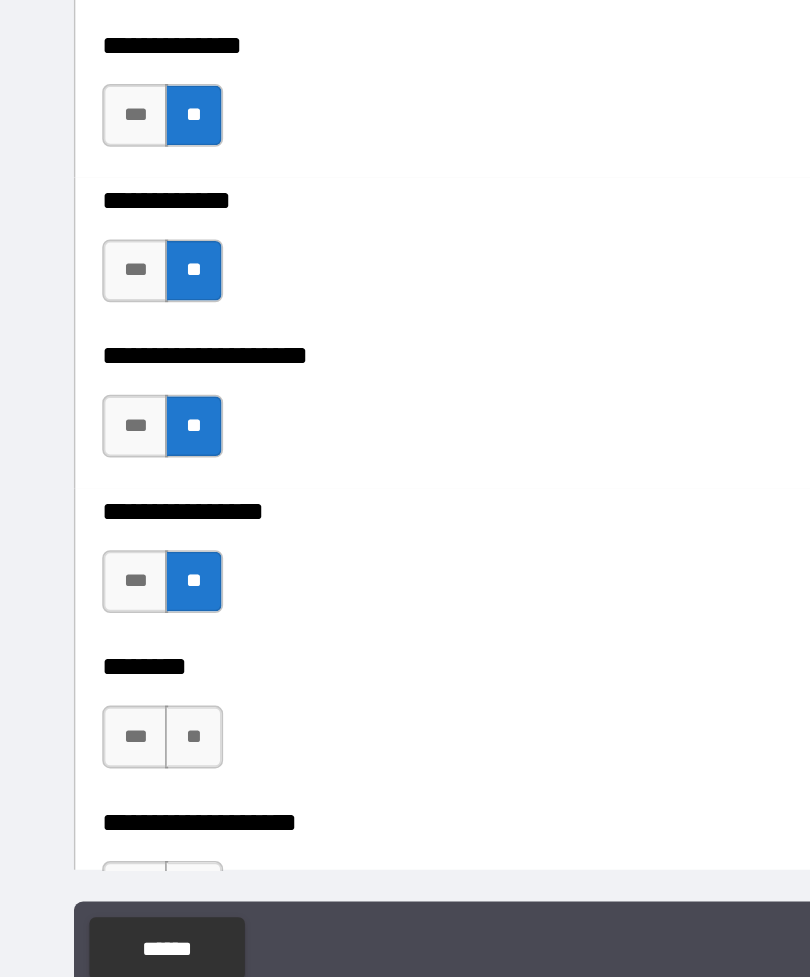 click on "**" at bounding box center (137, 727) 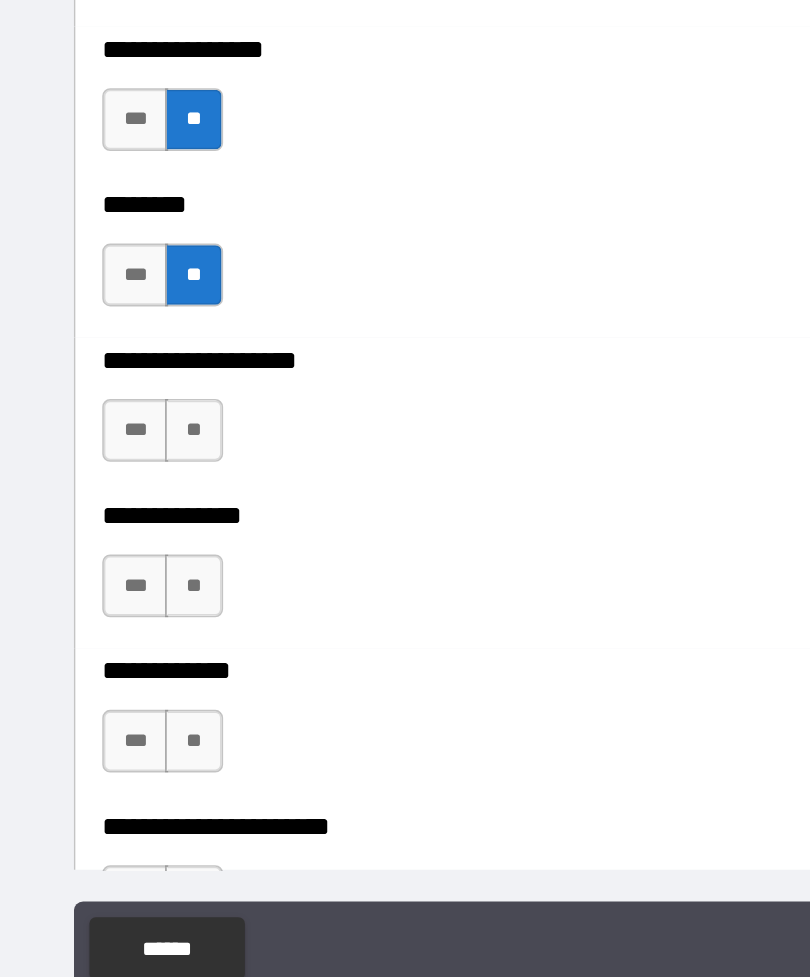 scroll, scrollTop: 7767, scrollLeft: 0, axis: vertical 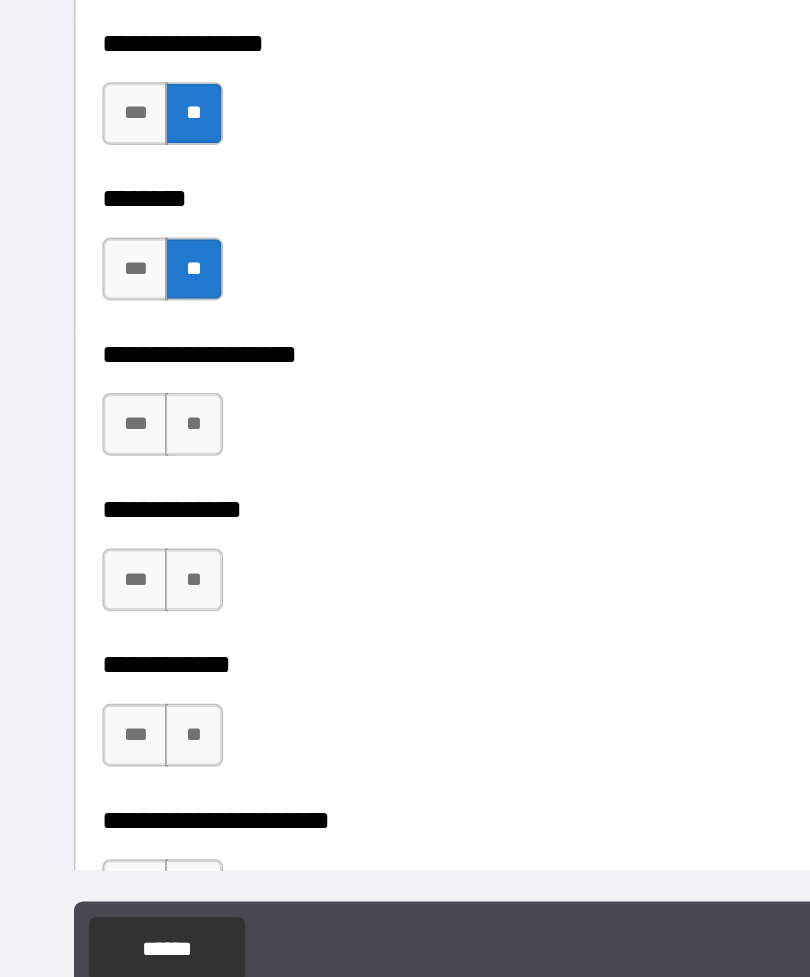 click on "**" at bounding box center [137, 528] 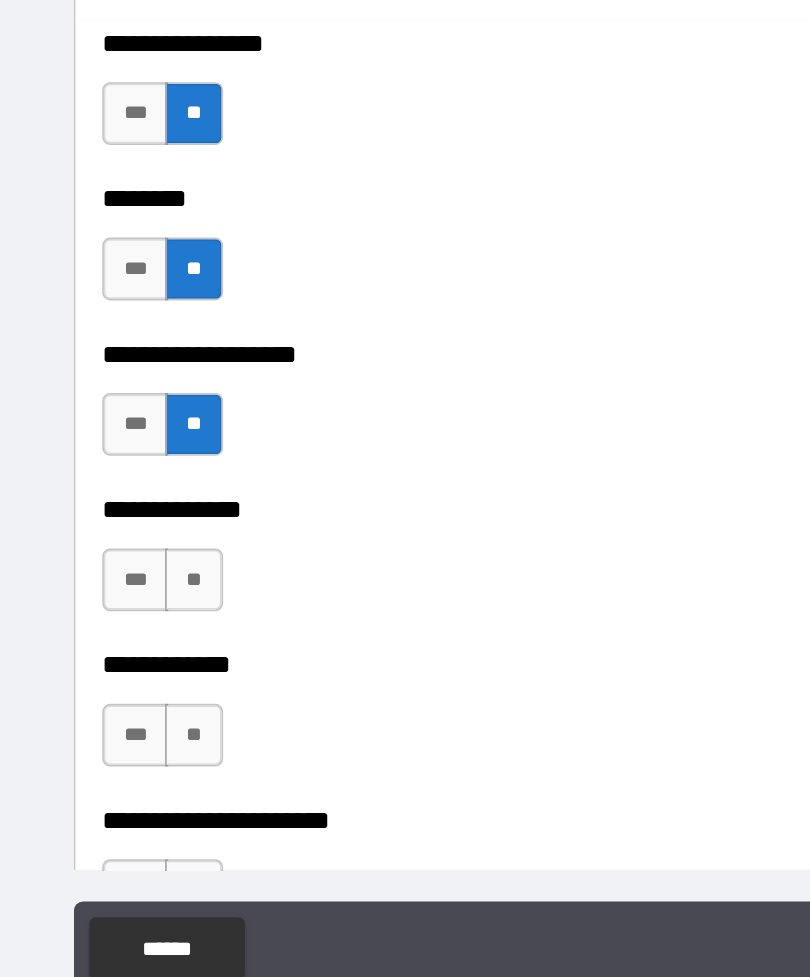 click on "**" at bounding box center [137, 627] 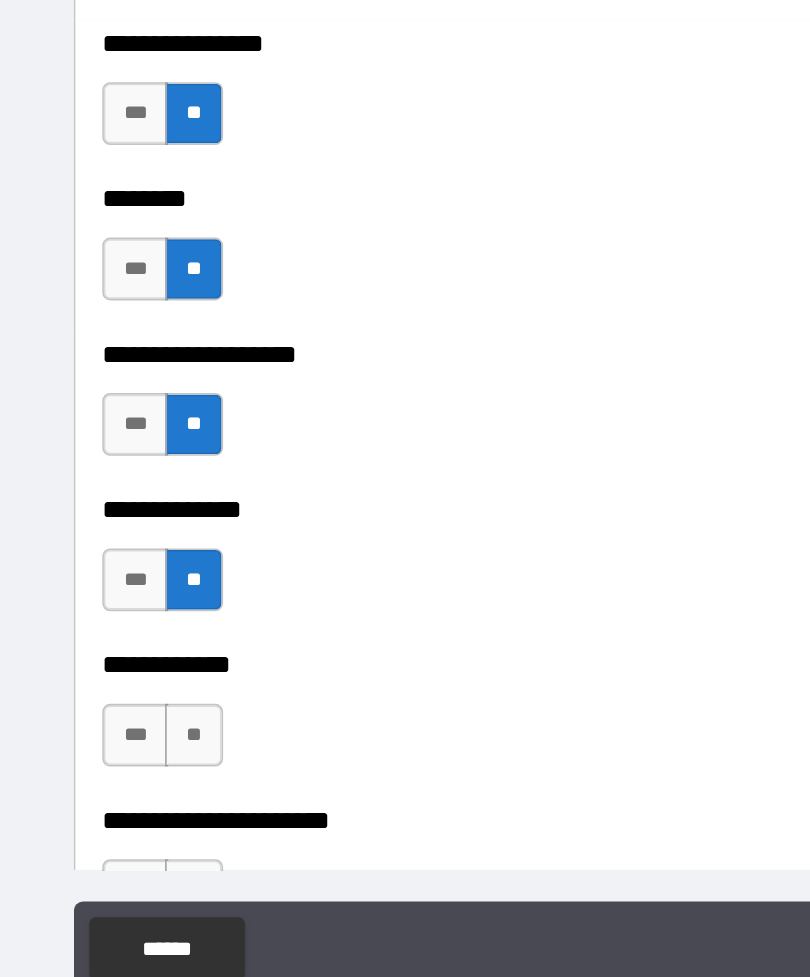 click on "**" at bounding box center [137, 726] 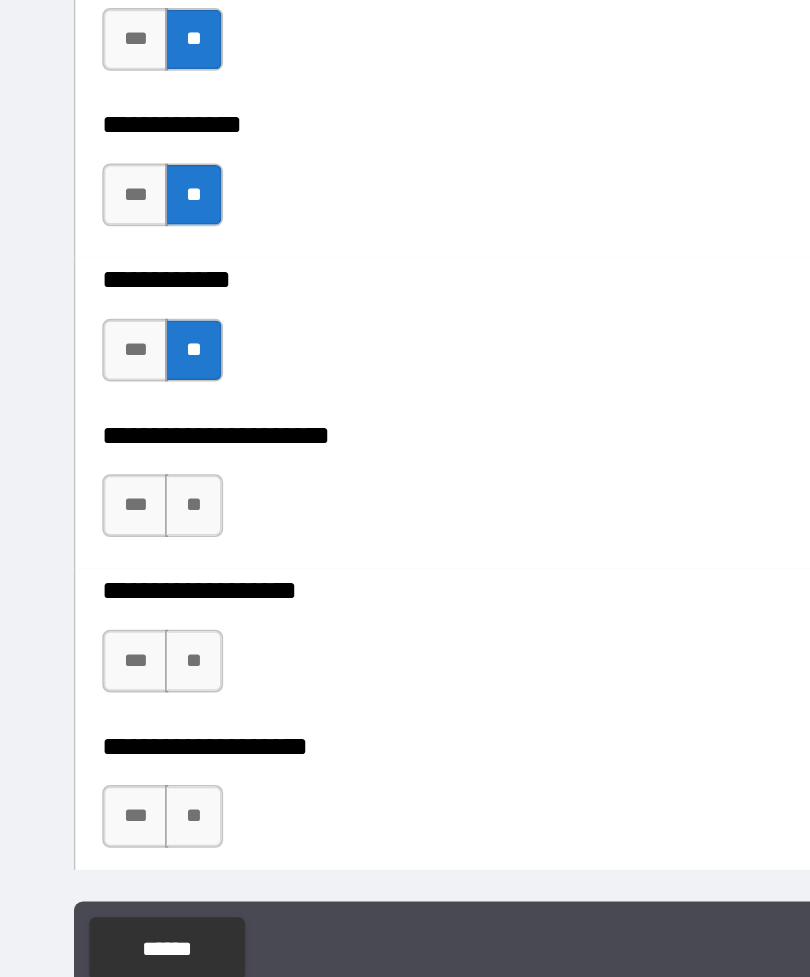scroll, scrollTop: 8013, scrollLeft: 0, axis: vertical 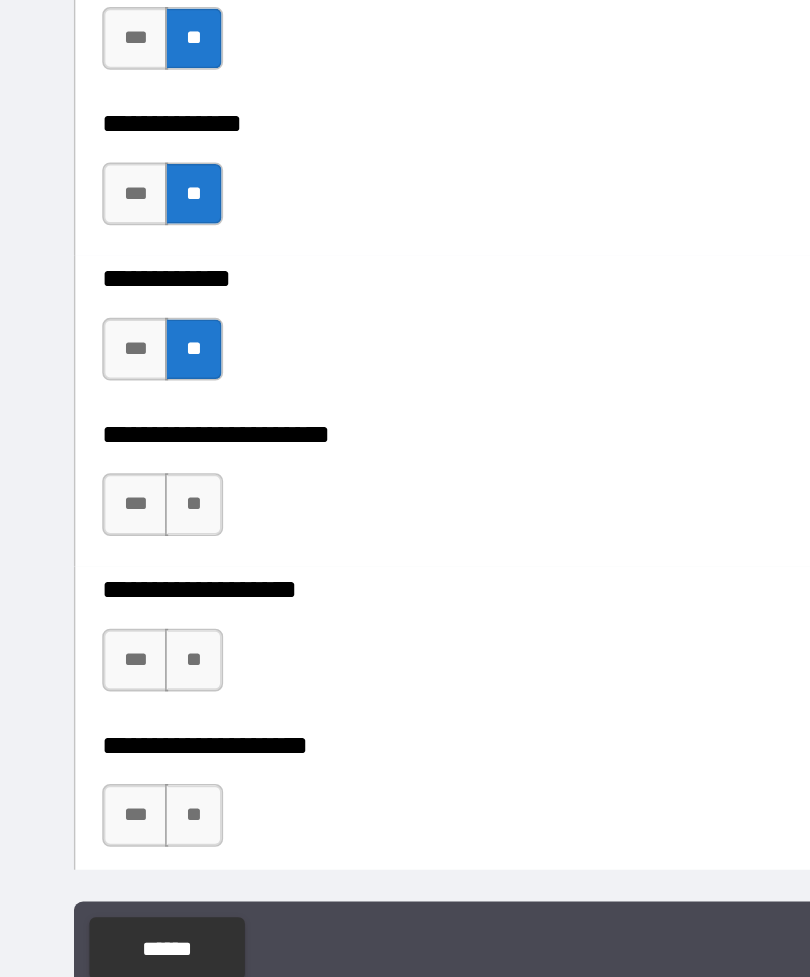 click on "**" at bounding box center (137, 579) 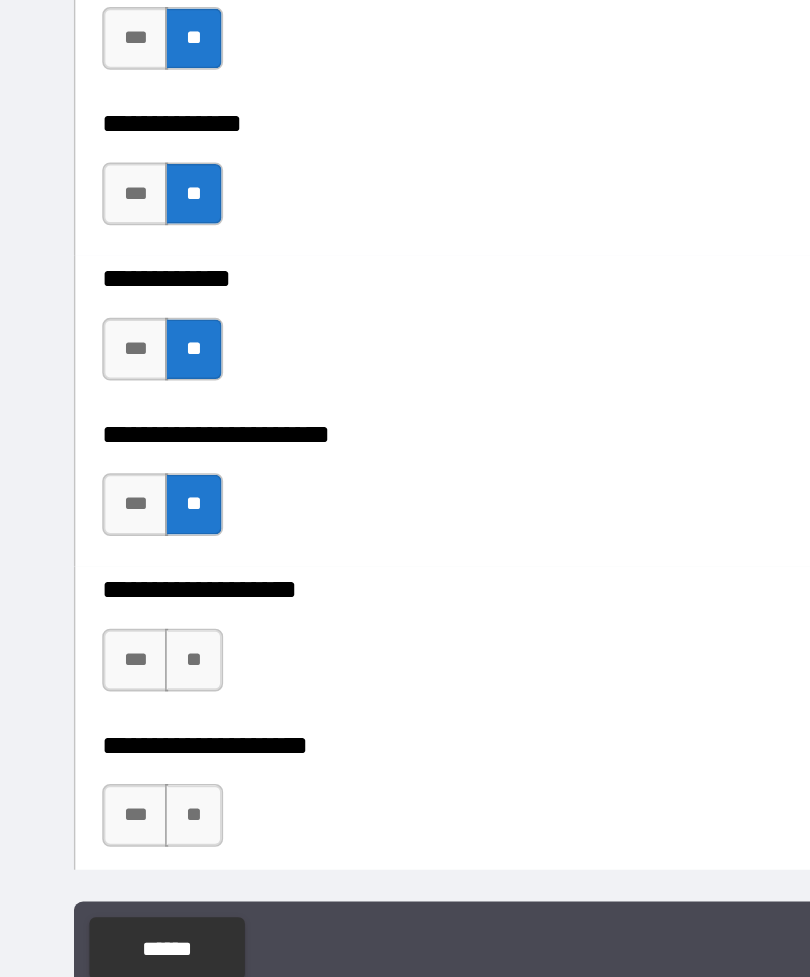click on "**" at bounding box center [137, 678] 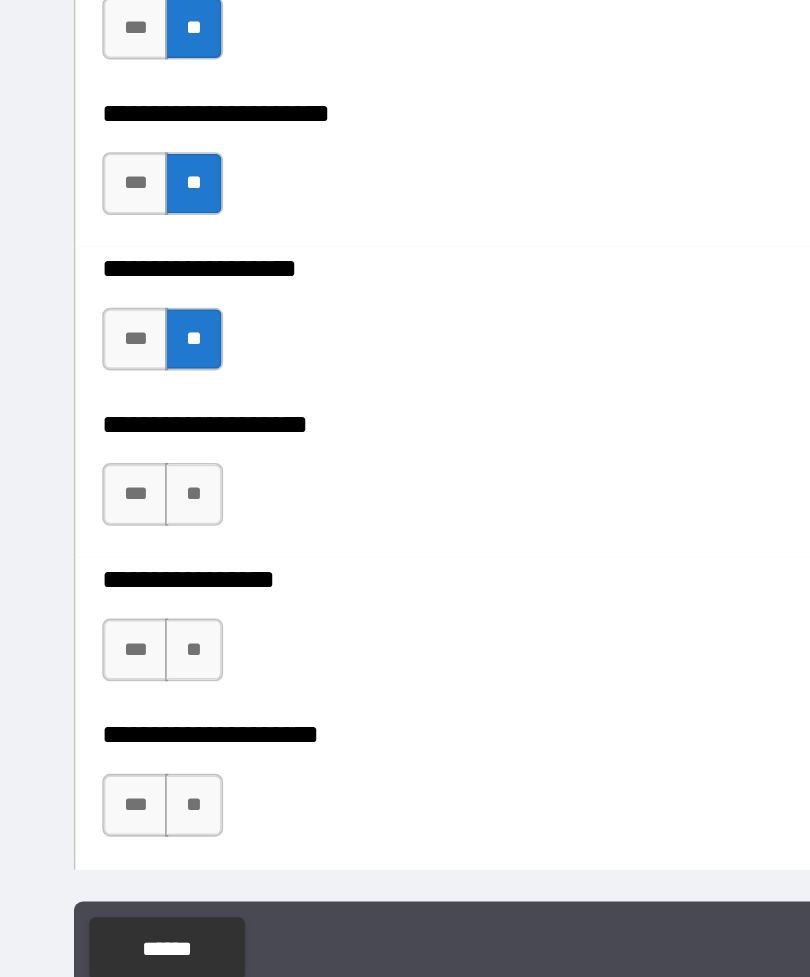 scroll, scrollTop: 8216, scrollLeft: 0, axis: vertical 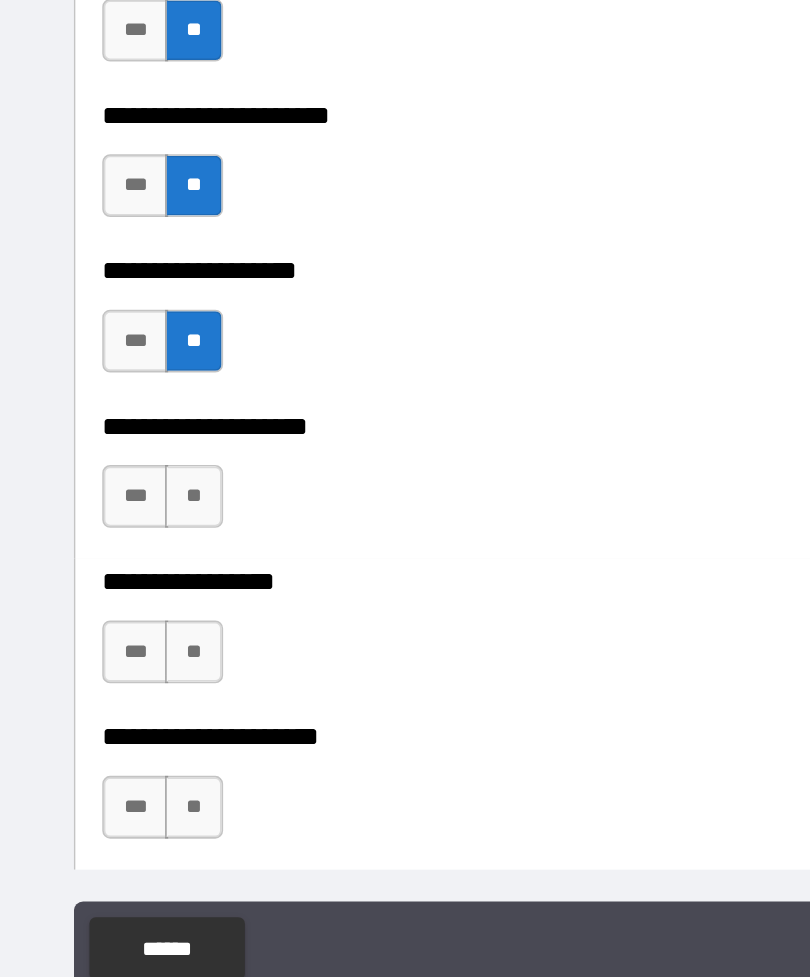 click on "**" at bounding box center (137, 574) 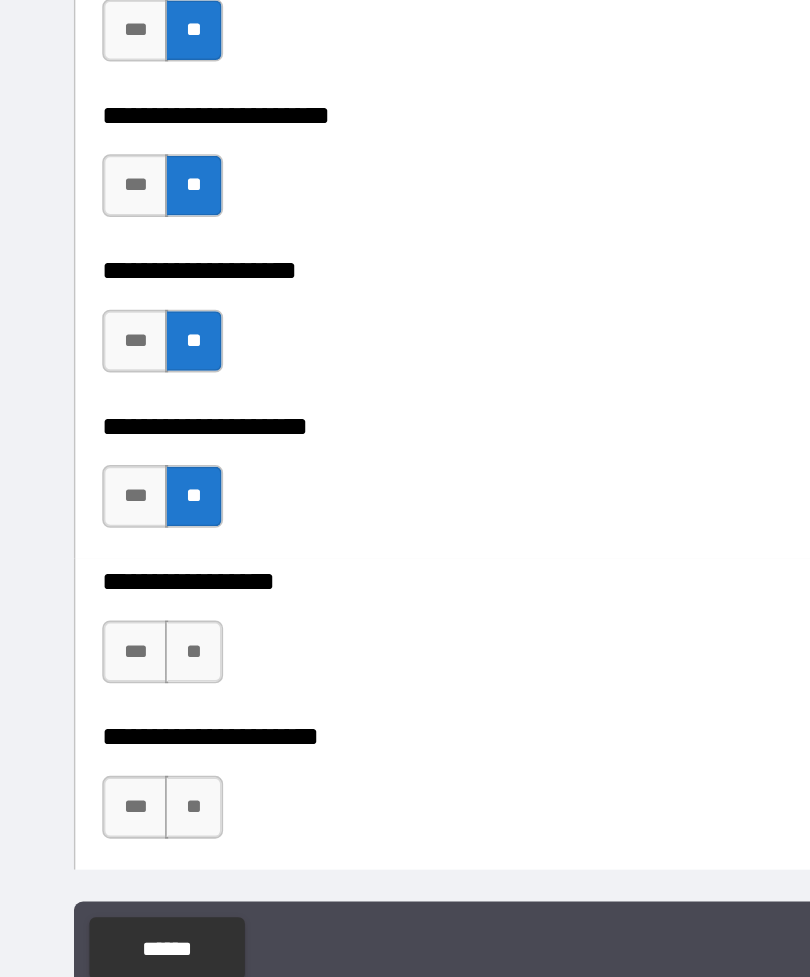 click on "**" at bounding box center [137, 673] 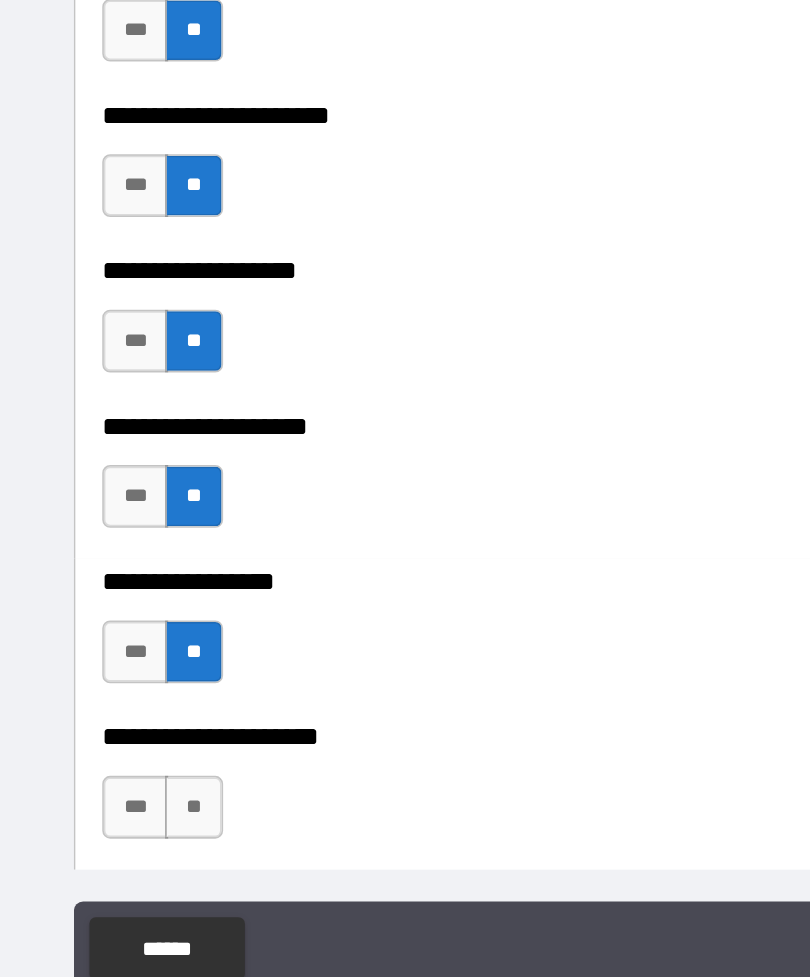click on "**" at bounding box center [137, 772] 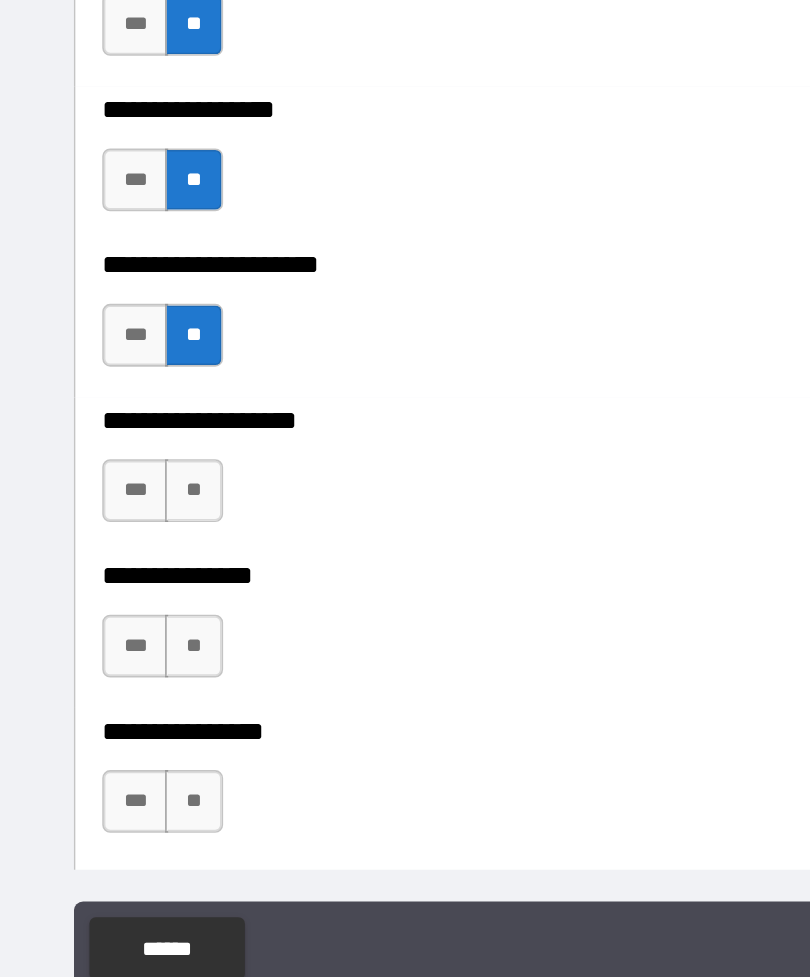 scroll, scrollTop: 8519, scrollLeft: 0, axis: vertical 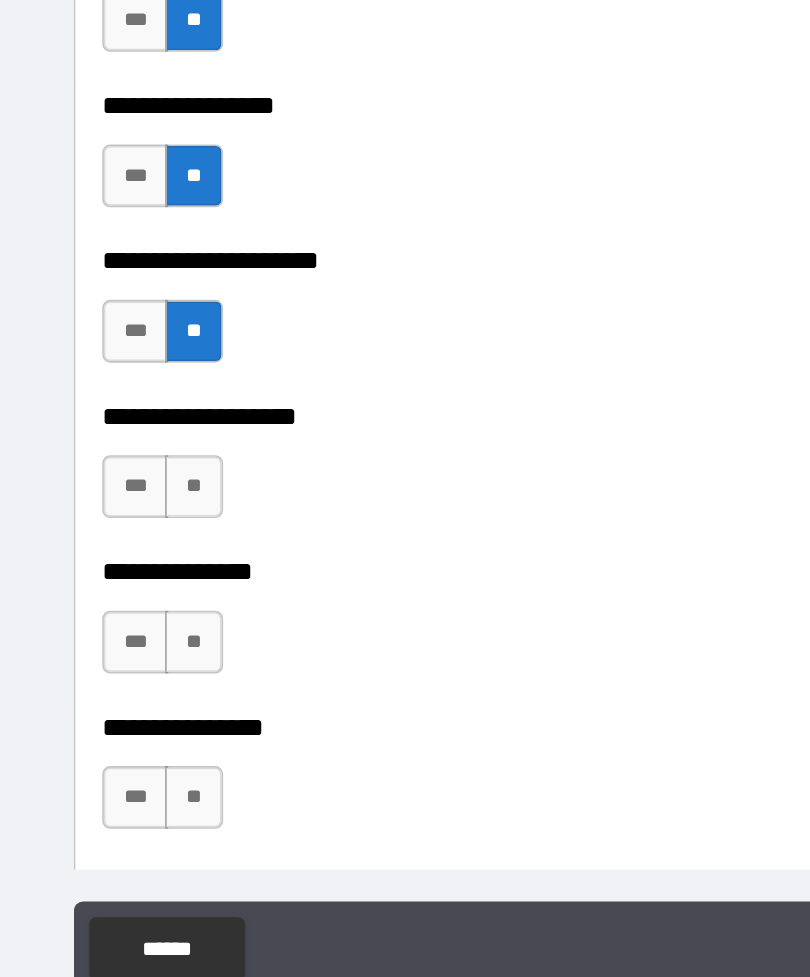 click on "**" at bounding box center [137, 568] 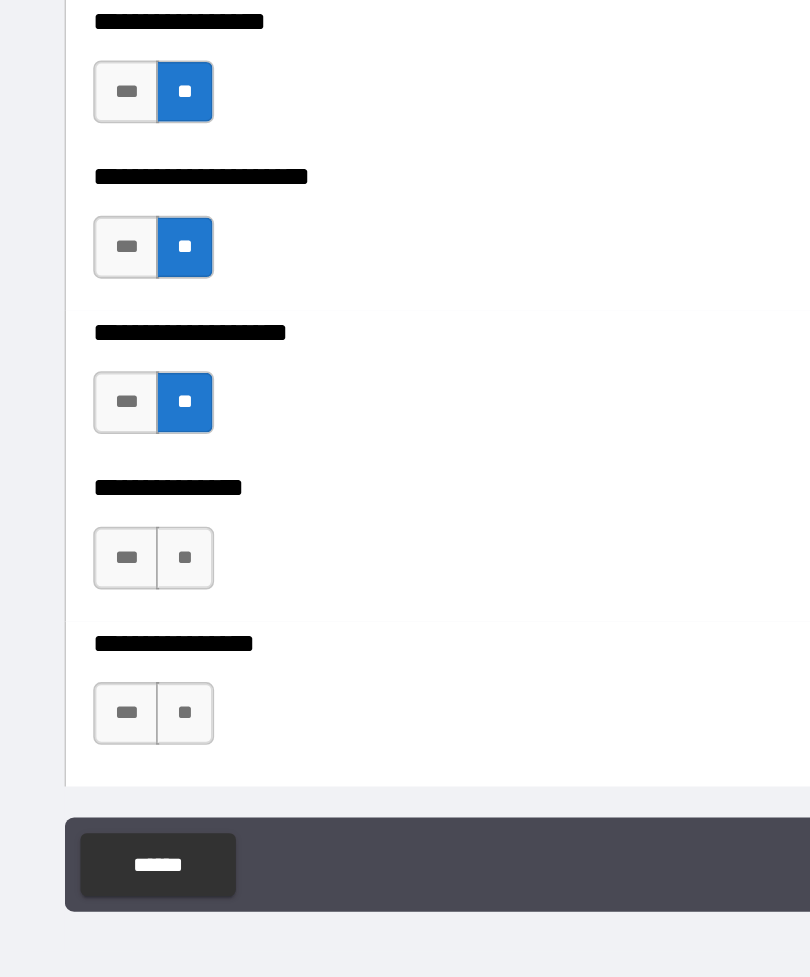 click on "**" at bounding box center (137, 667) 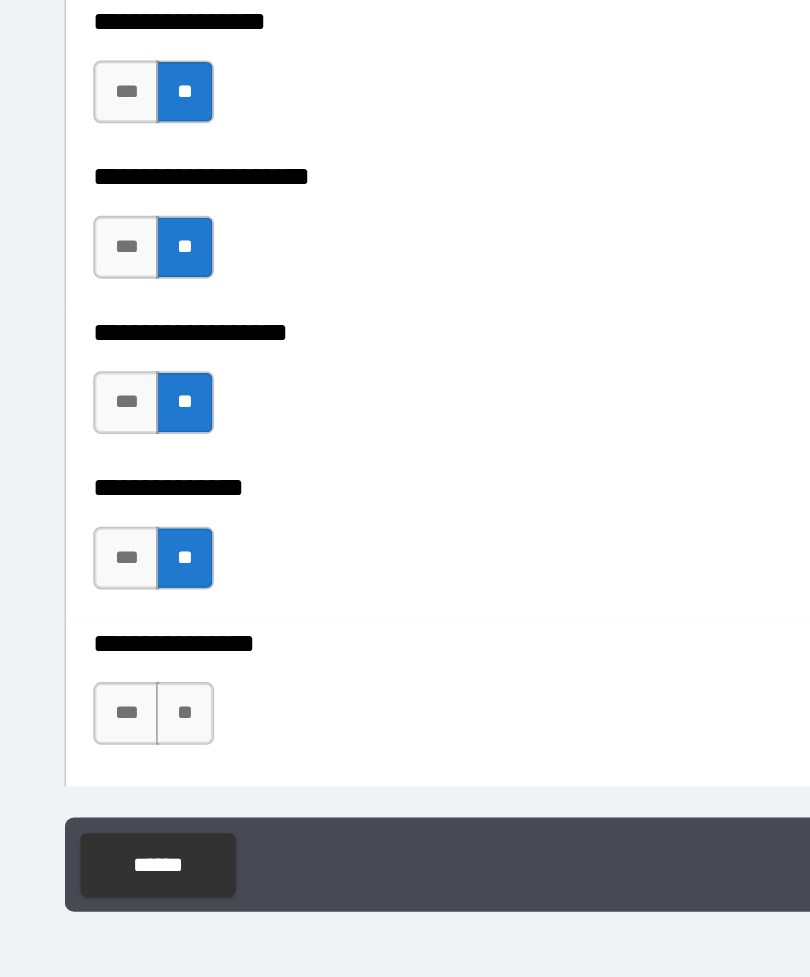 click on "**" at bounding box center (137, 766) 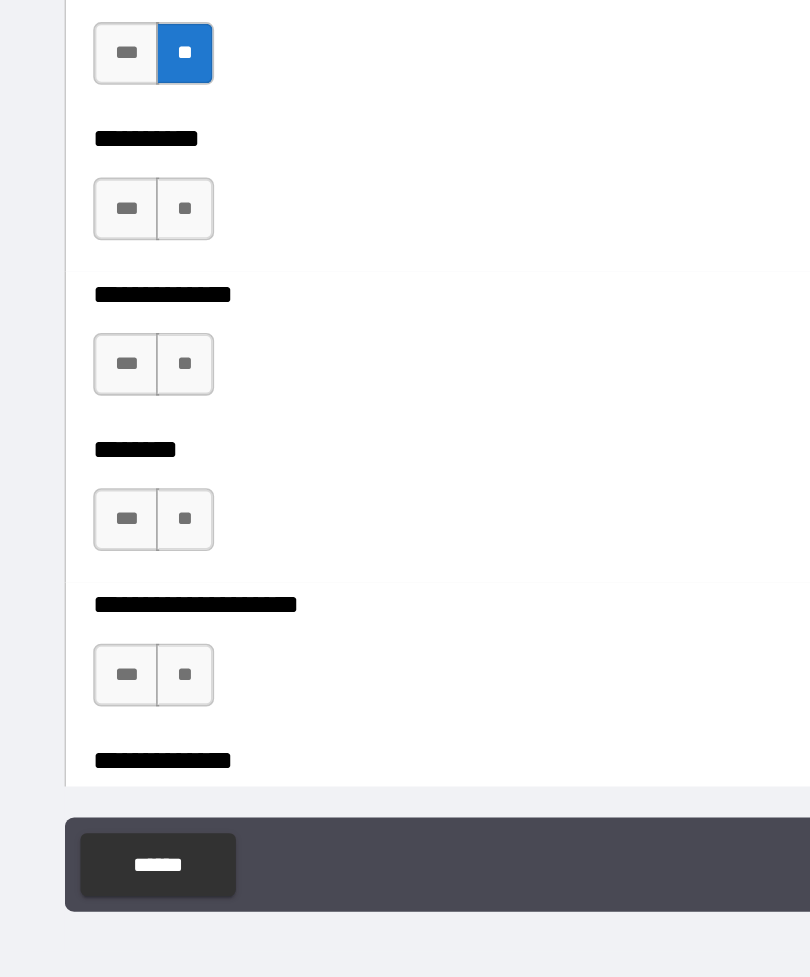 scroll, scrollTop: 8939, scrollLeft: 0, axis: vertical 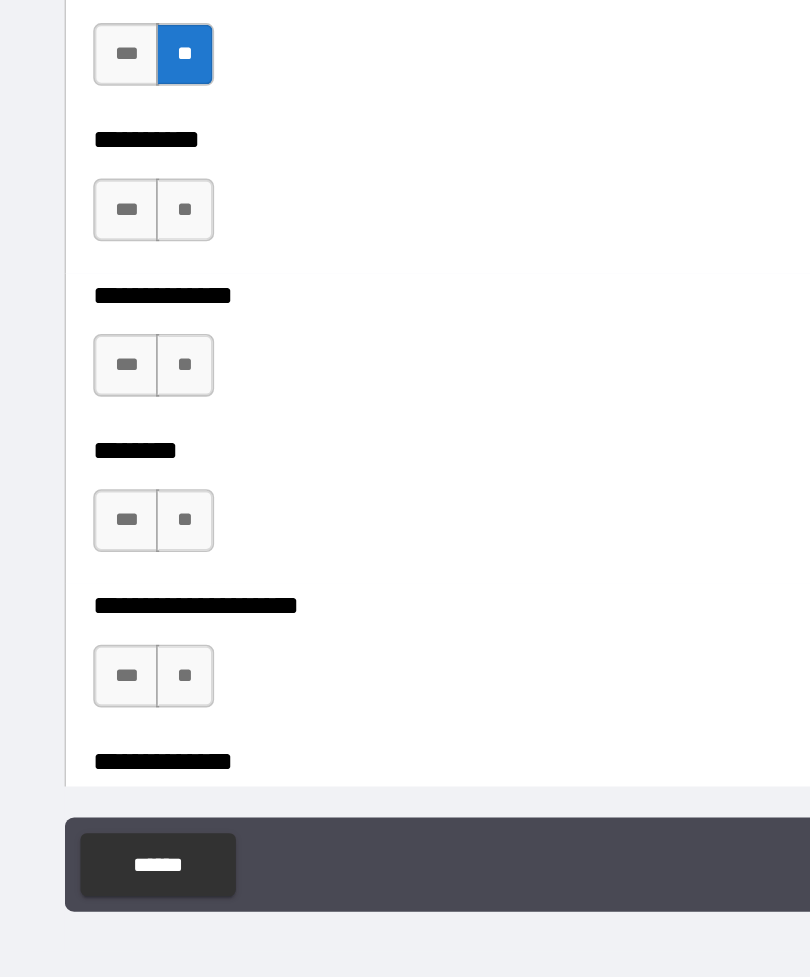 click on "**" at bounding box center (137, 445) 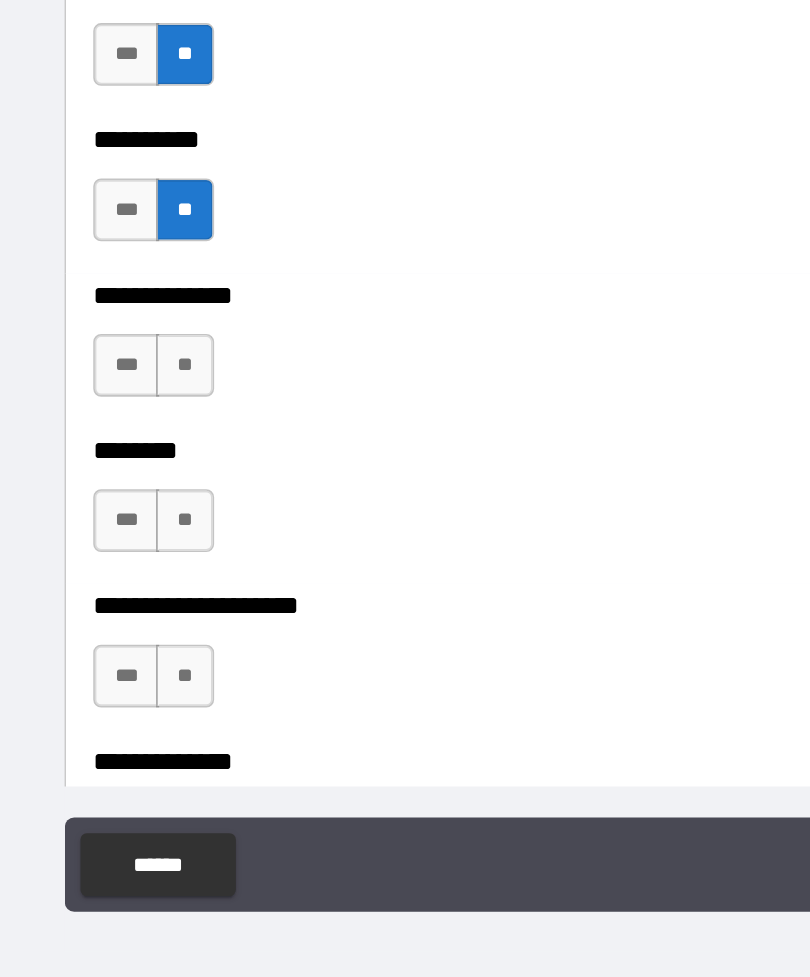 click on "**" at bounding box center [137, 544] 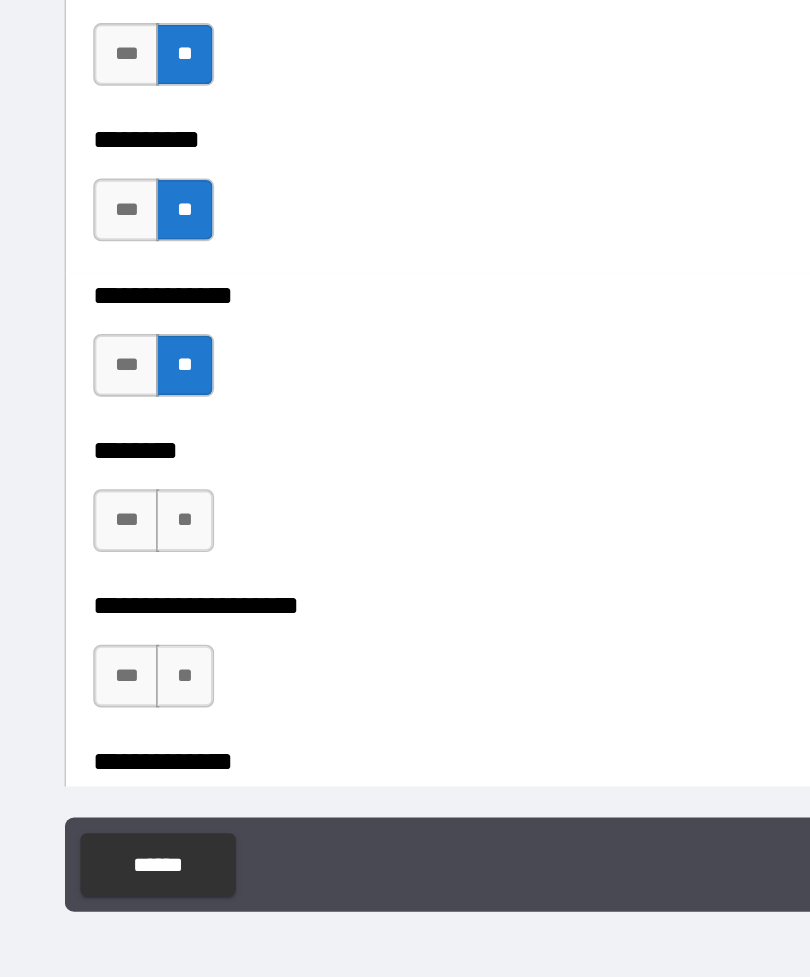 click on "**" at bounding box center (137, 643) 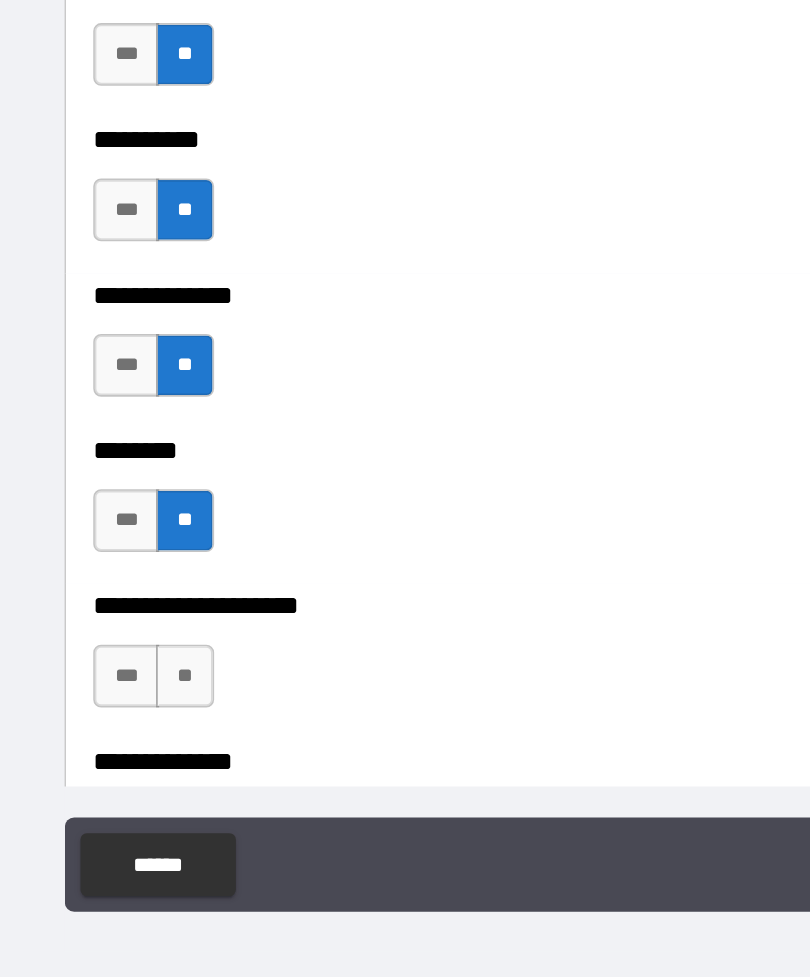 click on "**" at bounding box center (137, 742) 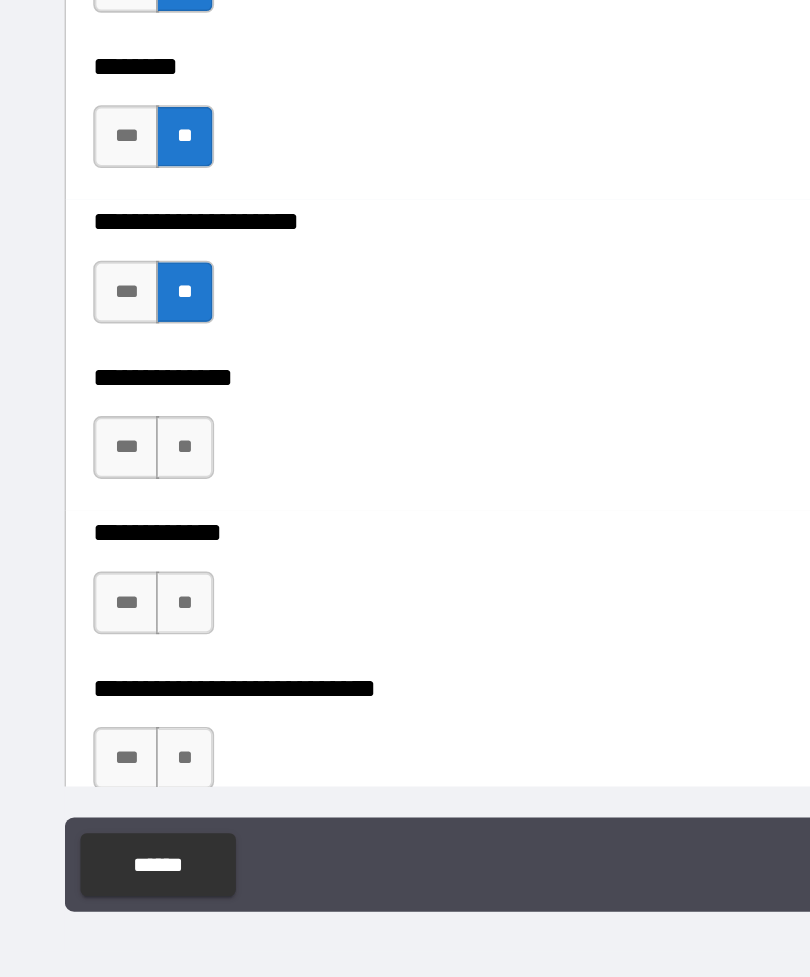 scroll, scrollTop: 9192, scrollLeft: 0, axis: vertical 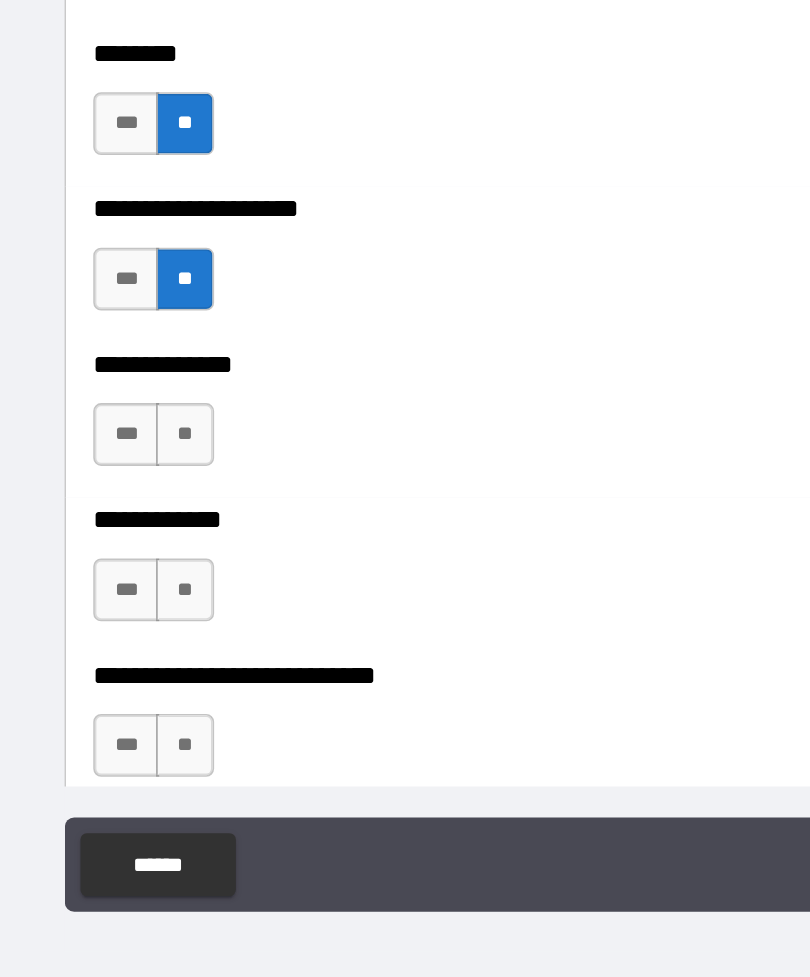 click on "**" at bounding box center (137, 588) 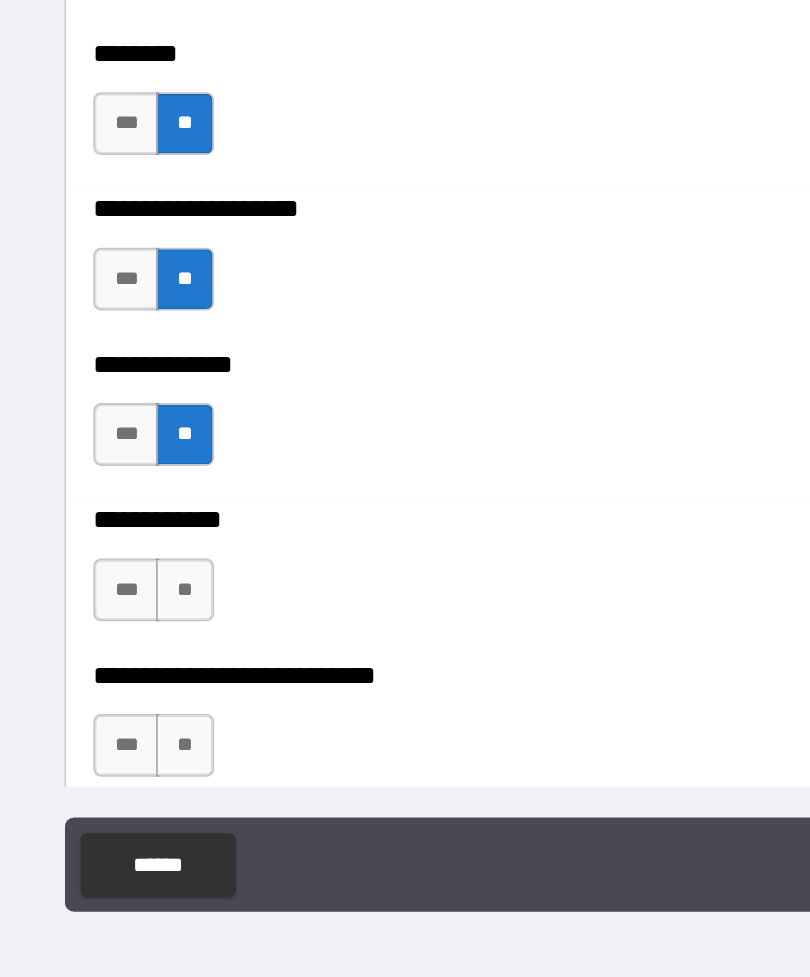 click on "**" at bounding box center [137, 687] 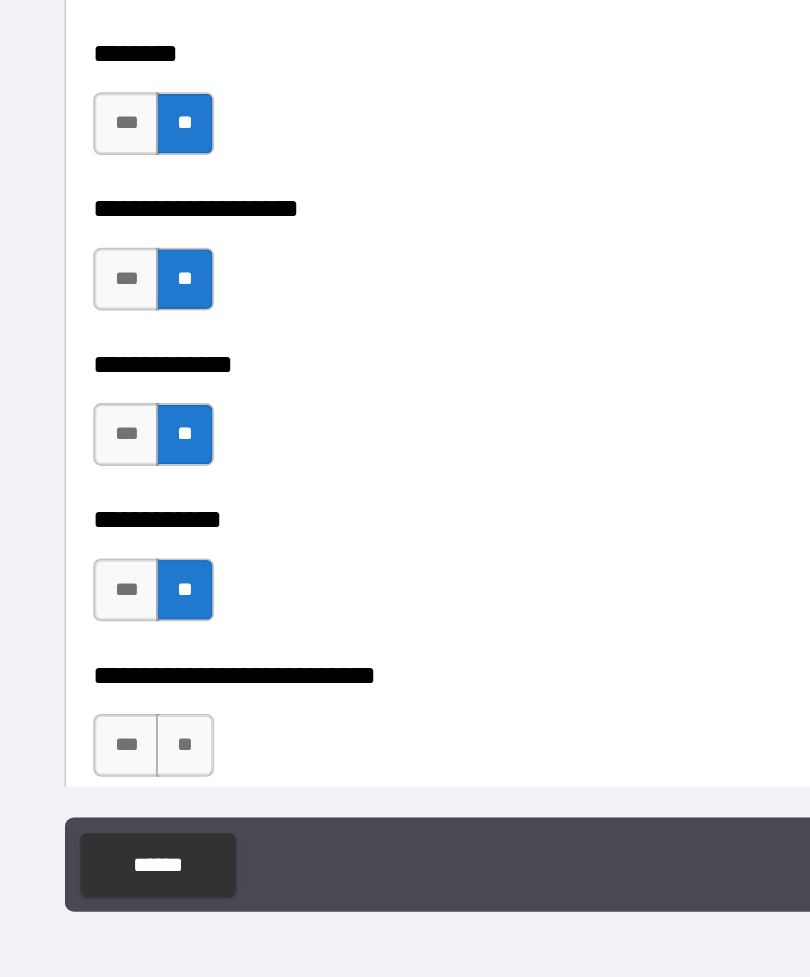 click on "**" at bounding box center [137, 786] 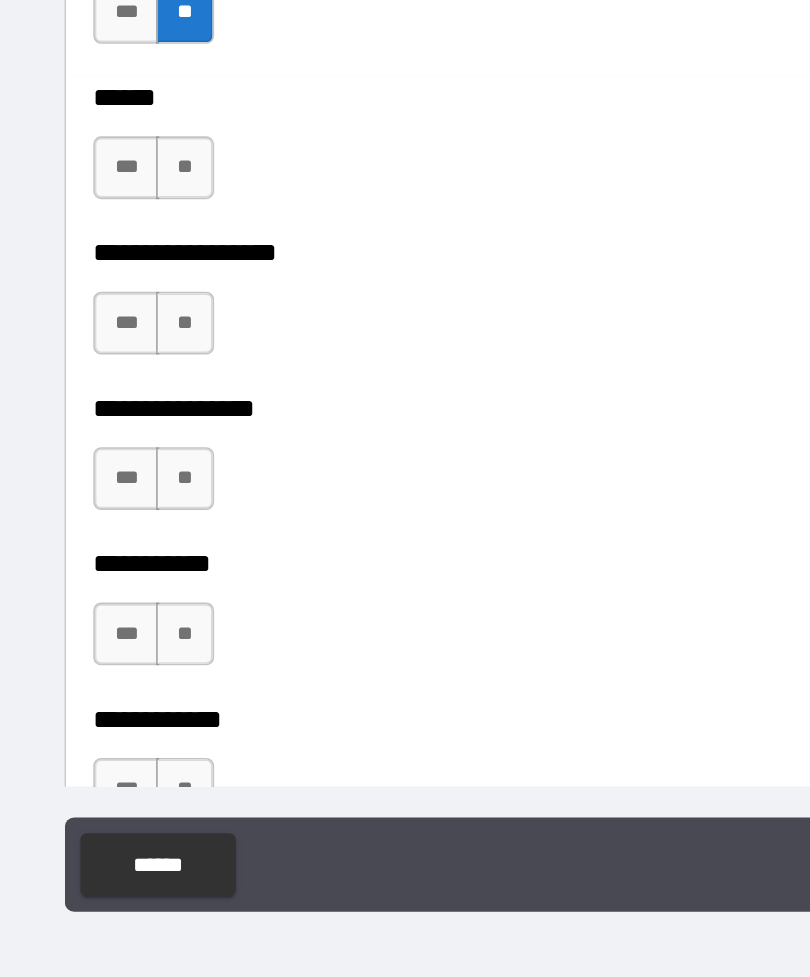 scroll, scrollTop: 9663, scrollLeft: 0, axis: vertical 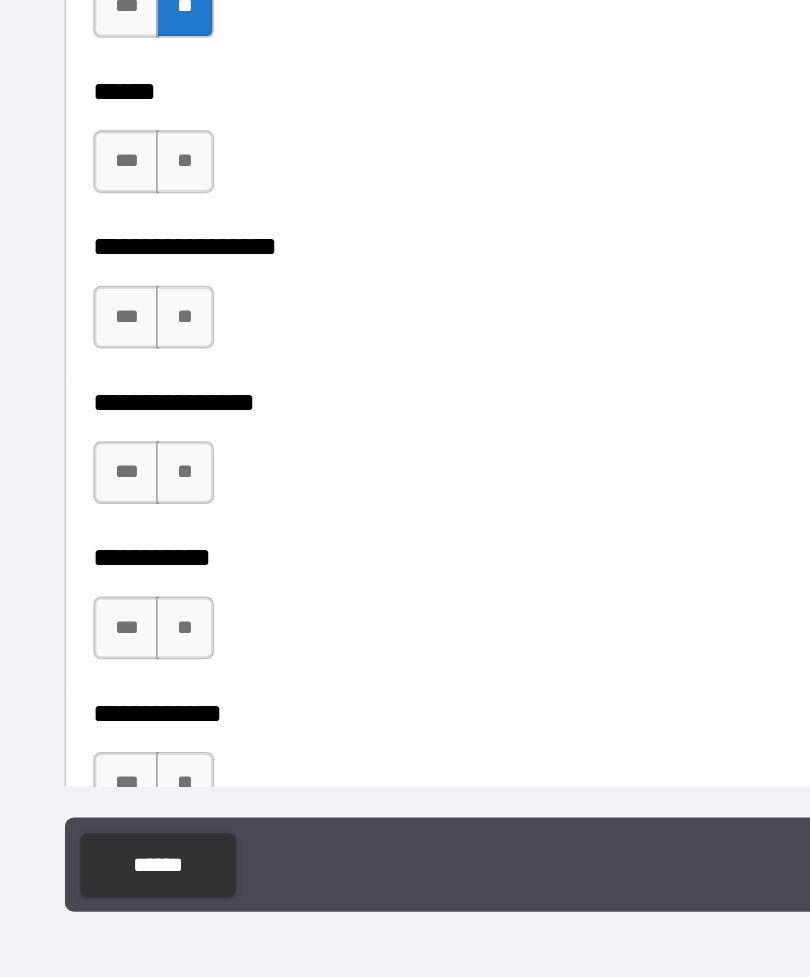 click on "**" at bounding box center (137, 414) 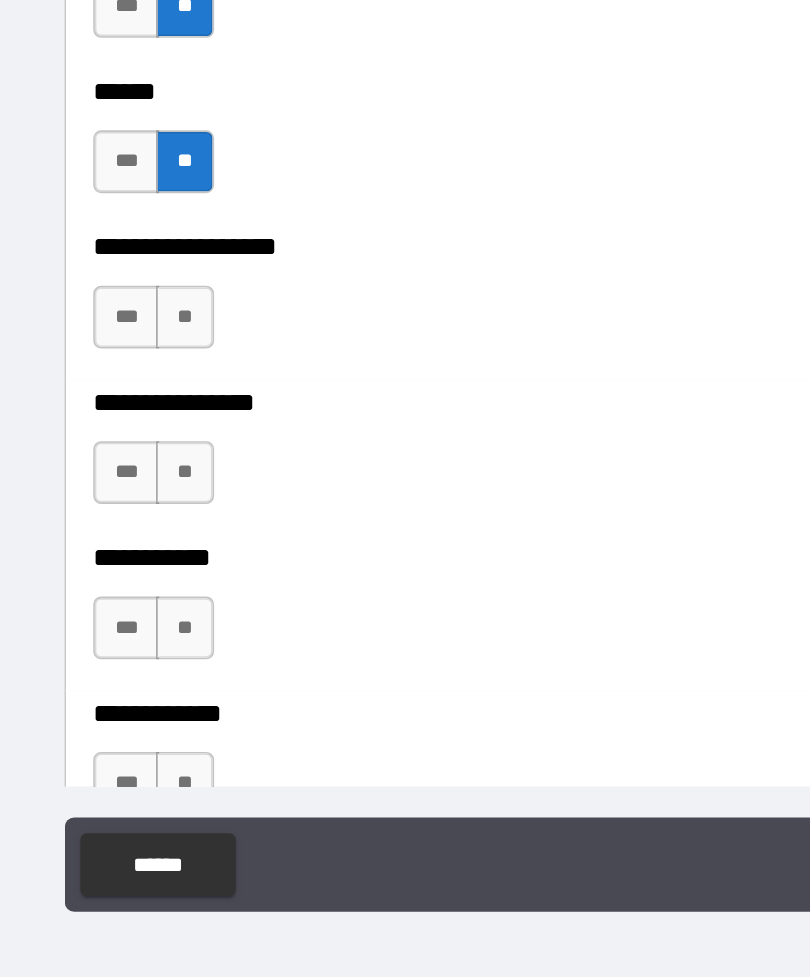 click on "**" at bounding box center (137, 513) 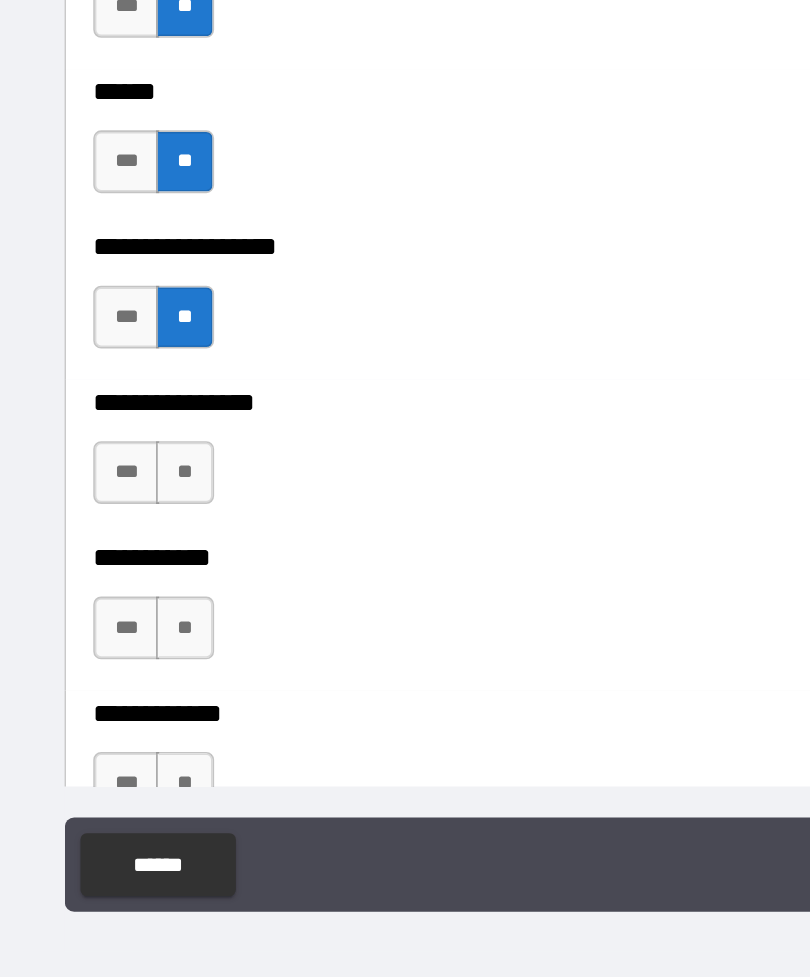 click on "**" at bounding box center [137, 612] 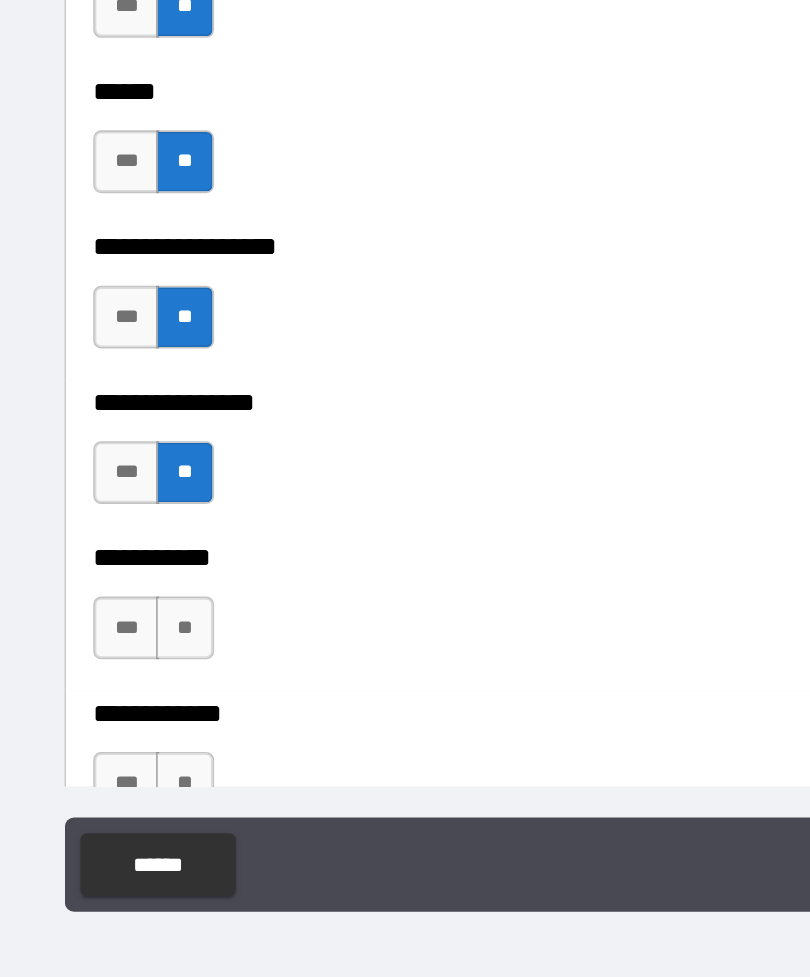 click on "**" at bounding box center (137, 711) 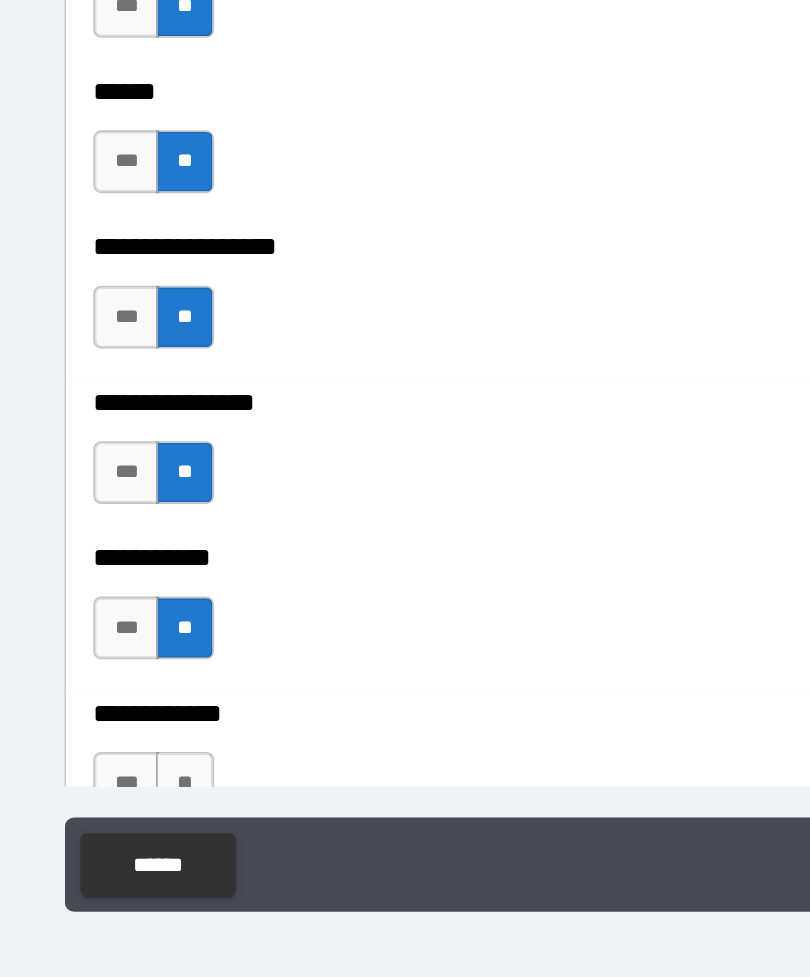 click on "**" at bounding box center (137, 810) 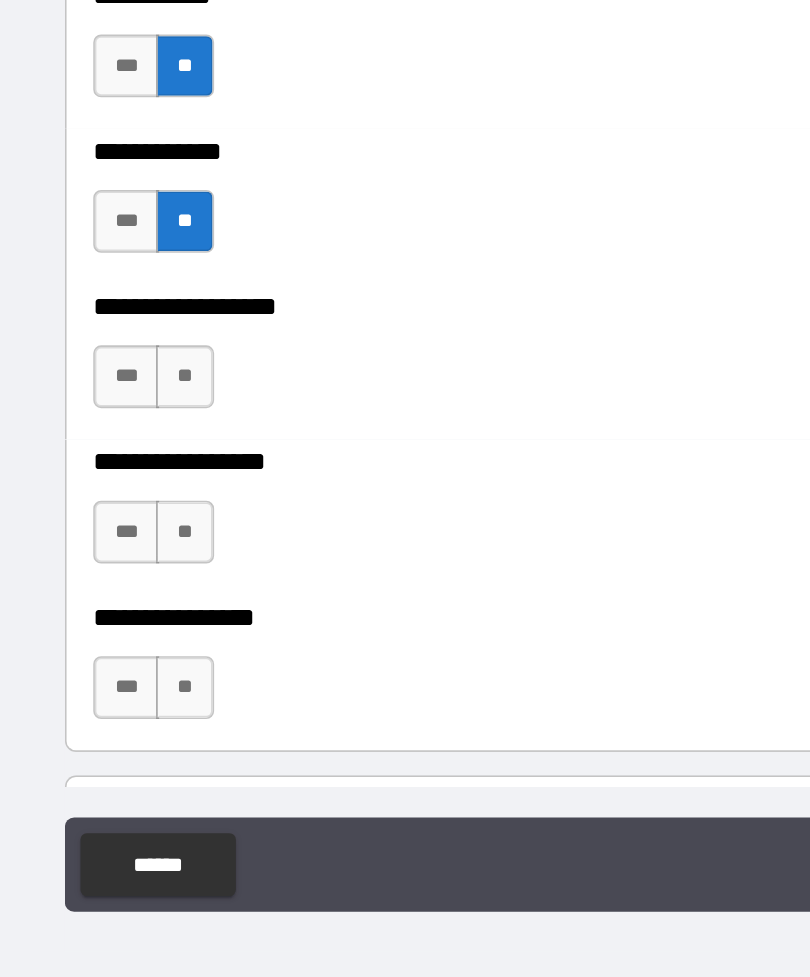 scroll, scrollTop: 10041, scrollLeft: 0, axis: vertical 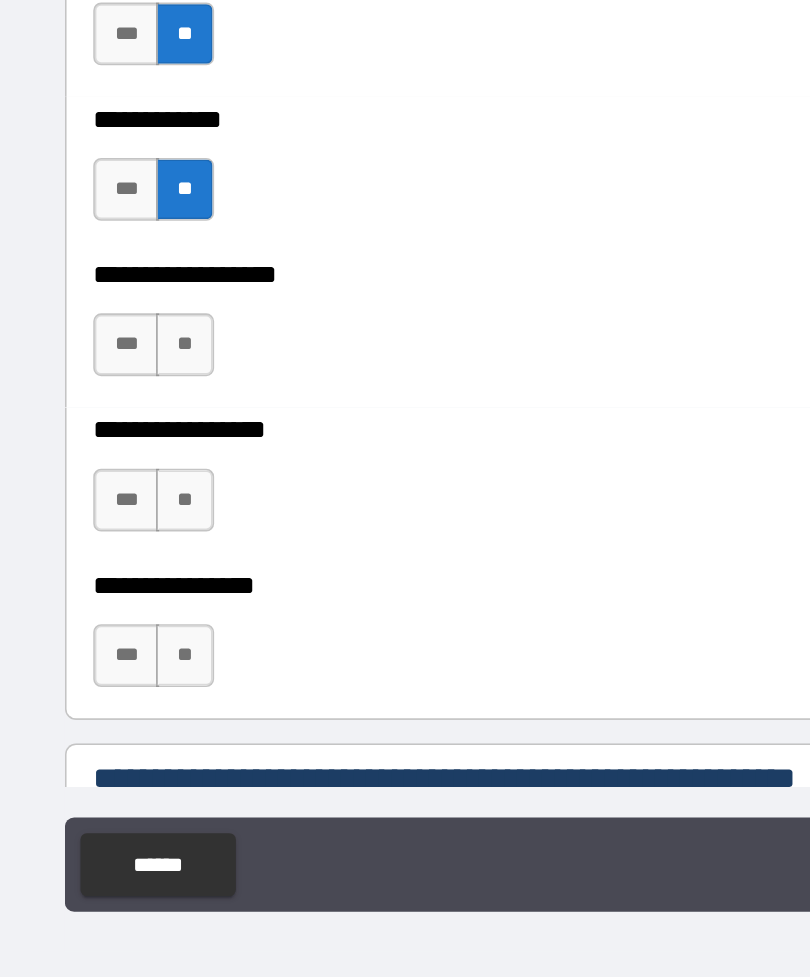 click on "**" at bounding box center [137, 531] 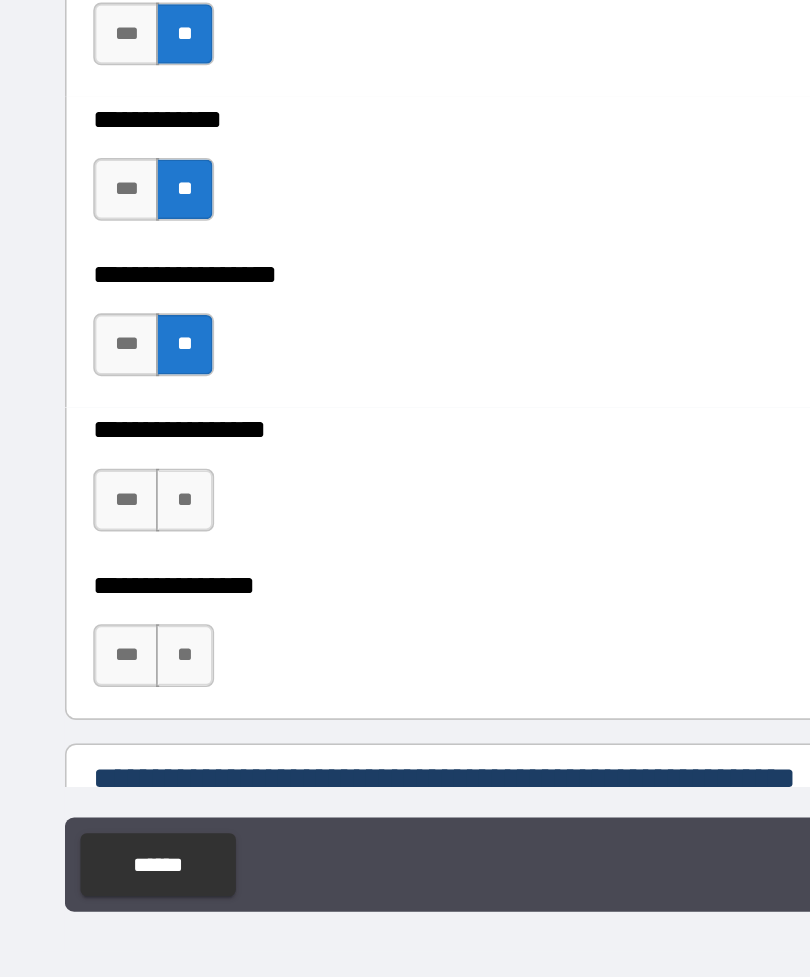 click on "**" at bounding box center [137, 630] 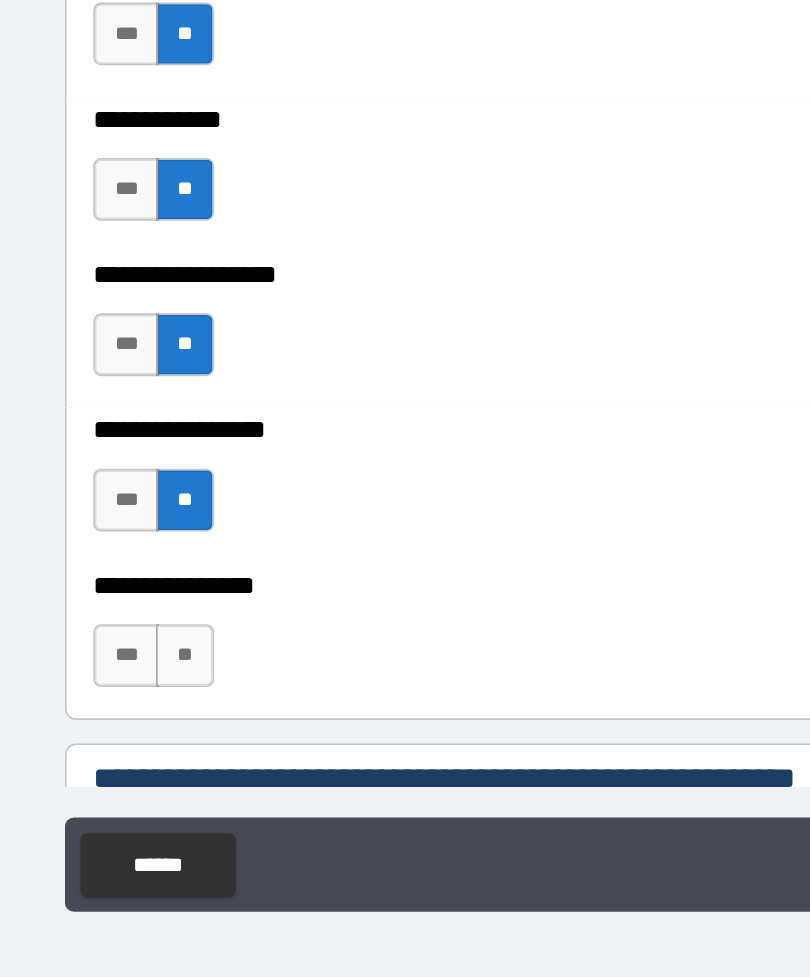 click on "**" at bounding box center (137, 729) 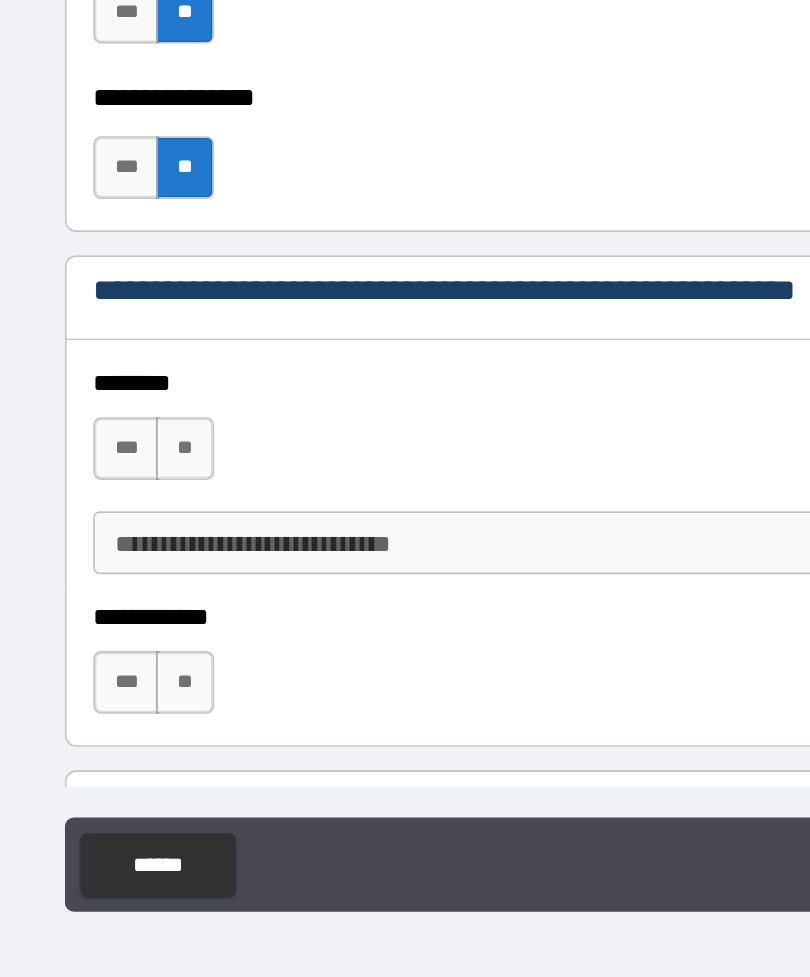 scroll, scrollTop: 10353, scrollLeft: 0, axis: vertical 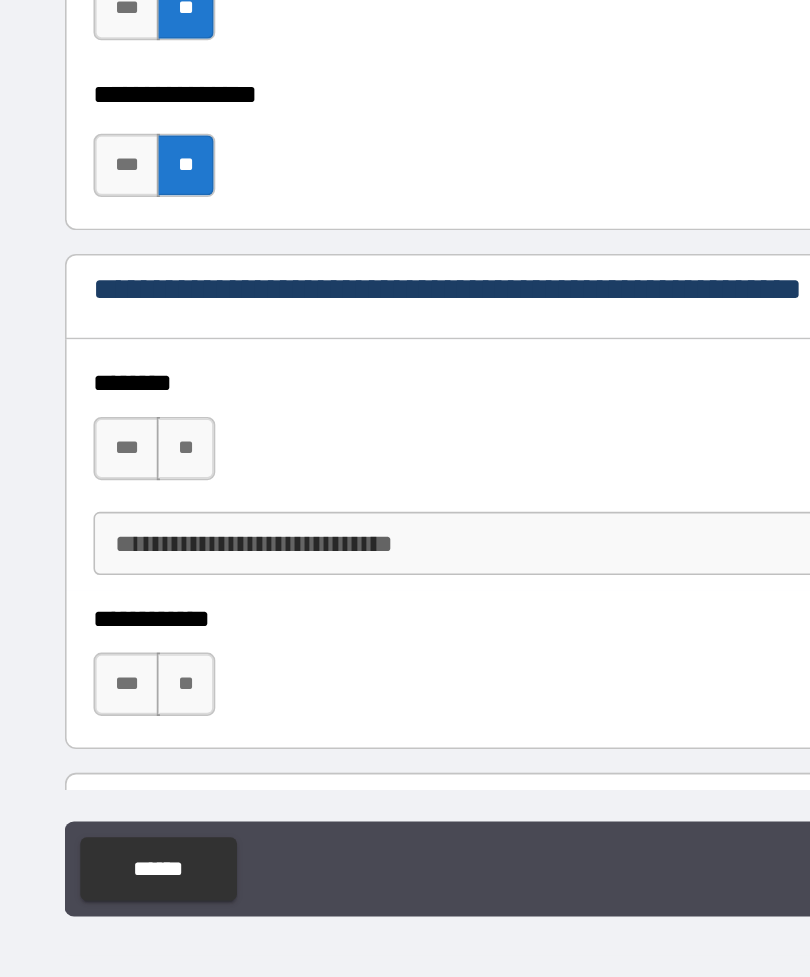click on "***" at bounding box center (100, 596) 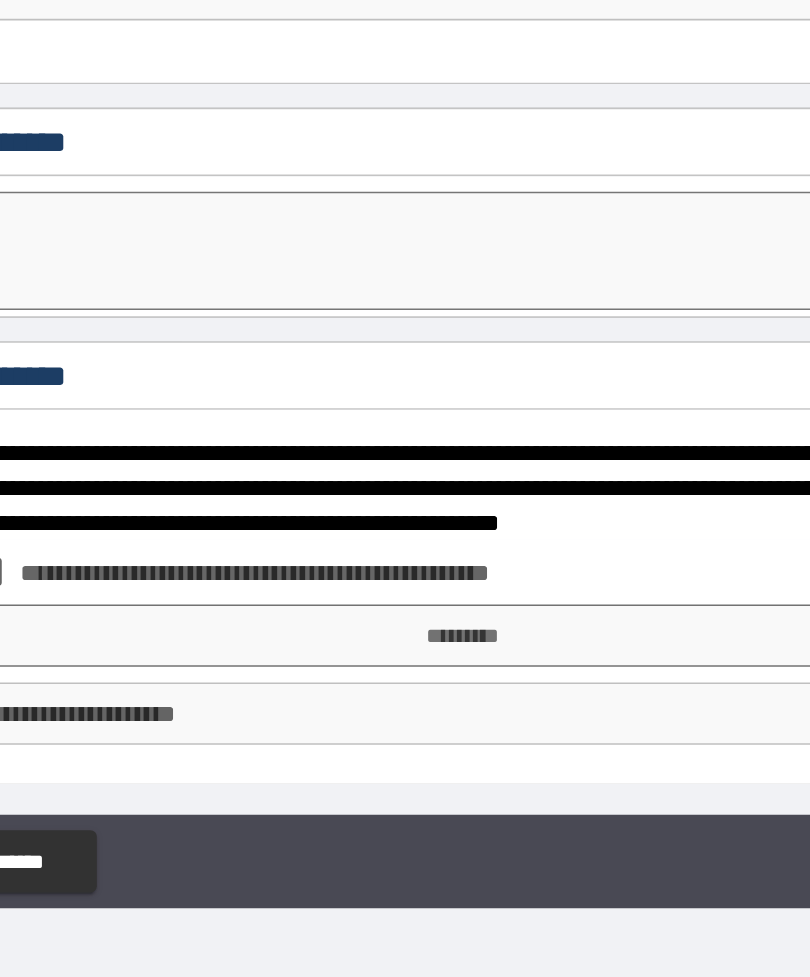 scroll, scrollTop: 10958, scrollLeft: 0, axis: vertical 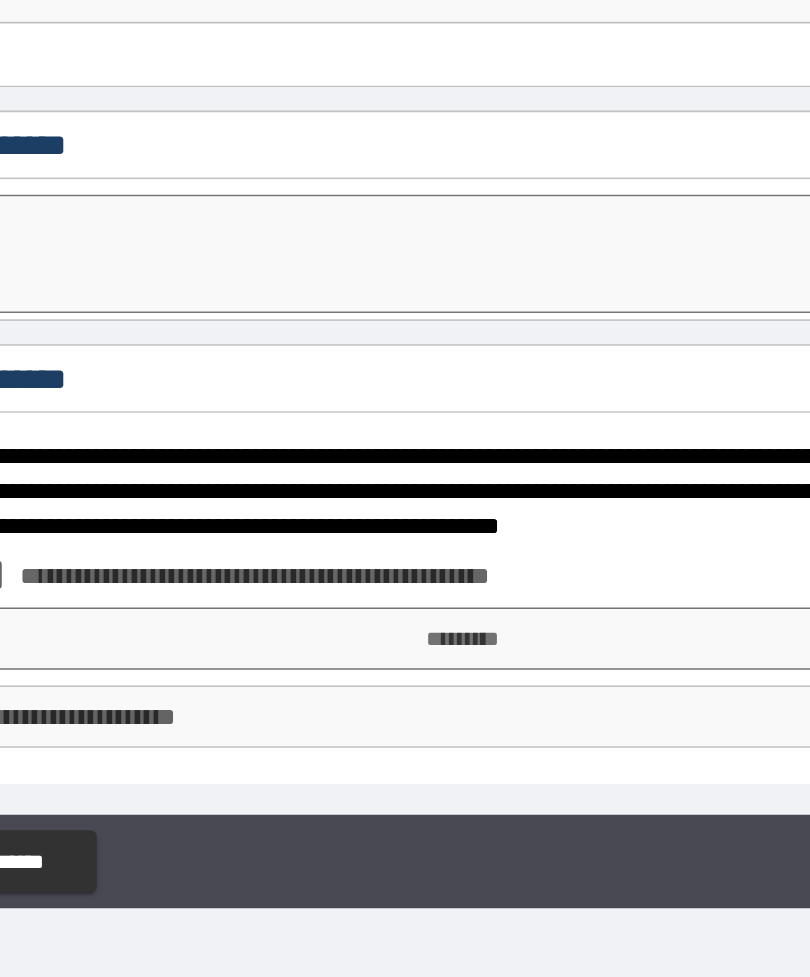 click on "*********" at bounding box center (405, 719) 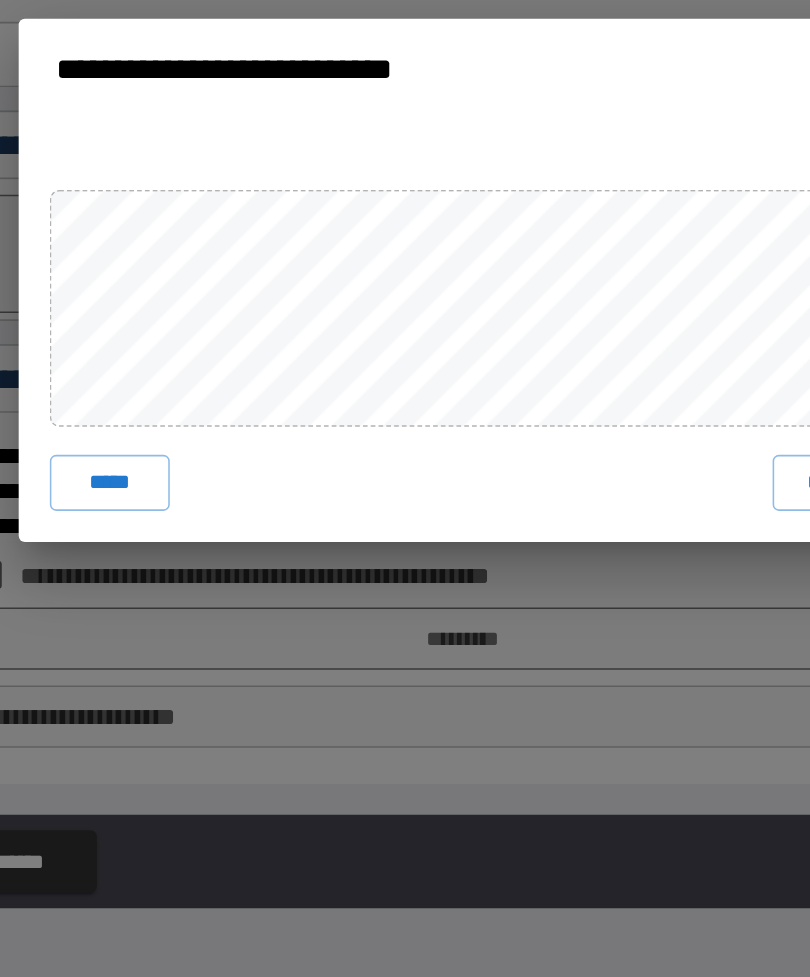 click on "**********" at bounding box center [405, 488] 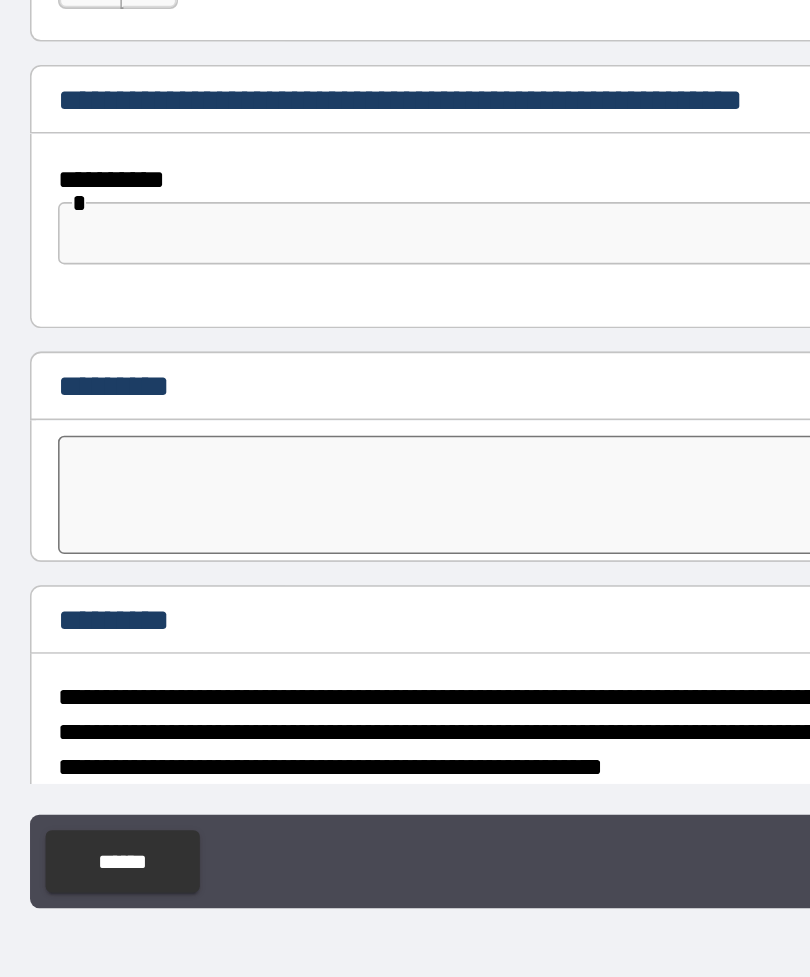 scroll, scrollTop: 10806, scrollLeft: 0, axis: vertical 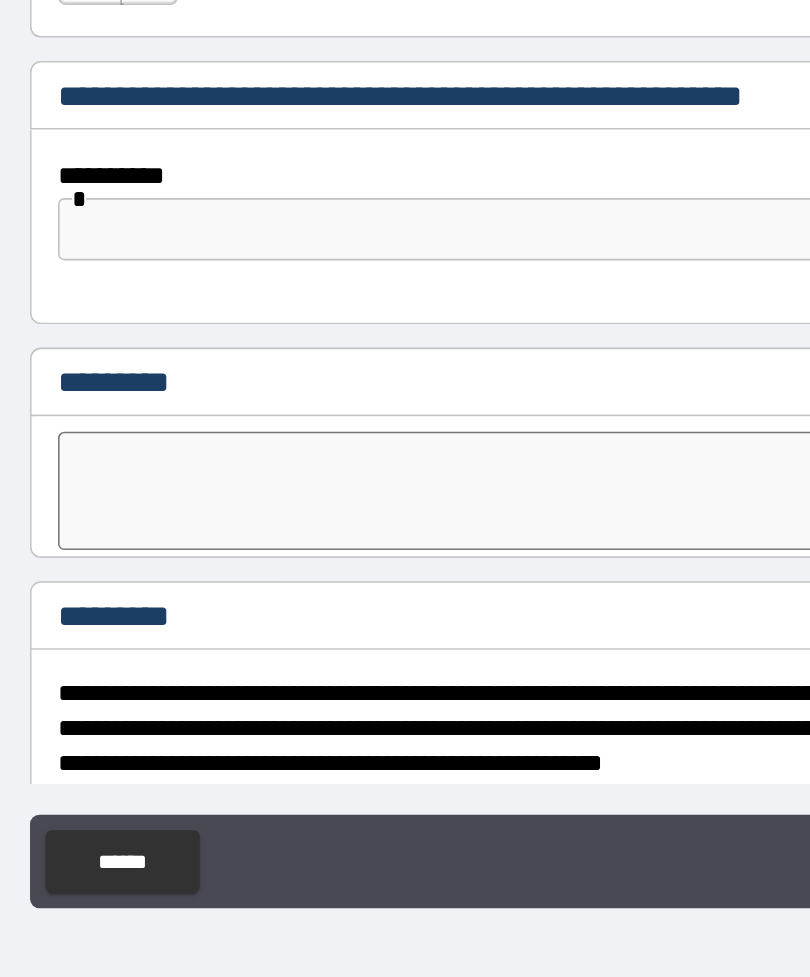 click at bounding box center [405, 456] 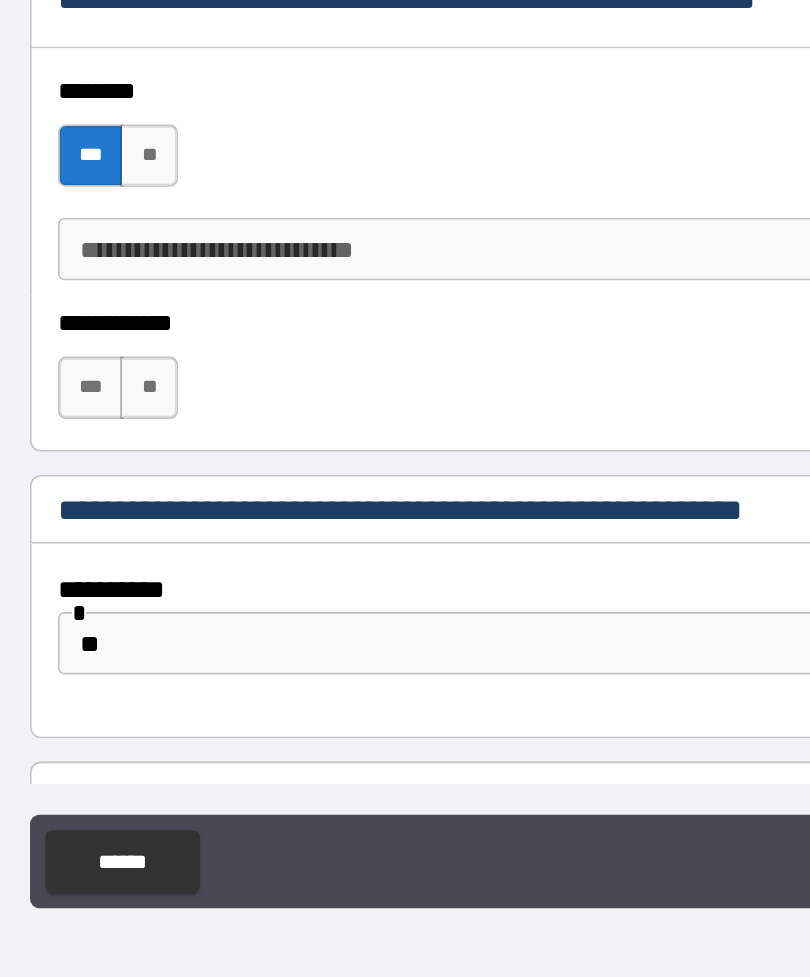 scroll, scrollTop: 10507, scrollLeft: 0, axis: vertical 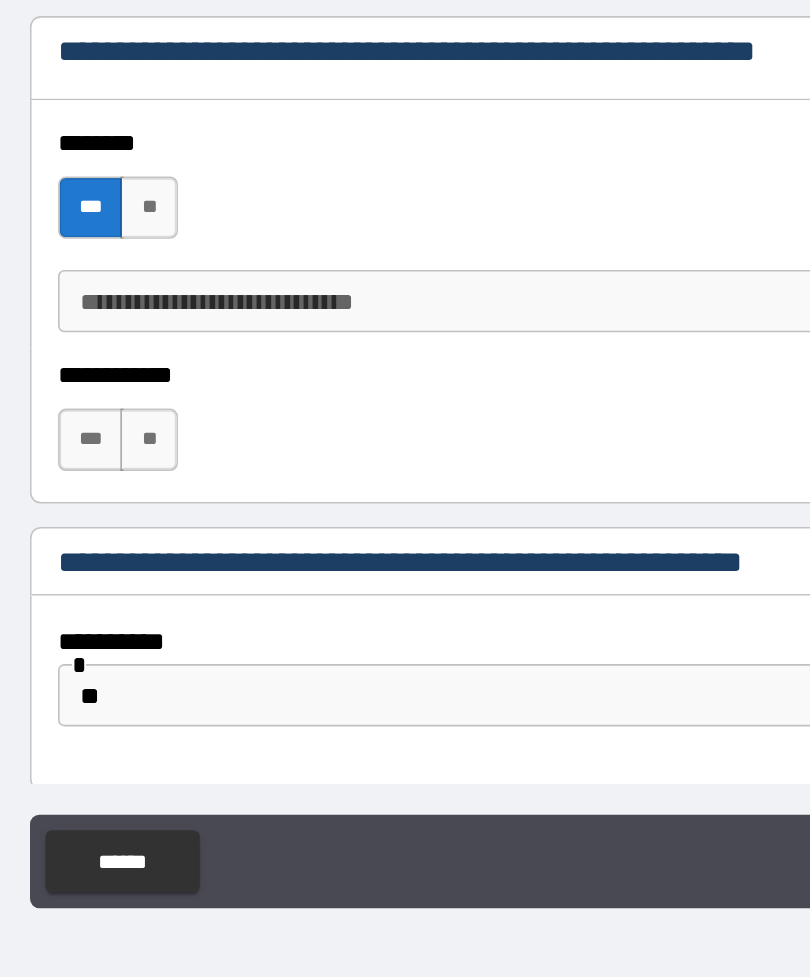 click on "**" at bounding box center (137, 591) 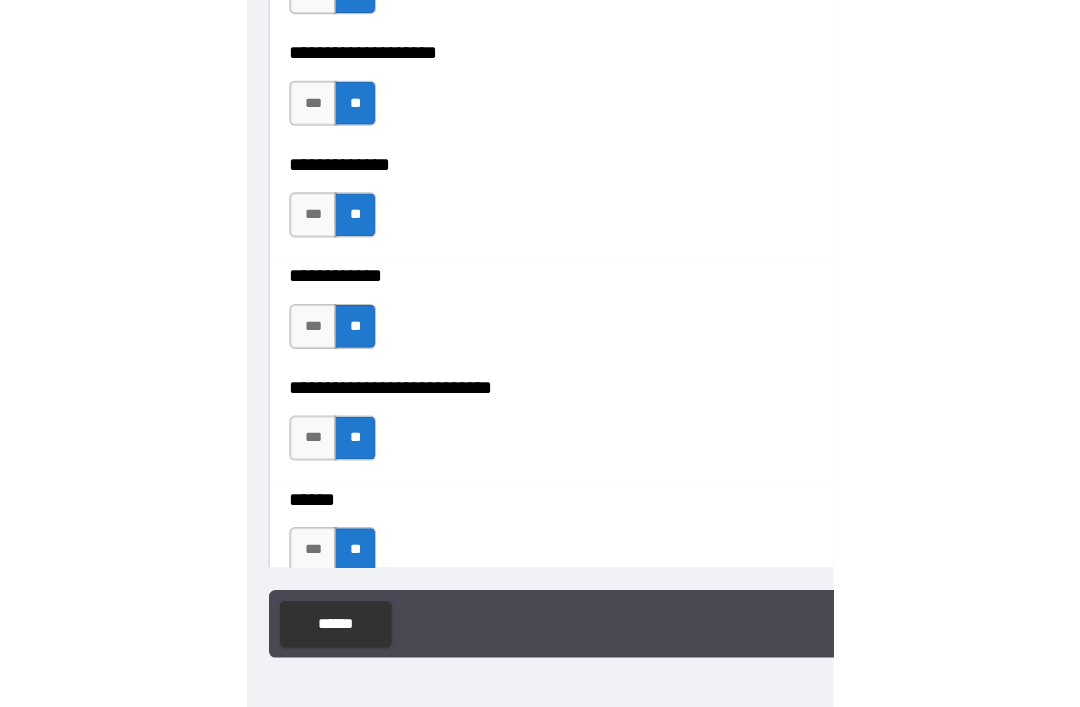 scroll, scrollTop: 9272, scrollLeft: 0, axis: vertical 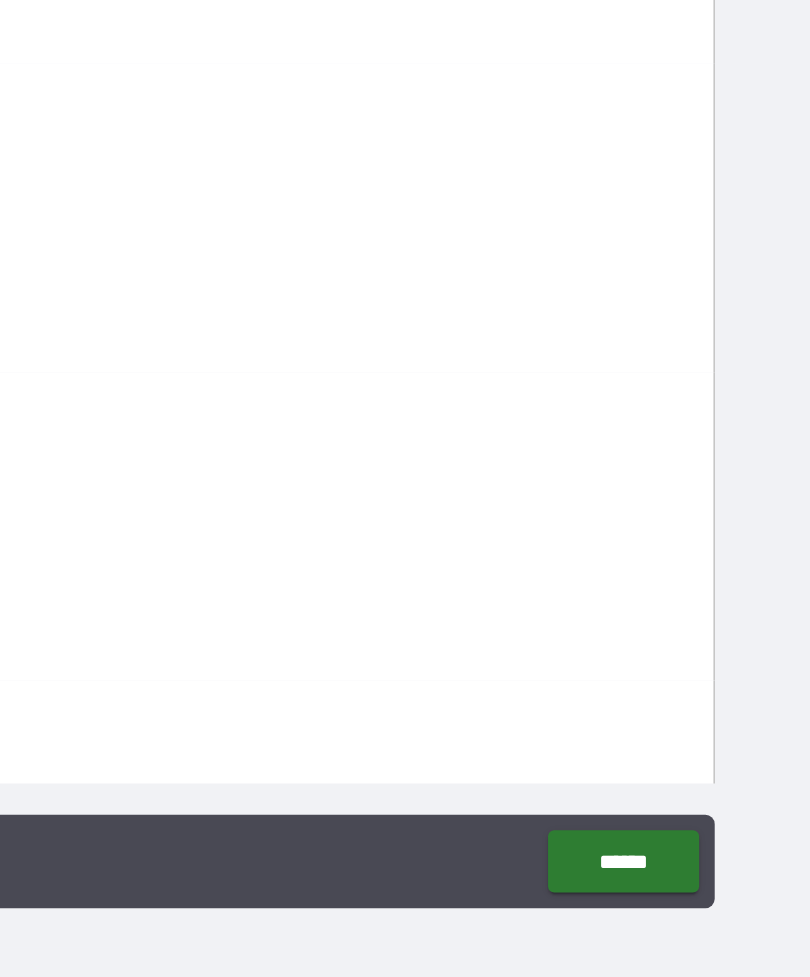 click on "******" at bounding box center (690, 862) 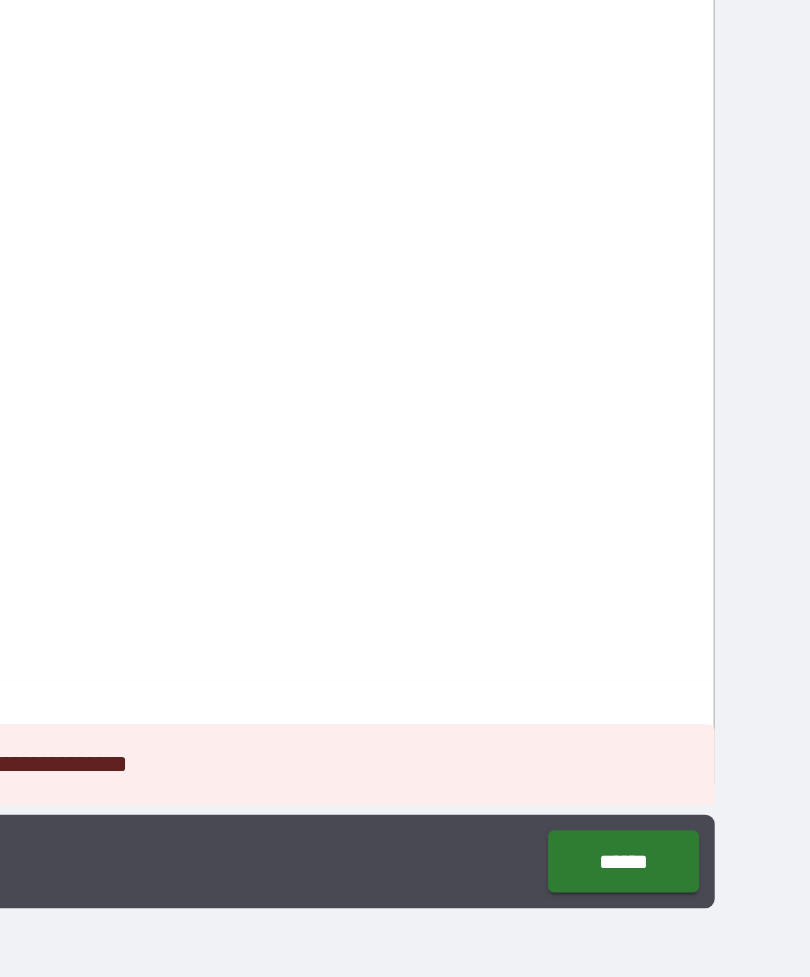 click on "******" at bounding box center [690, 862] 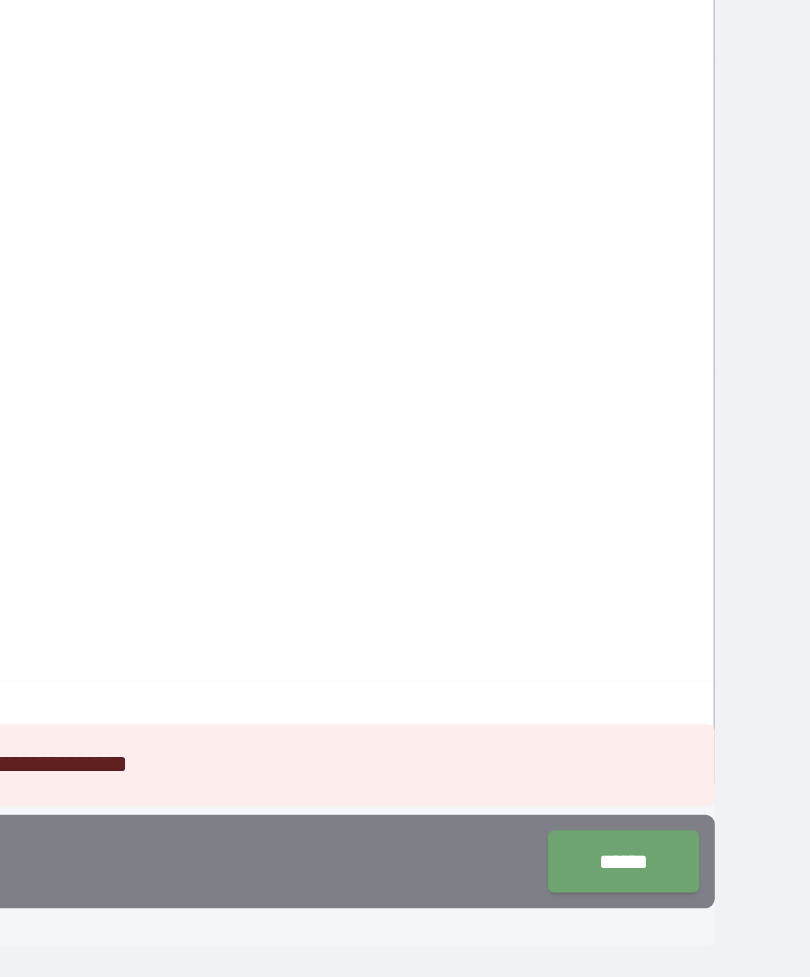 click on "******" at bounding box center (690, 862) 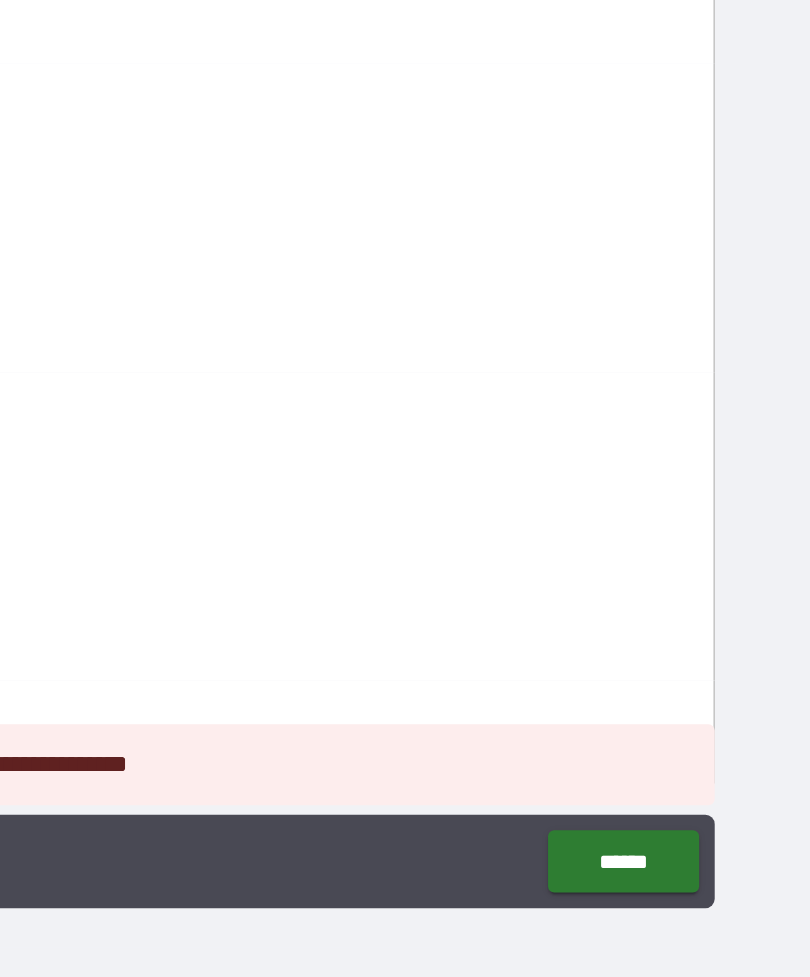 click on "******" at bounding box center [690, 862] 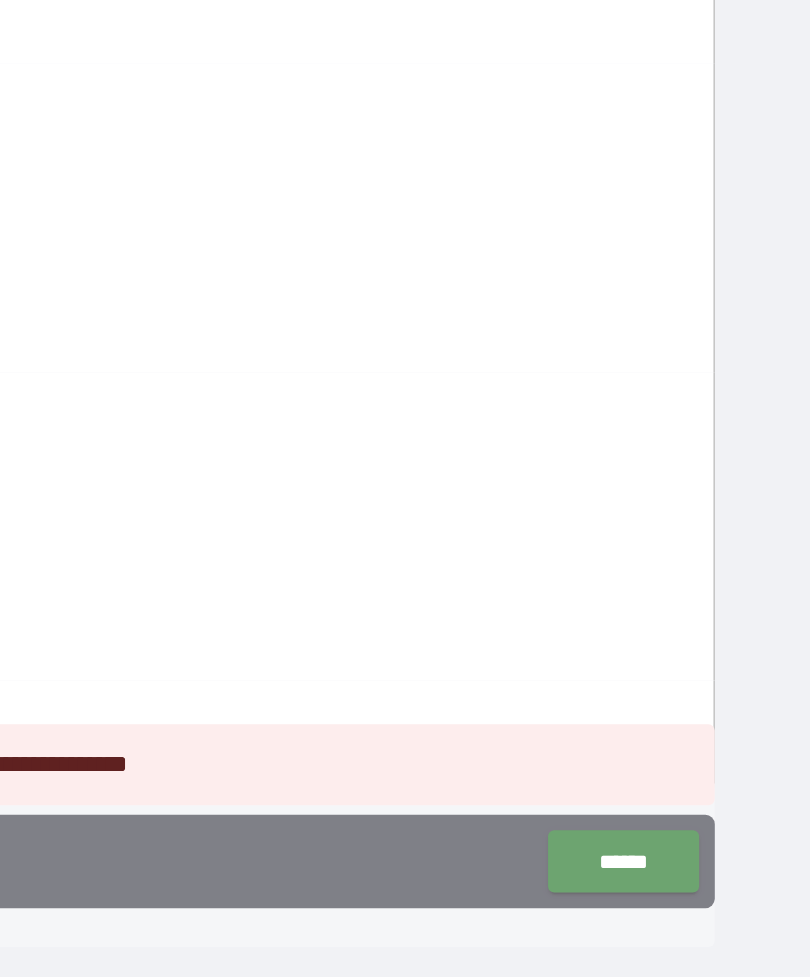 click on "******" at bounding box center [690, 862] 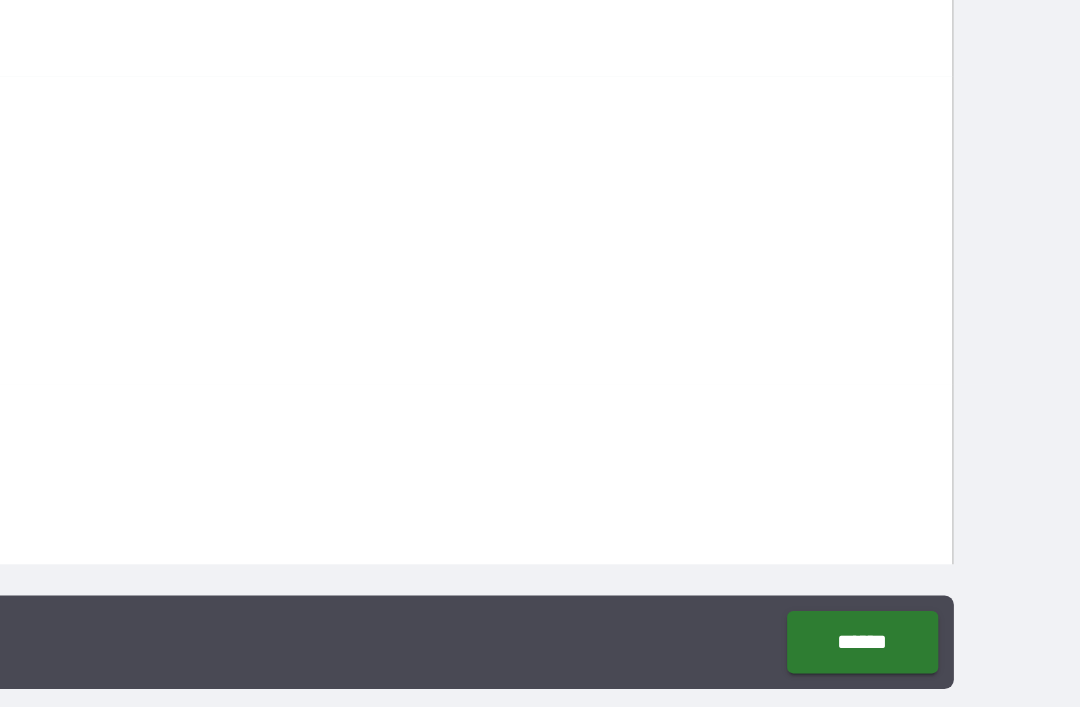 click on "**********" at bounding box center (540, 324) 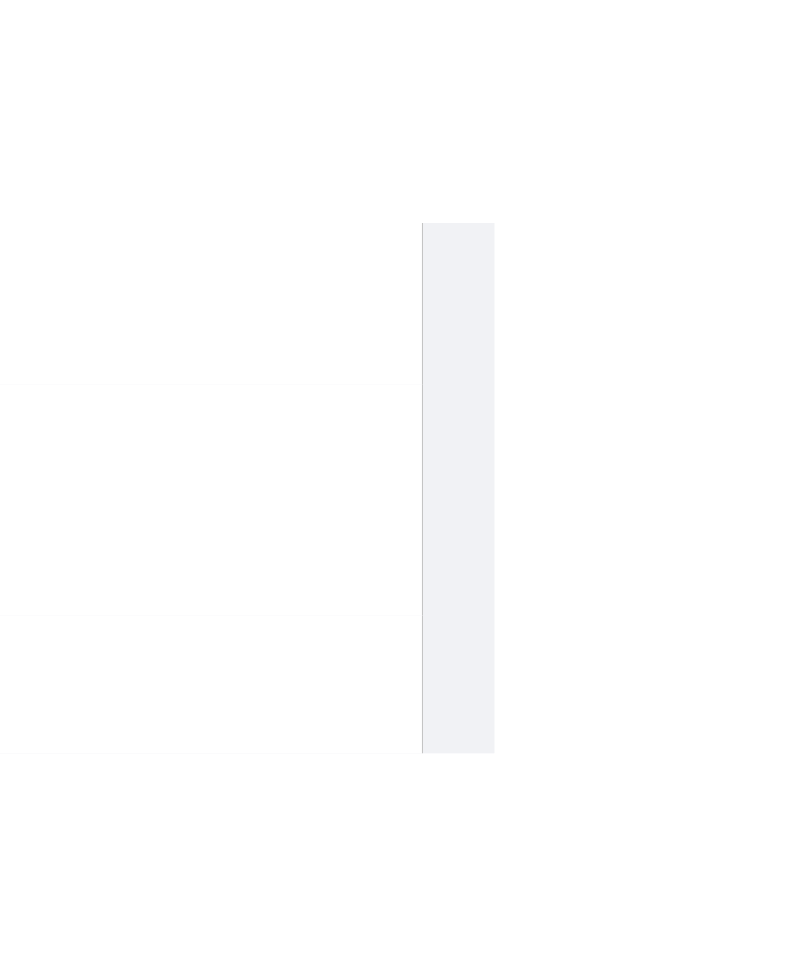 scroll, scrollTop: 0, scrollLeft: 0, axis: both 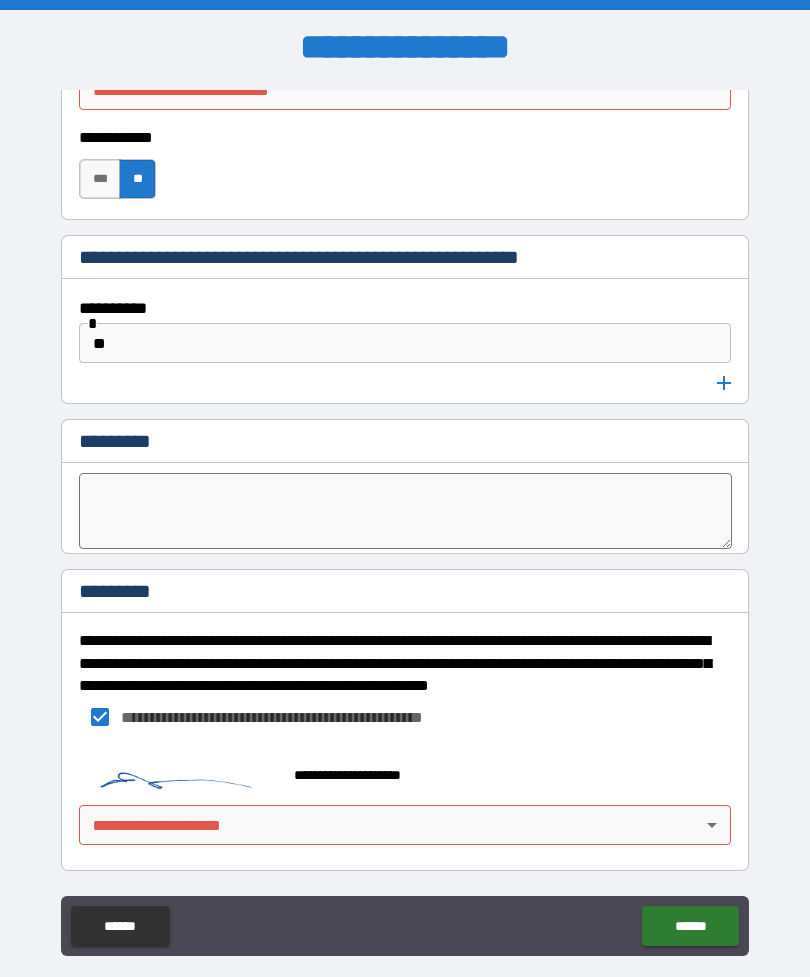 click on "**********" at bounding box center [405, 520] 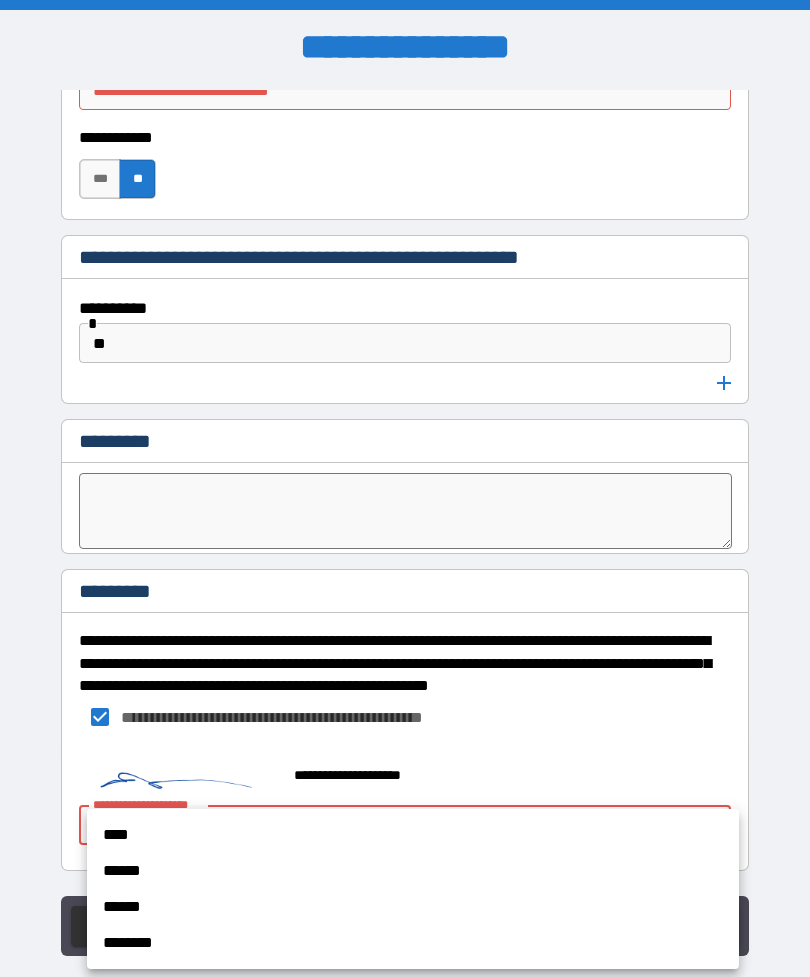 click on "****" at bounding box center [413, 835] 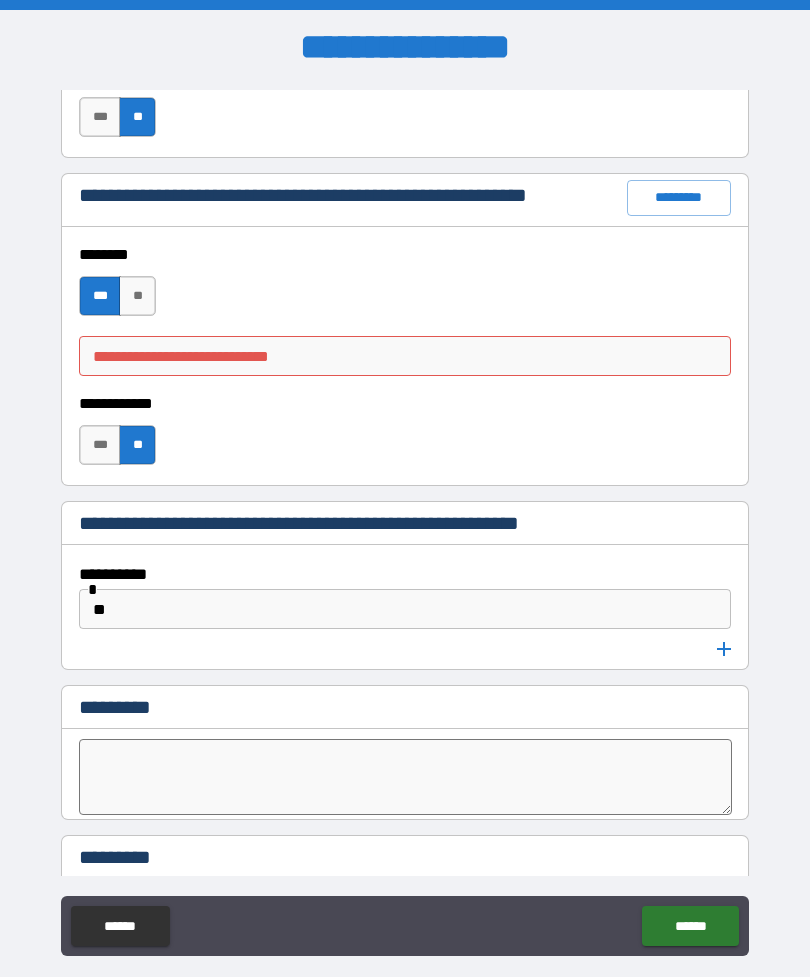 scroll, scrollTop: 10715, scrollLeft: 0, axis: vertical 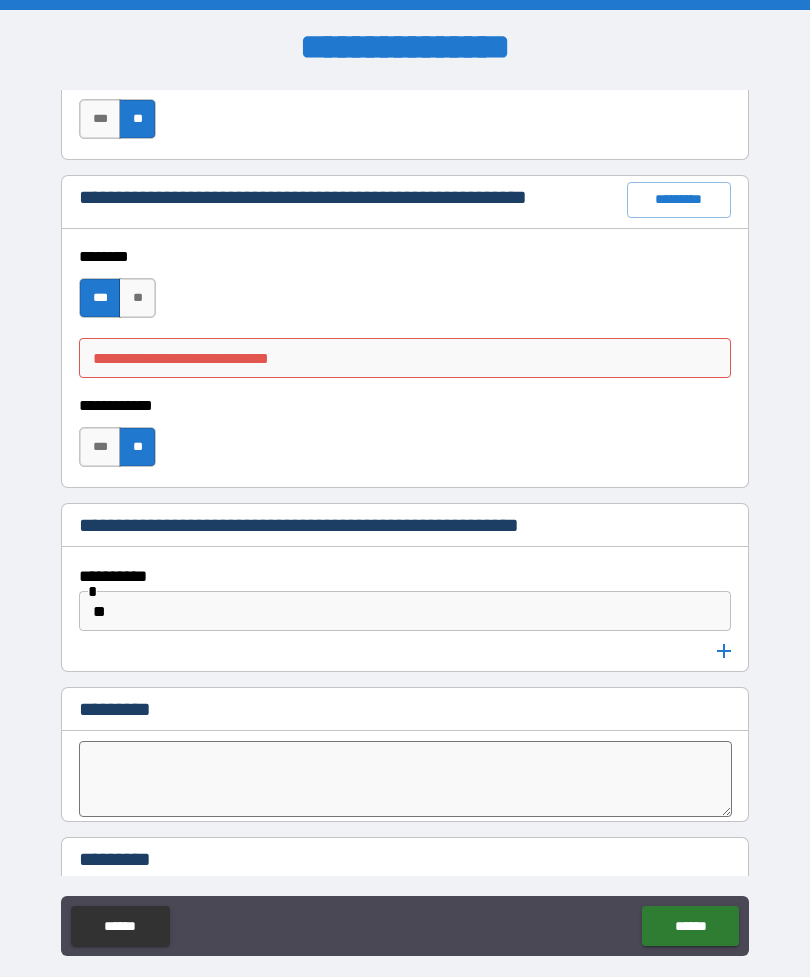 click on "**********" at bounding box center (405, 358) 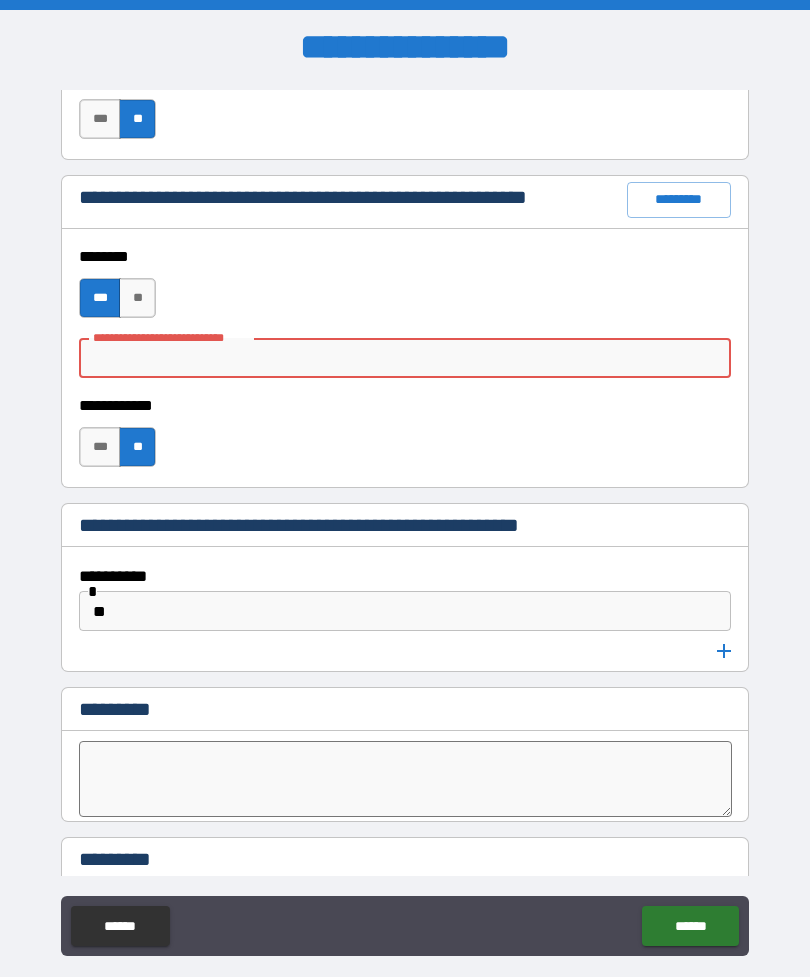 click on "**********" at bounding box center [405, 313] 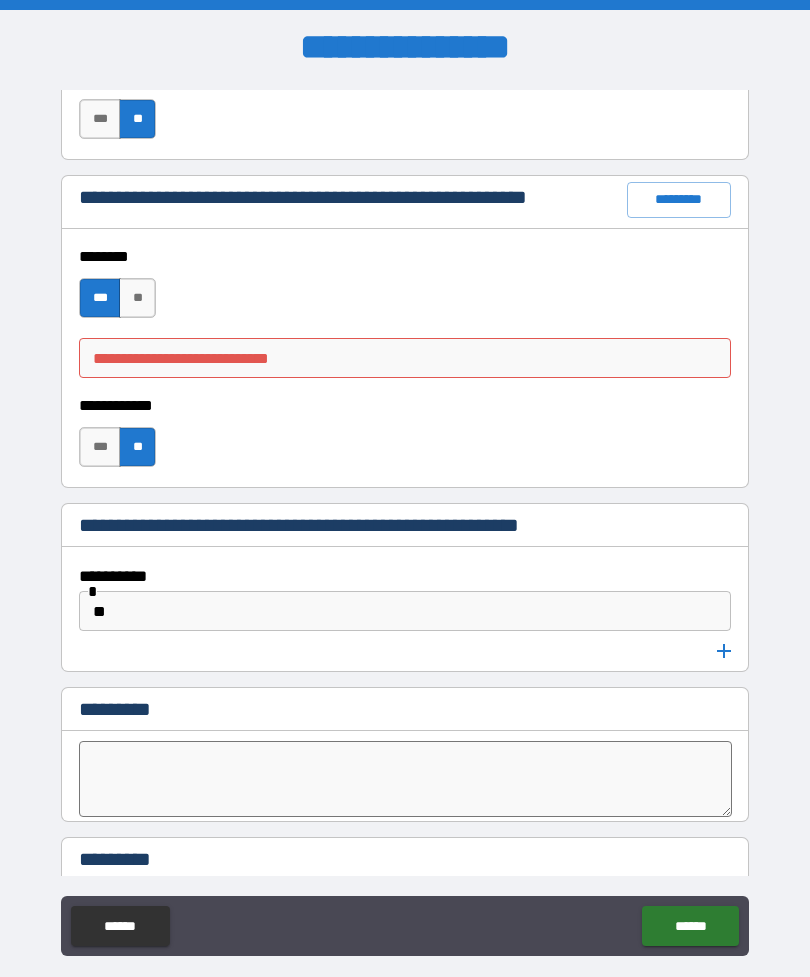 click on "******" at bounding box center (690, 926) 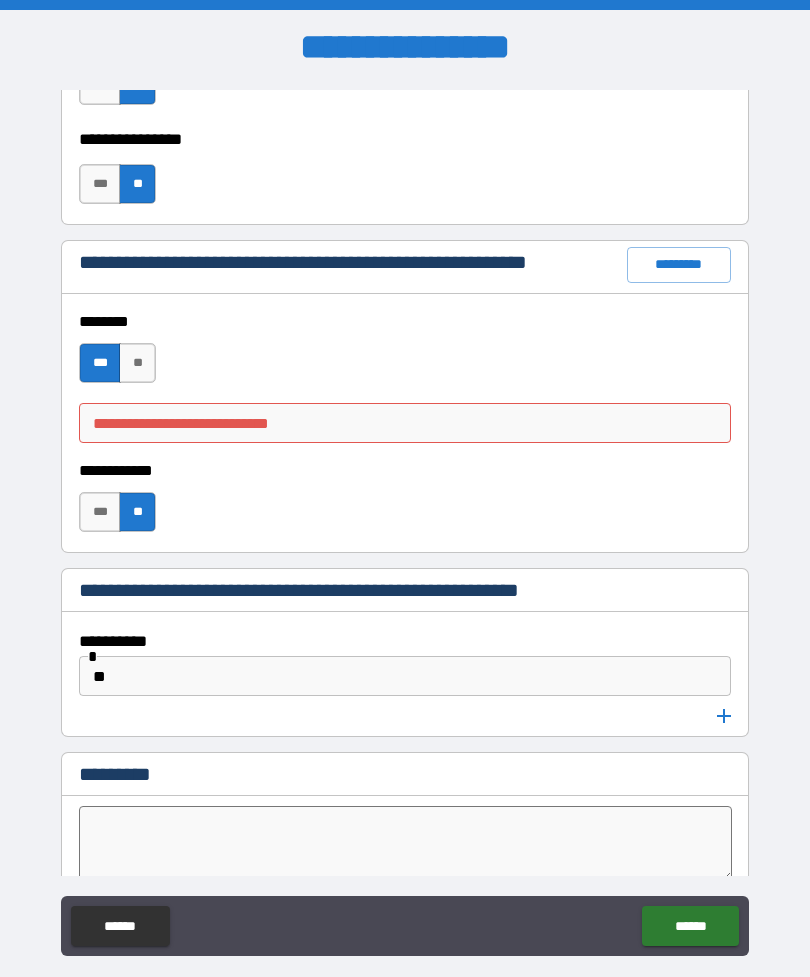 scroll, scrollTop: 10649, scrollLeft: 0, axis: vertical 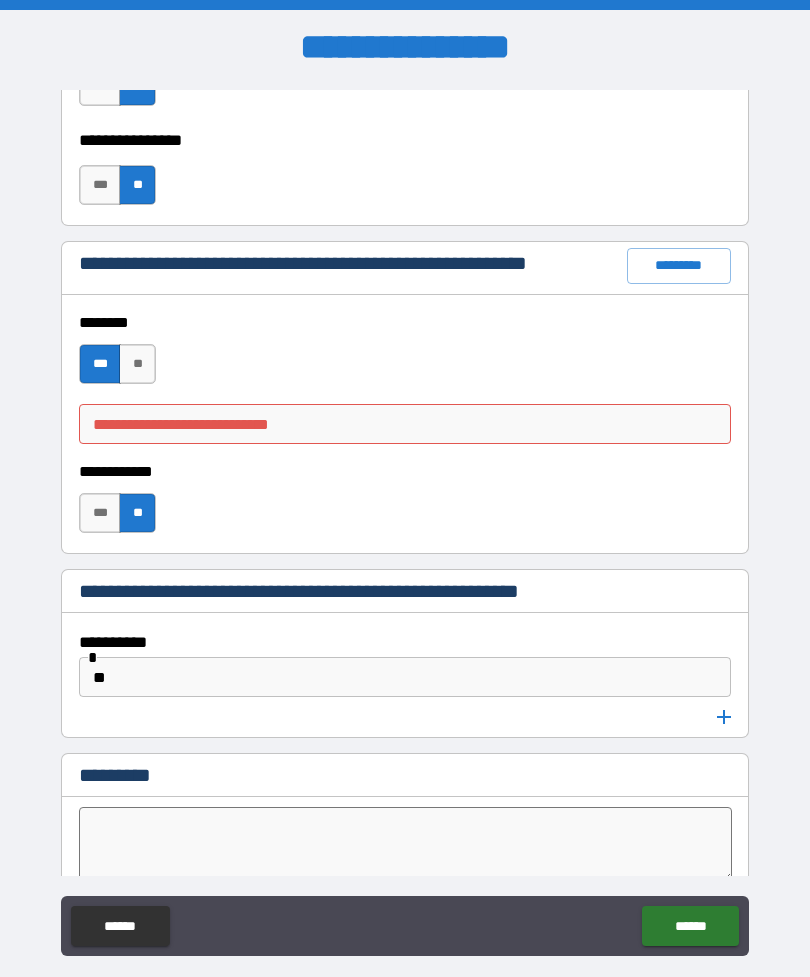 click on "**********" at bounding box center [405, 424] 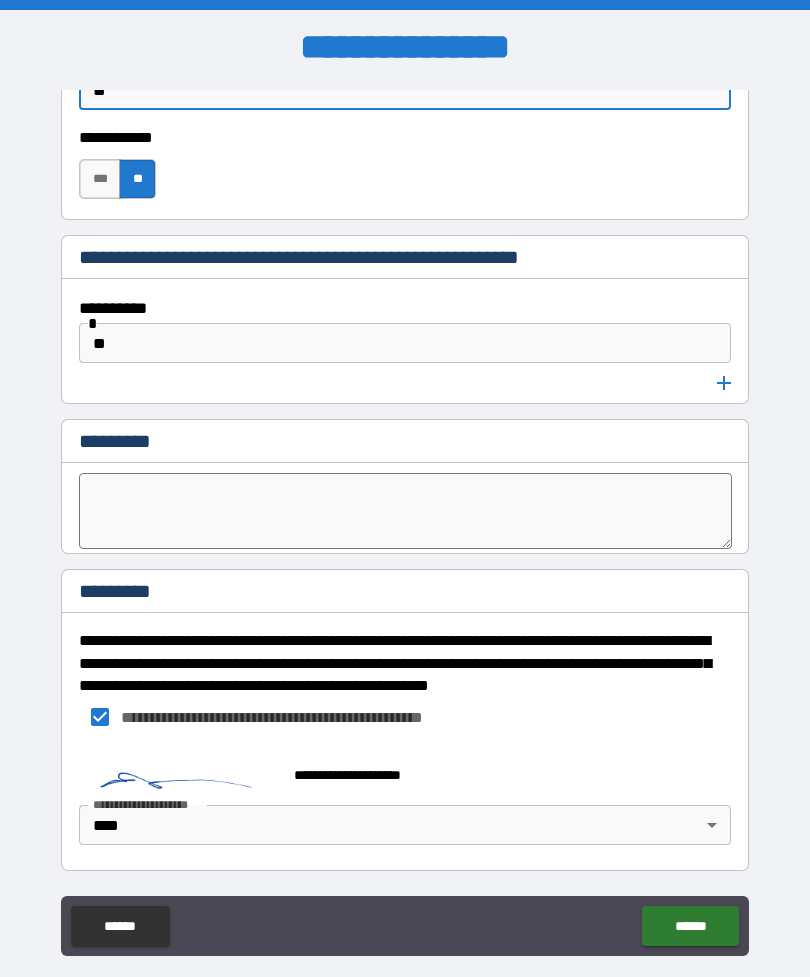 scroll, scrollTop: 10983, scrollLeft: 0, axis: vertical 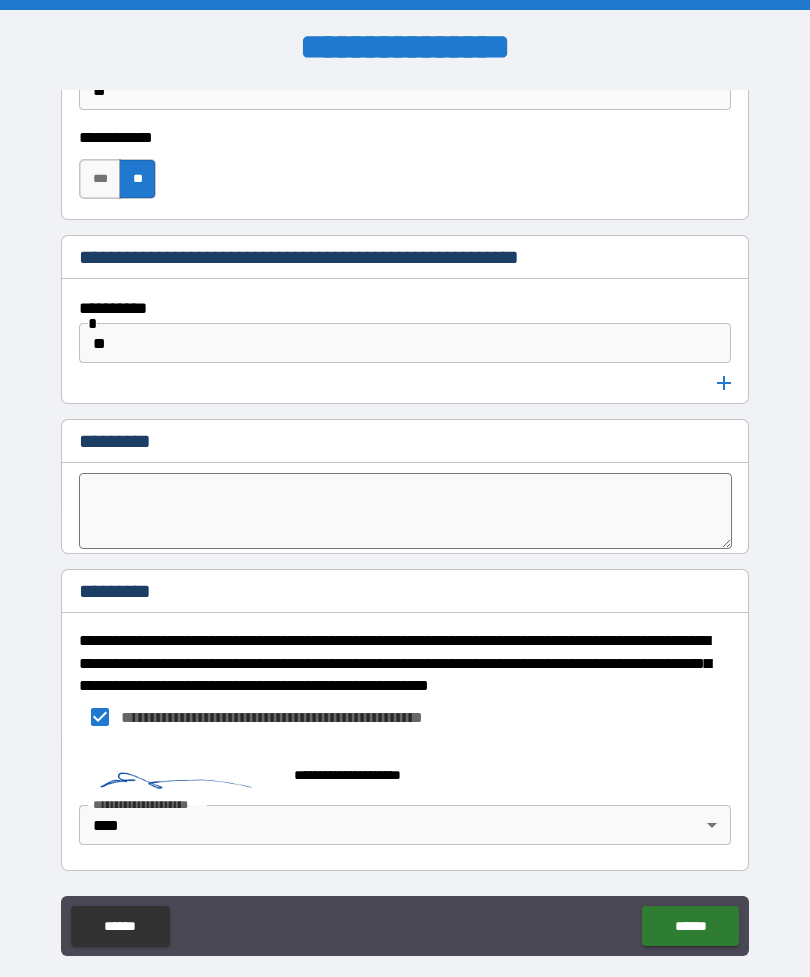 click on "******" at bounding box center (690, 926) 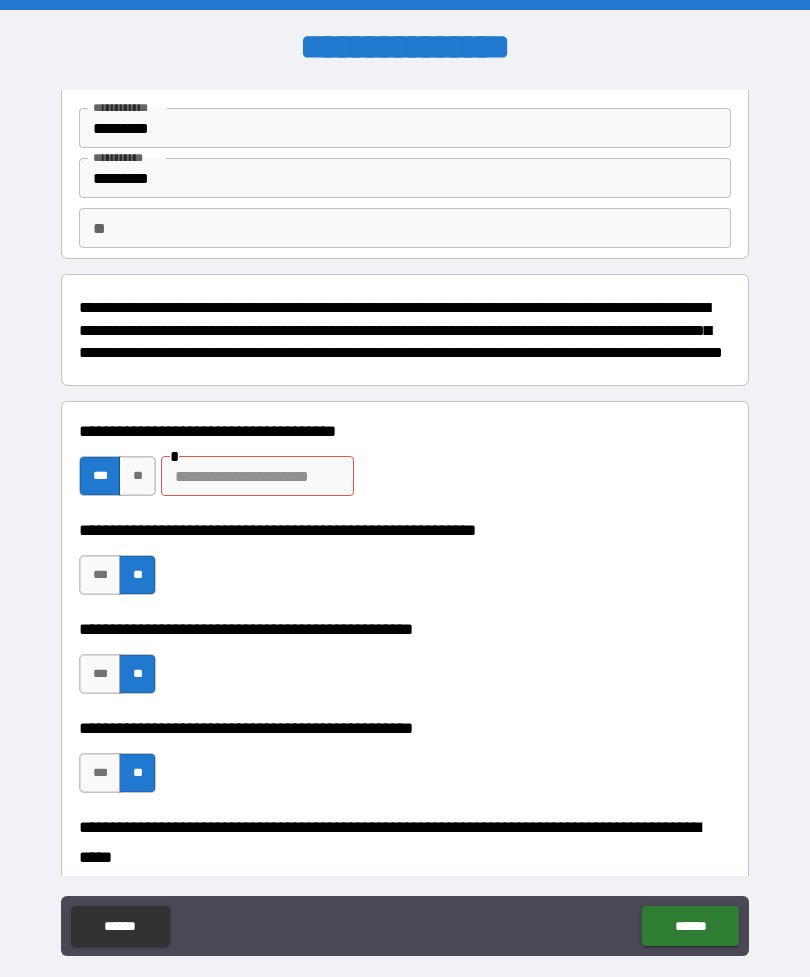 scroll, scrollTop: 81, scrollLeft: 0, axis: vertical 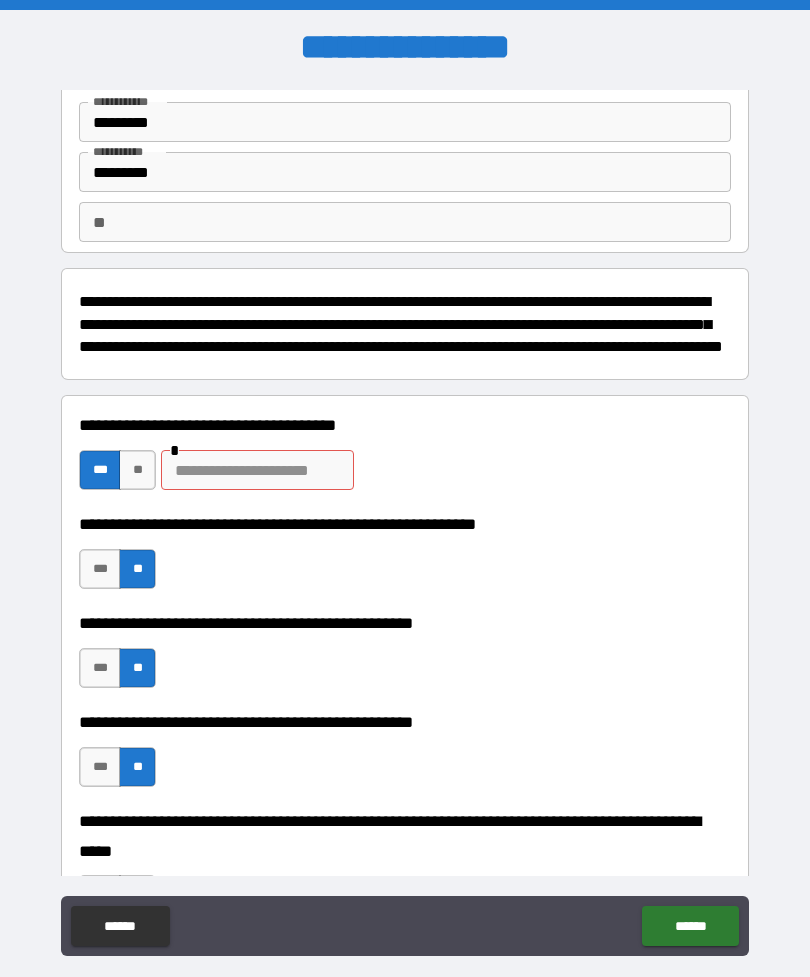 click at bounding box center [257, 470] 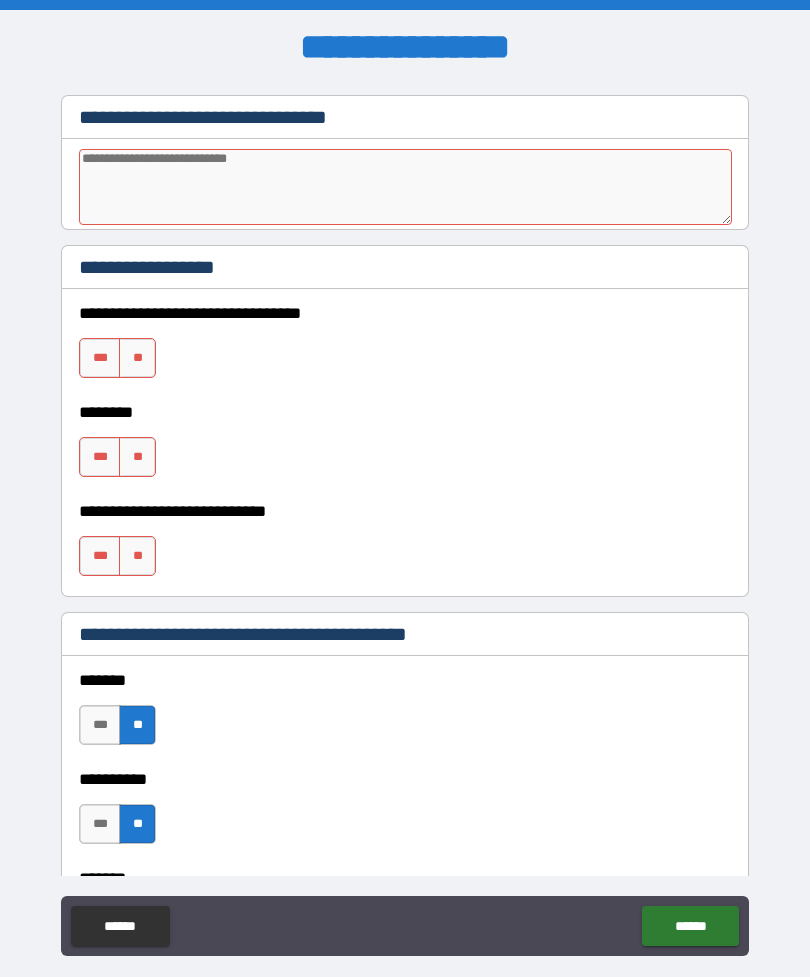 scroll, scrollTop: 1272, scrollLeft: 0, axis: vertical 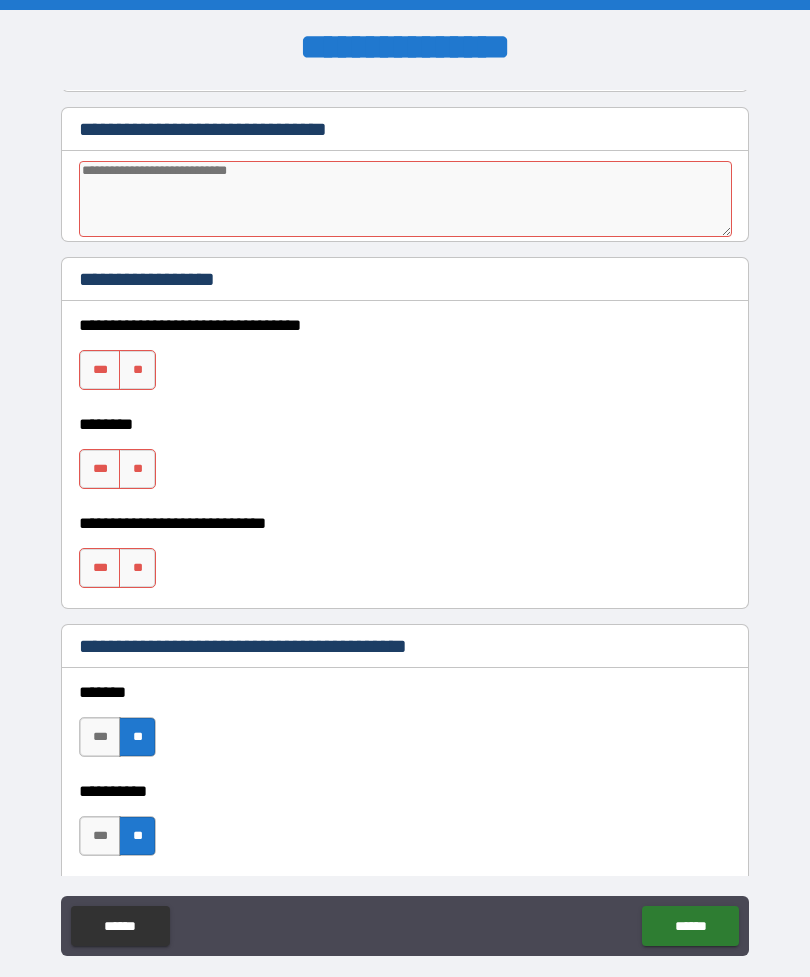 click on "**" at bounding box center (137, 370) 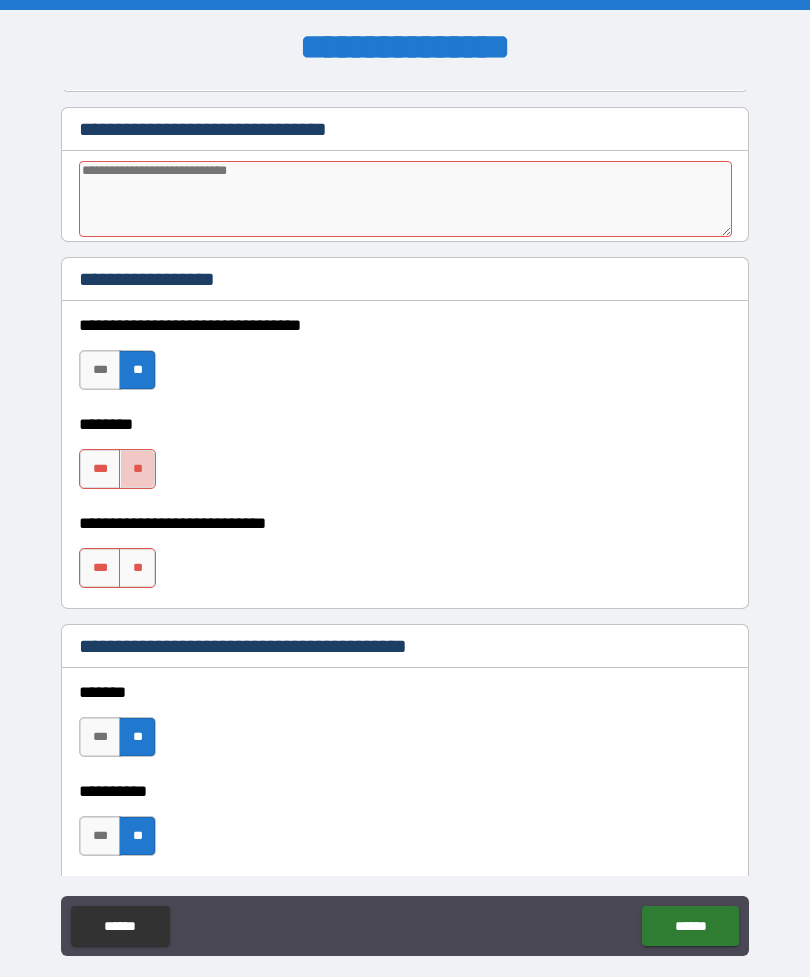 click on "**" at bounding box center [137, 469] 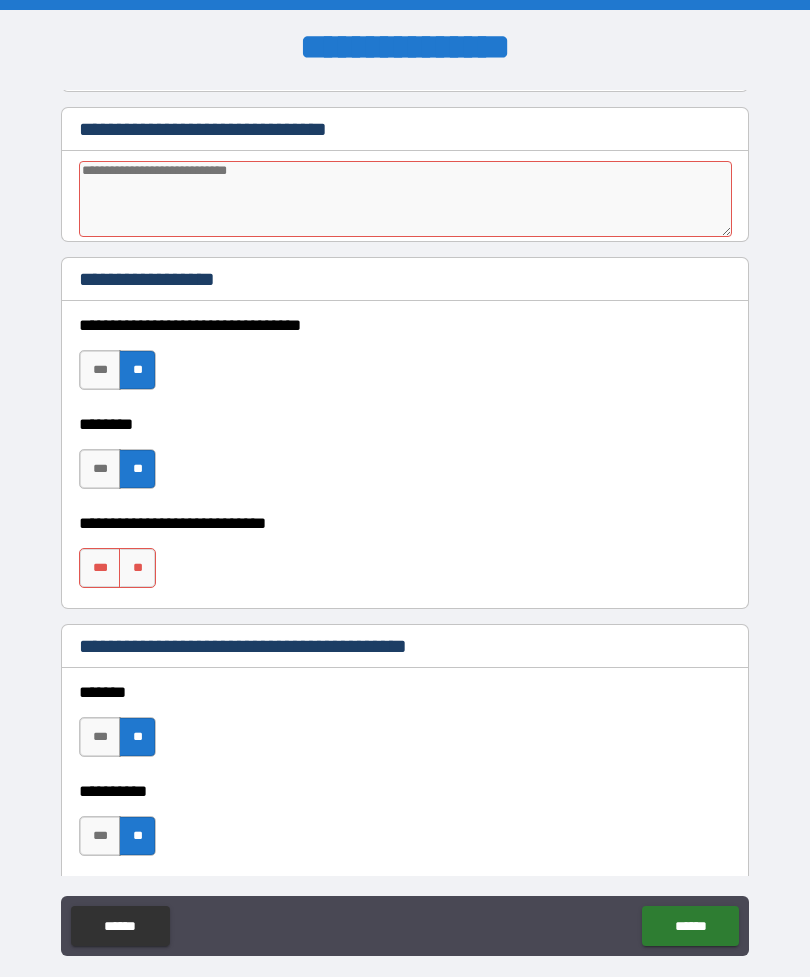 click on "**" at bounding box center [137, 568] 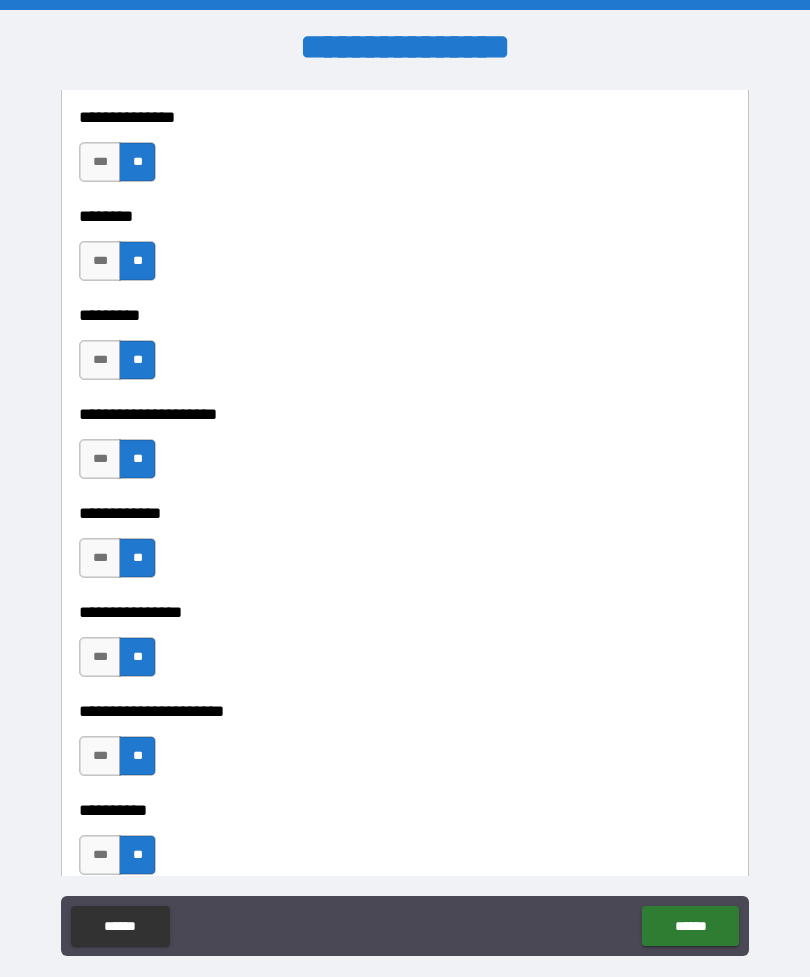 click on "******" at bounding box center [690, 926] 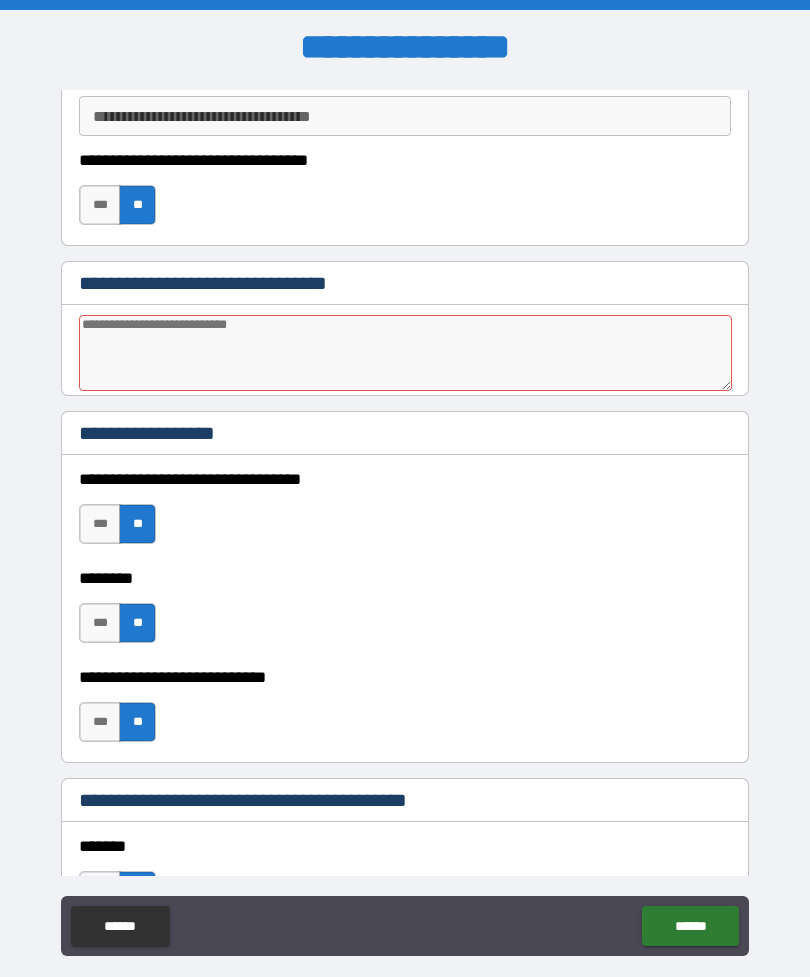 scroll, scrollTop: 1130, scrollLeft: 0, axis: vertical 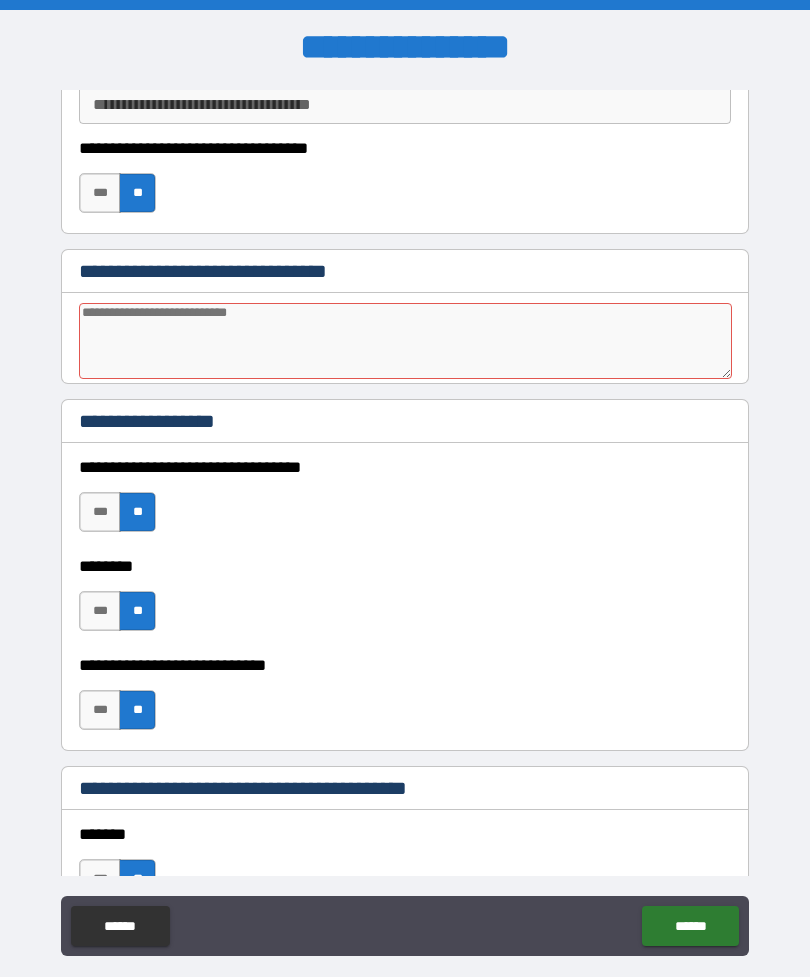 click at bounding box center (405, 341) 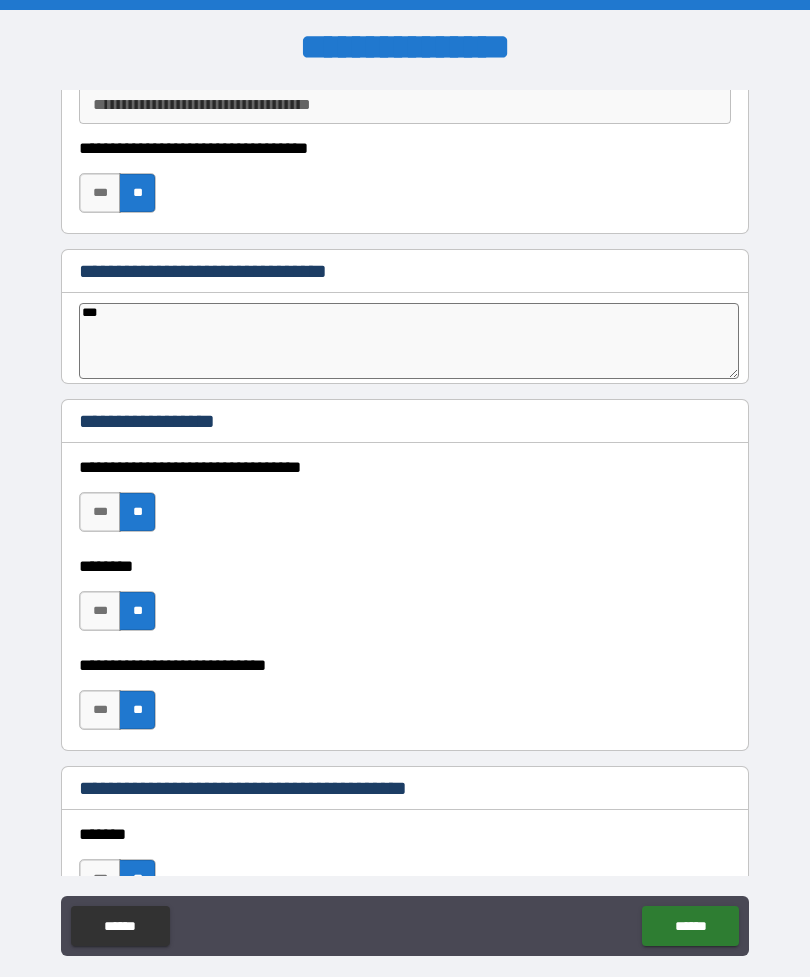 click on "**********" at bounding box center [405, 271] 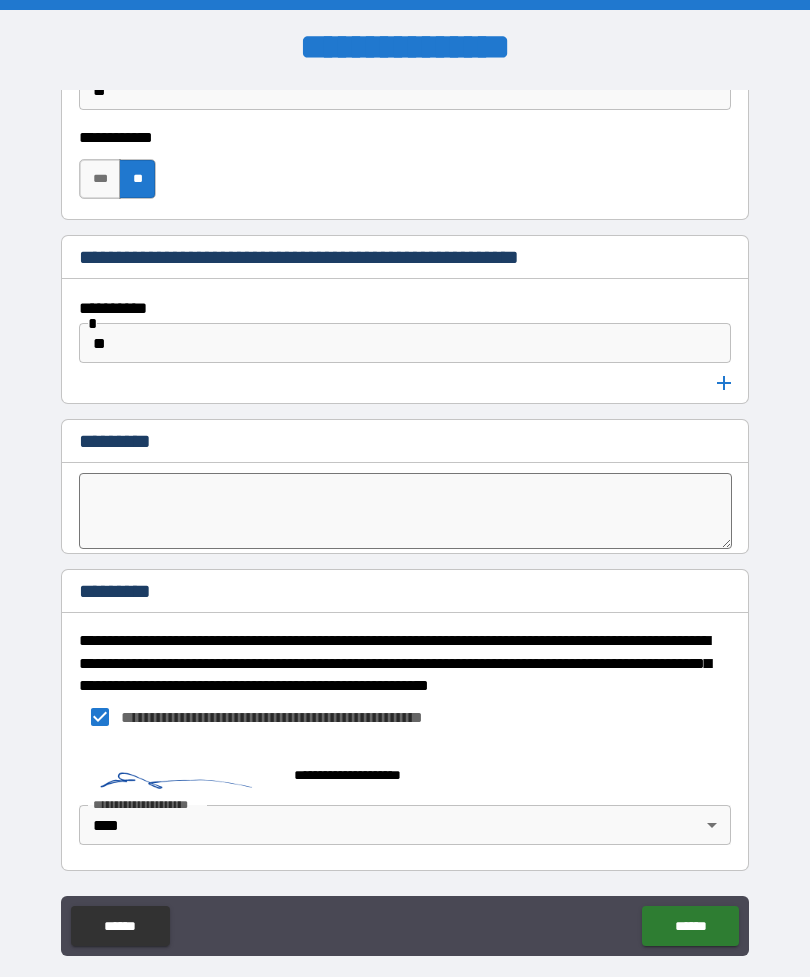 scroll, scrollTop: 10983, scrollLeft: 0, axis: vertical 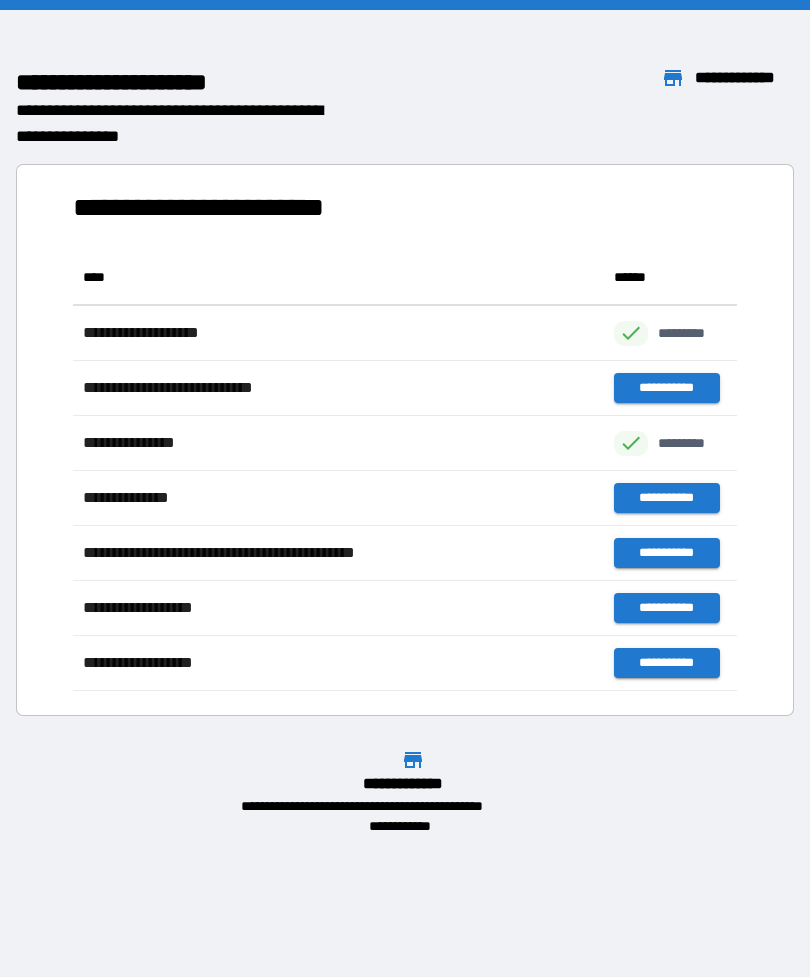 click on "**********" at bounding box center [405, 432] 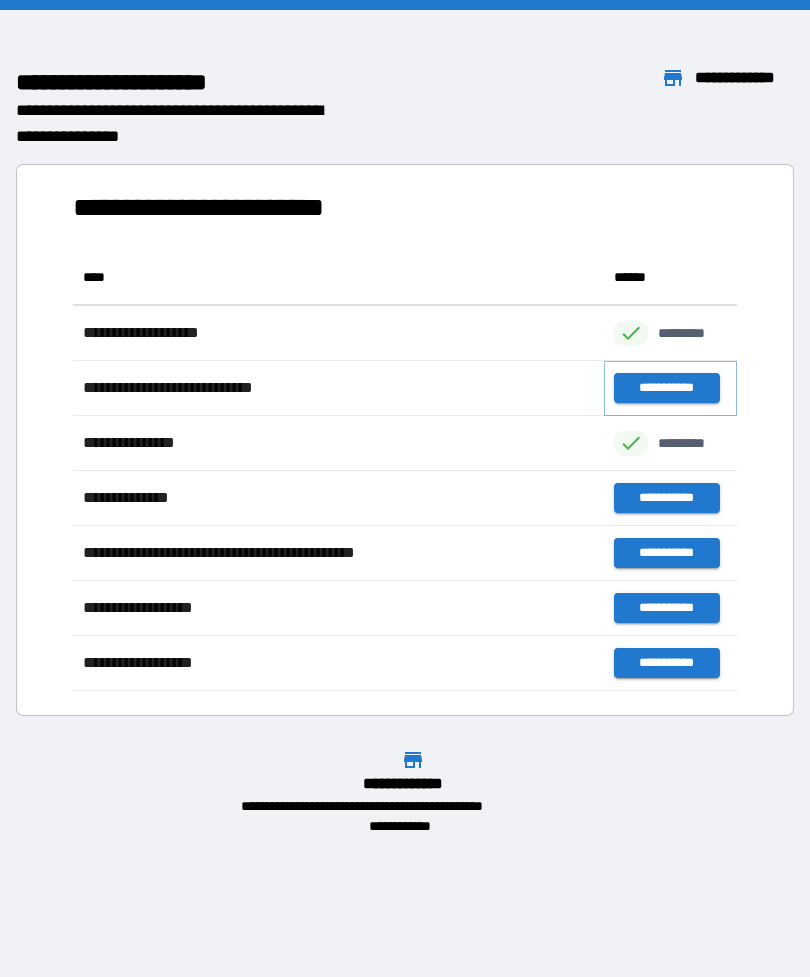 click on "**********" at bounding box center [666, 388] 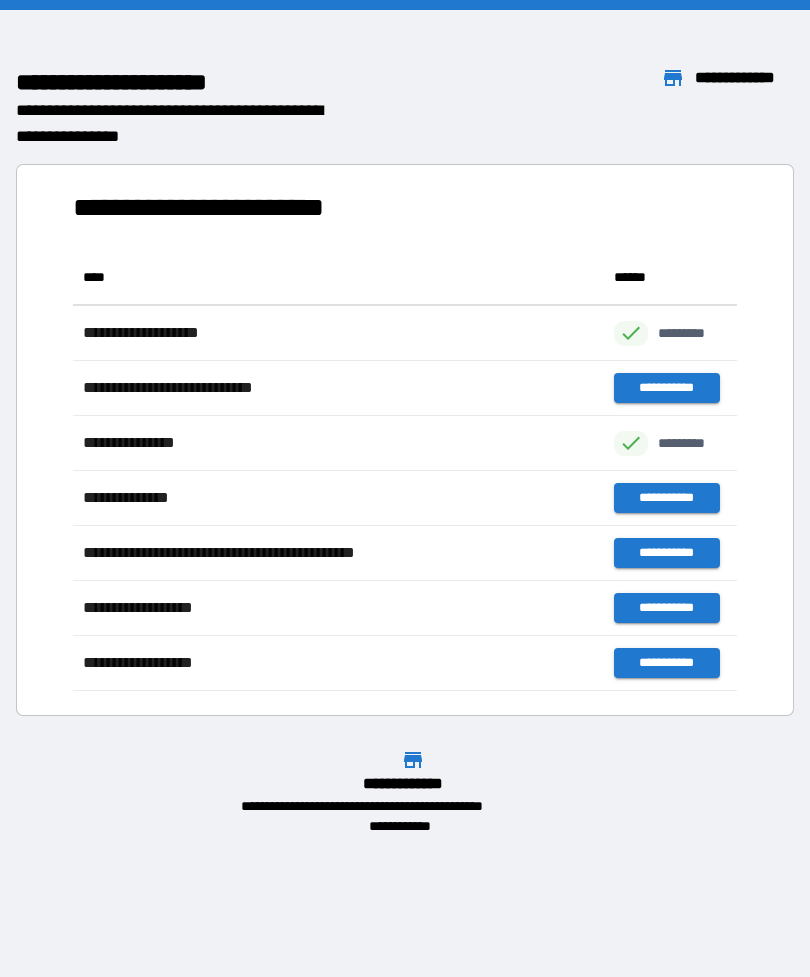 scroll, scrollTop: 1, scrollLeft: 1, axis: both 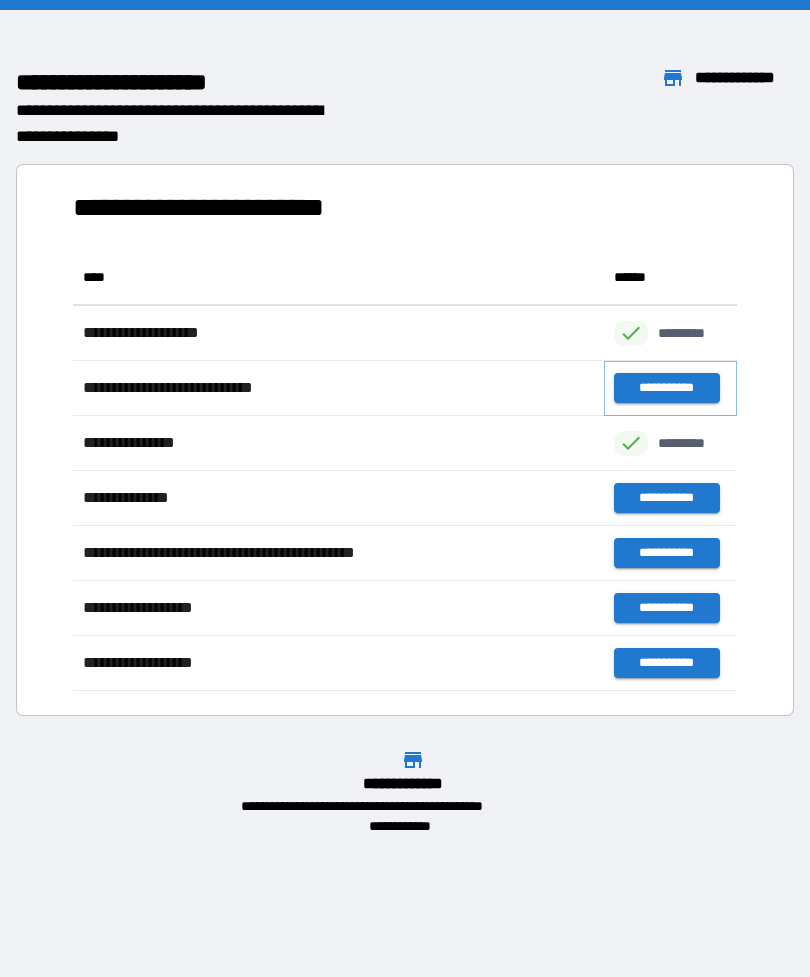 click on "**********" at bounding box center (666, 388) 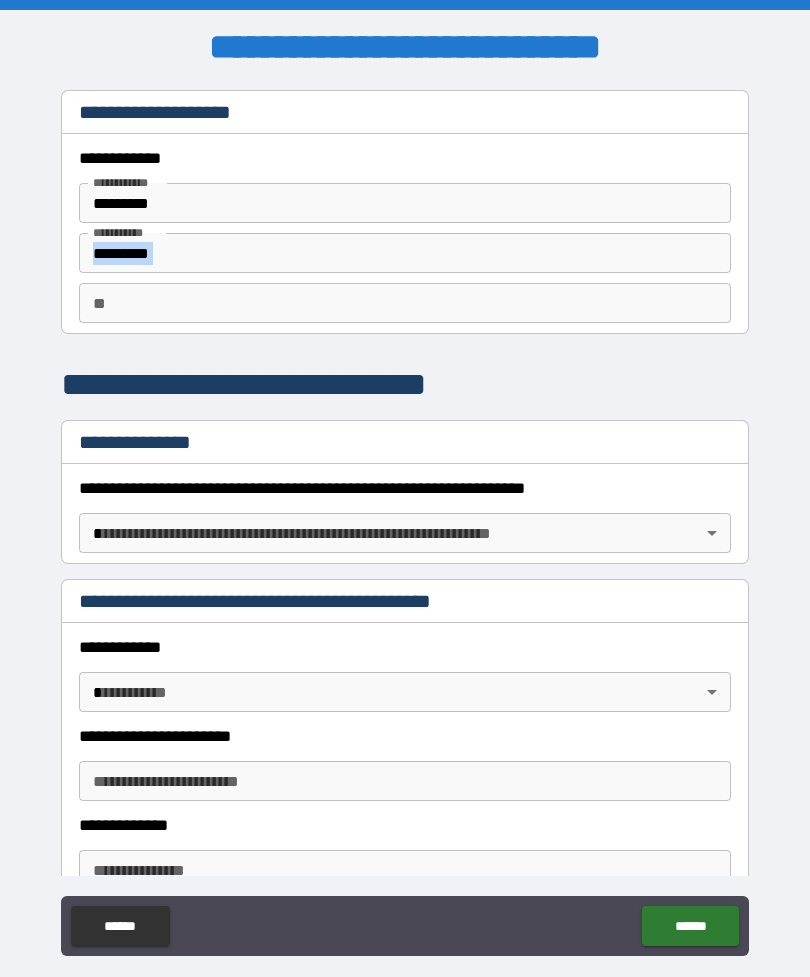 click on "**********" at bounding box center [405, 520] 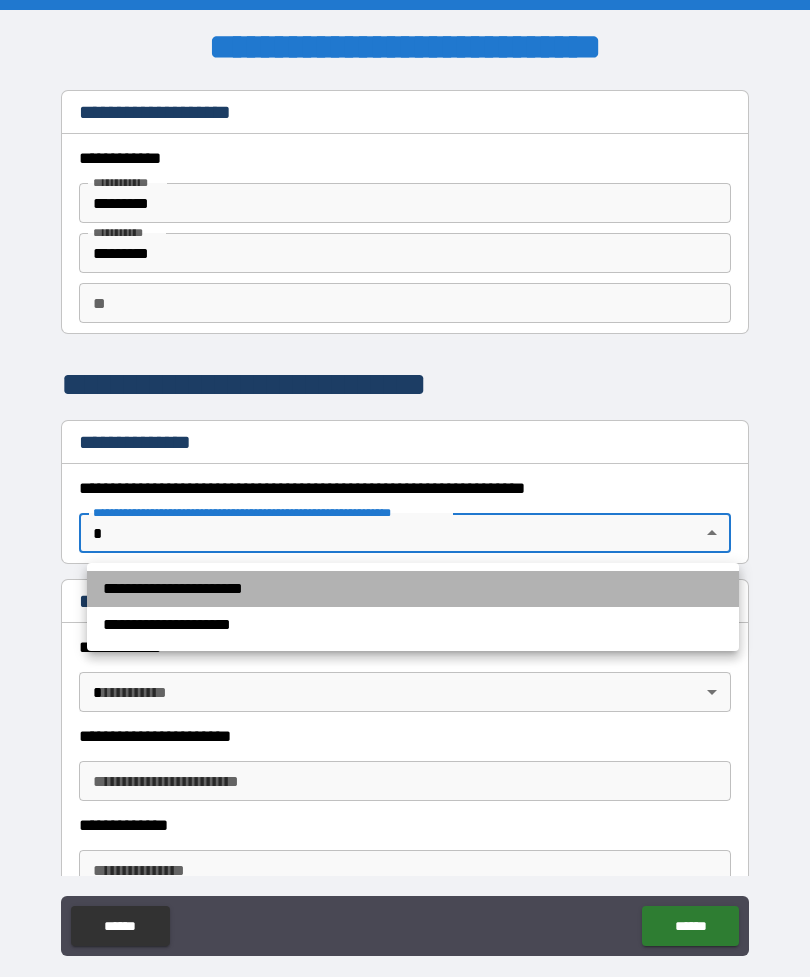 click on "**********" at bounding box center (413, 589) 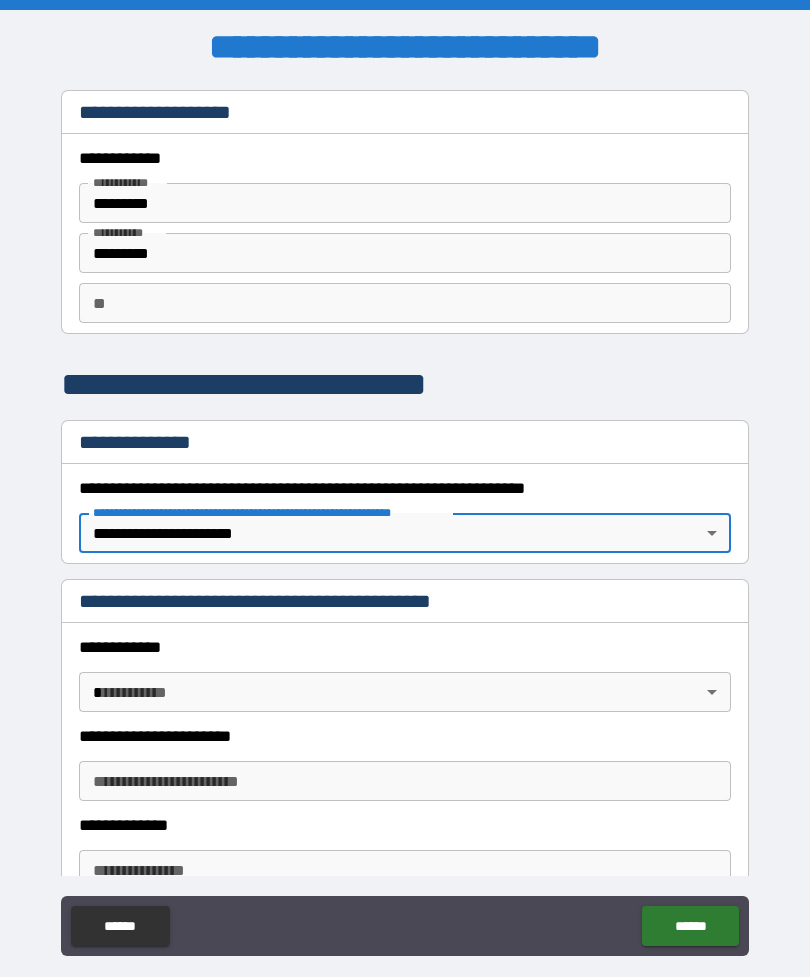 click on "**********" at bounding box center [405, 647] 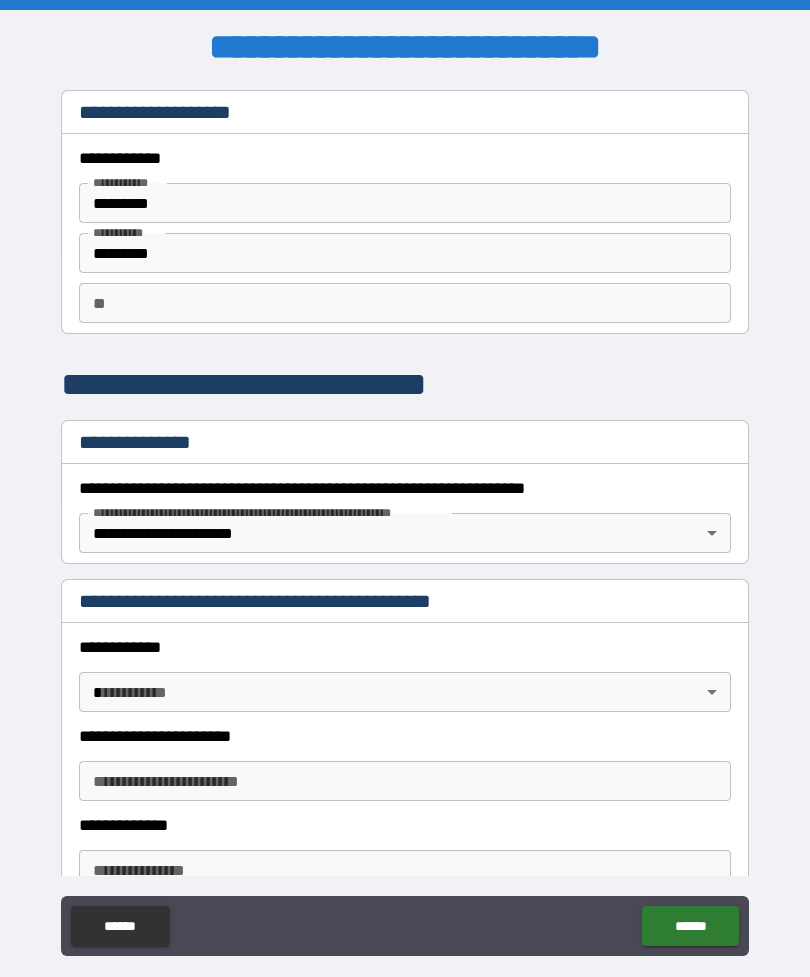 click on "**********" at bounding box center [405, 647] 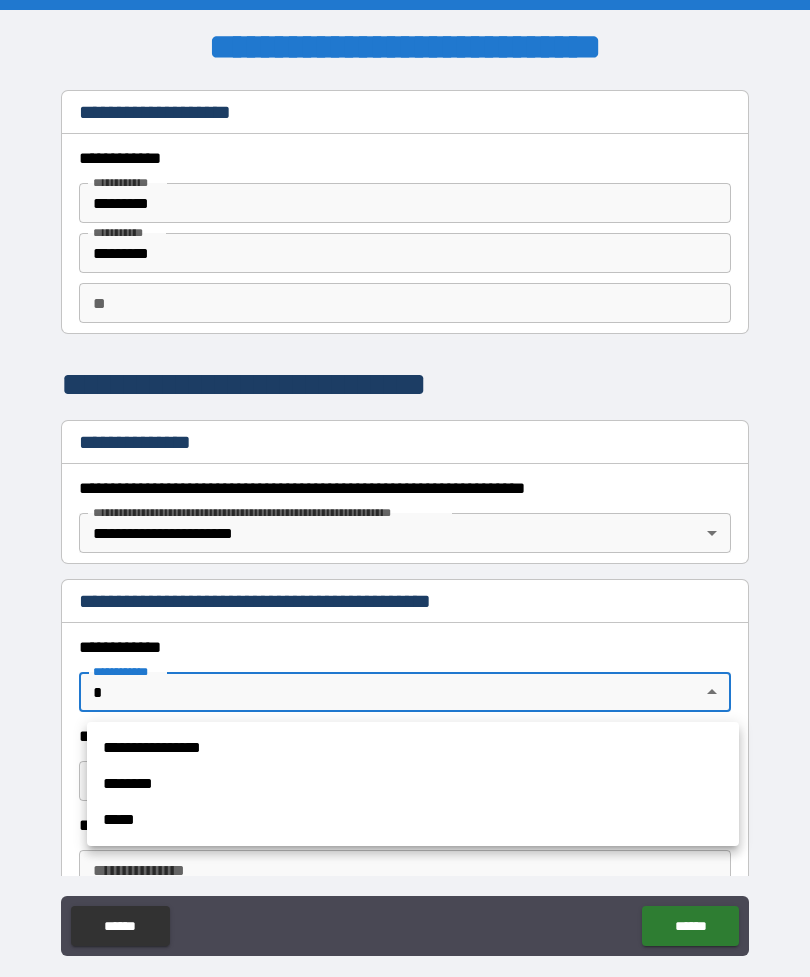click at bounding box center (405, 488) 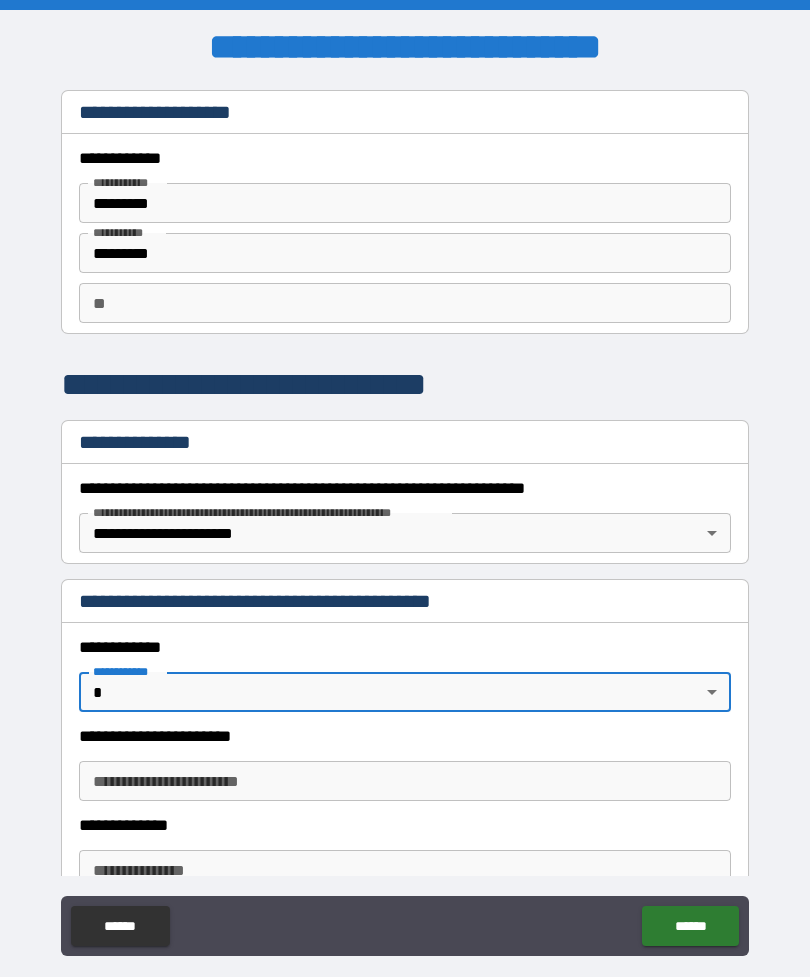 click on "**********" at bounding box center [405, 781] 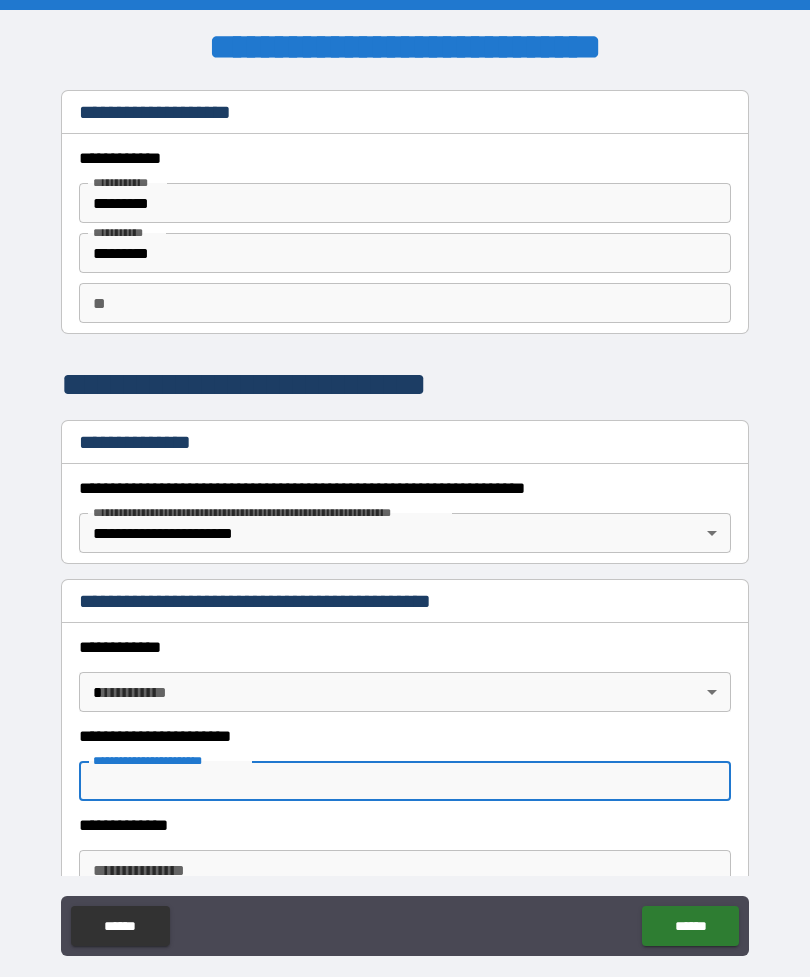 scroll, scrollTop: 64, scrollLeft: 0, axis: vertical 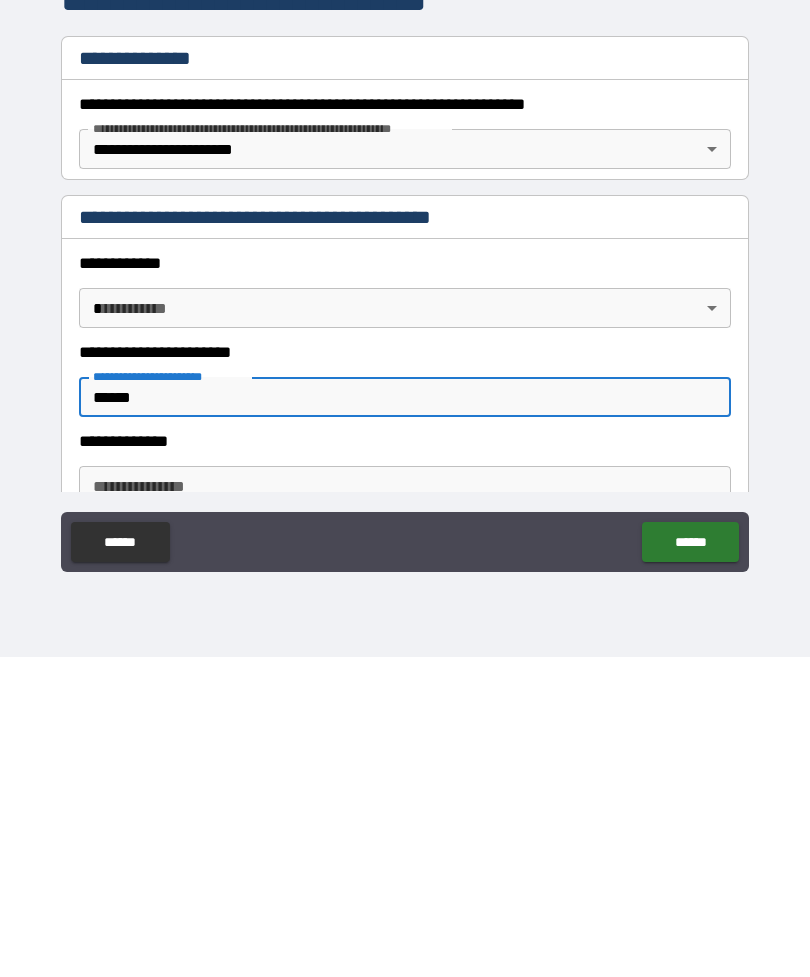 click on "**********" at bounding box center [405, 456] 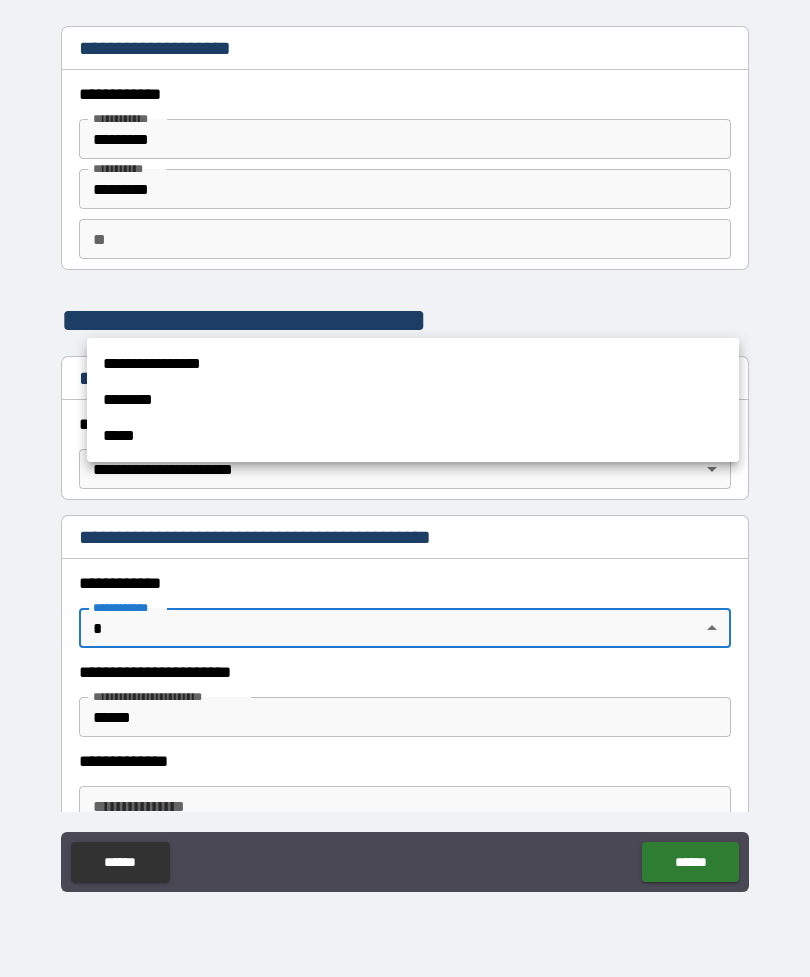 click at bounding box center (405, 488) 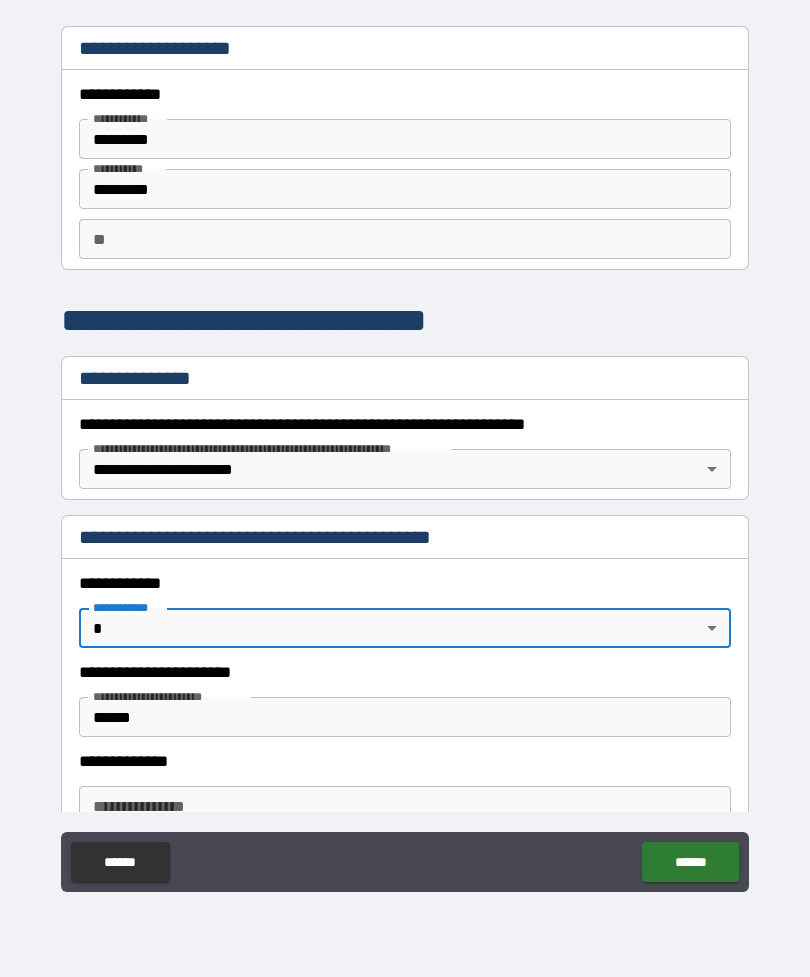 click on "**********" at bounding box center [405, 456] 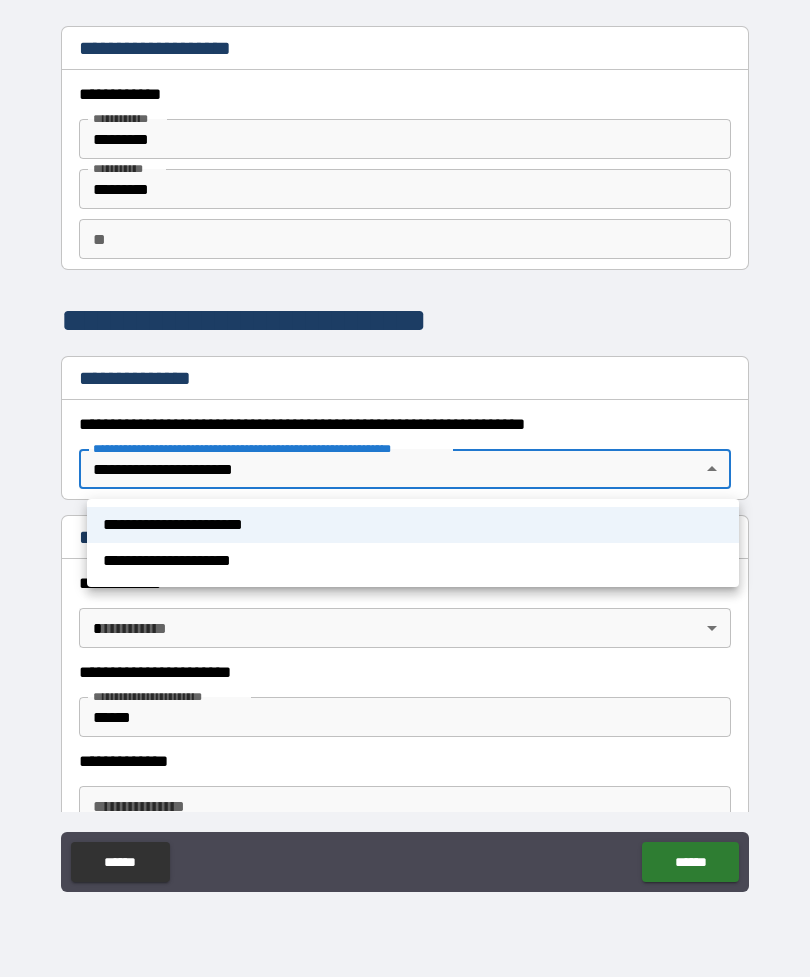 click on "**********" at bounding box center (413, 525) 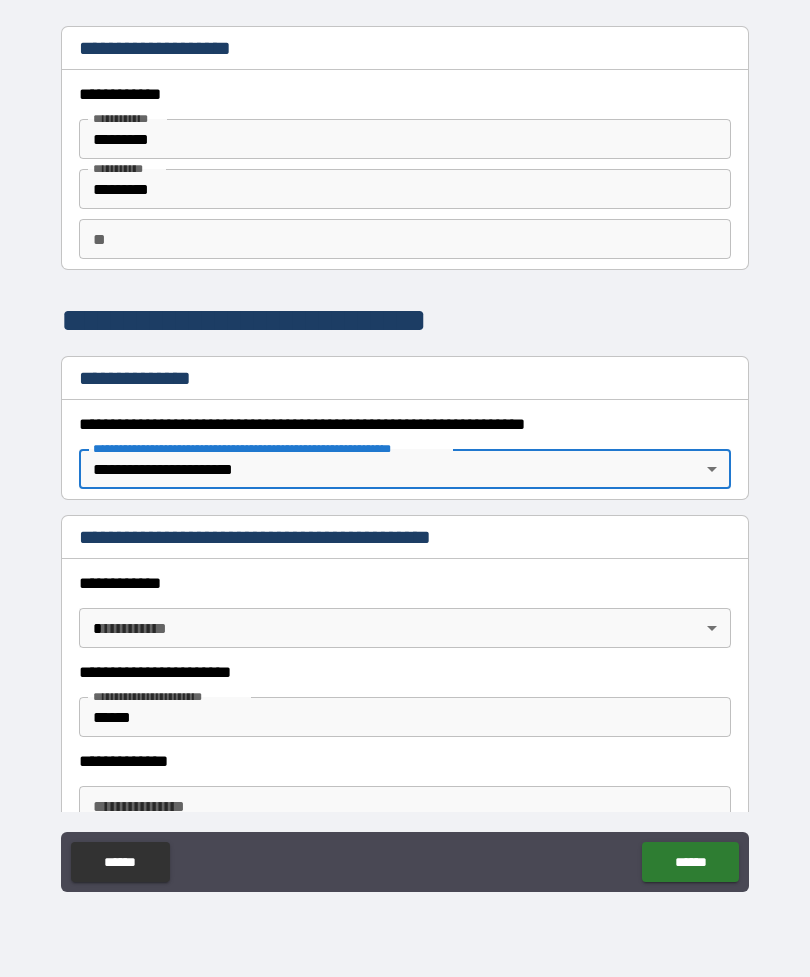 click on "**********" at bounding box center (405, 456) 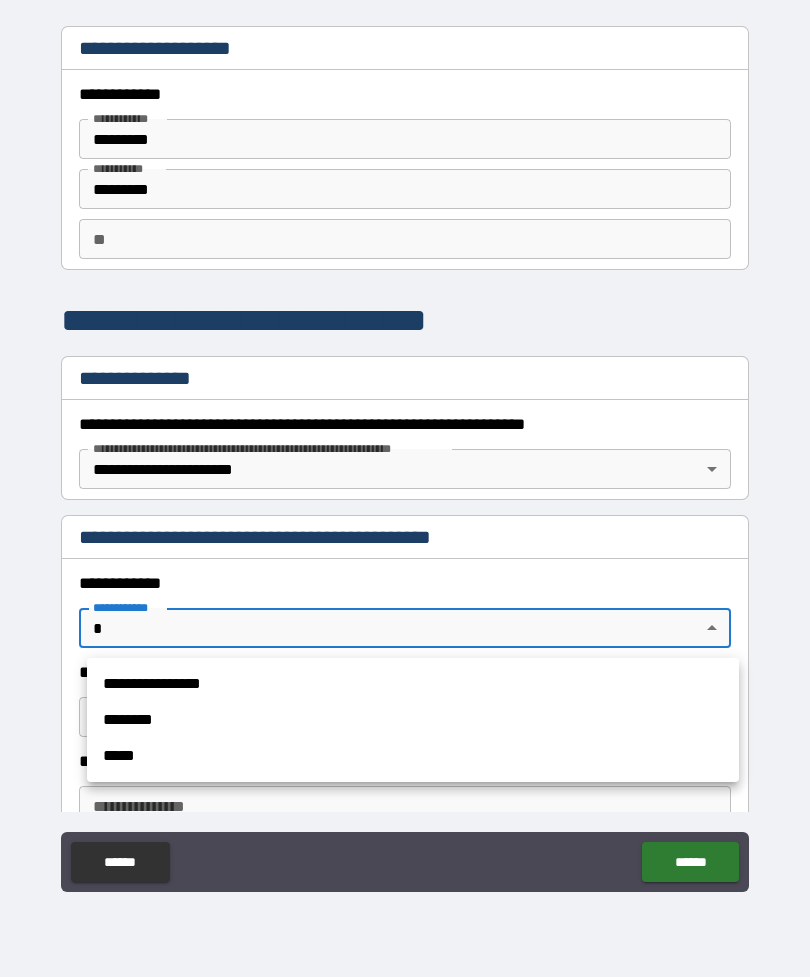 click at bounding box center (405, 488) 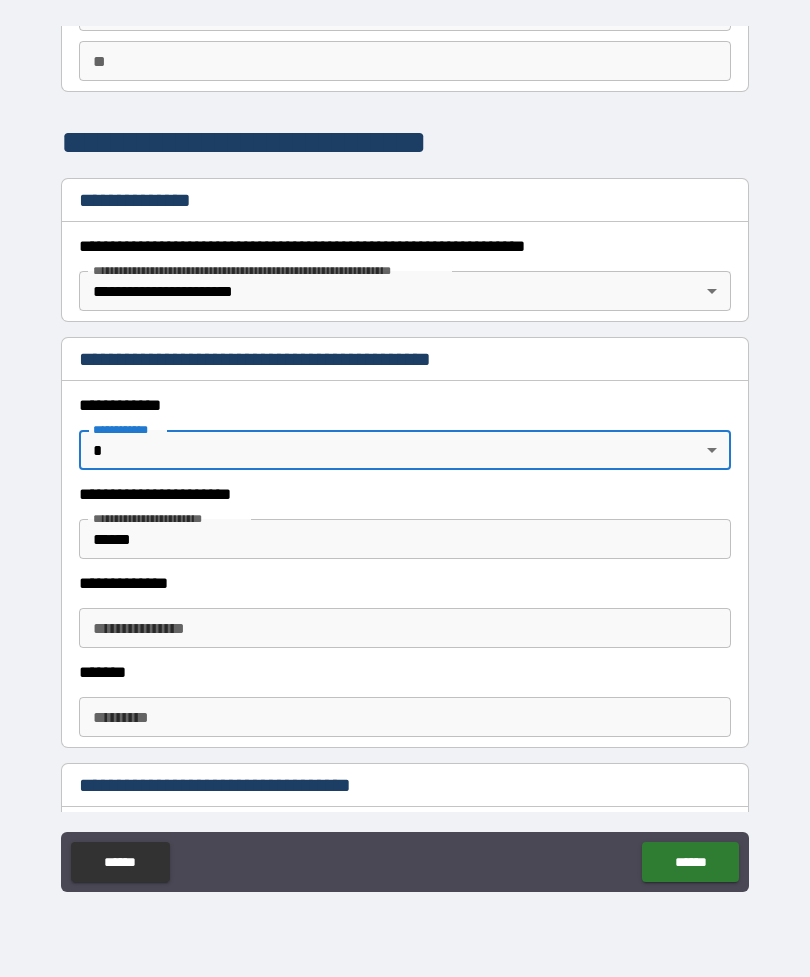 scroll, scrollTop: 181, scrollLeft: 0, axis: vertical 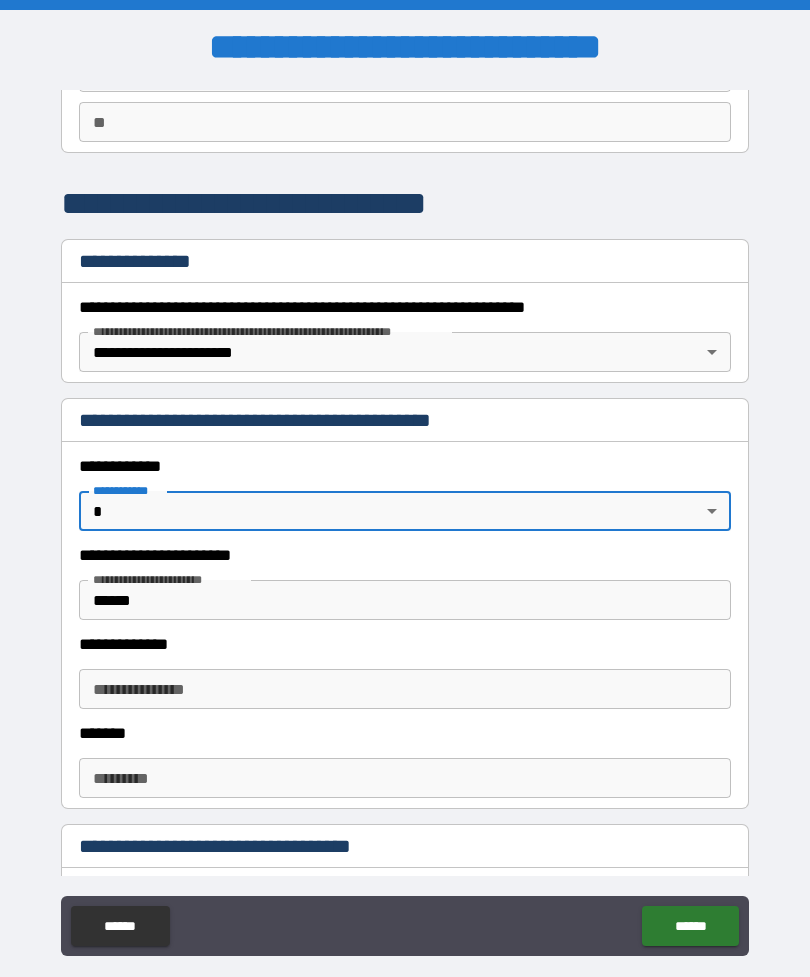 click on "**********" at bounding box center [405, 520] 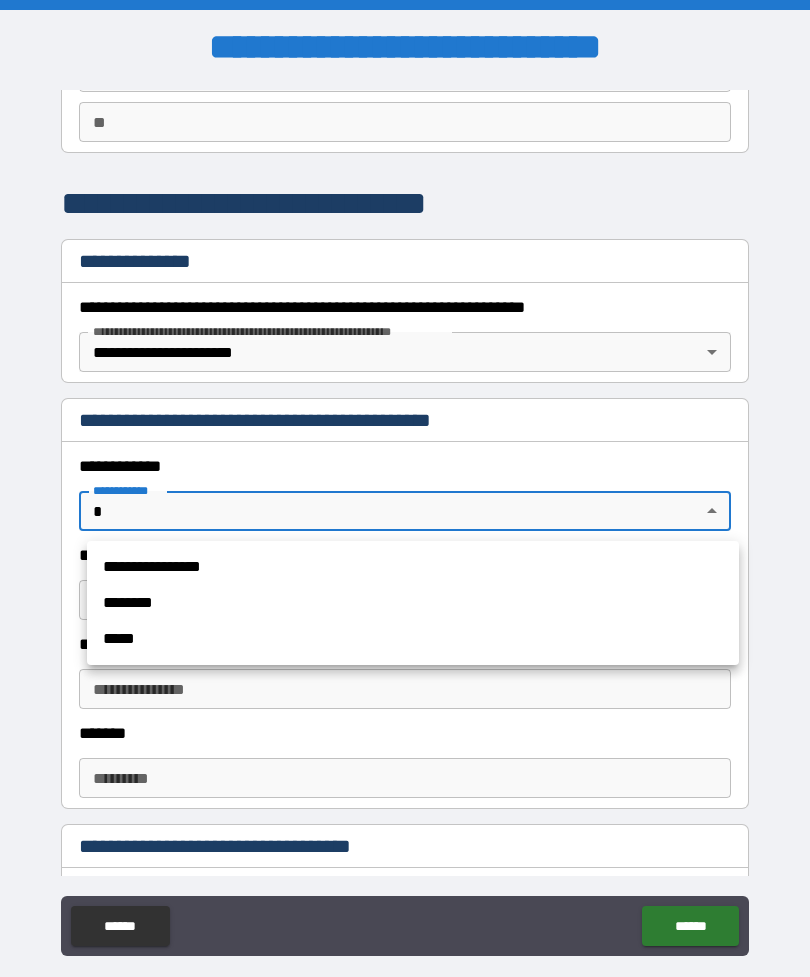 click on "********" at bounding box center (413, 603) 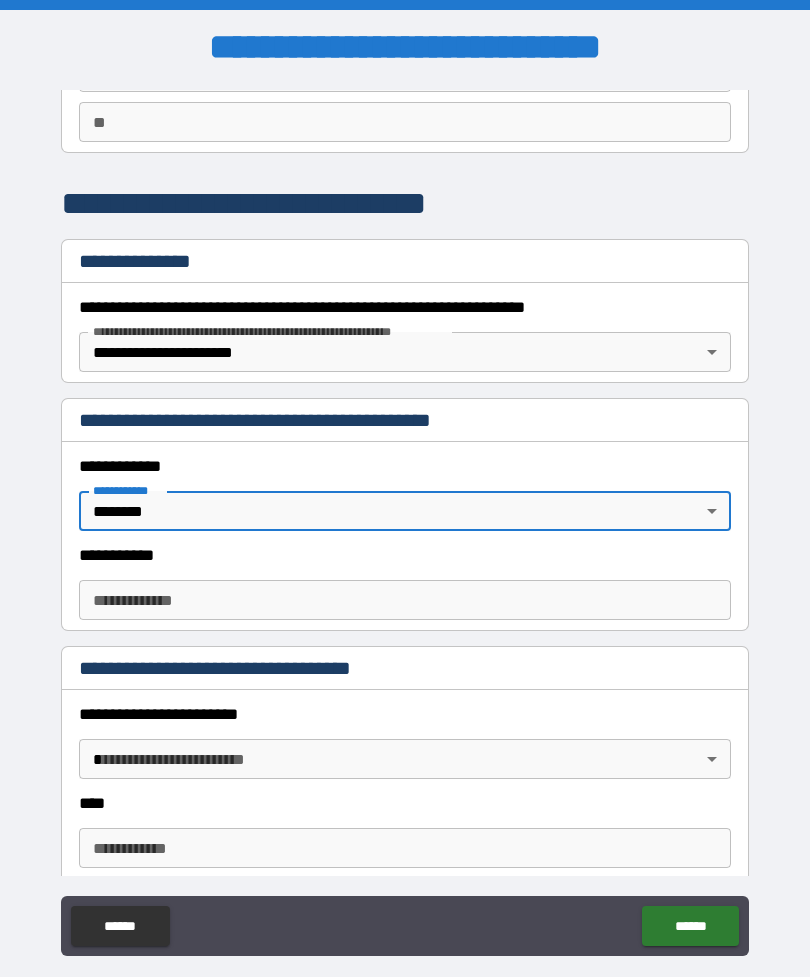 click on "**********" at bounding box center [405, 520] 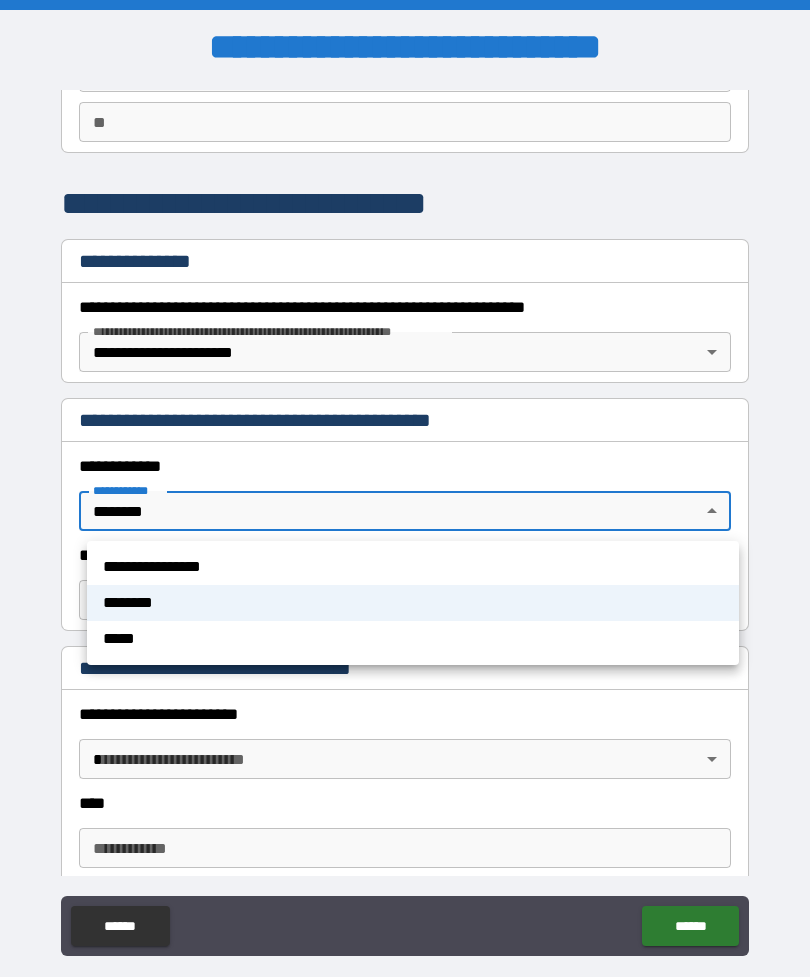 click on "**********" at bounding box center [413, 567] 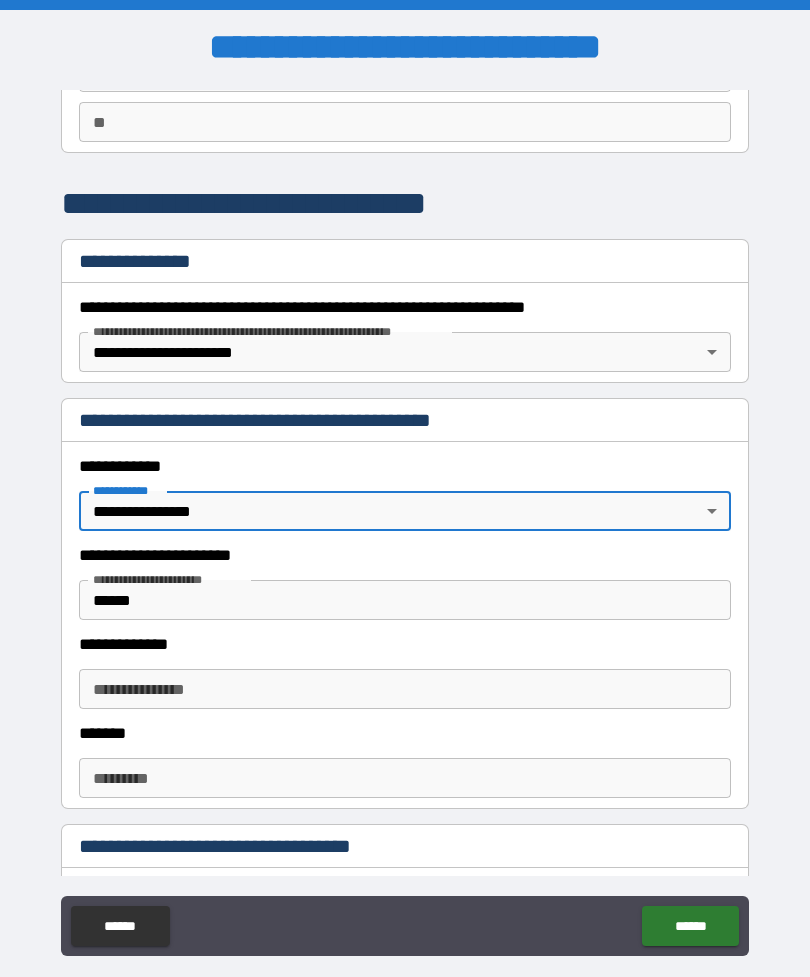 click on "*******" at bounding box center [405, 733] 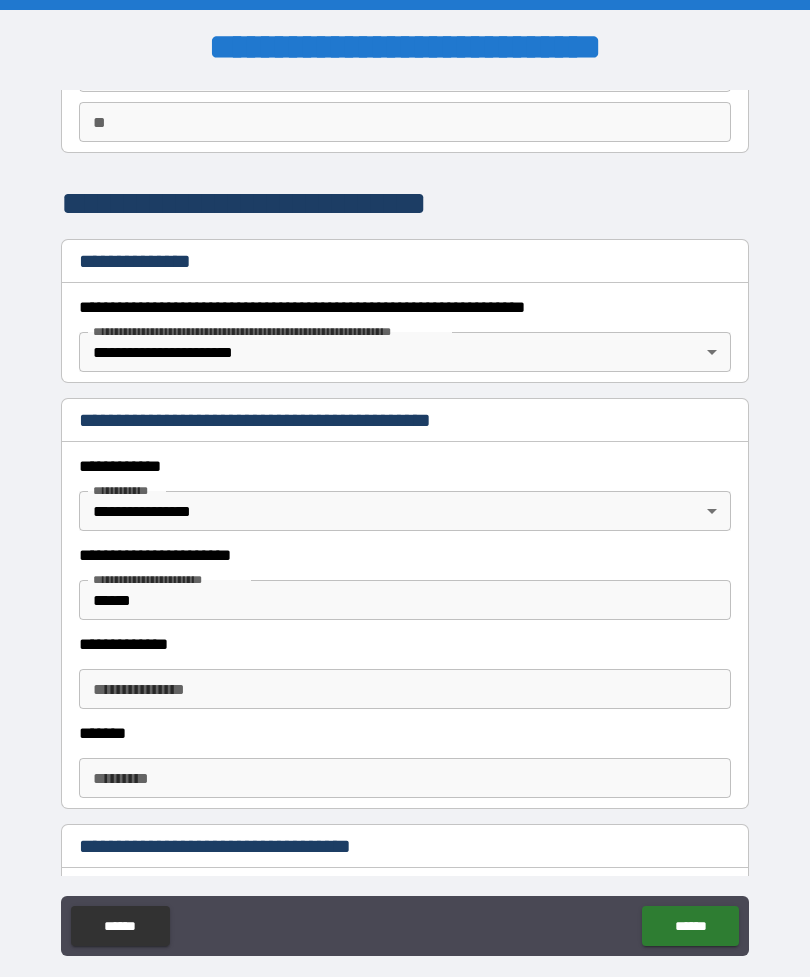 click on "*******   *" at bounding box center [405, 778] 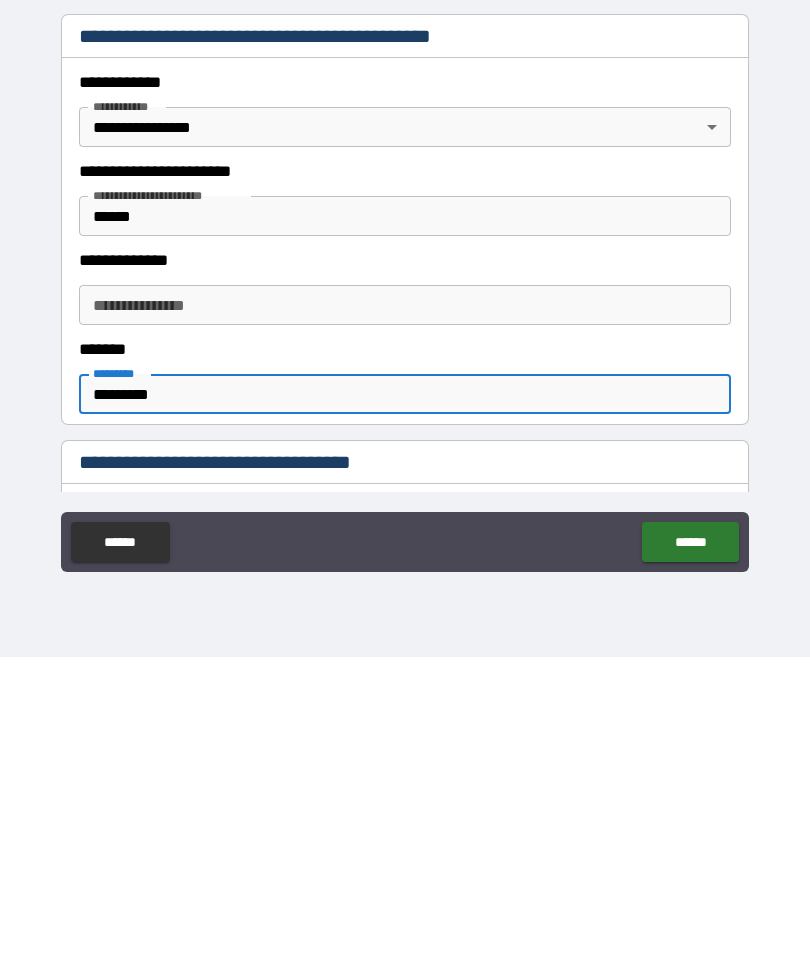 click on "**********" at bounding box center [405, 459] 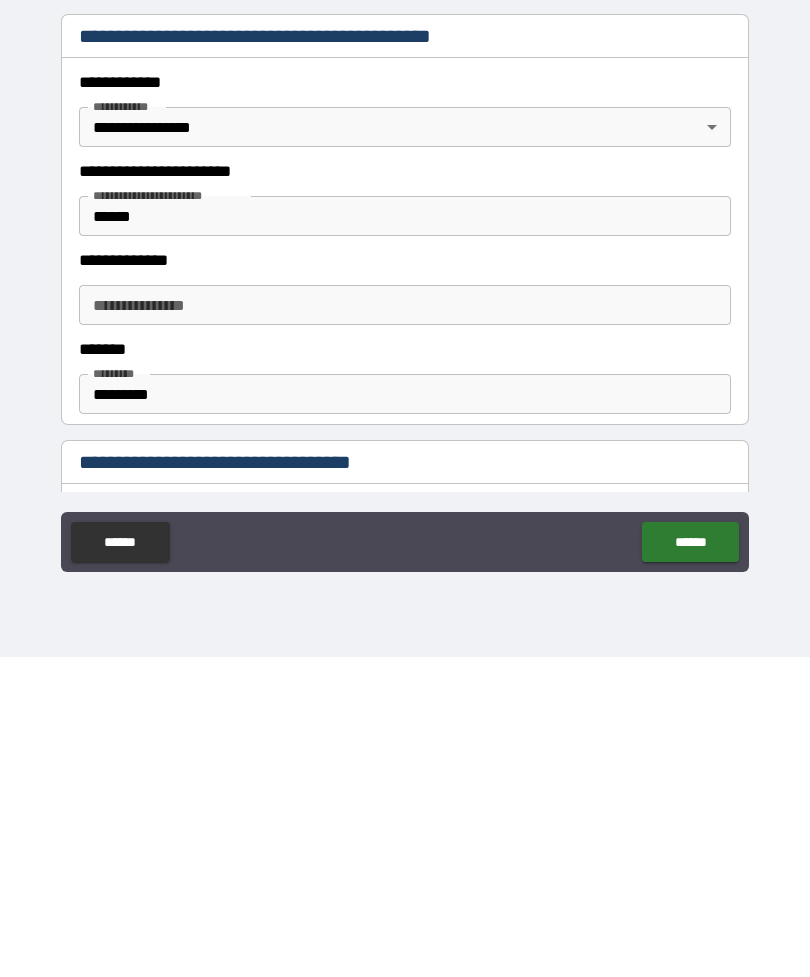 scroll, scrollTop: 188, scrollLeft: 0, axis: vertical 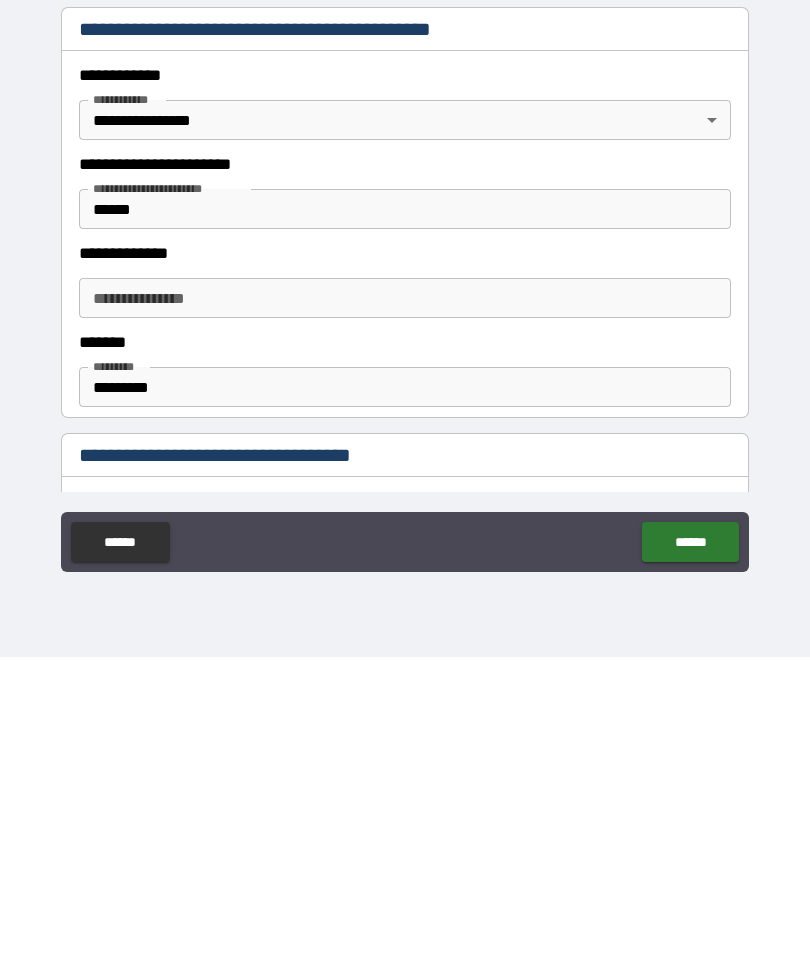 click on "******" at bounding box center (690, 862) 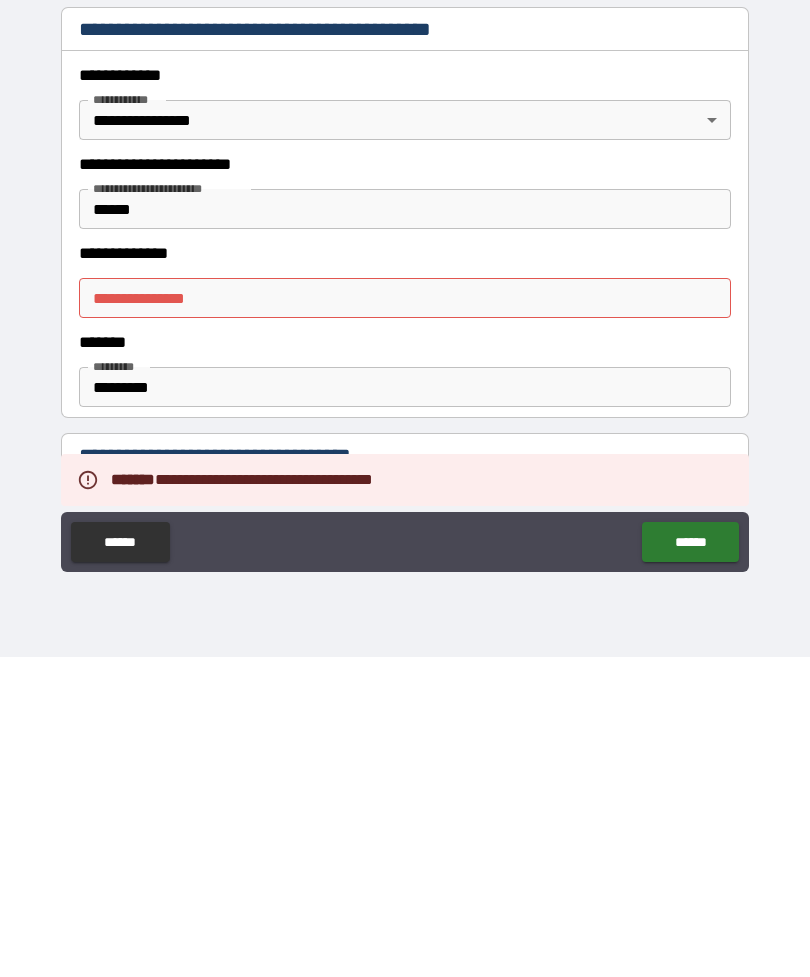click on "******" at bounding box center (690, 862) 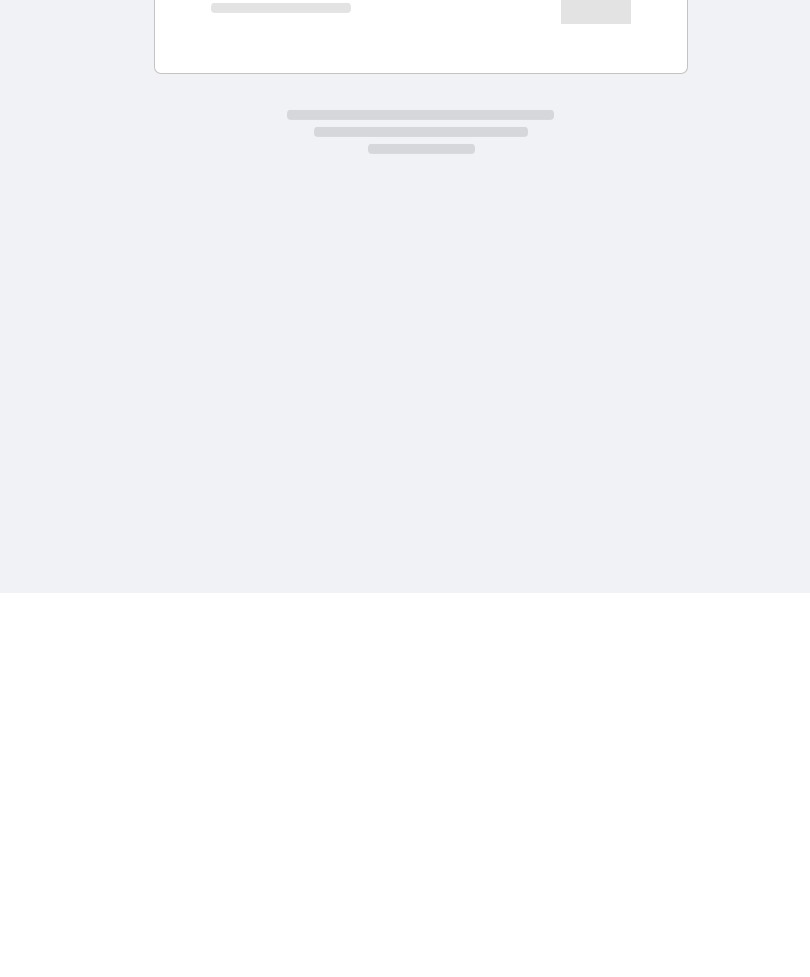 scroll, scrollTop: 0, scrollLeft: 0, axis: both 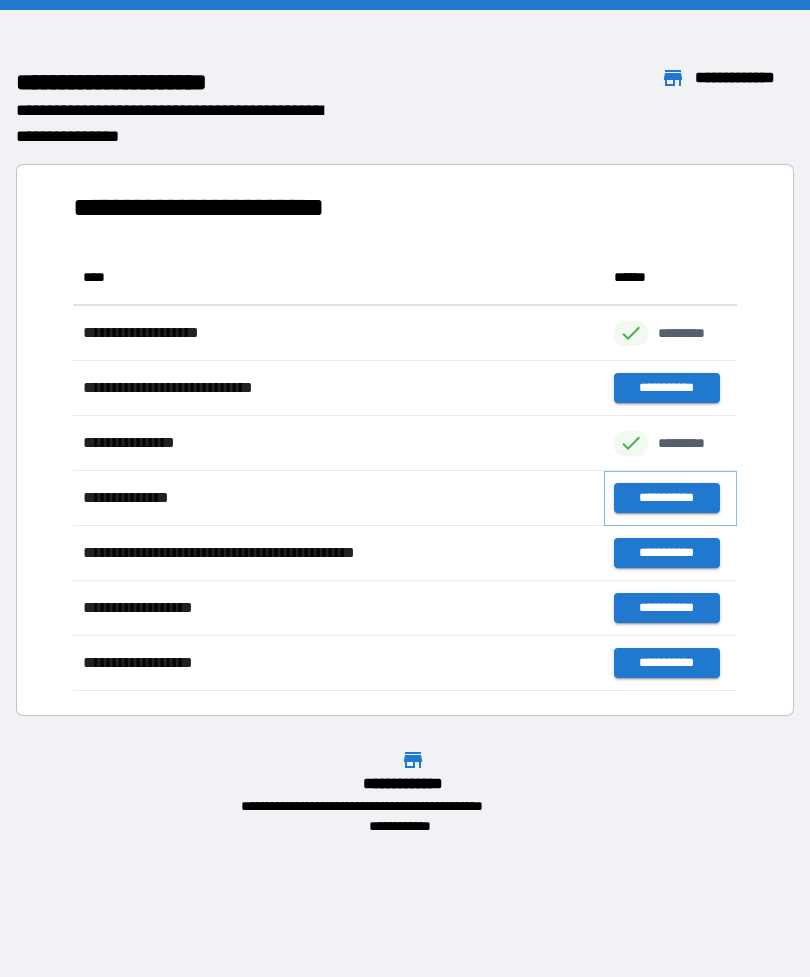 click on "**********" at bounding box center (666, 498) 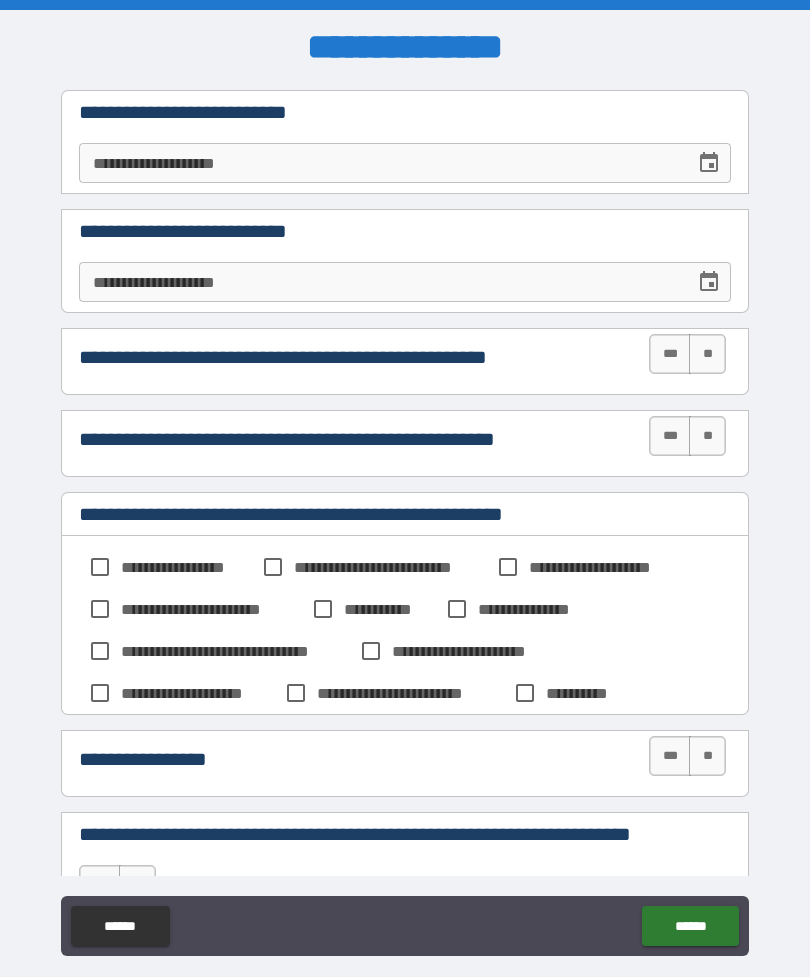 click on "**********" at bounding box center (380, 163) 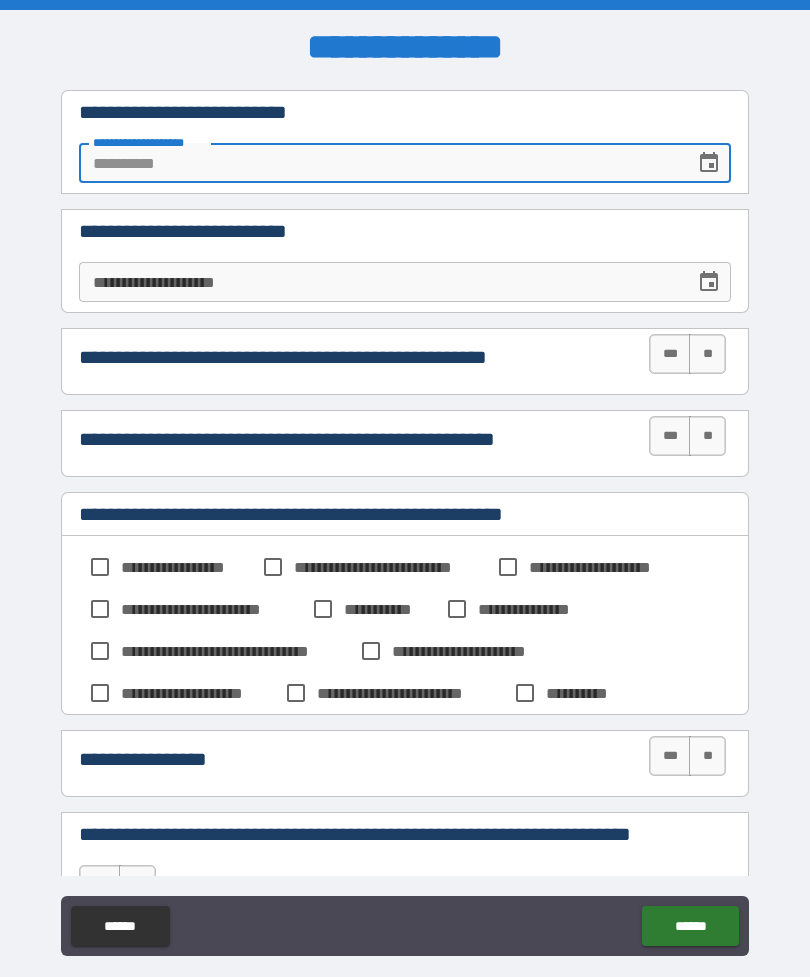 click on "**" at bounding box center [707, 354] 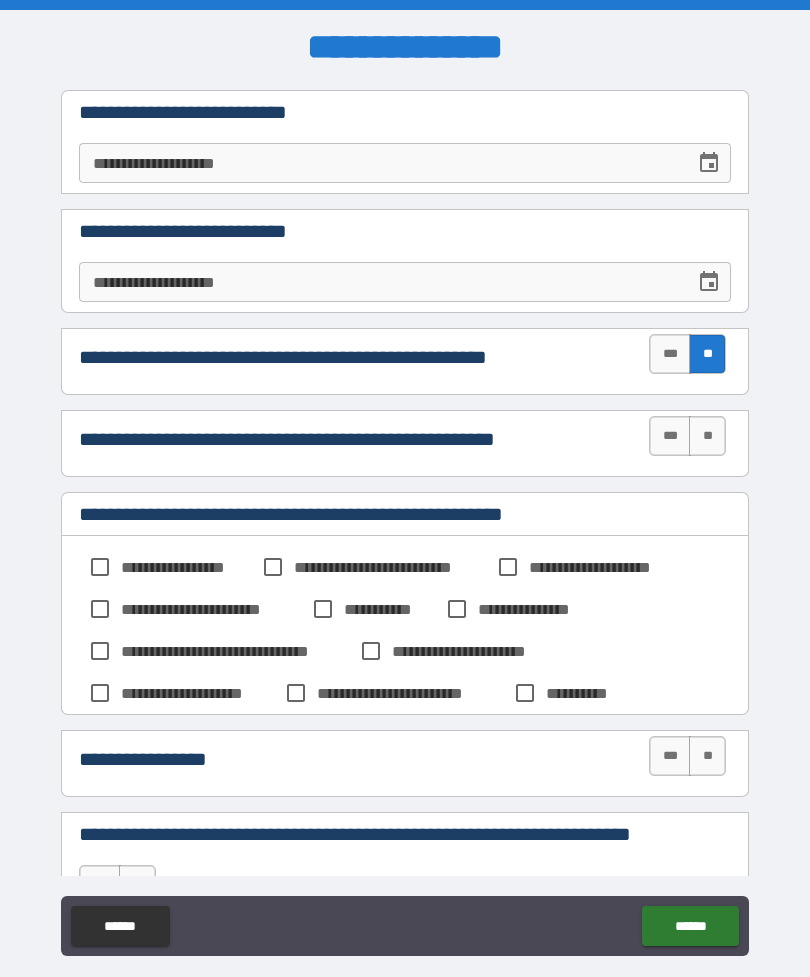 click on "**" at bounding box center [707, 436] 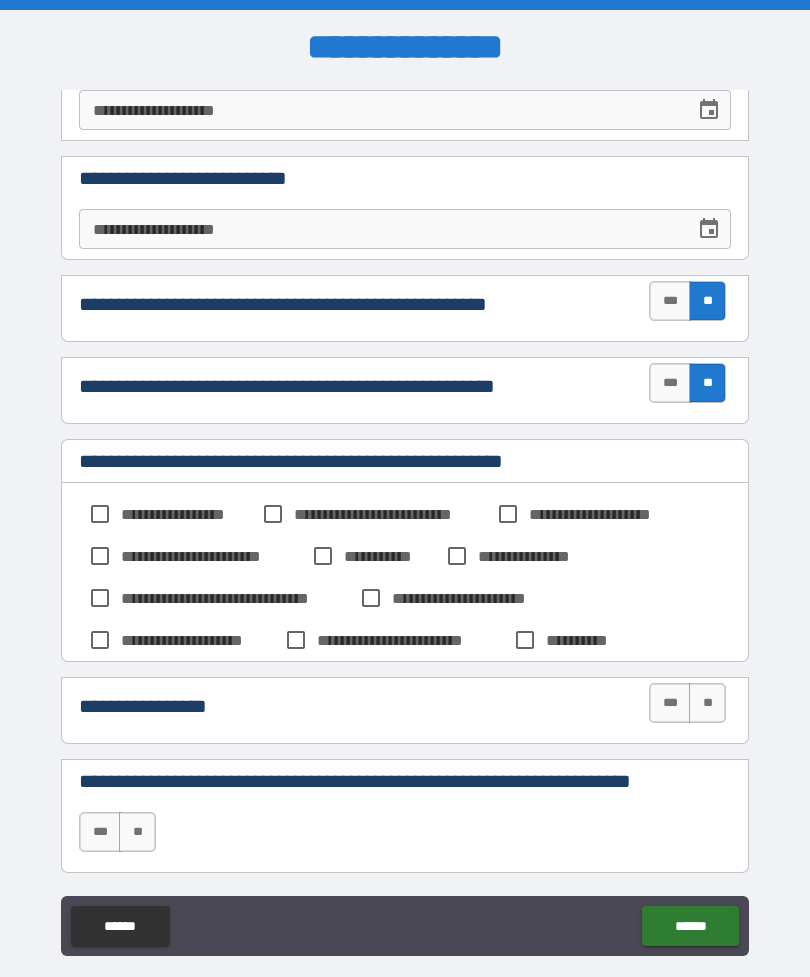 scroll, scrollTop: 80, scrollLeft: 0, axis: vertical 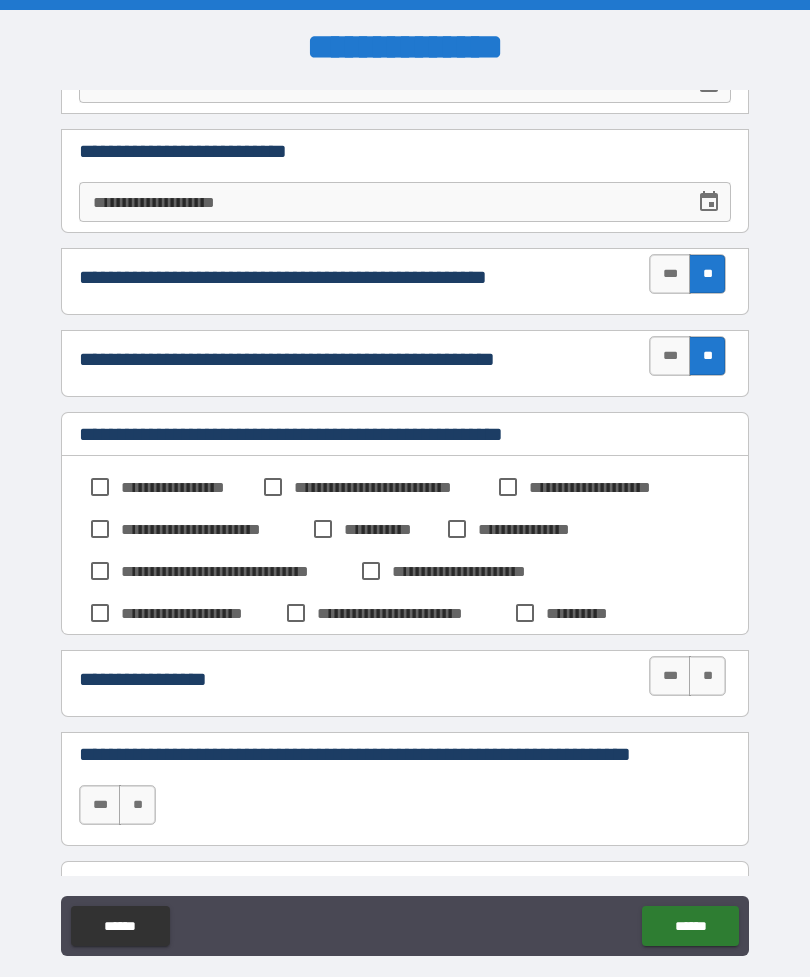 click on "**********" at bounding box center [405, 523] 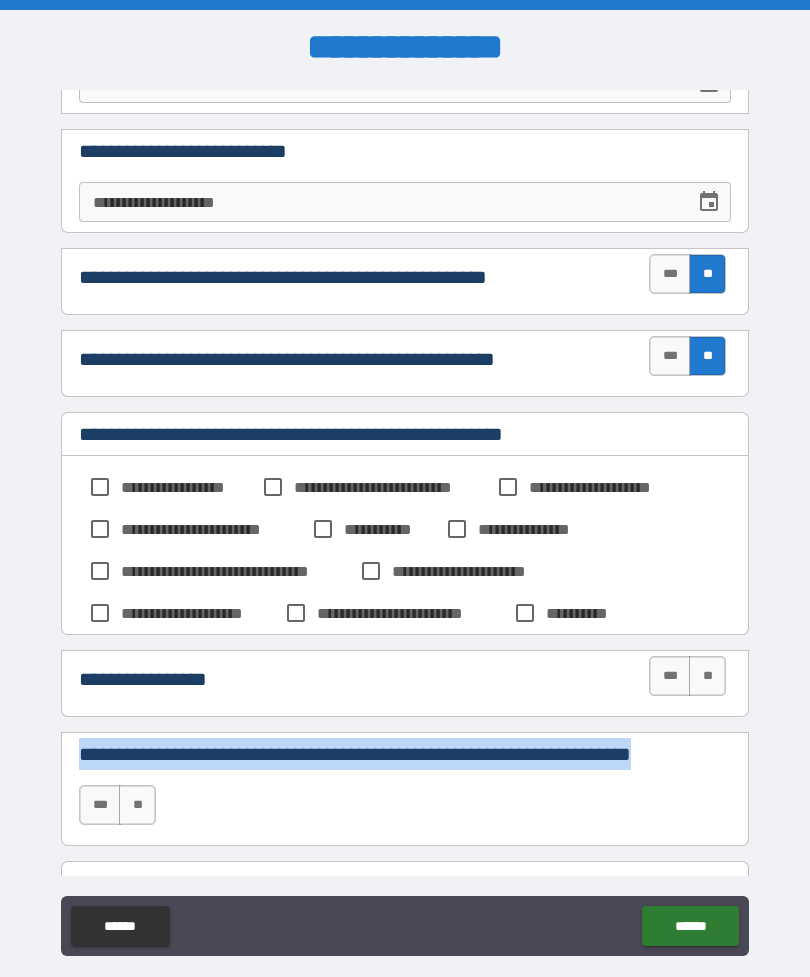 click on "**********" at bounding box center [405, 523] 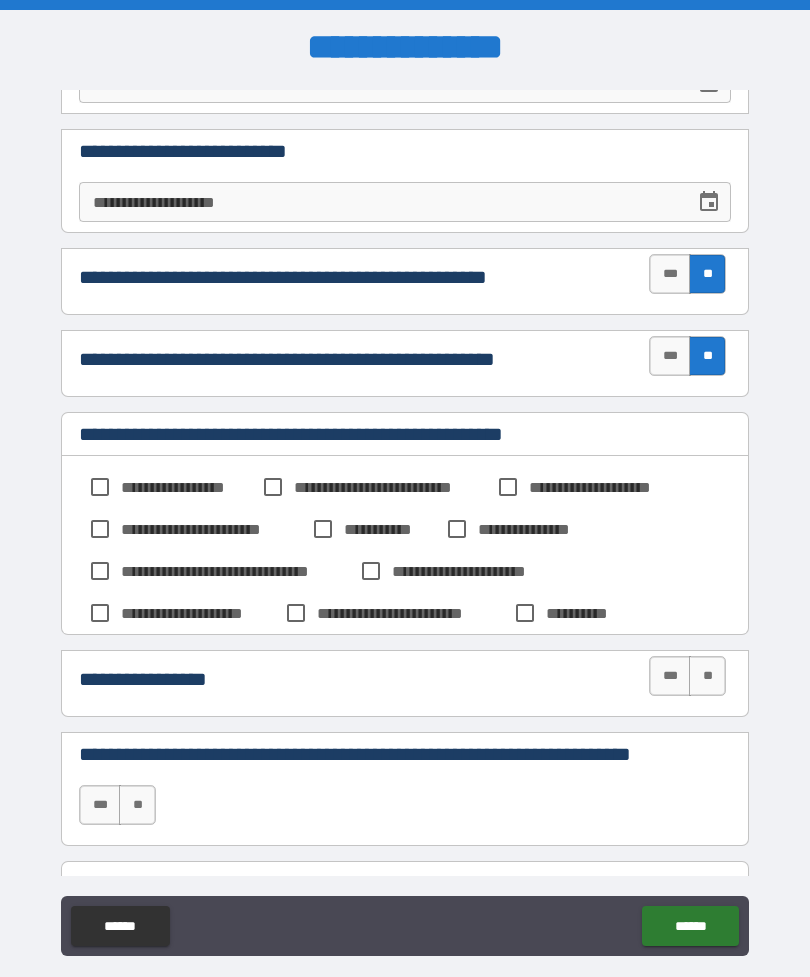 click on "**********" at bounding box center [405, 686] 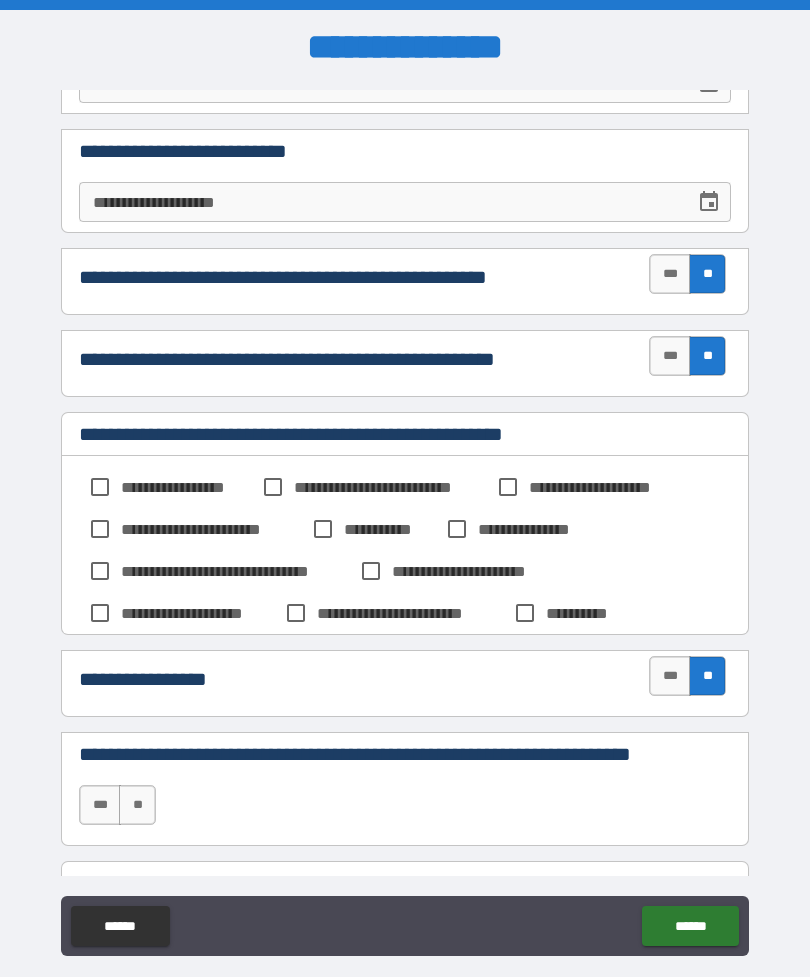 click on "**" at bounding box center (137, 805) 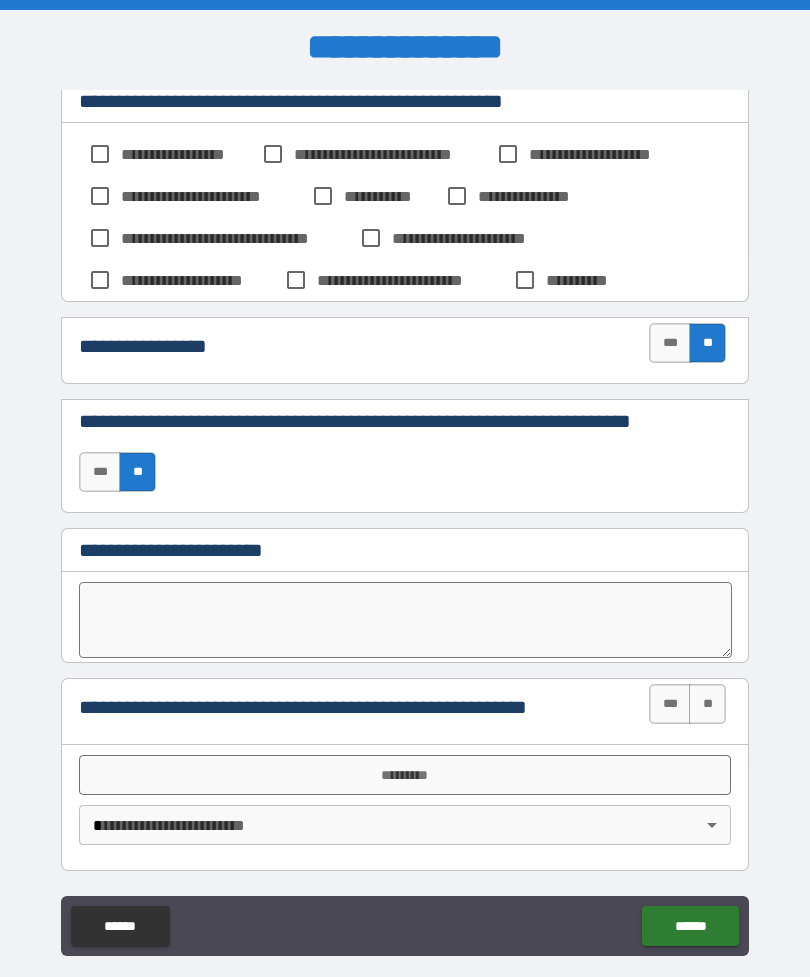 scroll, scrollTop: 413, scrollLeft: 0, axis: vertical 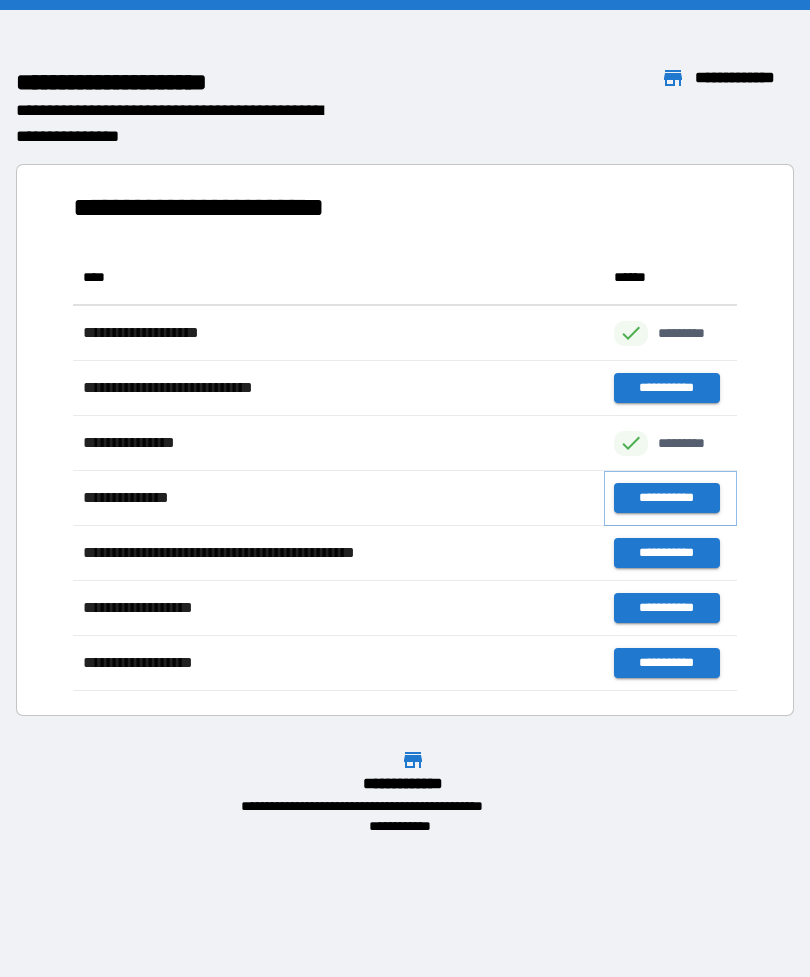 click on "**********" at bounding box center [666, 498] 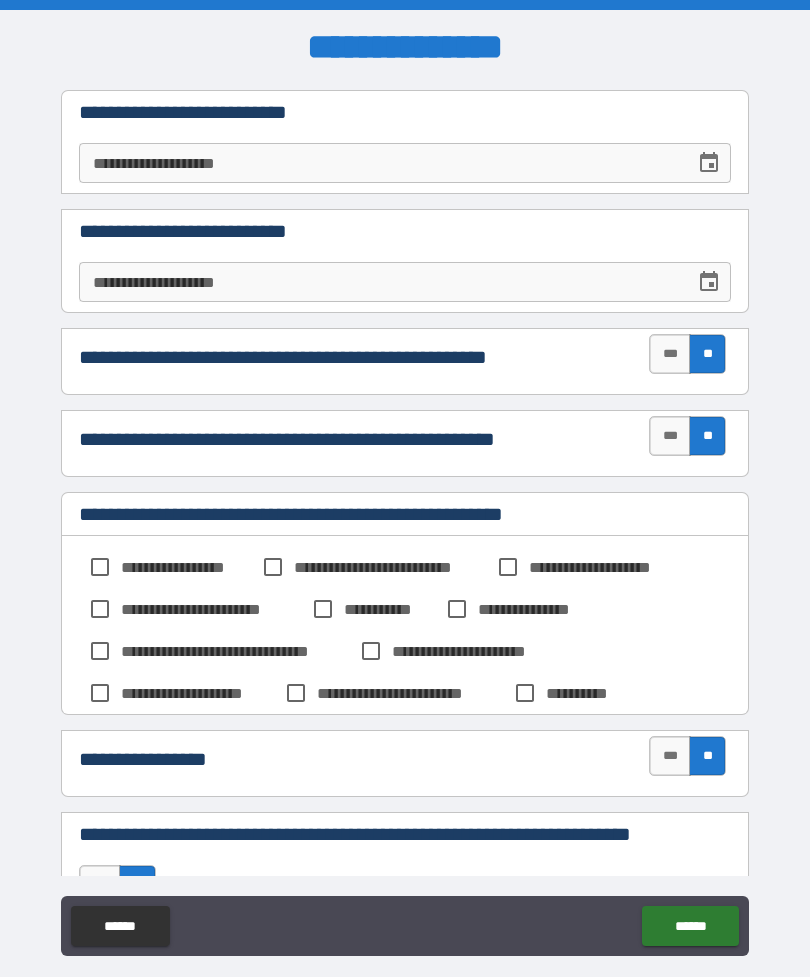 click on "**********" at bounding box center (405, 516) 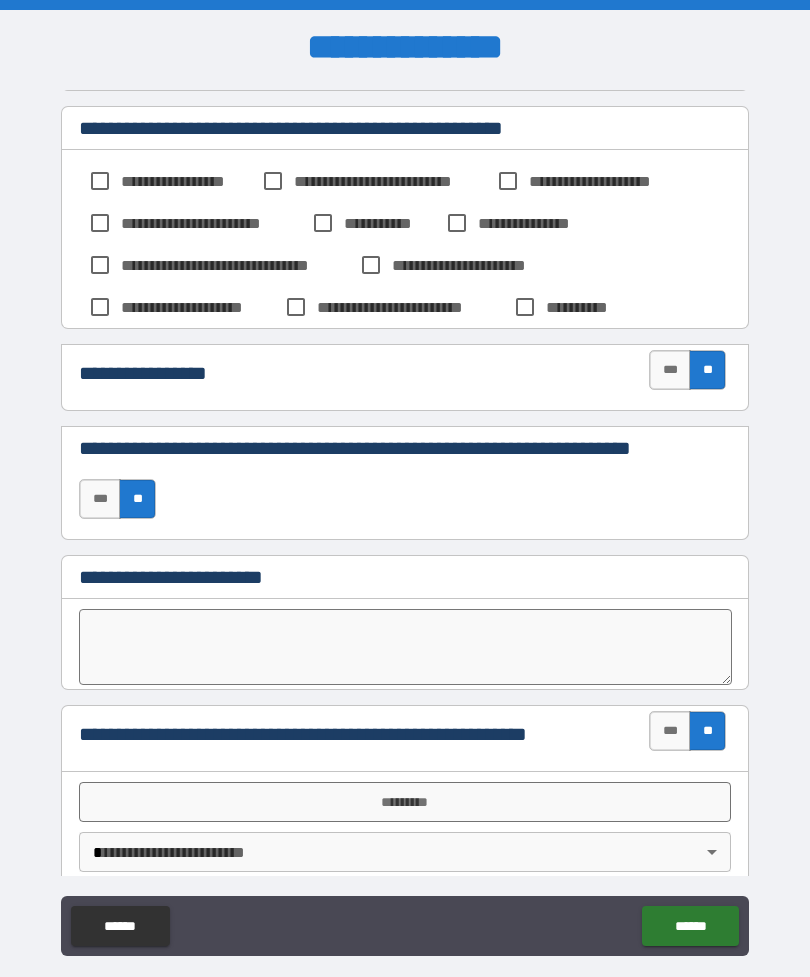 scroll, scrollTop: 388, scrollLeft: 0, axis: vertical 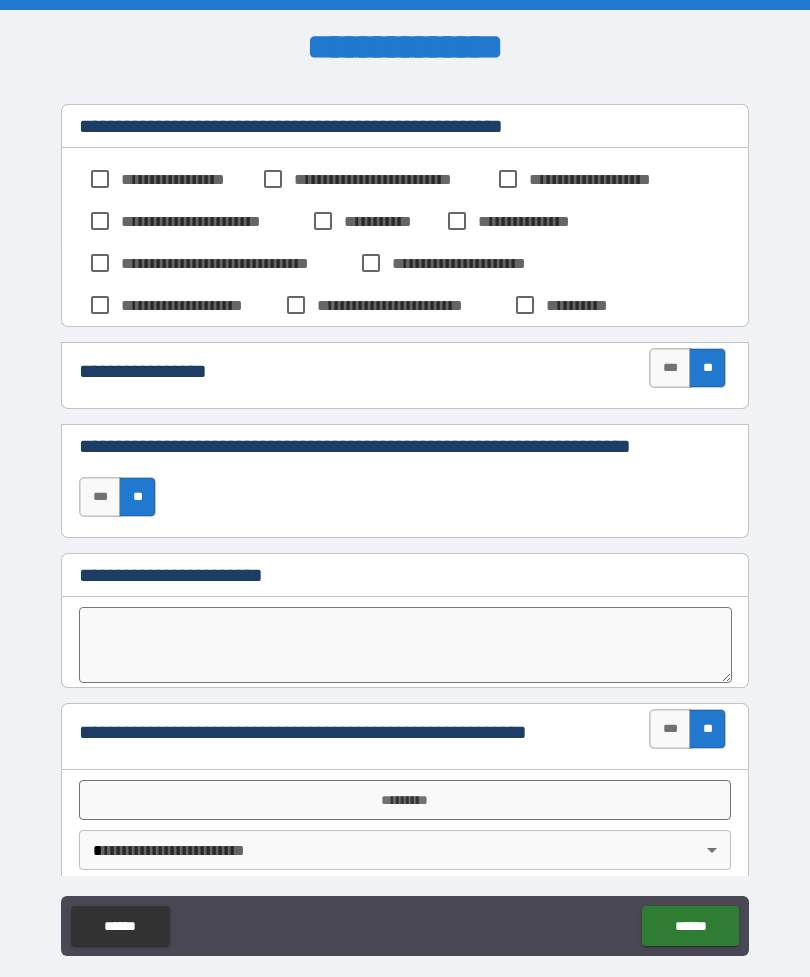 click at bounding box center (405, 645) 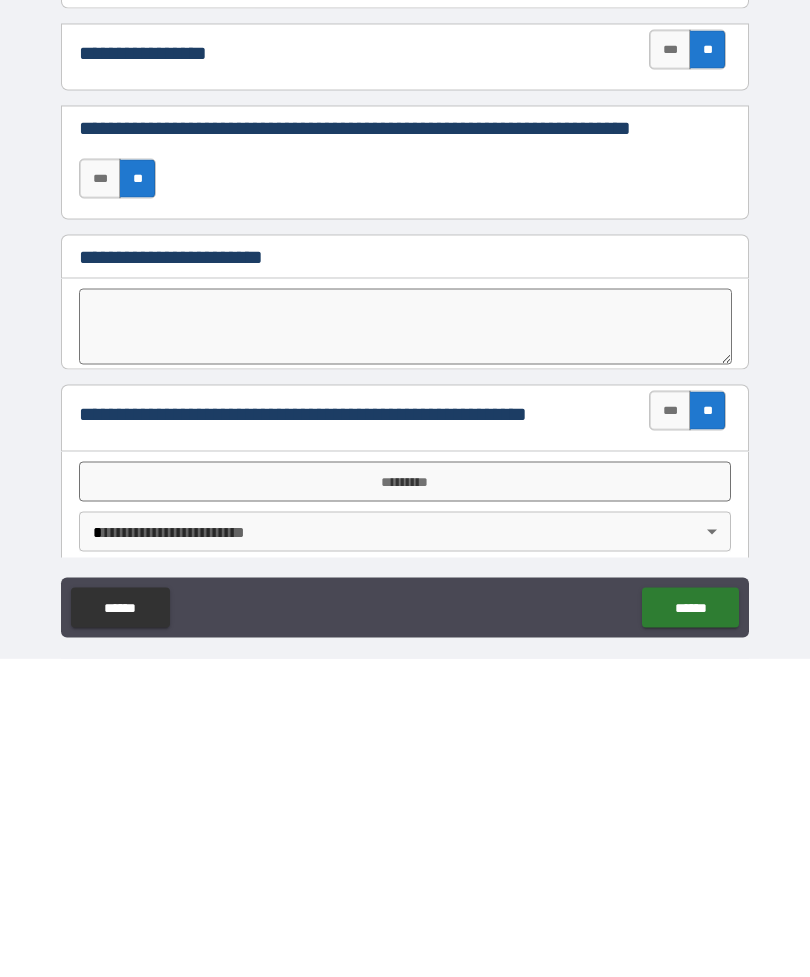 click on "******" at bounding box center [690, 926] 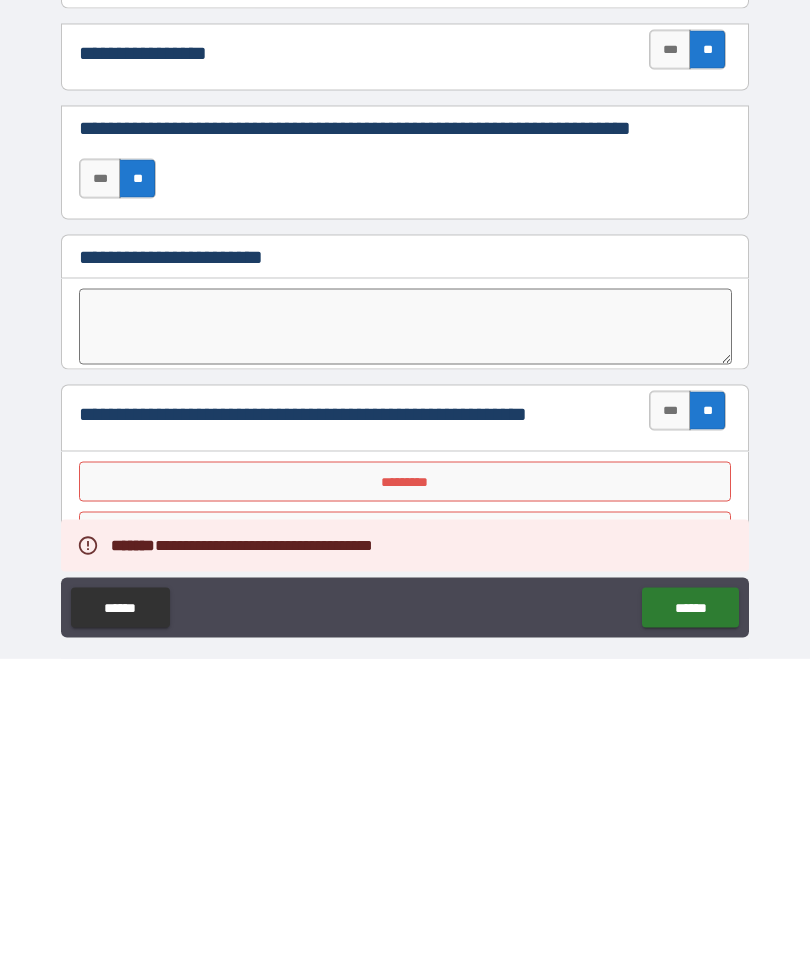 scroll, scrollTop: 64, scrollLeft: 0, axis: vertical 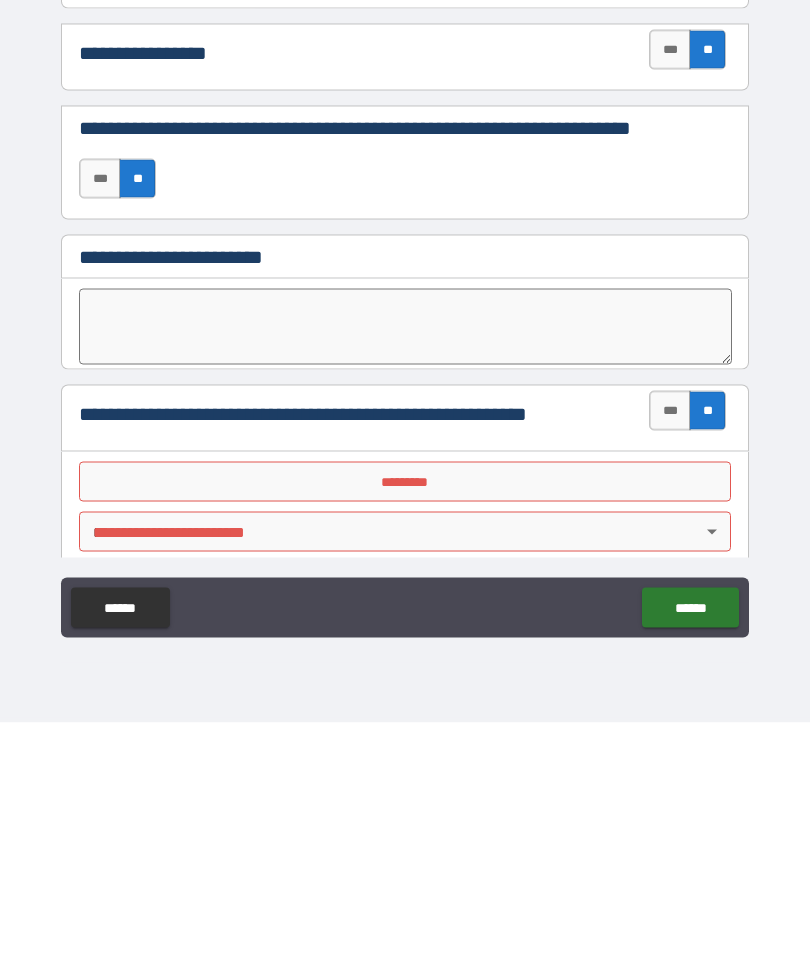 click on "******" at bounding box center [690, 862] 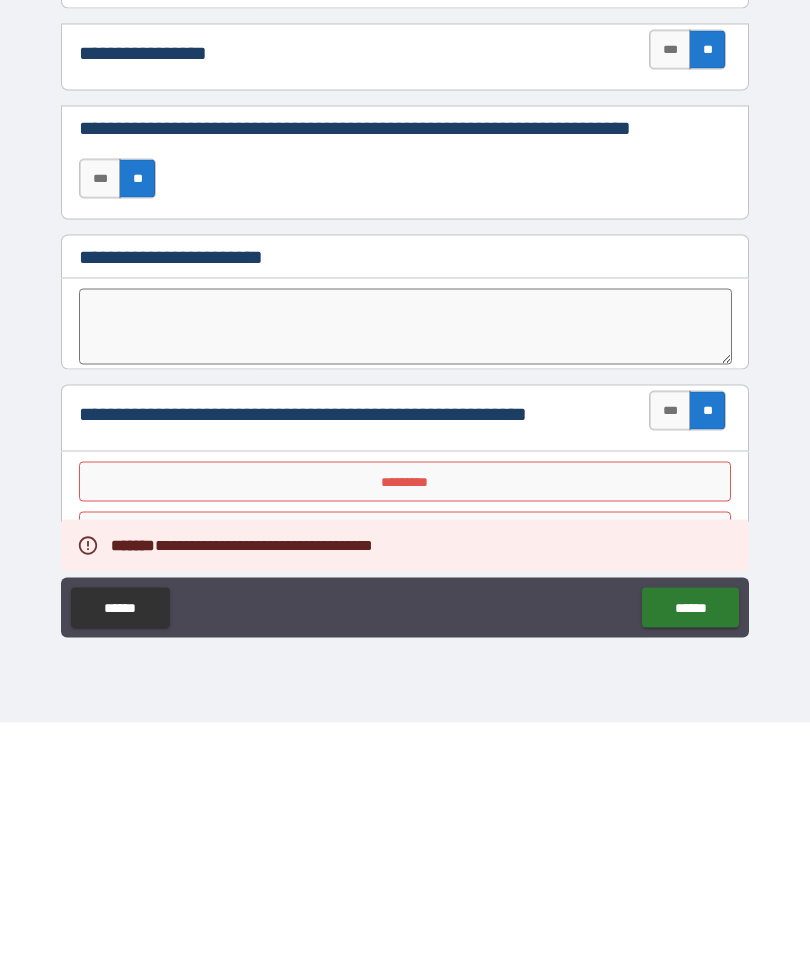 click on "******" at bounding box center (690, 862) 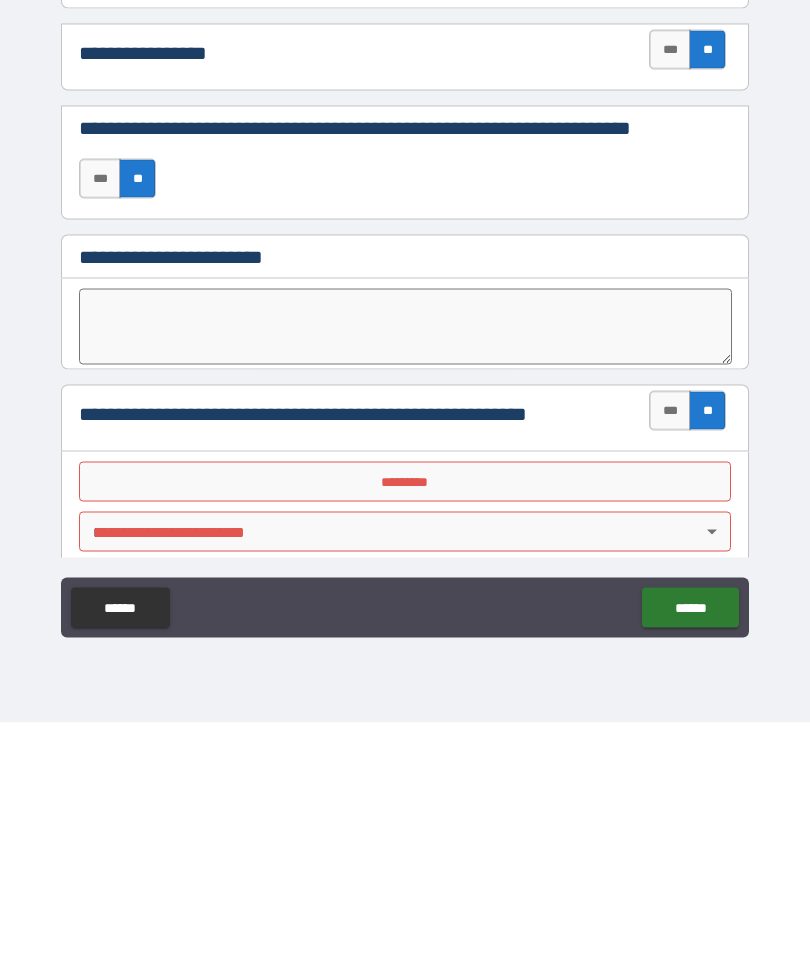 click on "******" at bounding box center (690, 862) 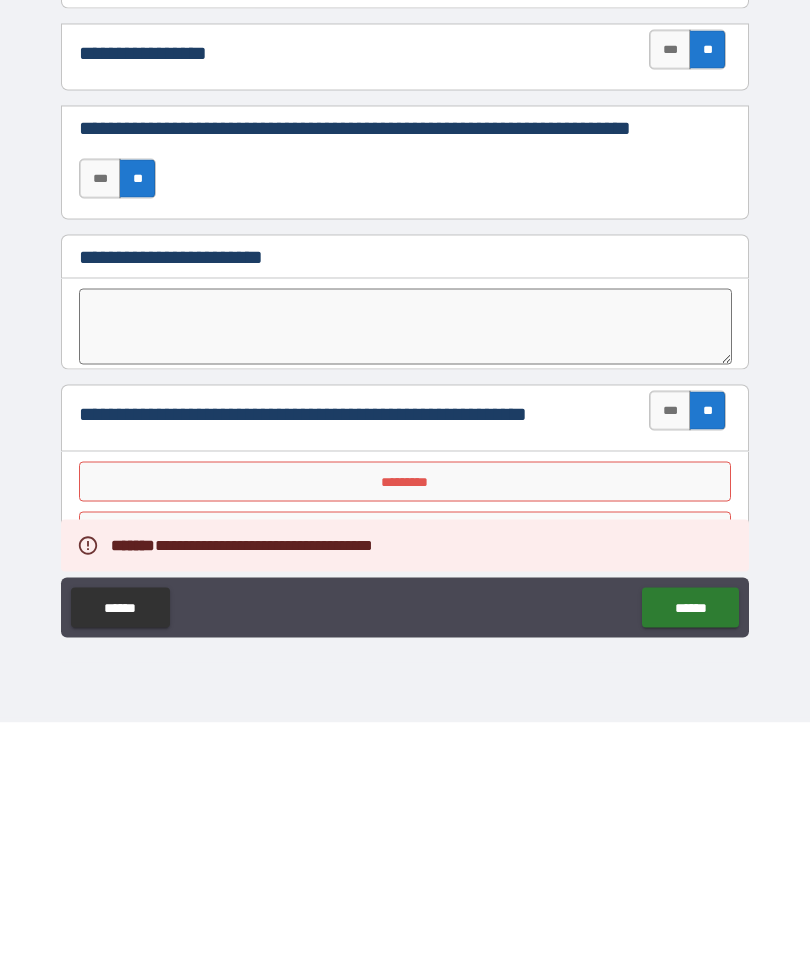 click on "******" at bounding box center (690, 862) 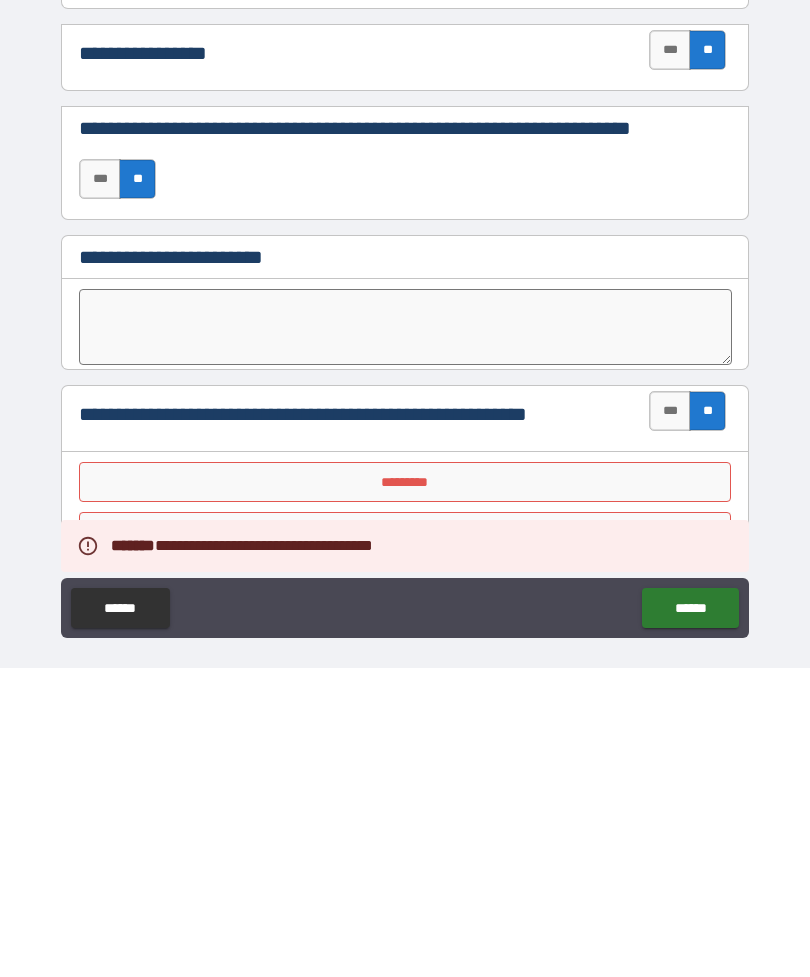 scroll, scrollTop: 0, scrollLeft: 0, axis: both 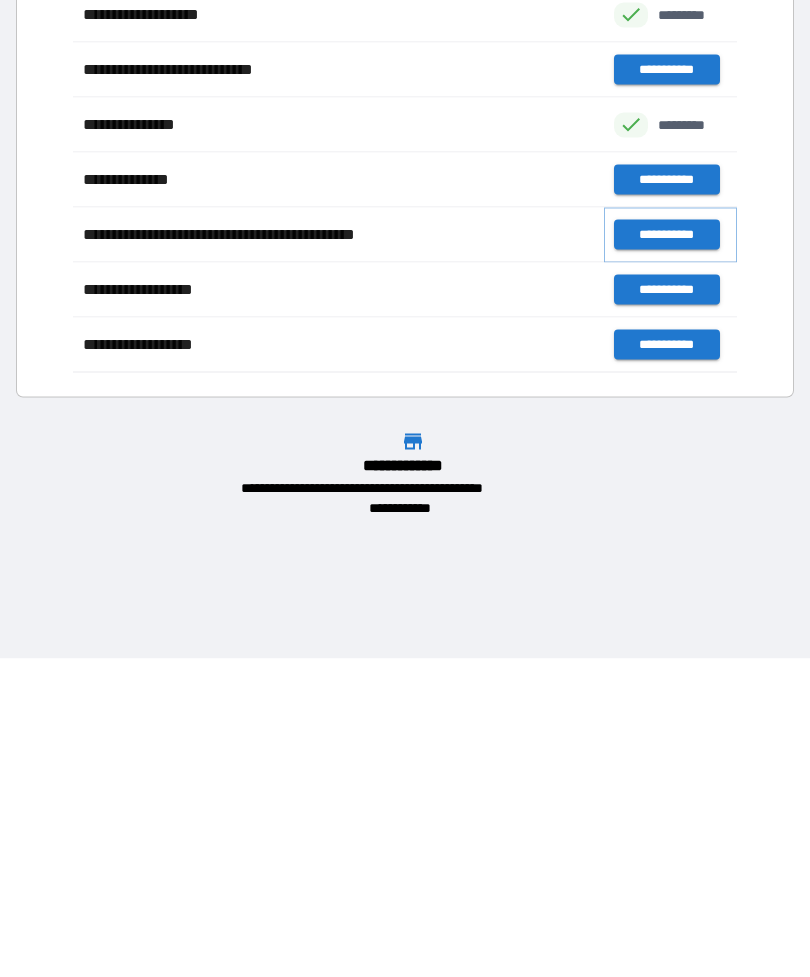 click on "**********" at bounding box center [666, 553] 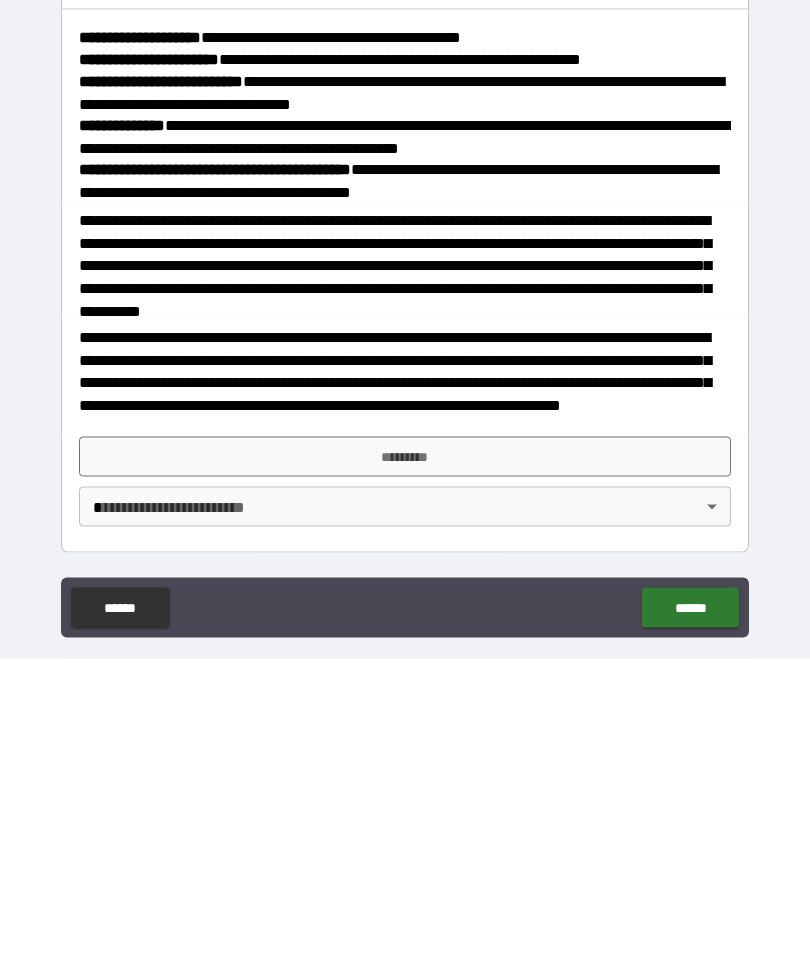 scroll, scrollTop: 1587, scrollLeft: 0, axis: vertical 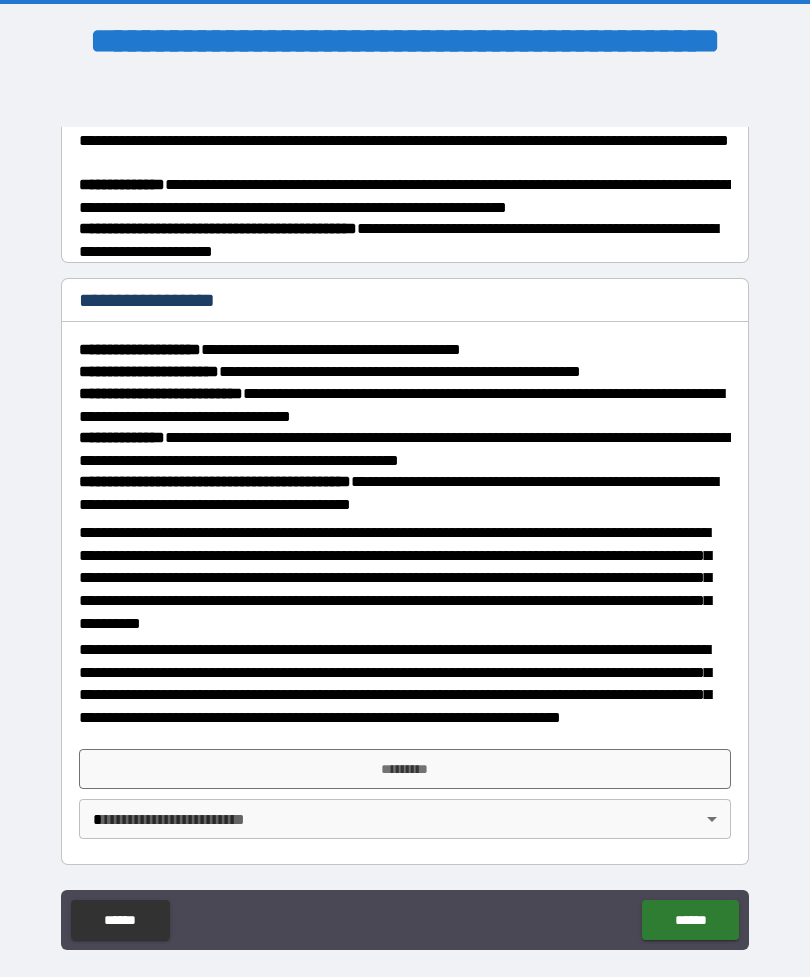click on "*********" at bounding box center (405, 769) 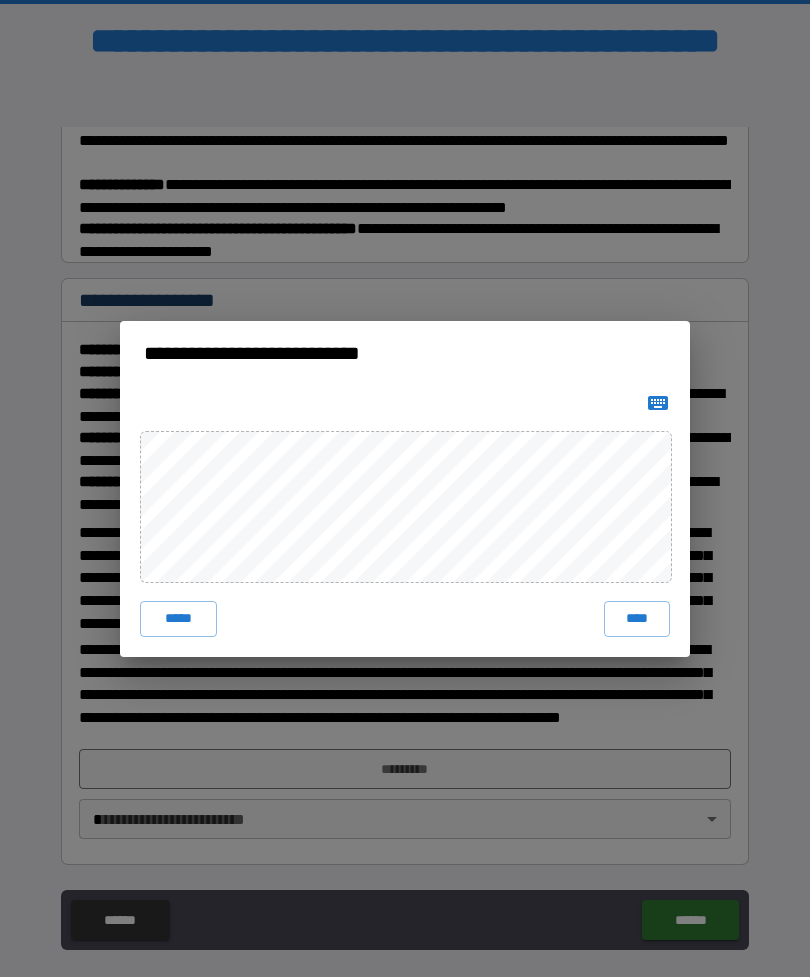 click on "**********" at bounding box center [405, 488] 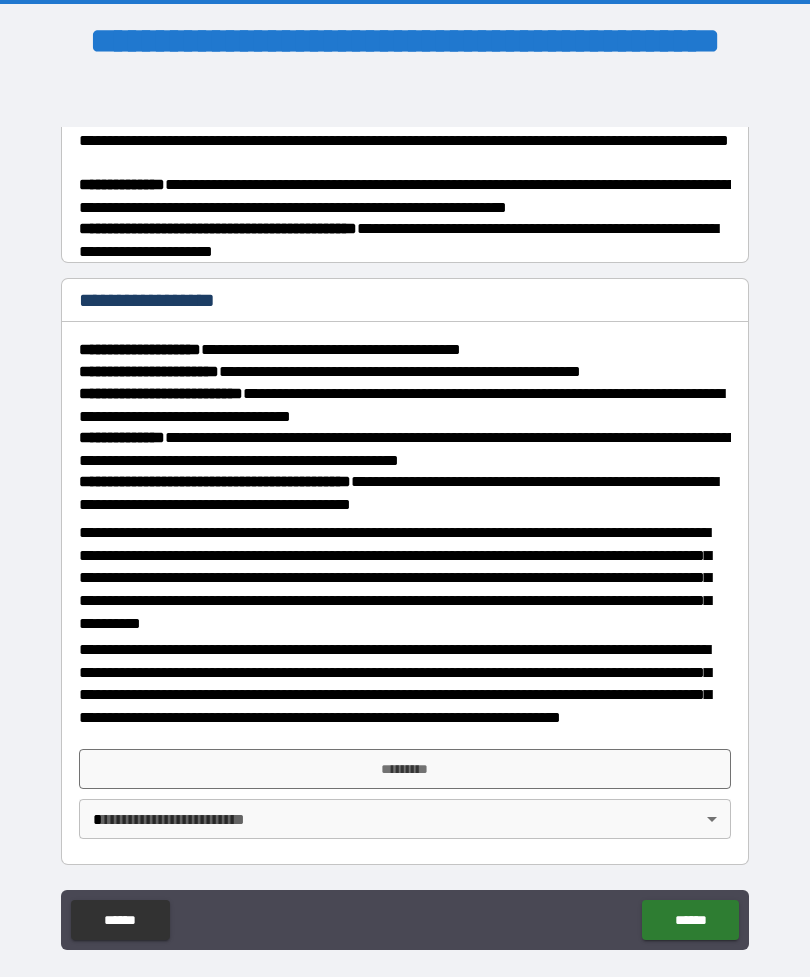 scroll, scrollTop: 1587, scrollLeft: 0, axis: vertical 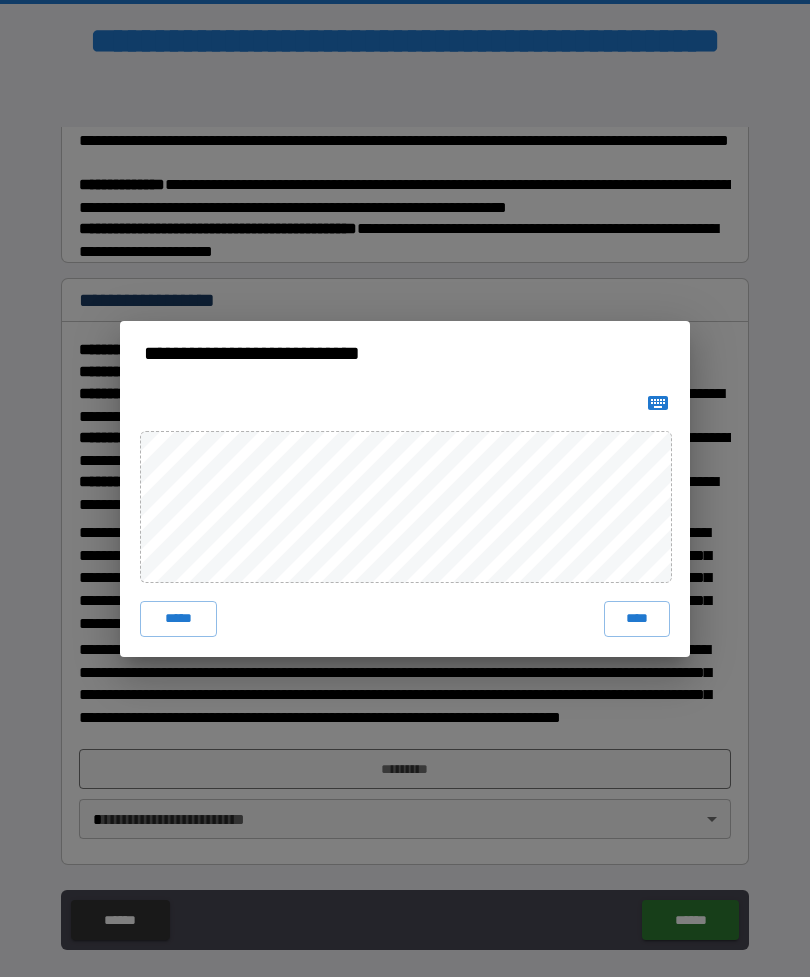 click on "**********" at bounding box center (405, 488) 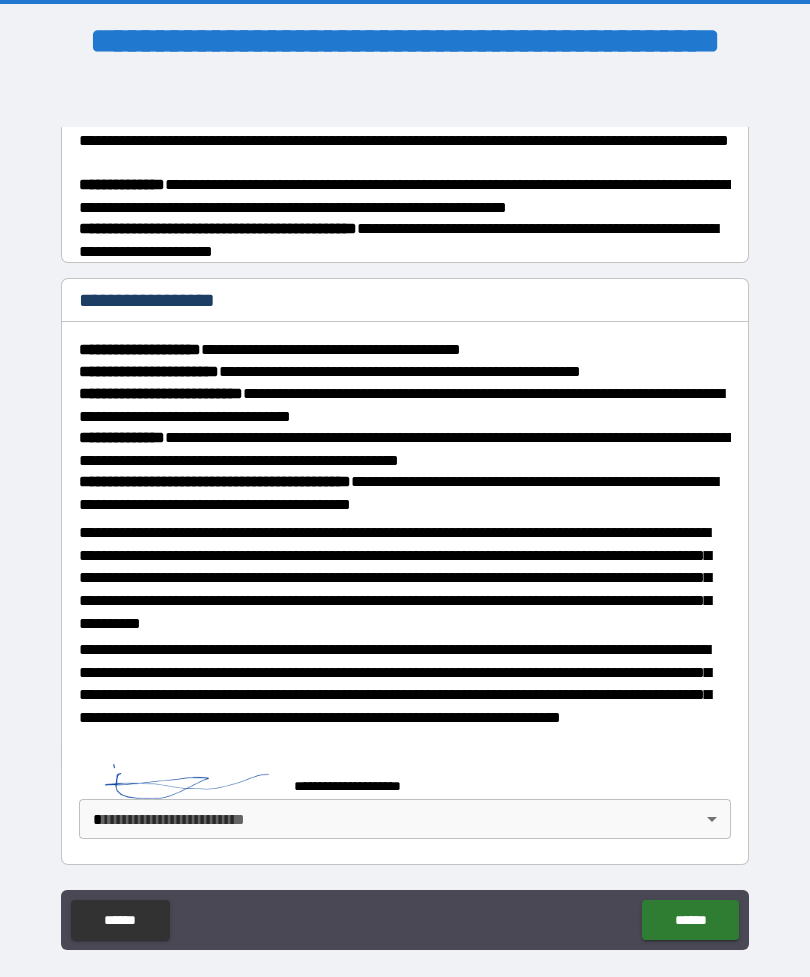 scroll, scrollTop: 1577, scrollLeft: 0, axis: vertical 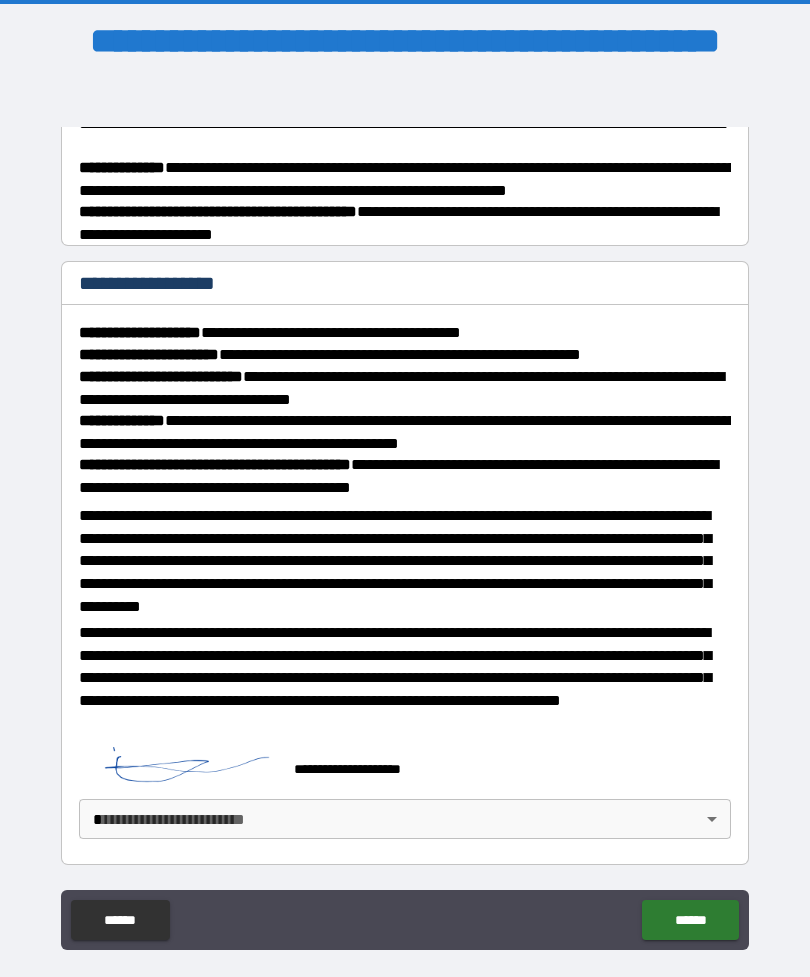 click on "**********" at bounding box center (405, 514) 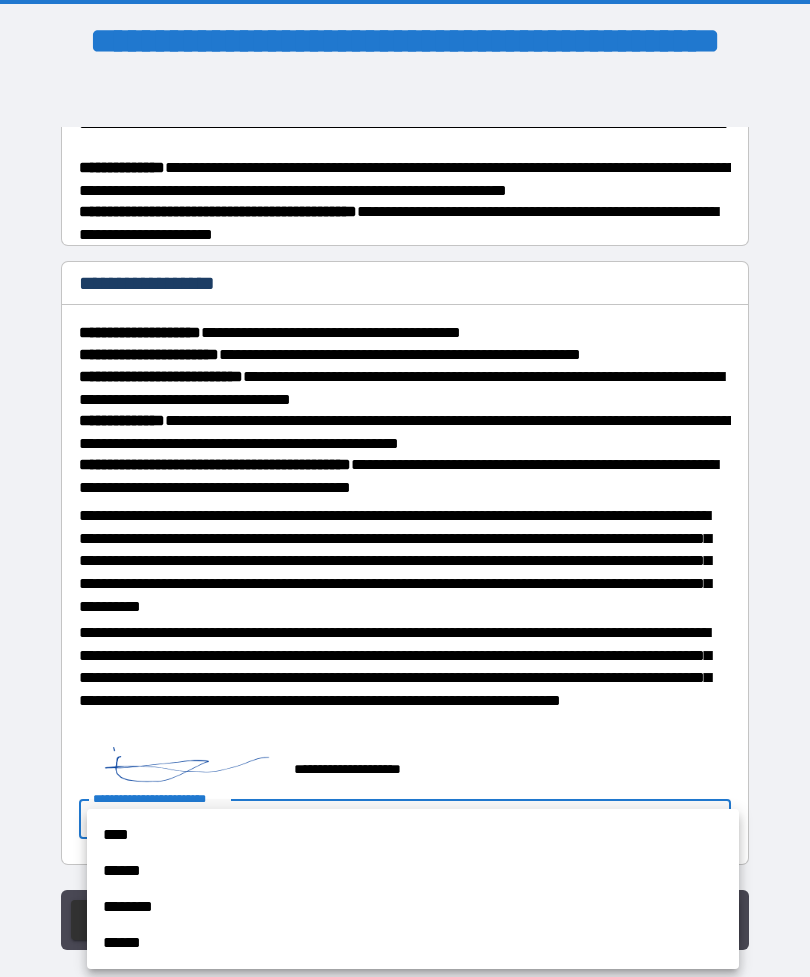click on "****" at bounding box center (413, 835) 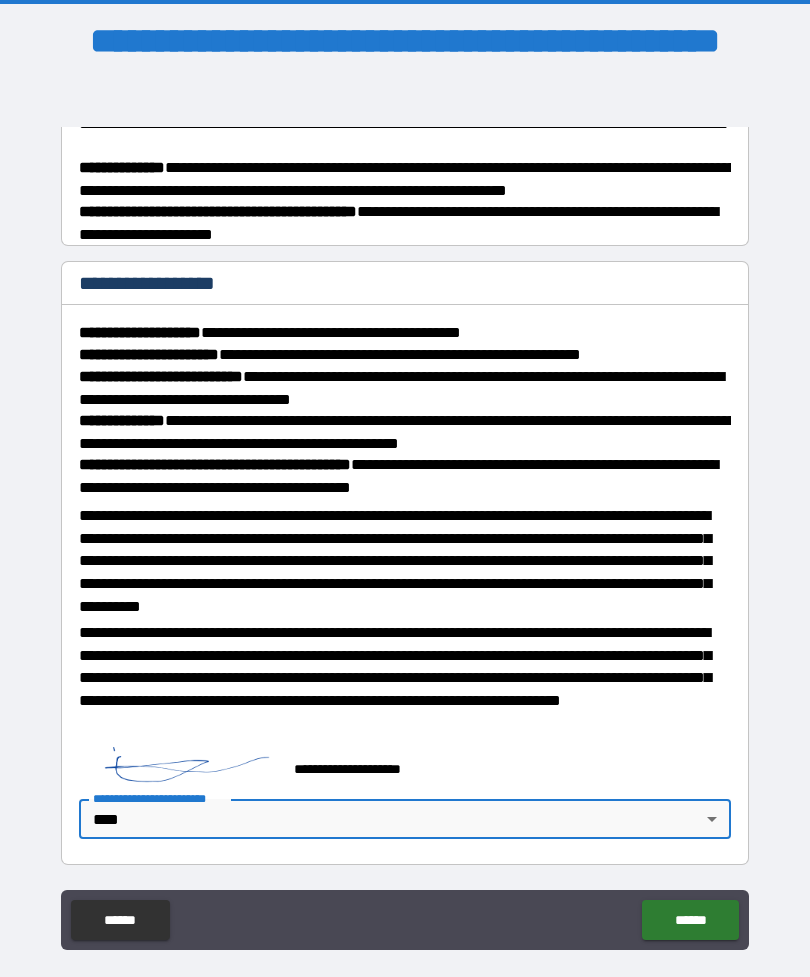 click on "******" at bounding box center (690, 920) 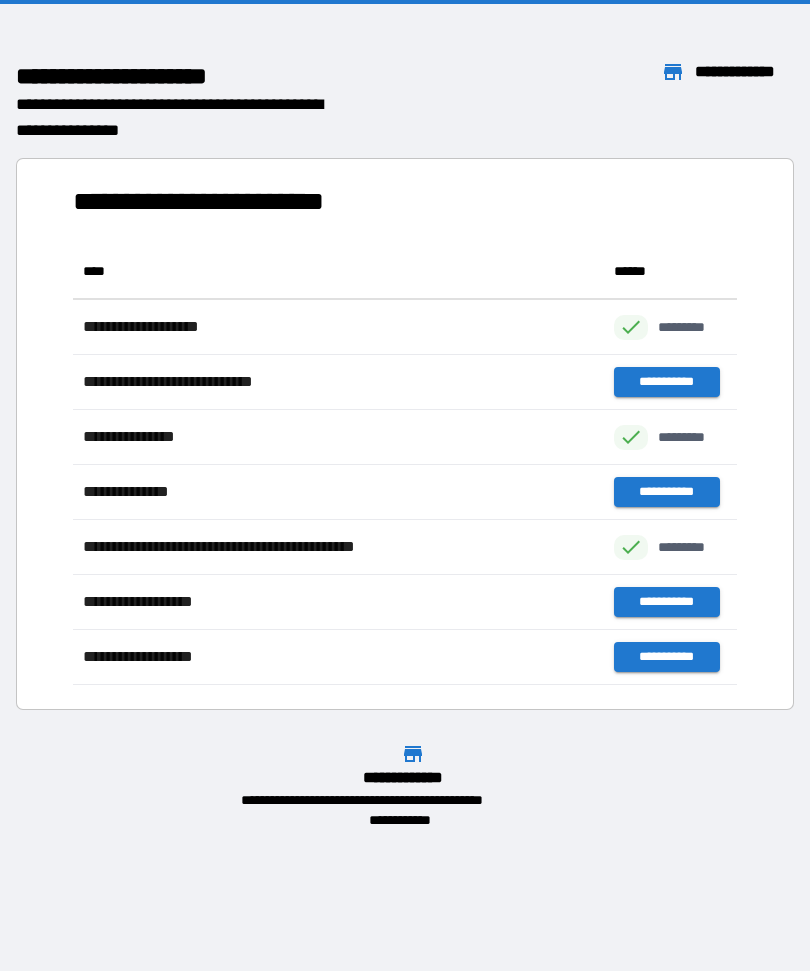 scroll, scrollTop: 441, scrollLeft: 664, axis: both 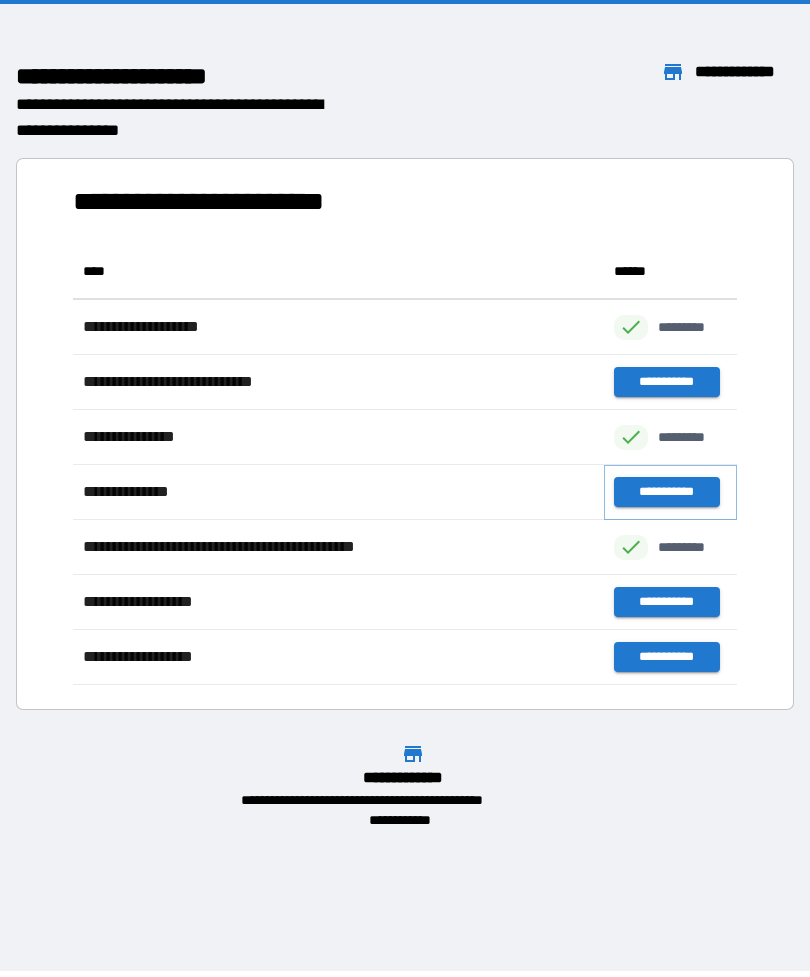 click on "**********" at bounding box center (666, 492) 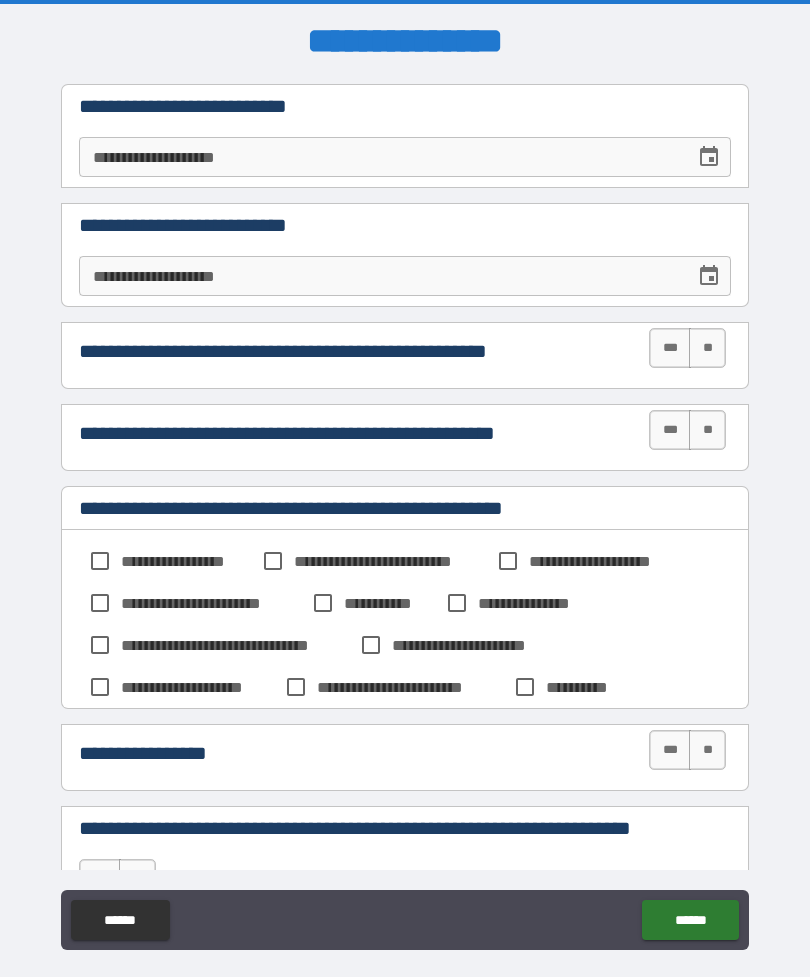click on "**" at bounding box center (707, 348) 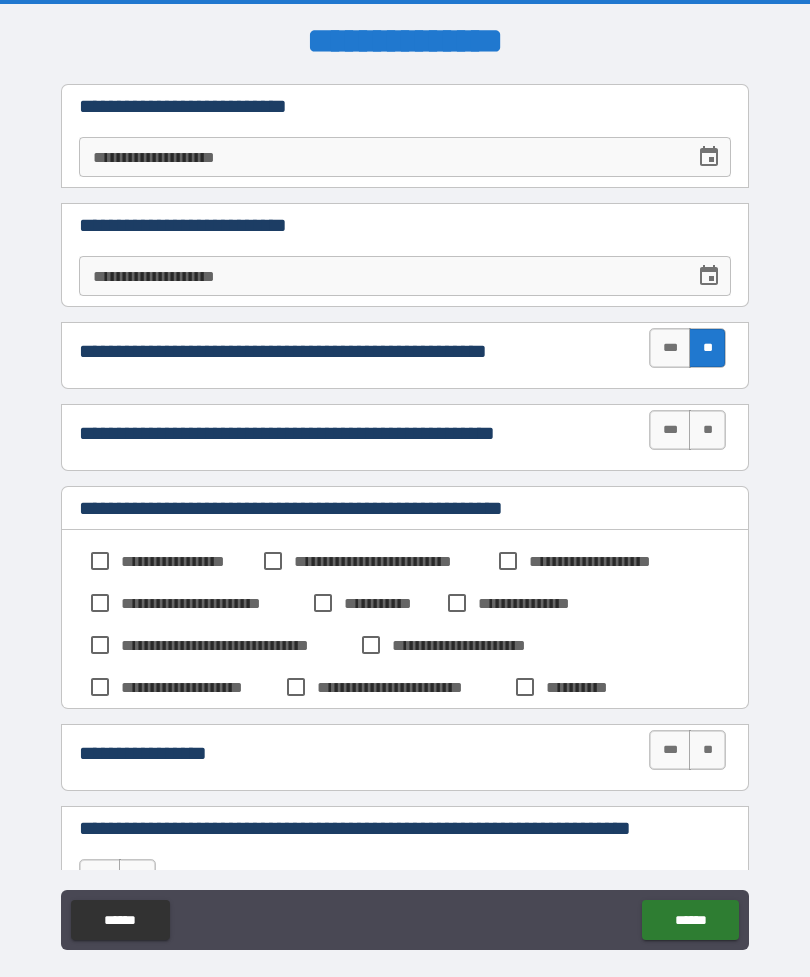 click on "**" at bounding box center [707, 430] 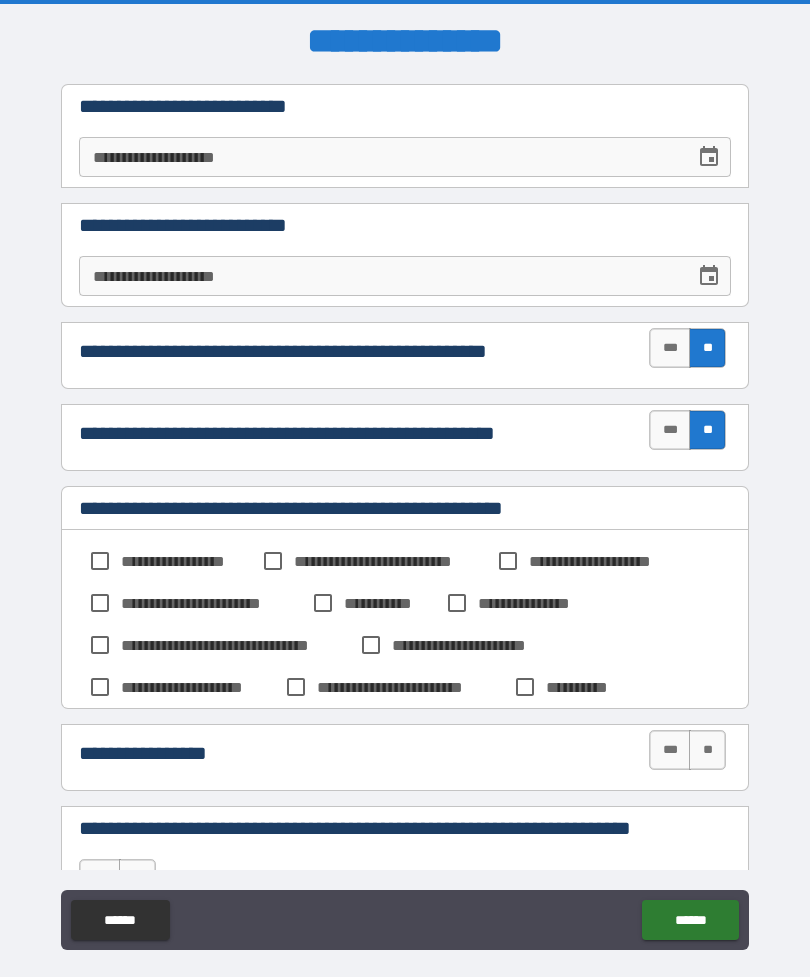 click on "**" at bounding box center [707, 750] 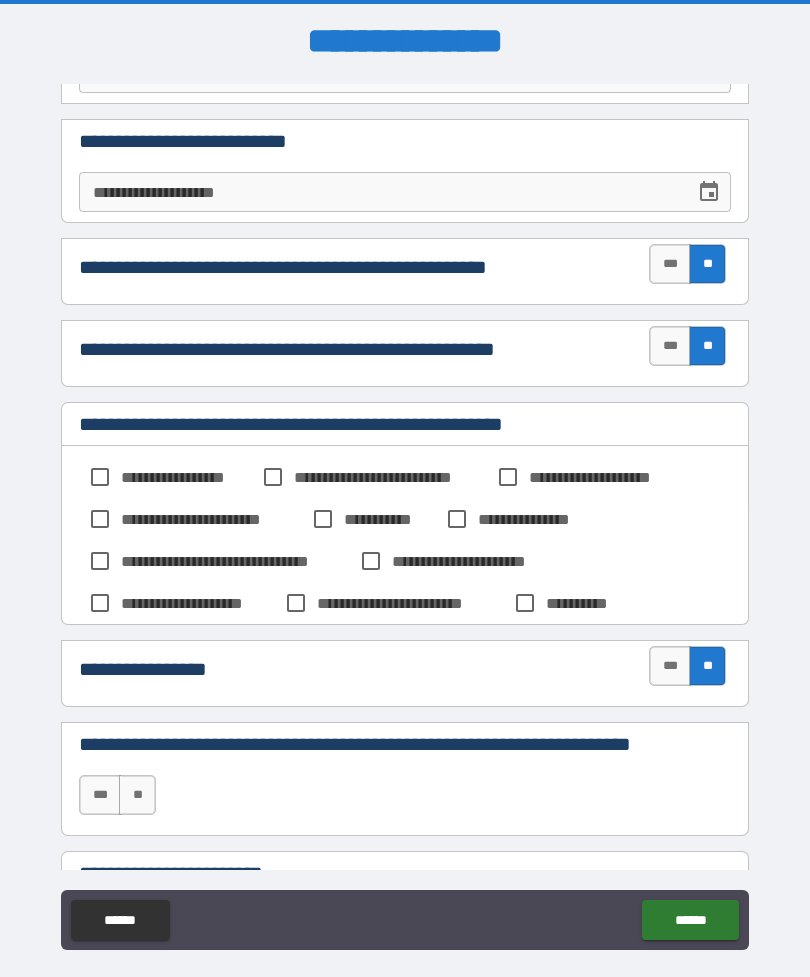 scroll, scrollTop: 95, scrollLeft: 0, axis: vertical 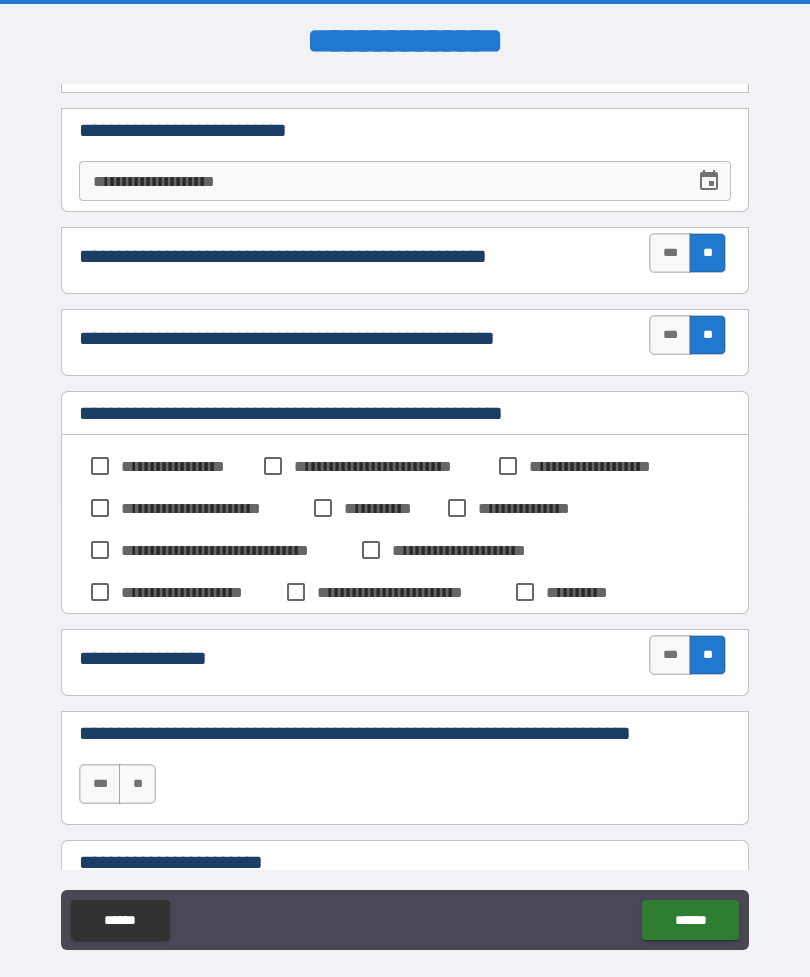 click on "**" at bounding box center [137, 784] 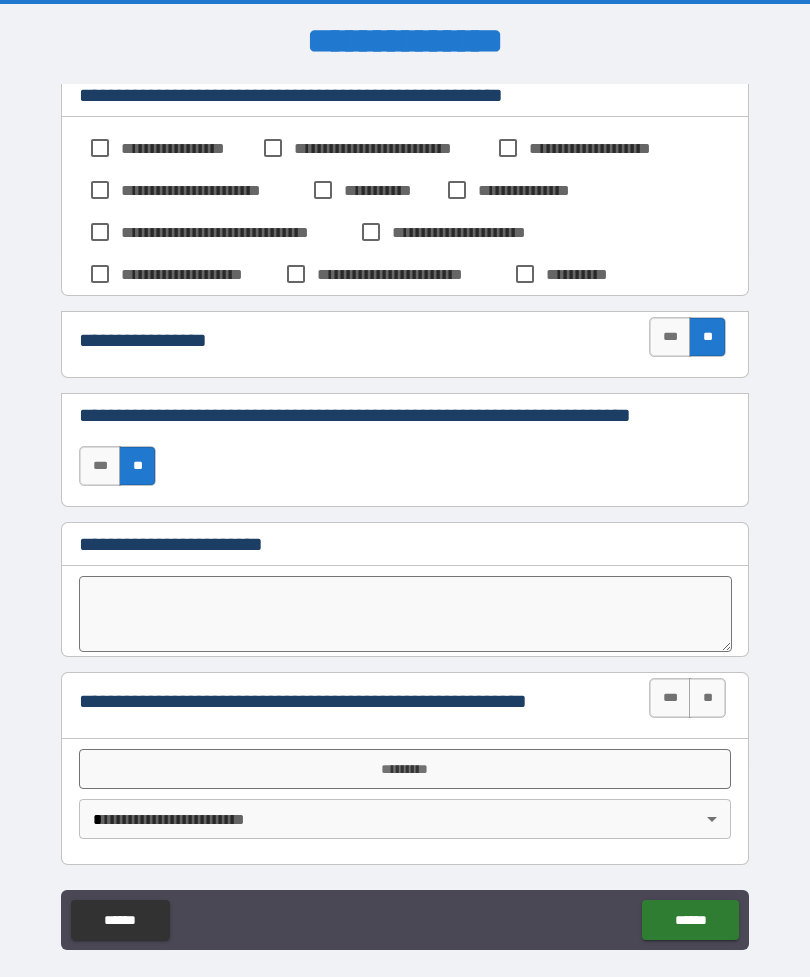 scroll, scrollTop: 413, scrollLeft: 0, axis: vertical 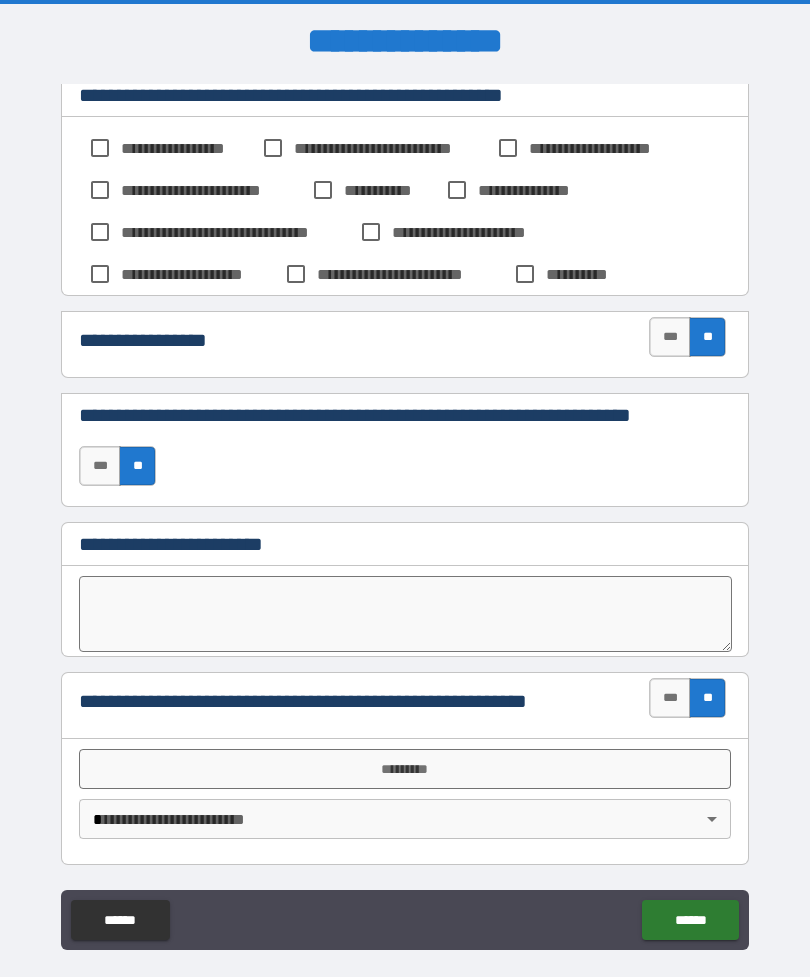click on "*********" at bounding box center [405, 769] 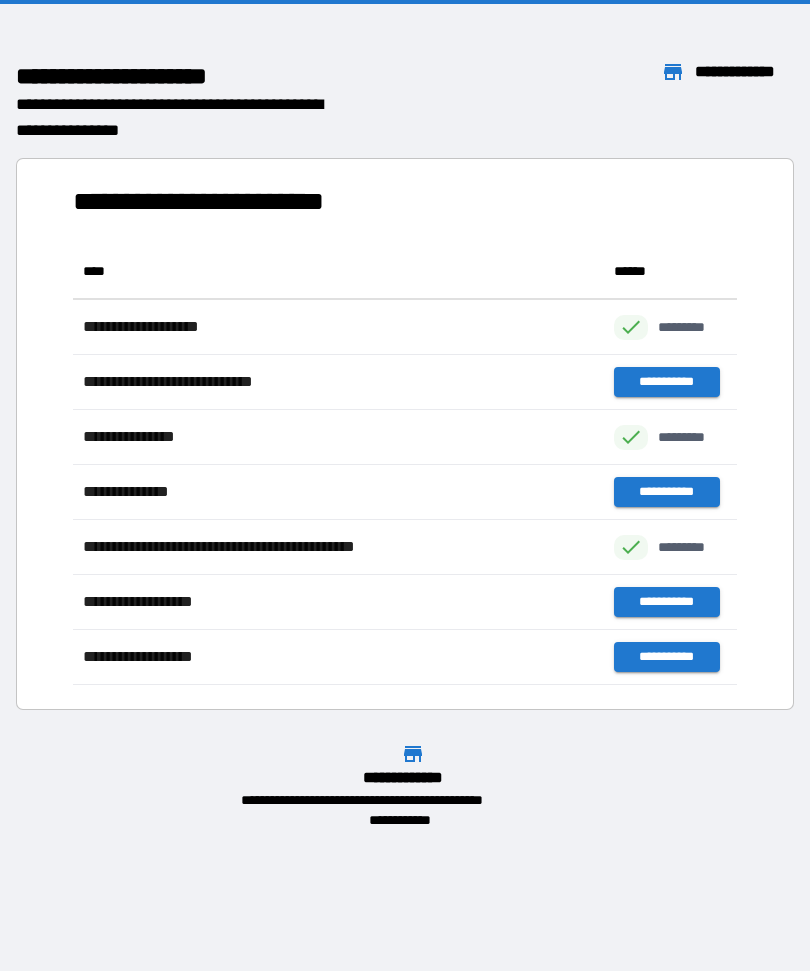 scroll, scrollTop: 441, scrollLeft: 664, axis: both 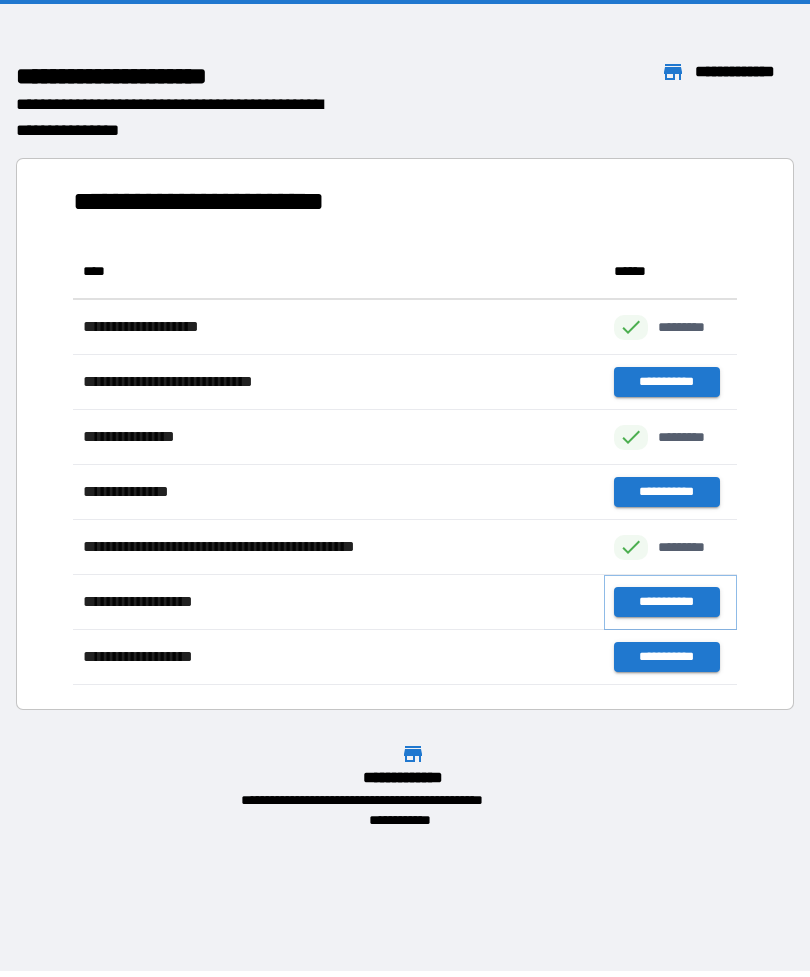 click on "**********" at bounding box center (666, 602) 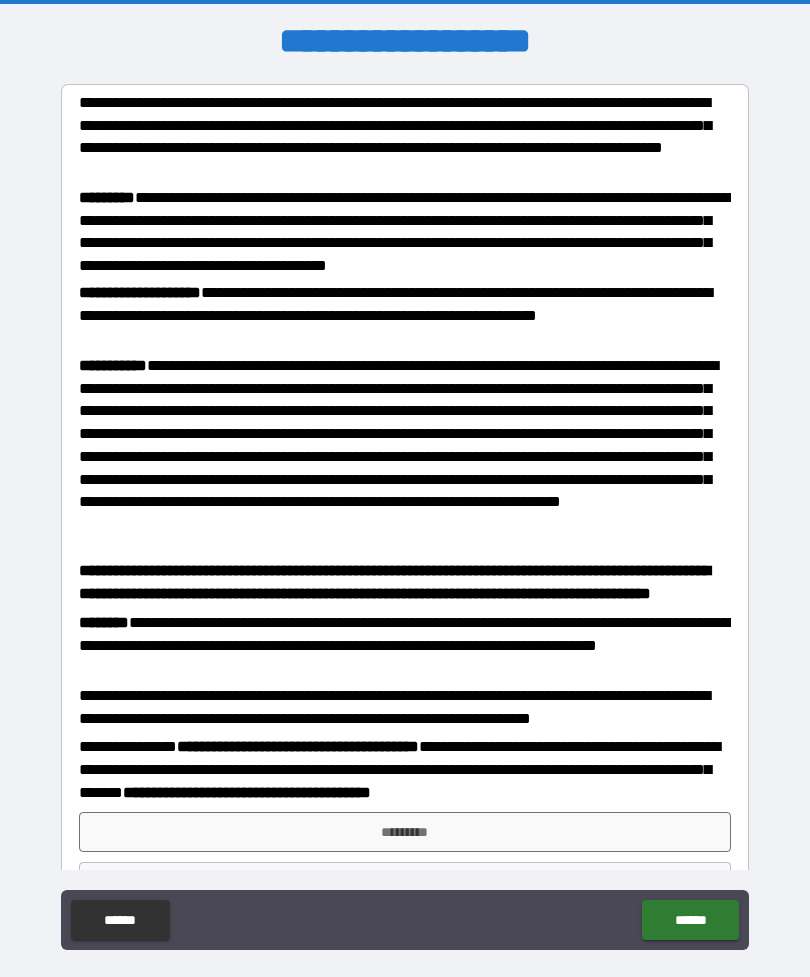 click on "*********" at bounding box center [405, 832] 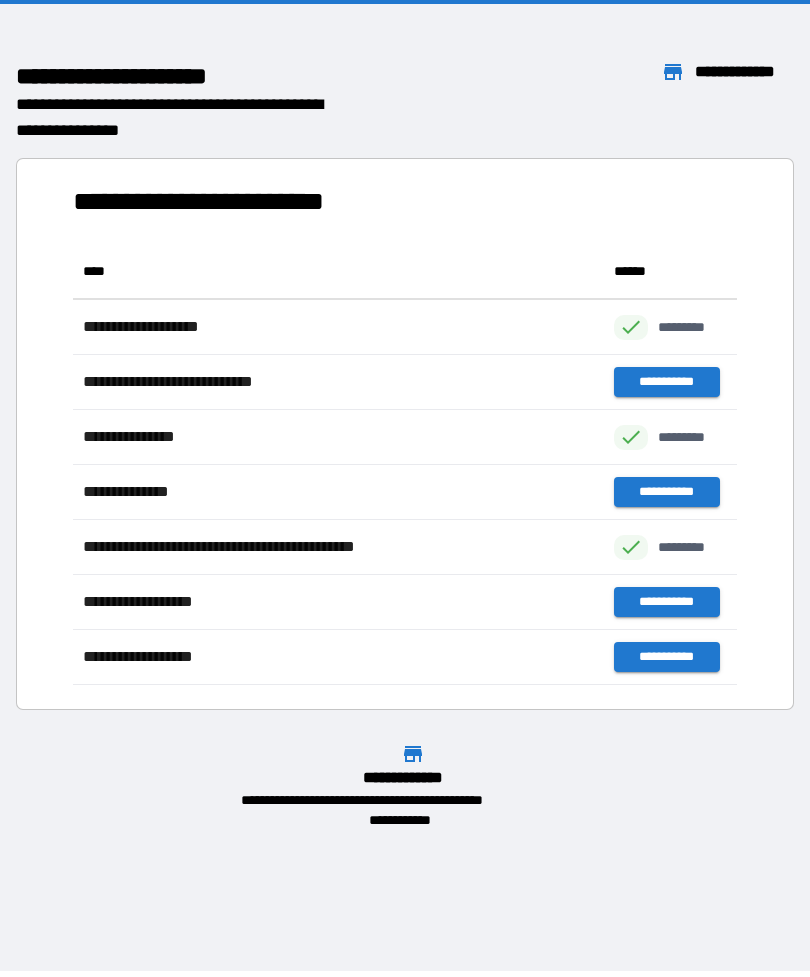scroll, scrollTop: 1, scrollLeft: 1, axis: both 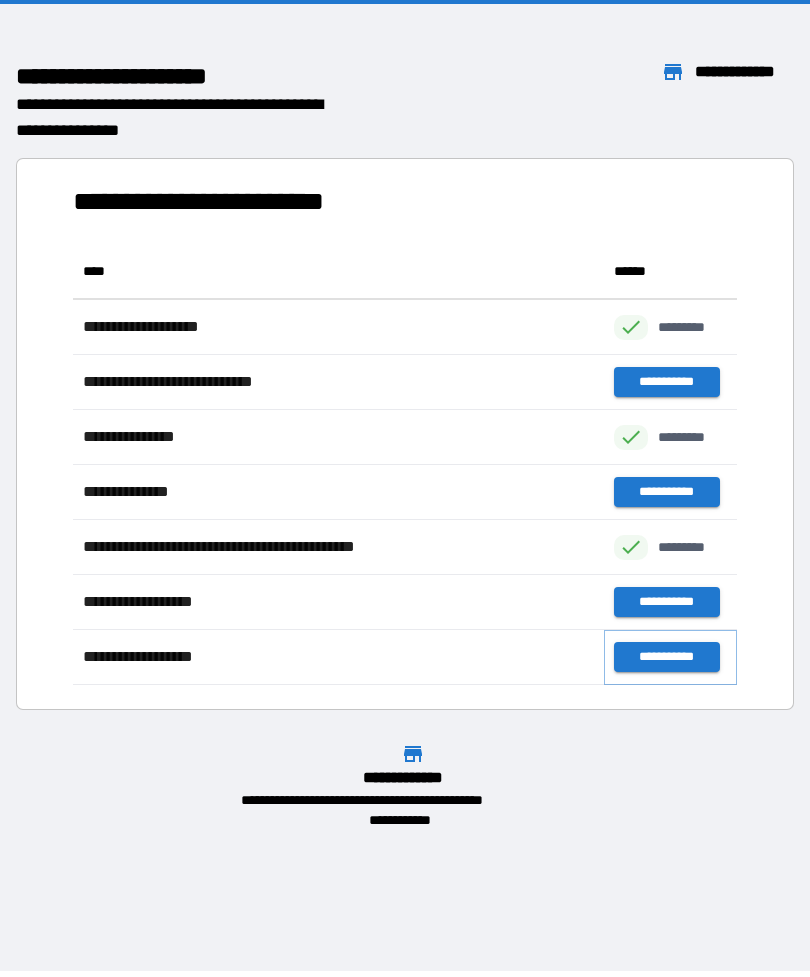 click on "**********" at bounding box center [666, 657] 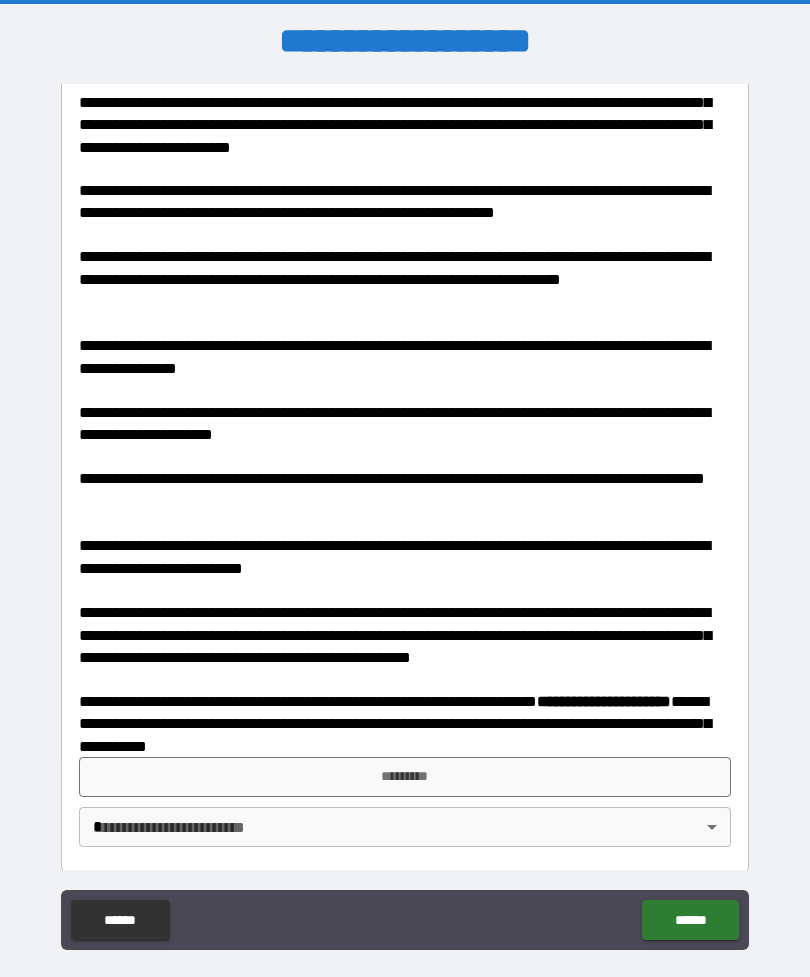 scroll, scrollTop: 509, scrollLeft: 0, axis: vertical 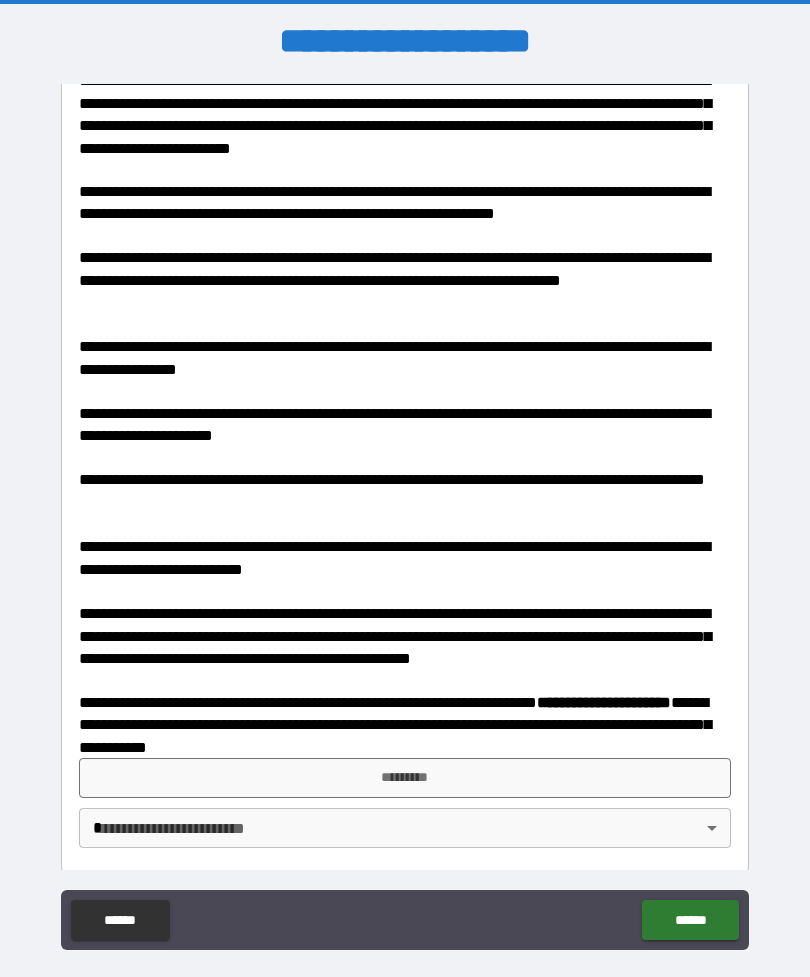 click on "*********" at bounding box center [405, 778] 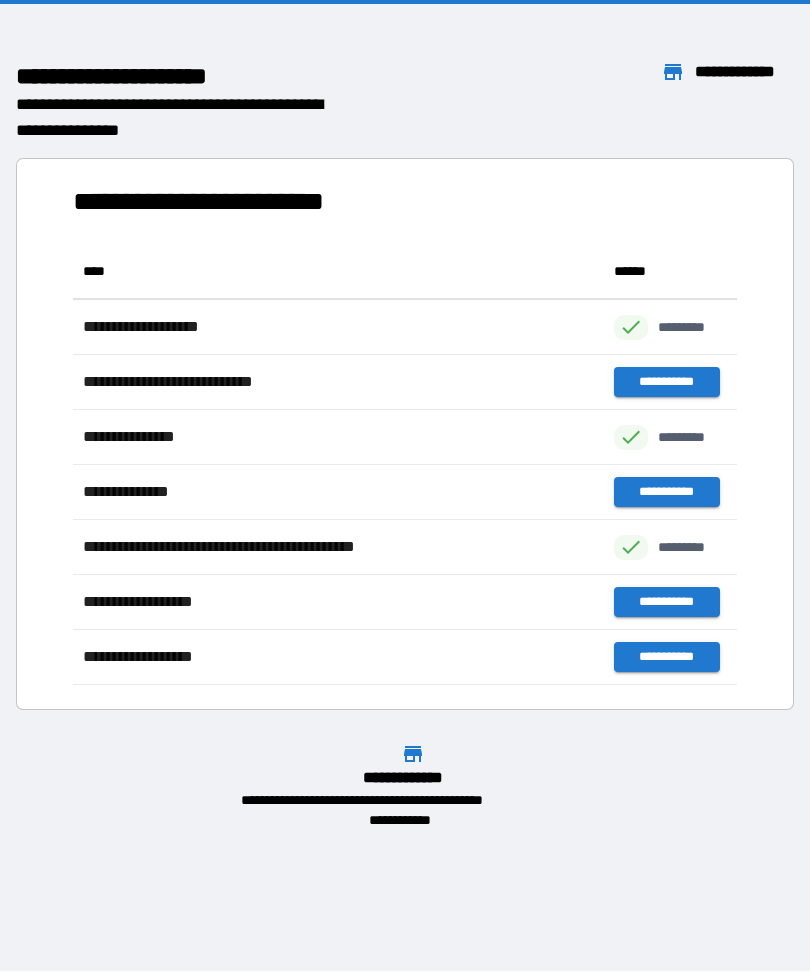 scroll, scrollTop: 1, scrollLeft: 1, axis: both 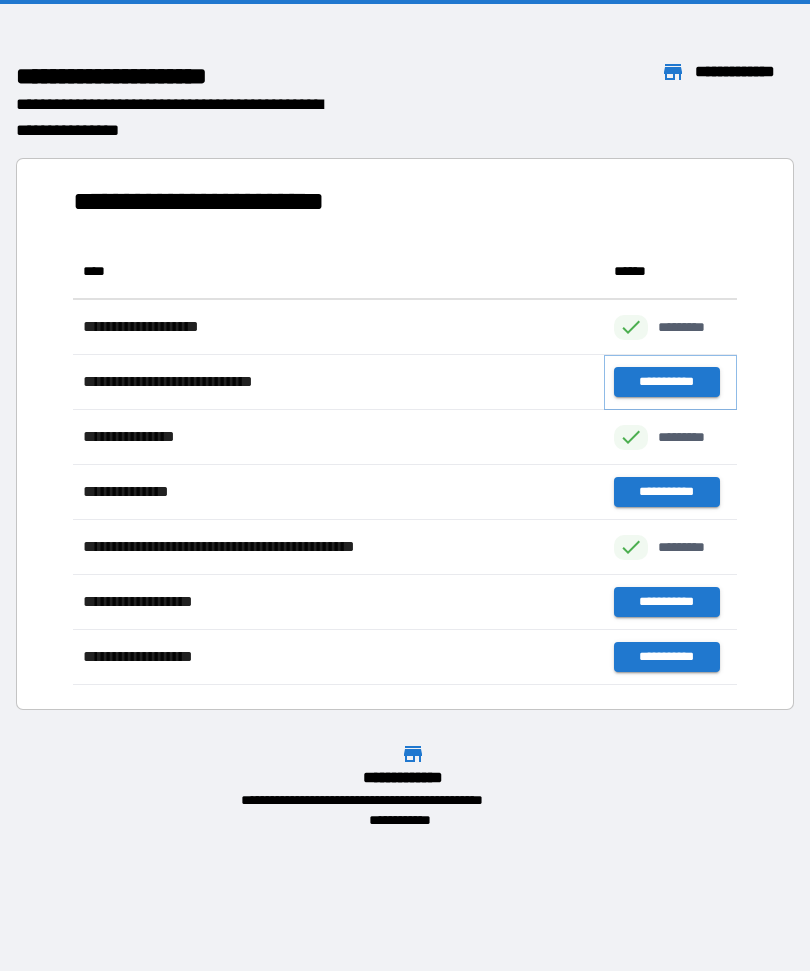 click on "**********" at bounding box center (666, 382) 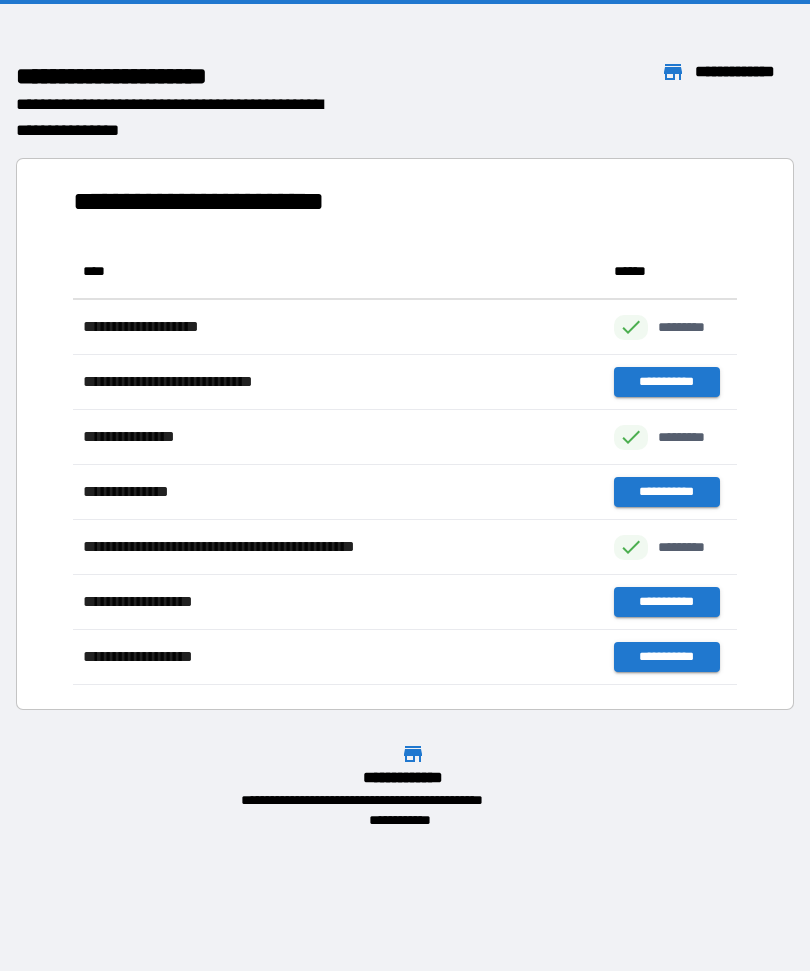 scroll, scrollTop: 441, scrollLeft: 664, axis: both 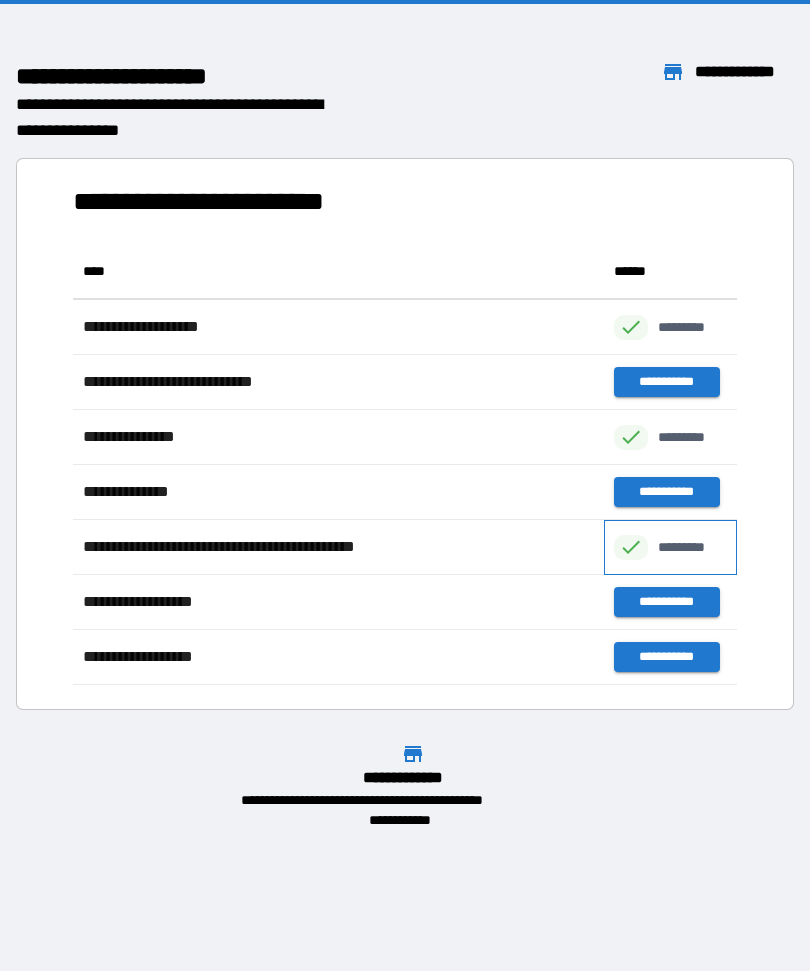 click on "*********" at bounding box center [692, 547] 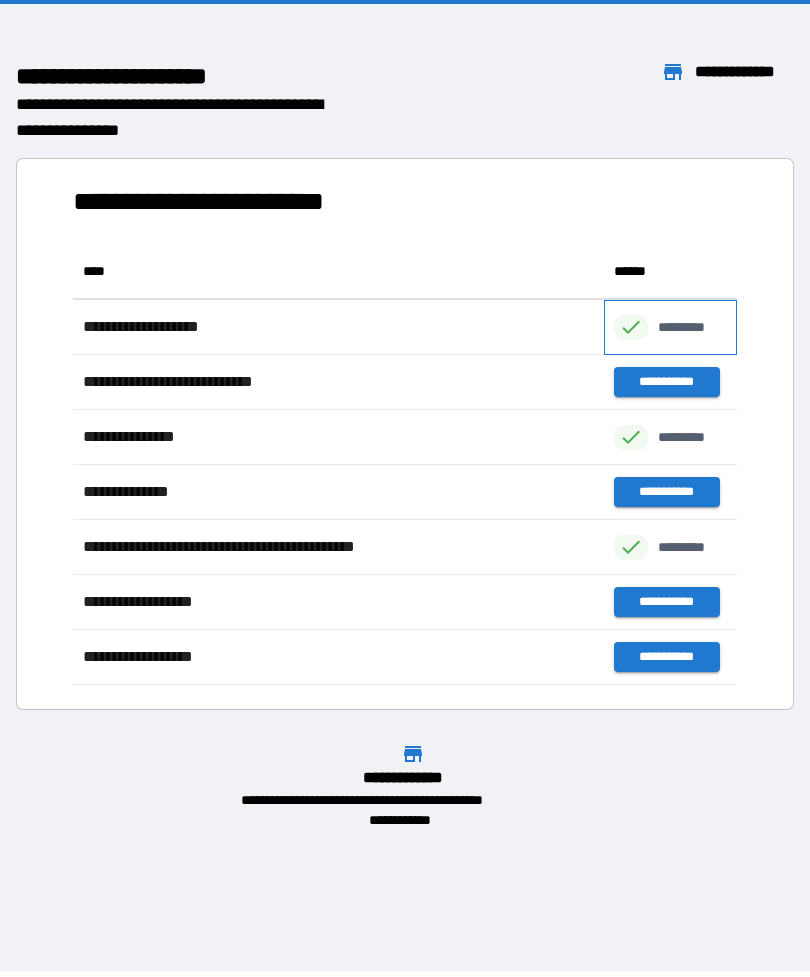 click on "*********" at bounding box center [670, 327] 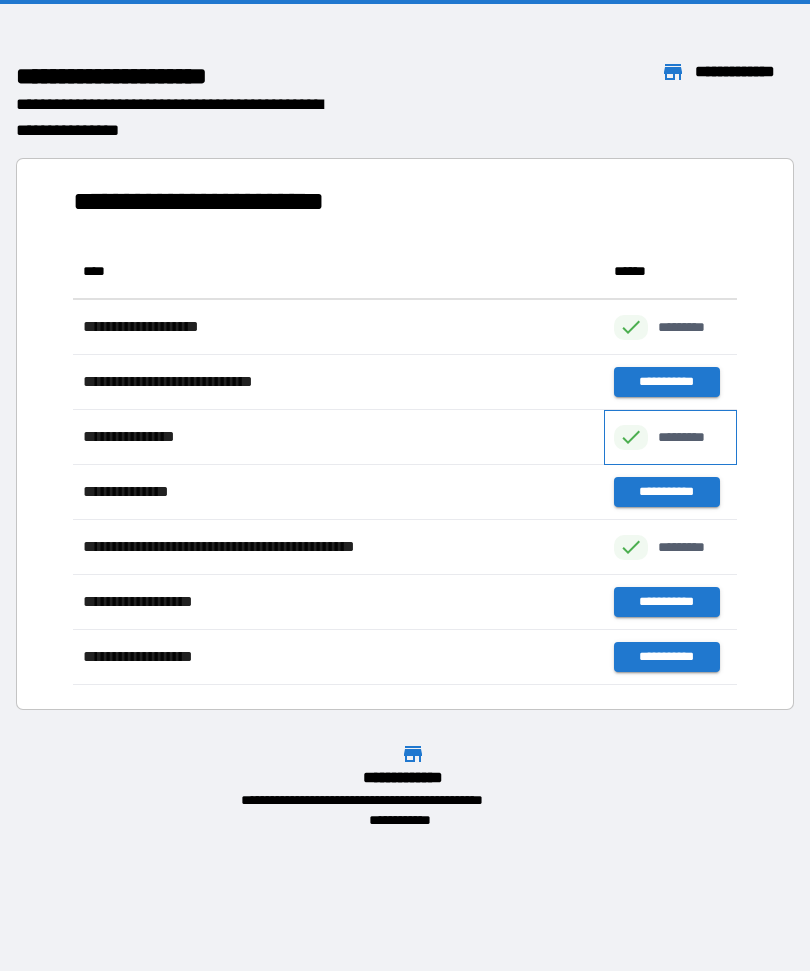 click on "*********" at bounding box center [670, 437] 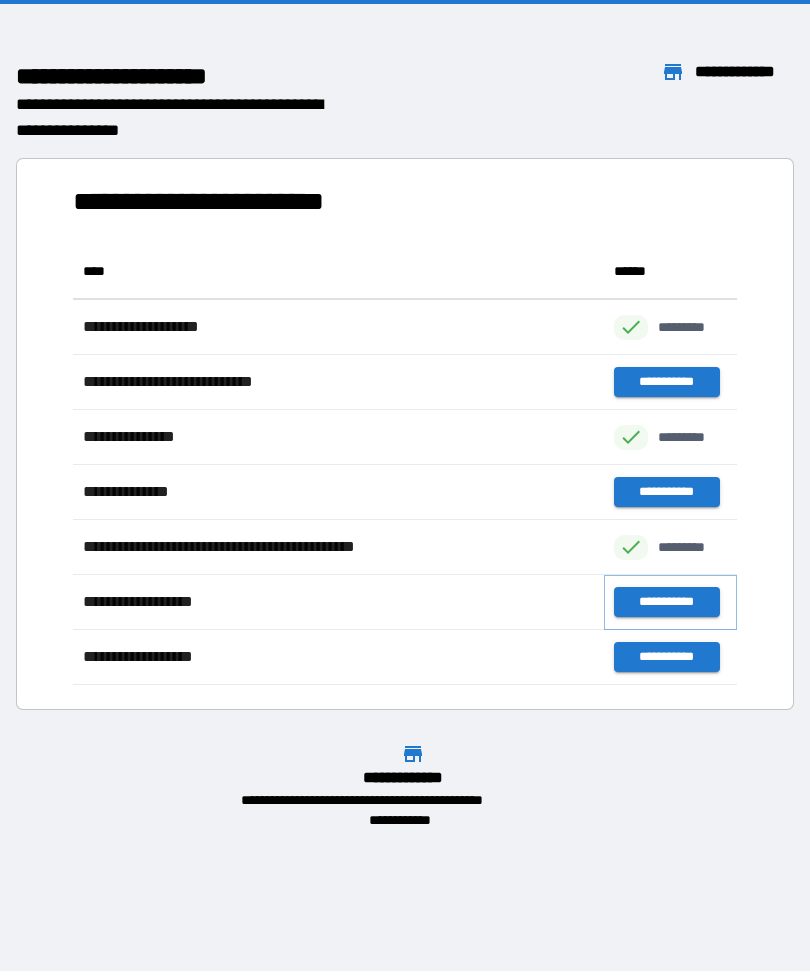 click on "**********" at bounding box center (666, 602) 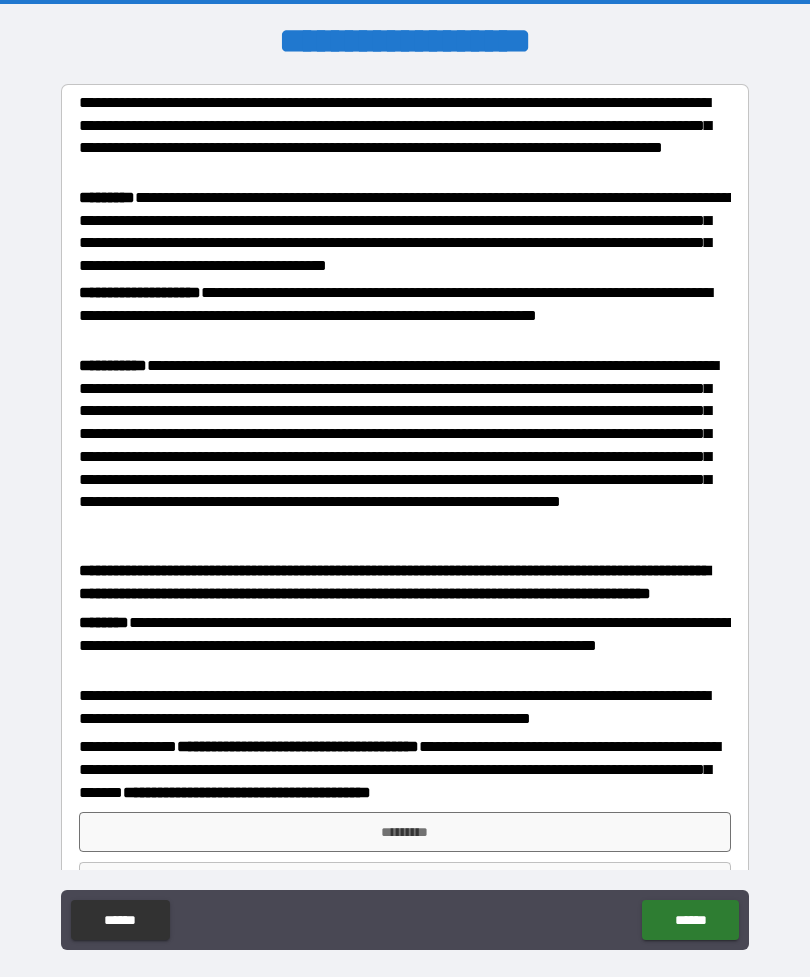 click on "*********" at bounding box center [405, 832] 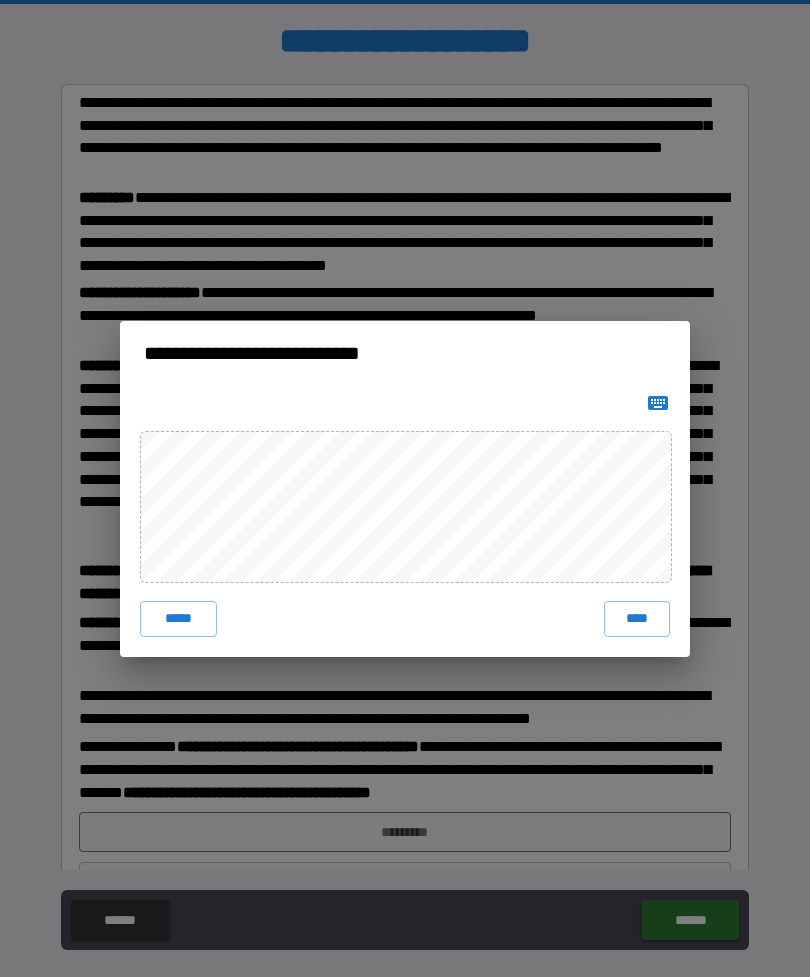 click on "**********" at bounding box center [405, 488] 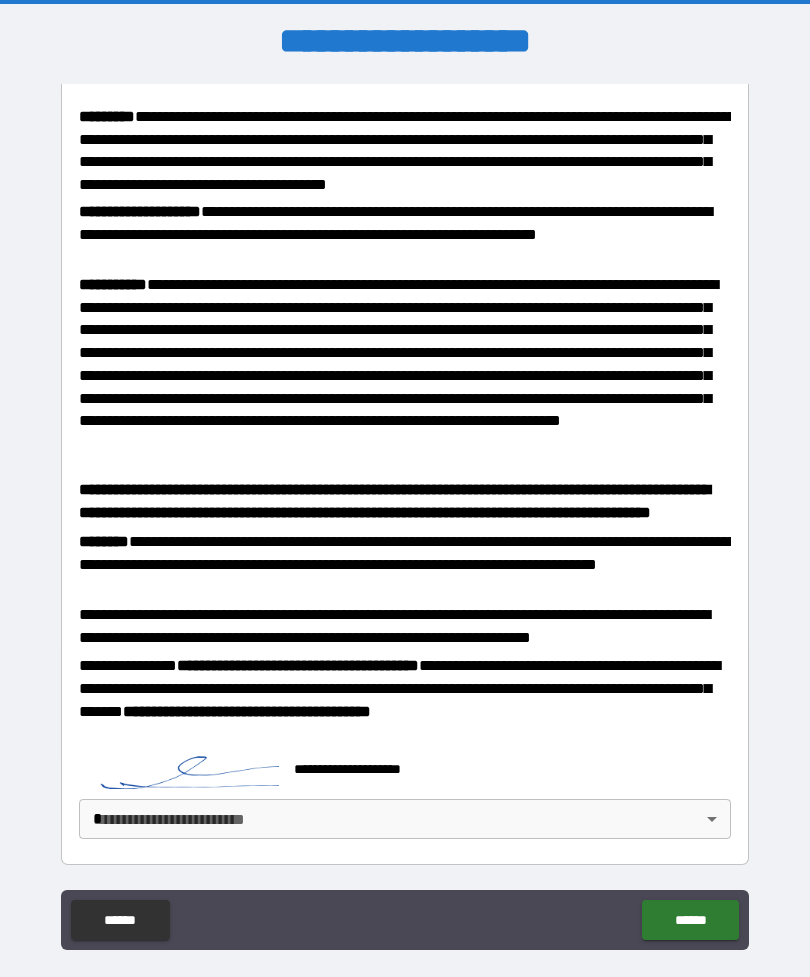 scroll, scrollTop: 101, scrollLeft: 0, axis: vertical 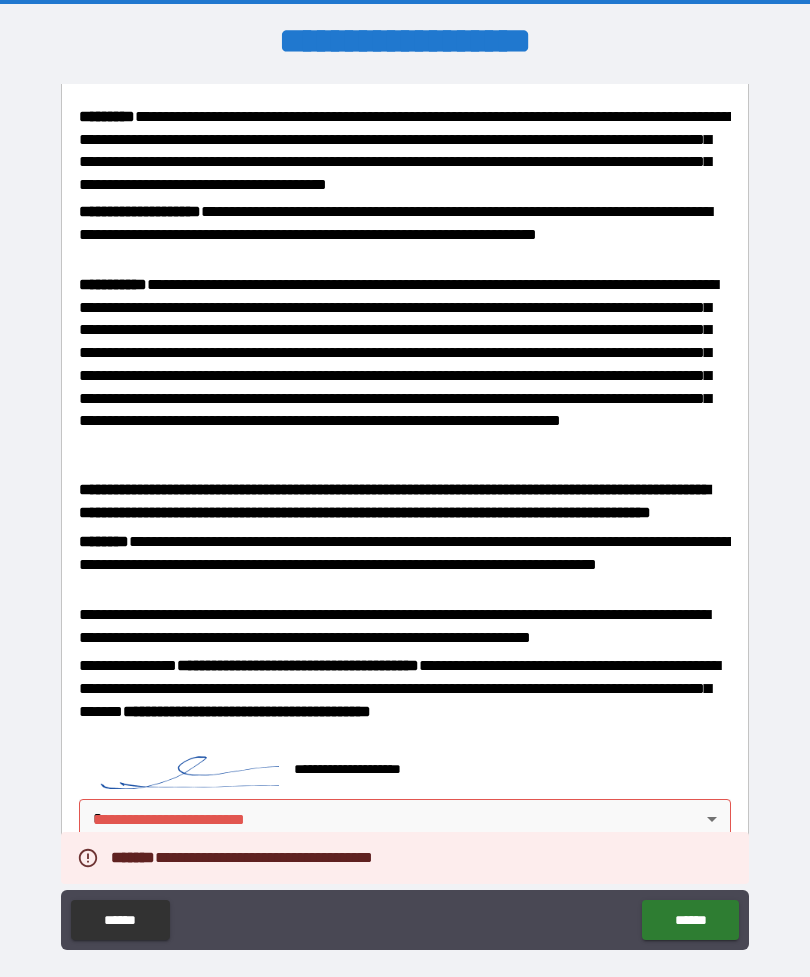 click on "******" at bounding box center [690, 920] 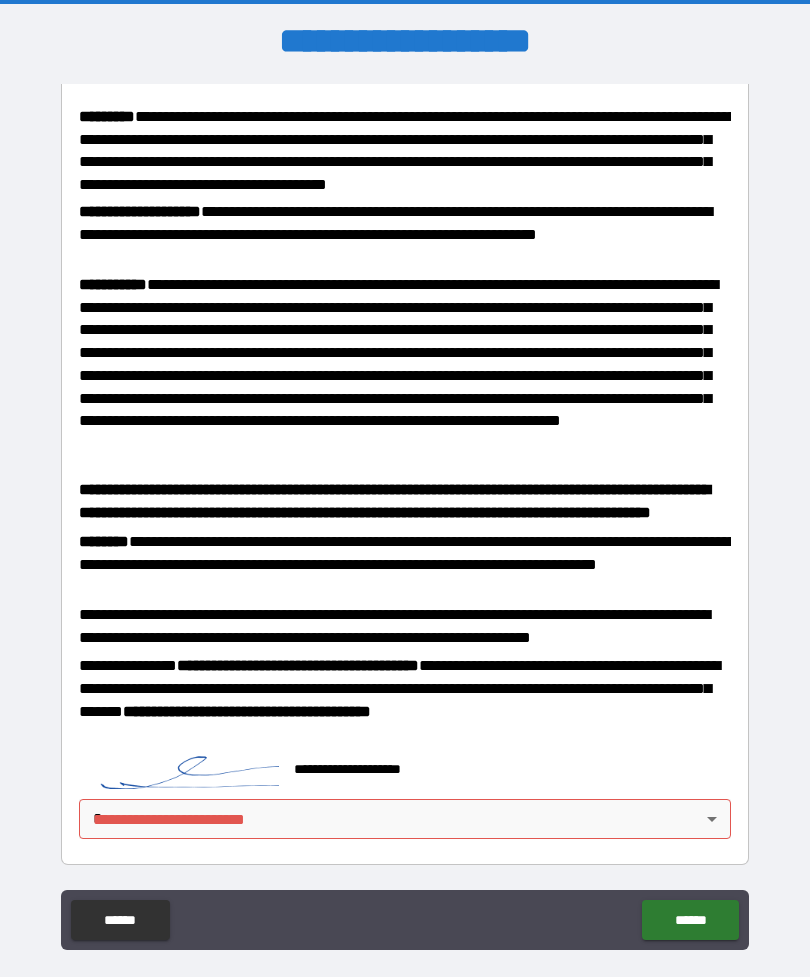 scroll, scrollTop: 101, scrollLeft: 0, axis: vertical 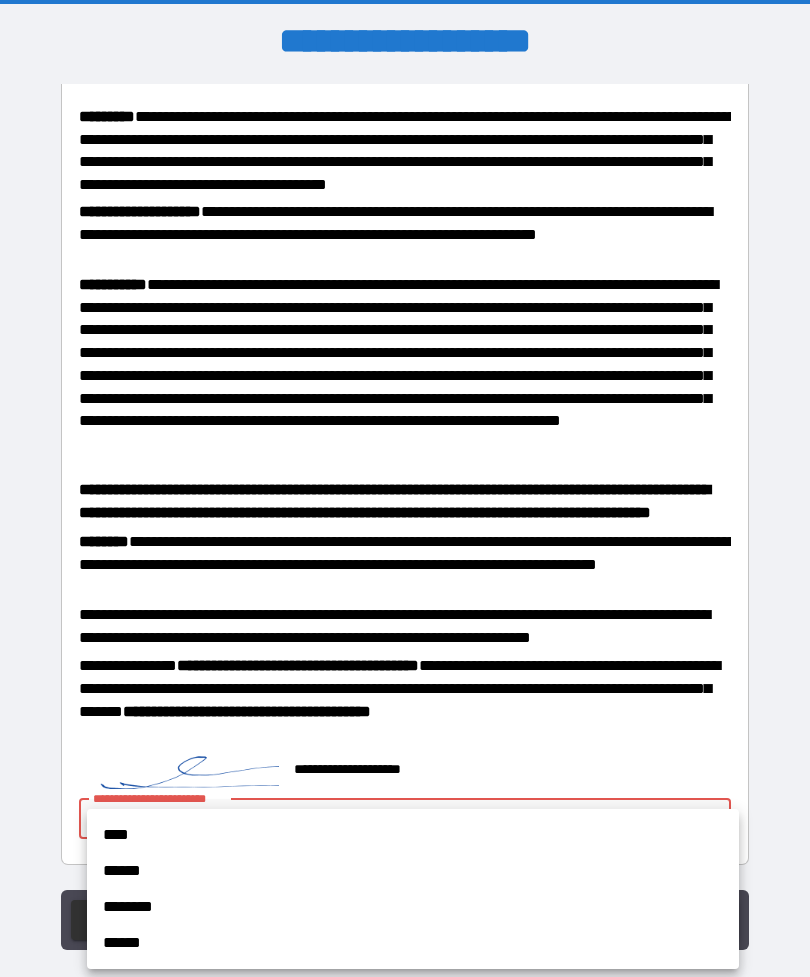 click on "****" at bounding box center (413, 835) 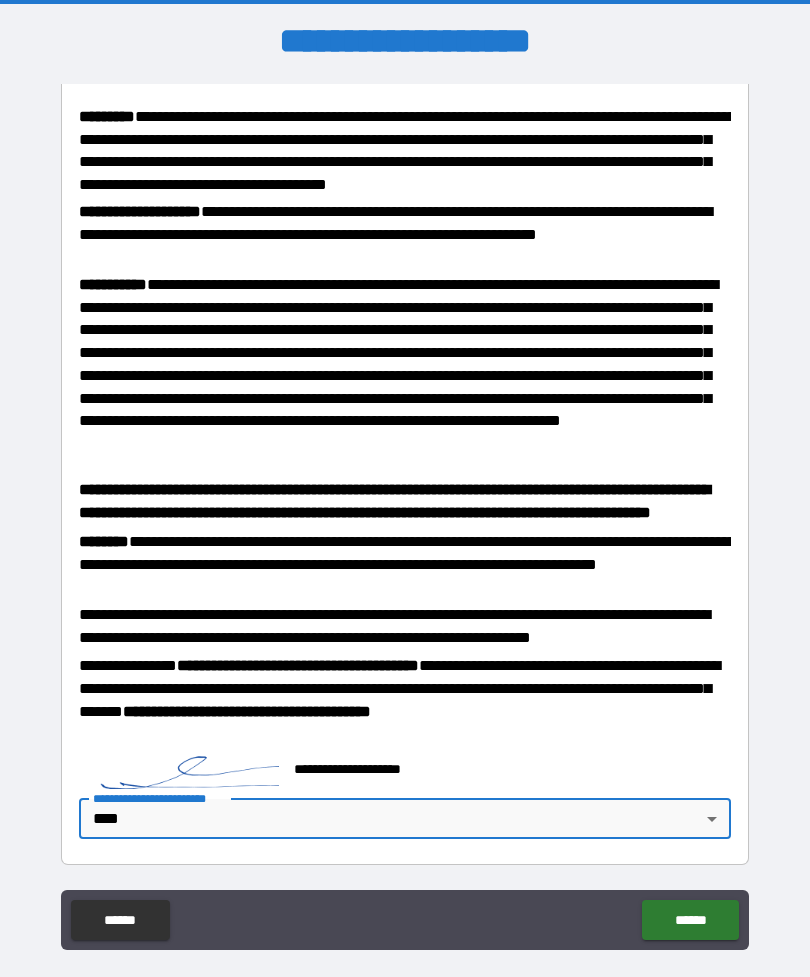 click on "******" at bounding box center [690, 920] 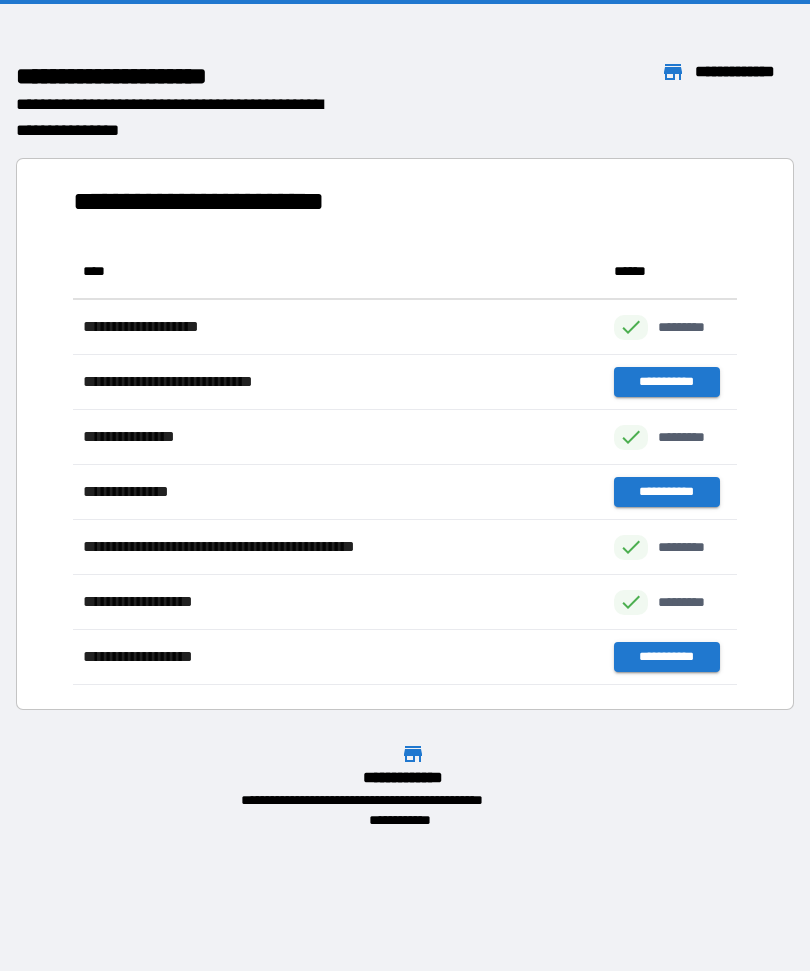 scroll, scrollTop: 1, scrollLeft: 1, axis: both 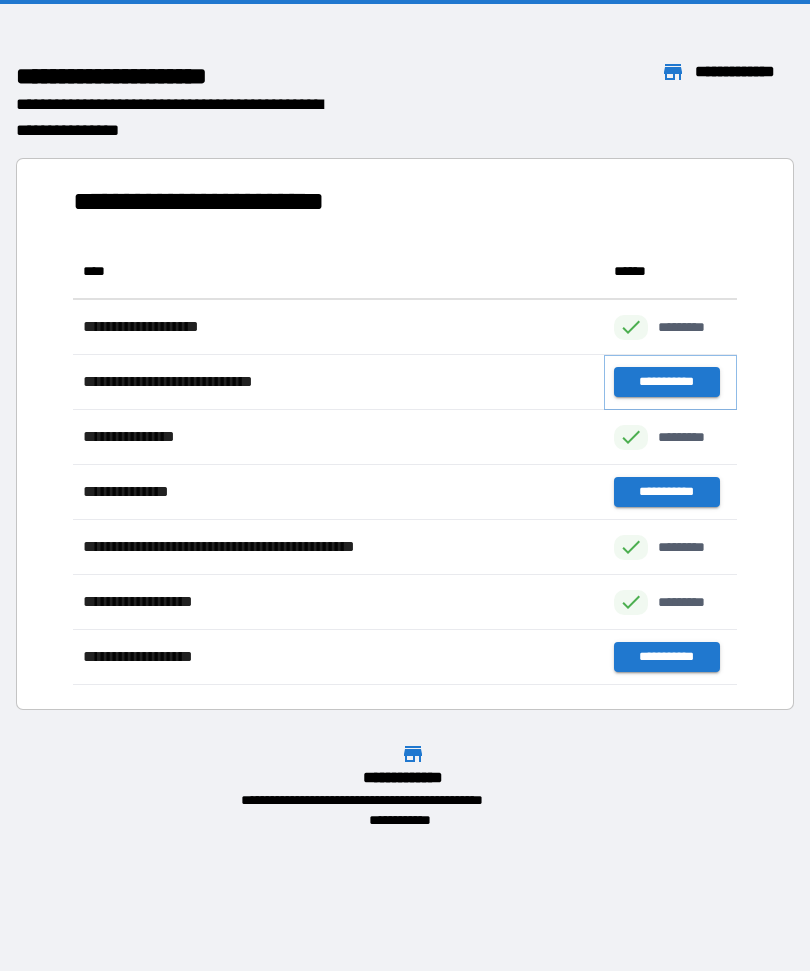 click on "**********" at bounding box center (666, 382) 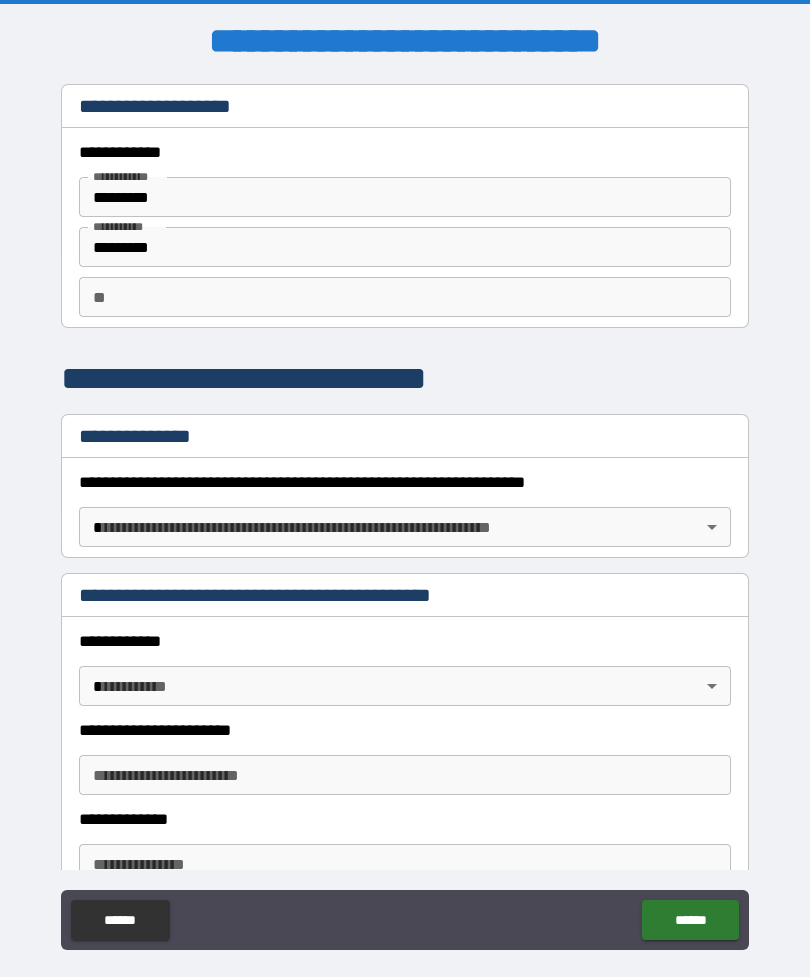 click on "******" at bounding box center (690, 920) 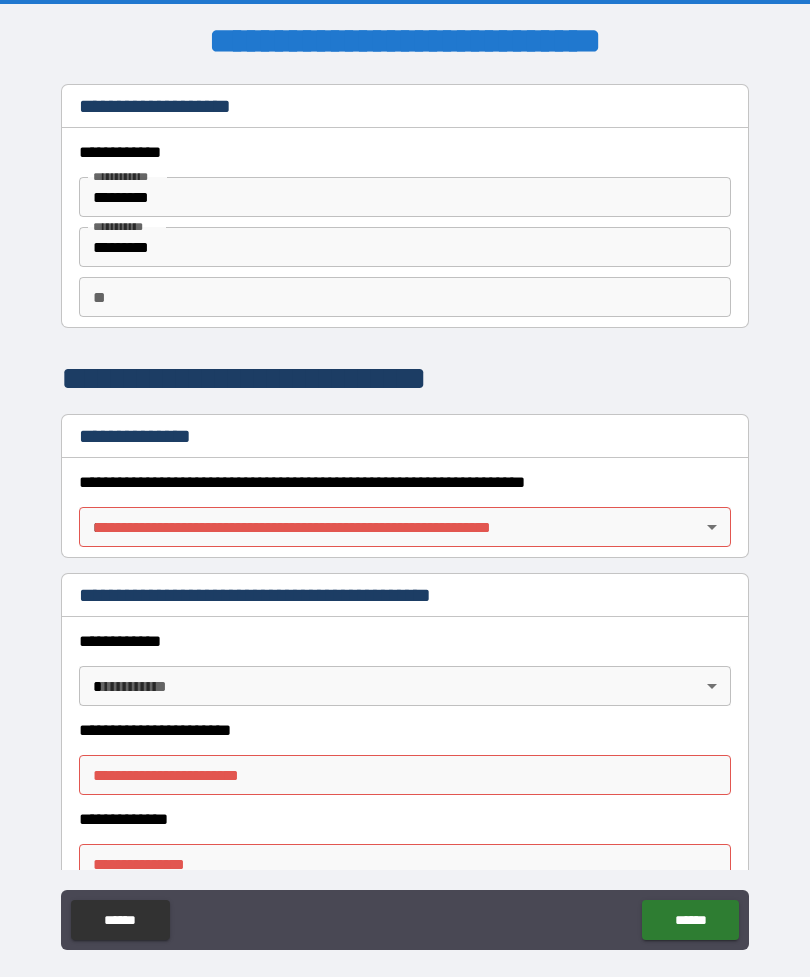 click on "**********" at bounding box center (405, 775) 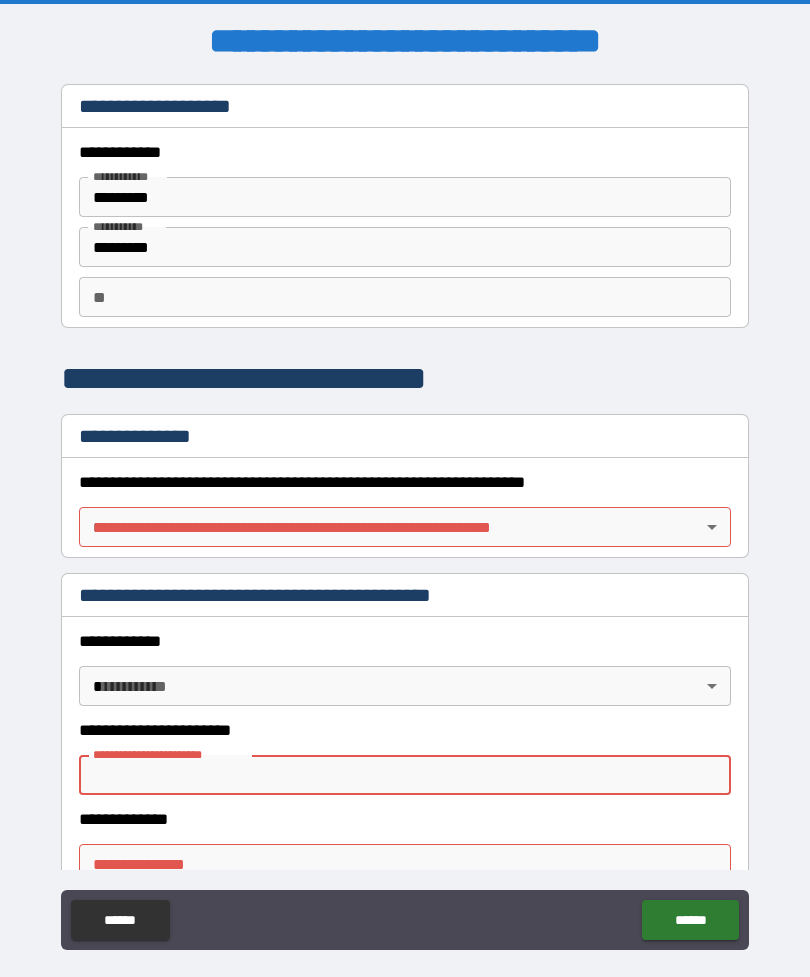 scroll, scrollTop: 64, scrollLeft: 0, axis: vertical 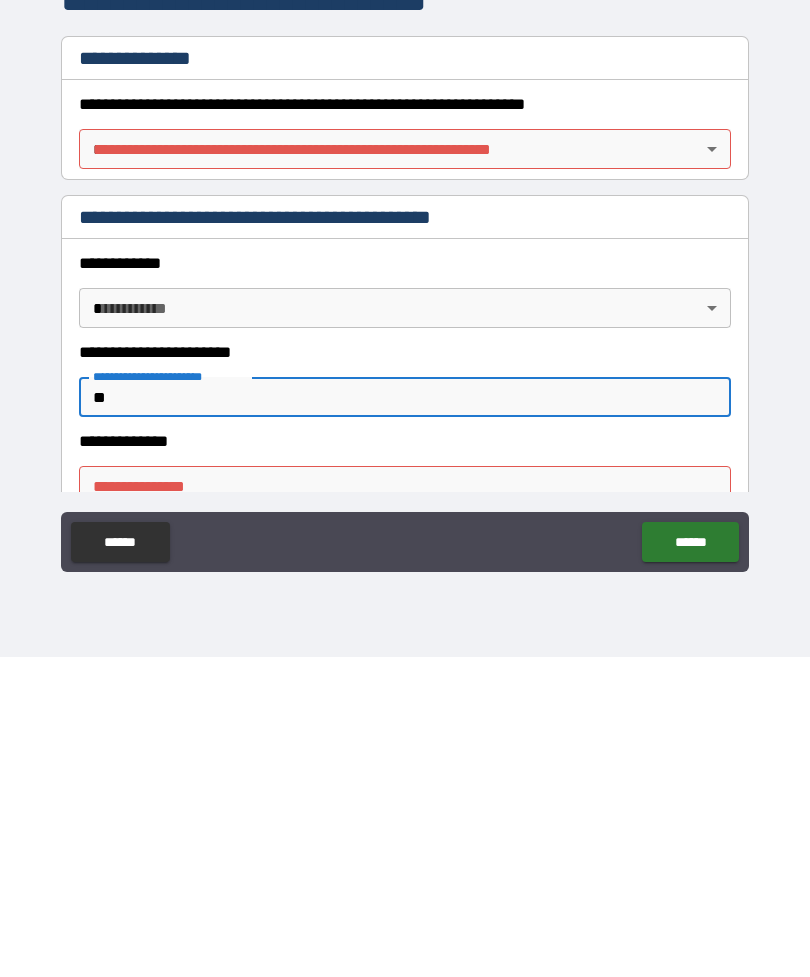 click on "**********" at bounding box center [405, 456] 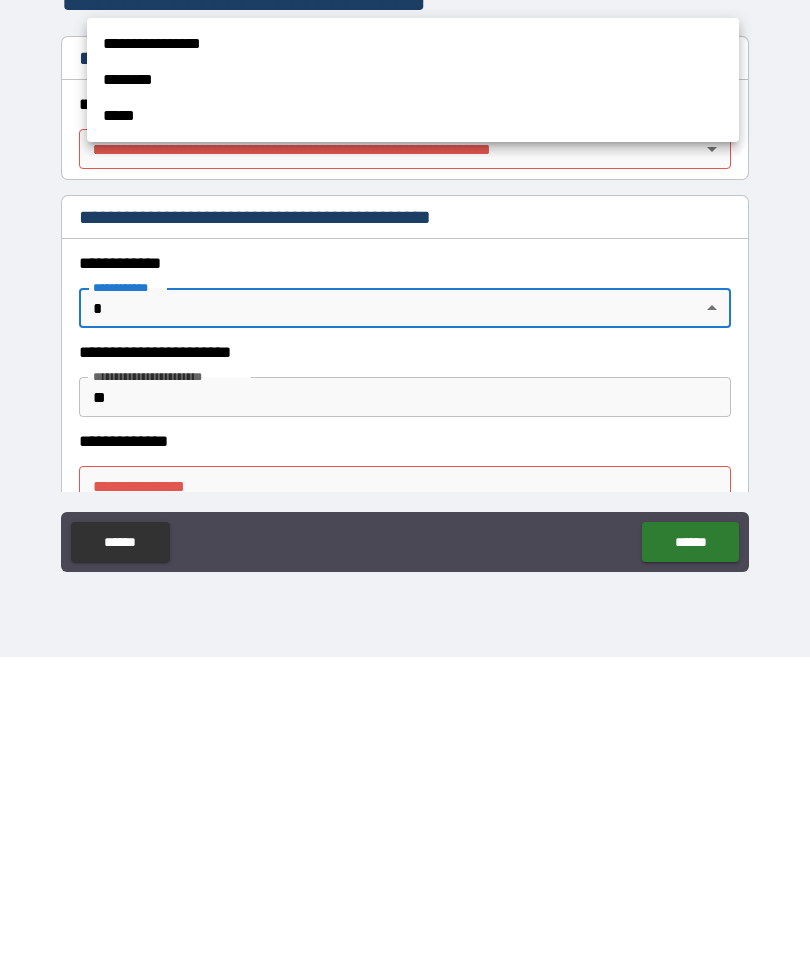 click at bounding box center (405, 488) 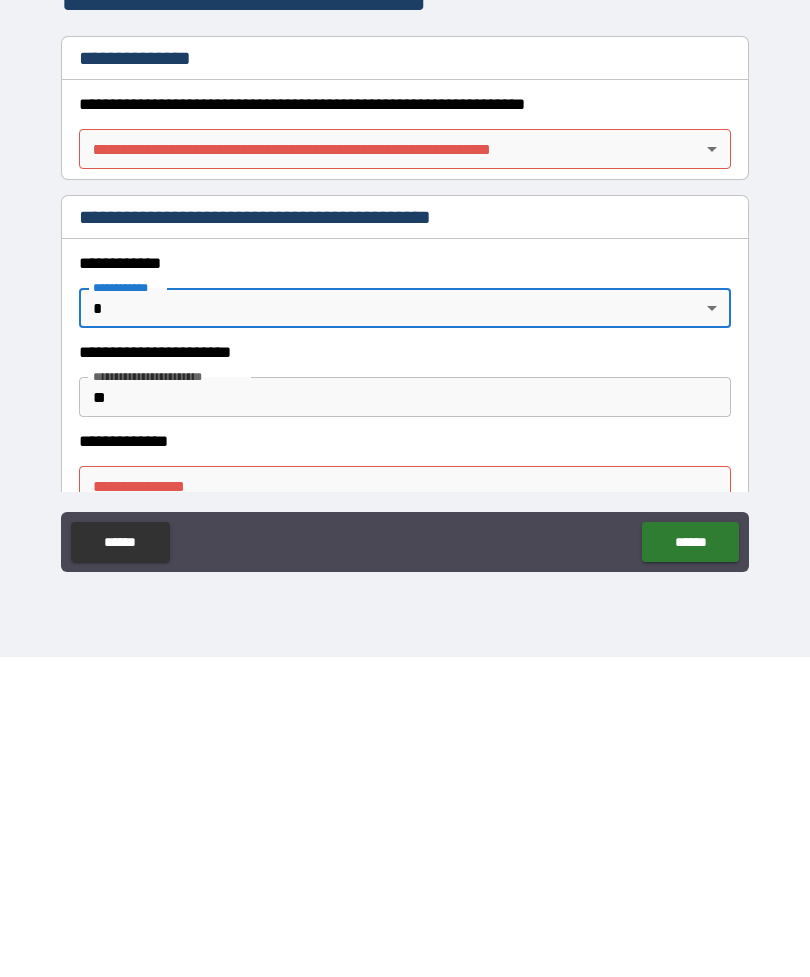 click on "**" at bounding box center [405, 717] 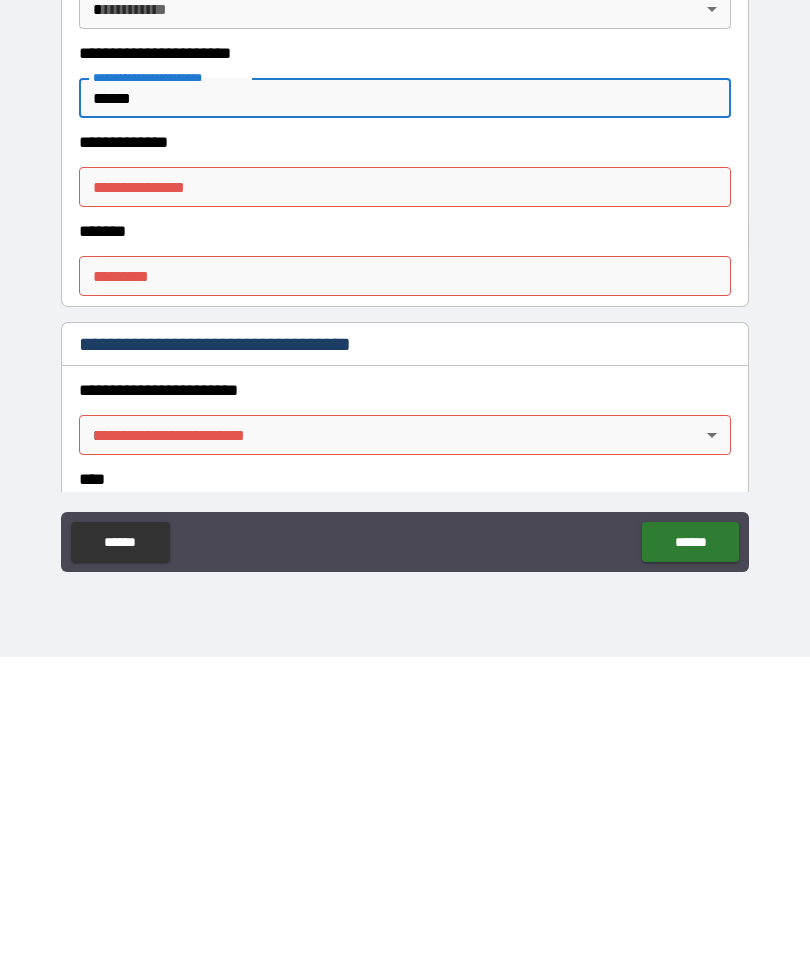 scroll, scrollTop: 311, scrollLeft: 0, axis: vertical 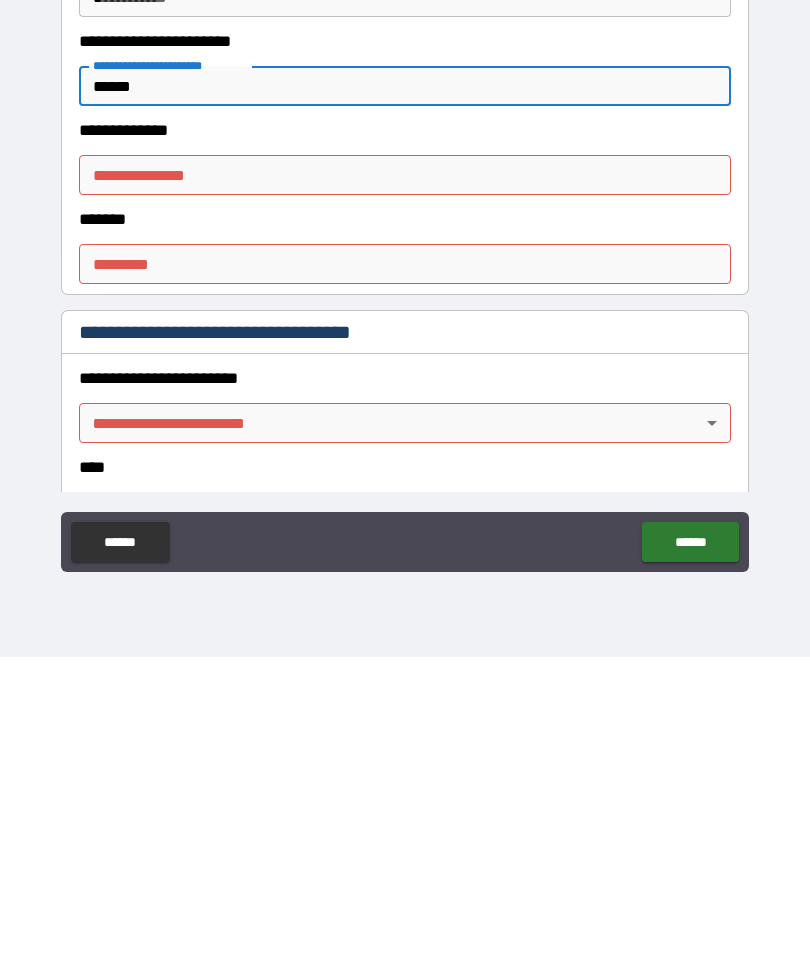 click on "*******   * *******   *" at bounding box center (405, 584) 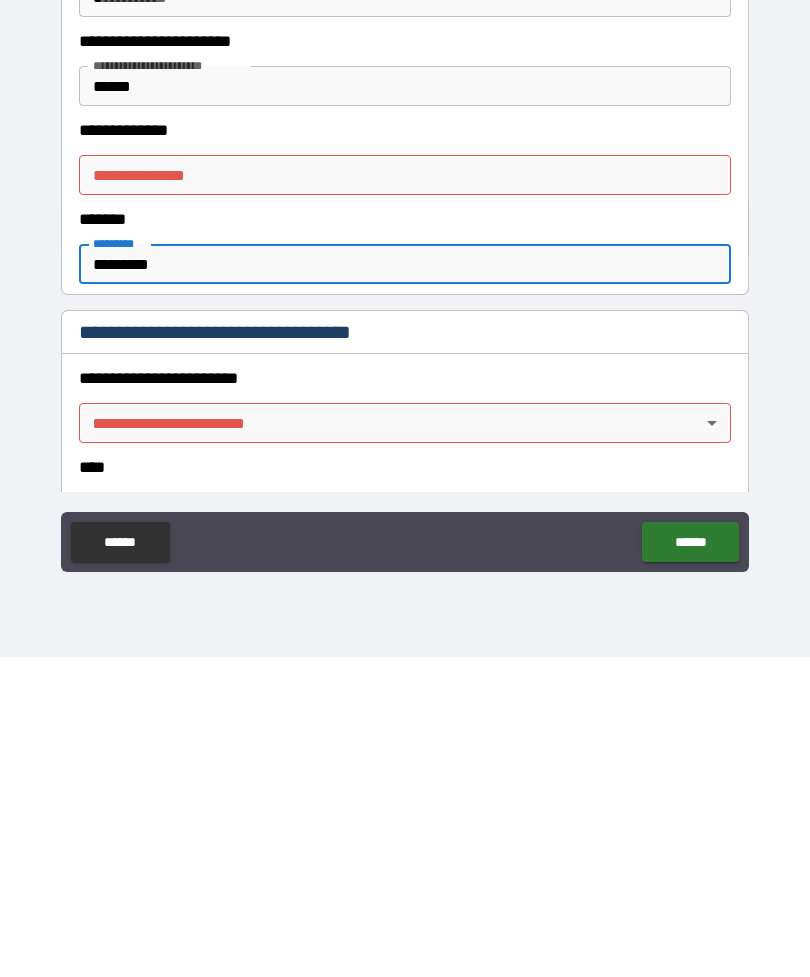 click on "******" at bounding box center [690, 862] 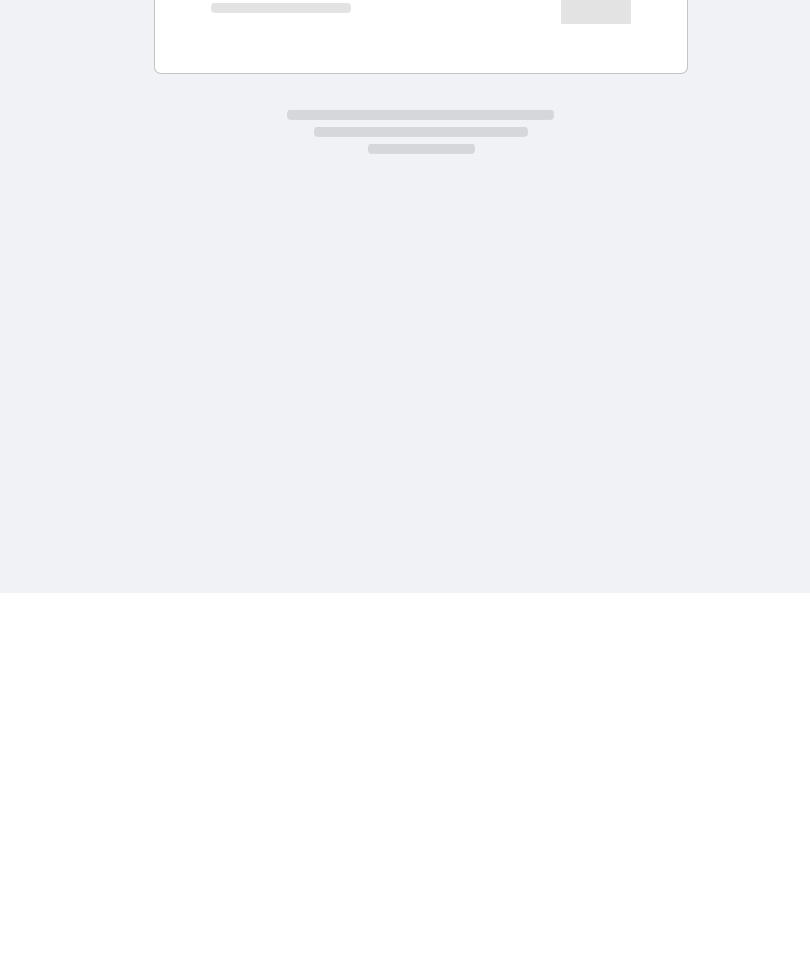 scroll, scrollTop: 6, scrollLeft: 0, axis: vertical 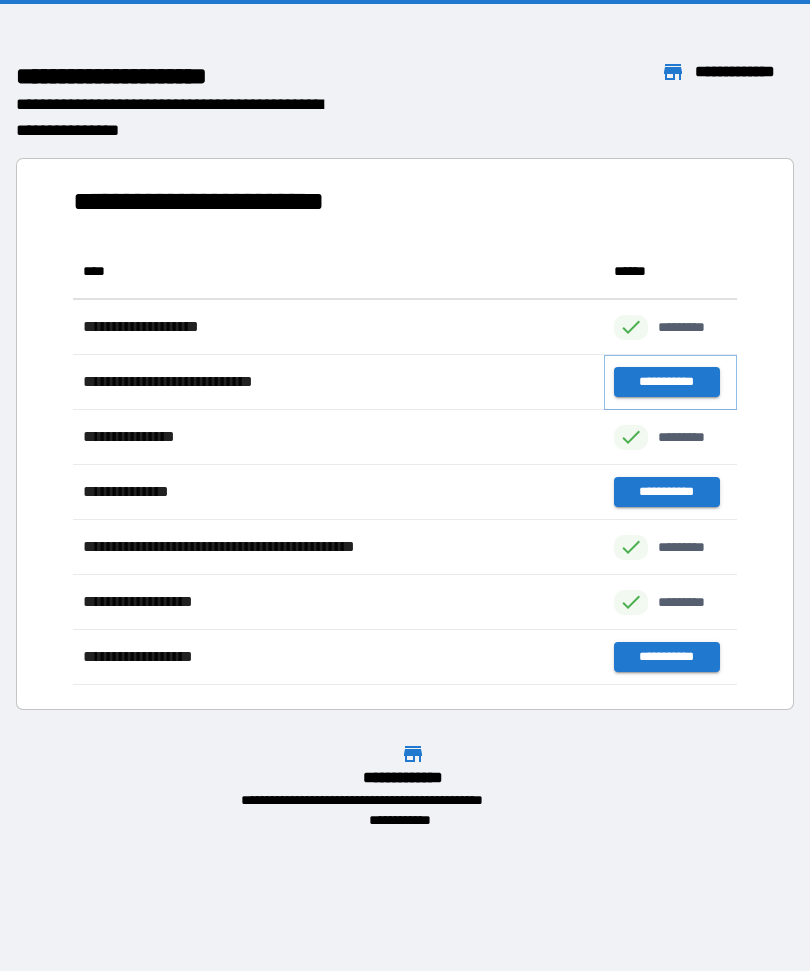 click on "**********" at bounding box center [666, 382] 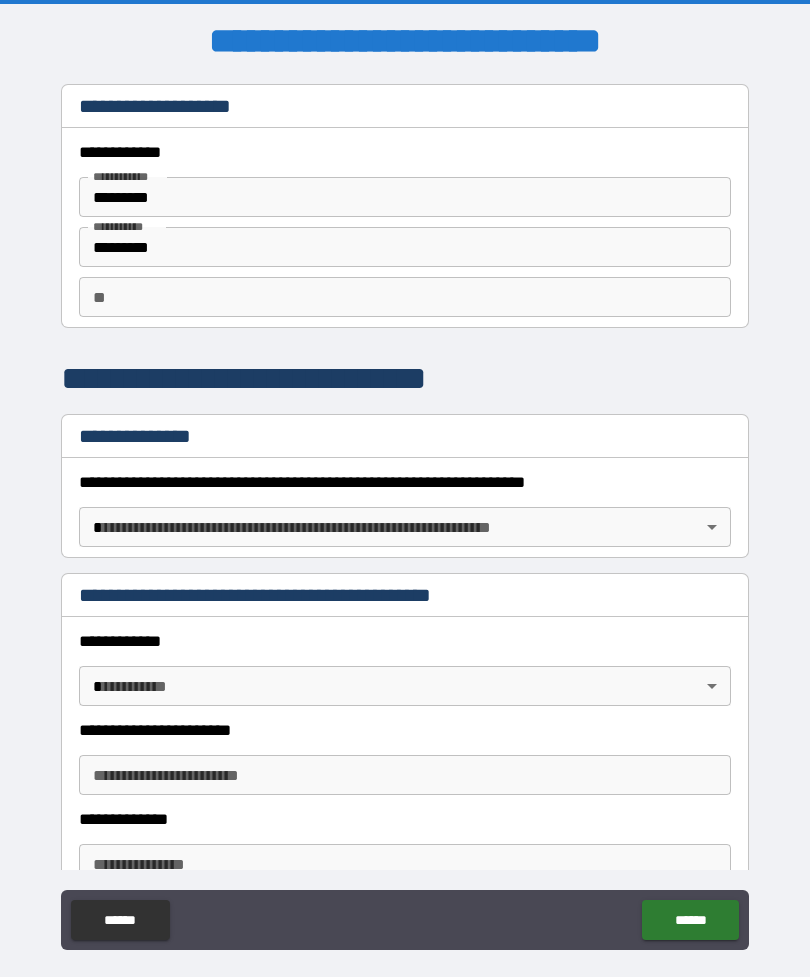 click on "******" at bounding box center (690, 920) 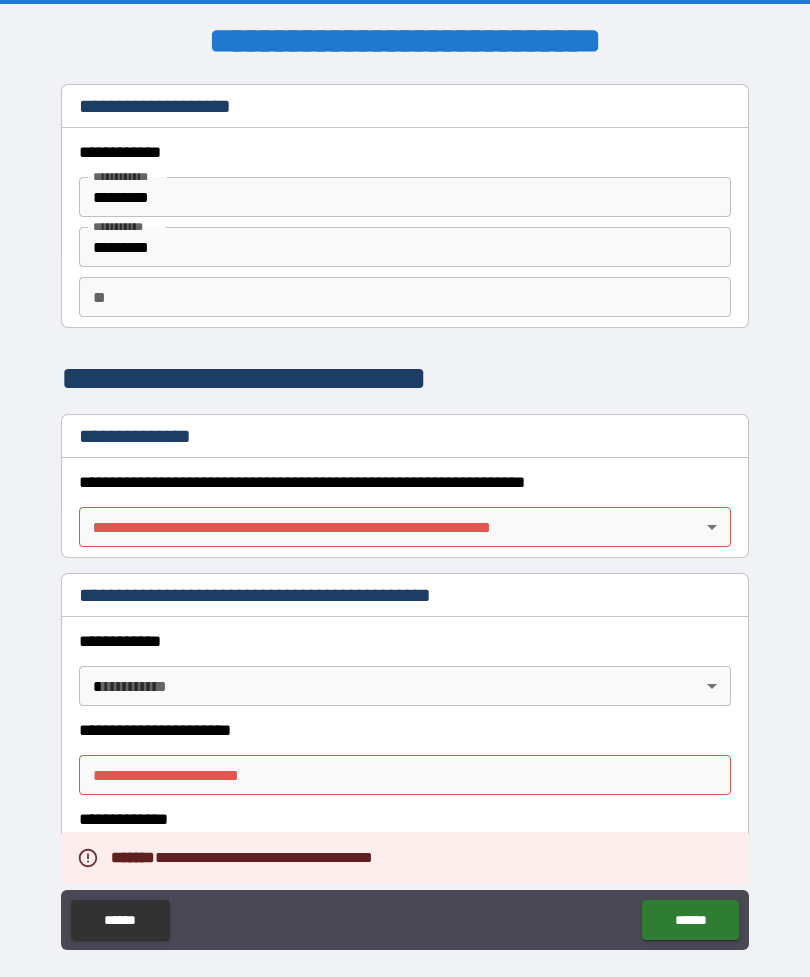 click on "******" at bounding box center [690, 920] 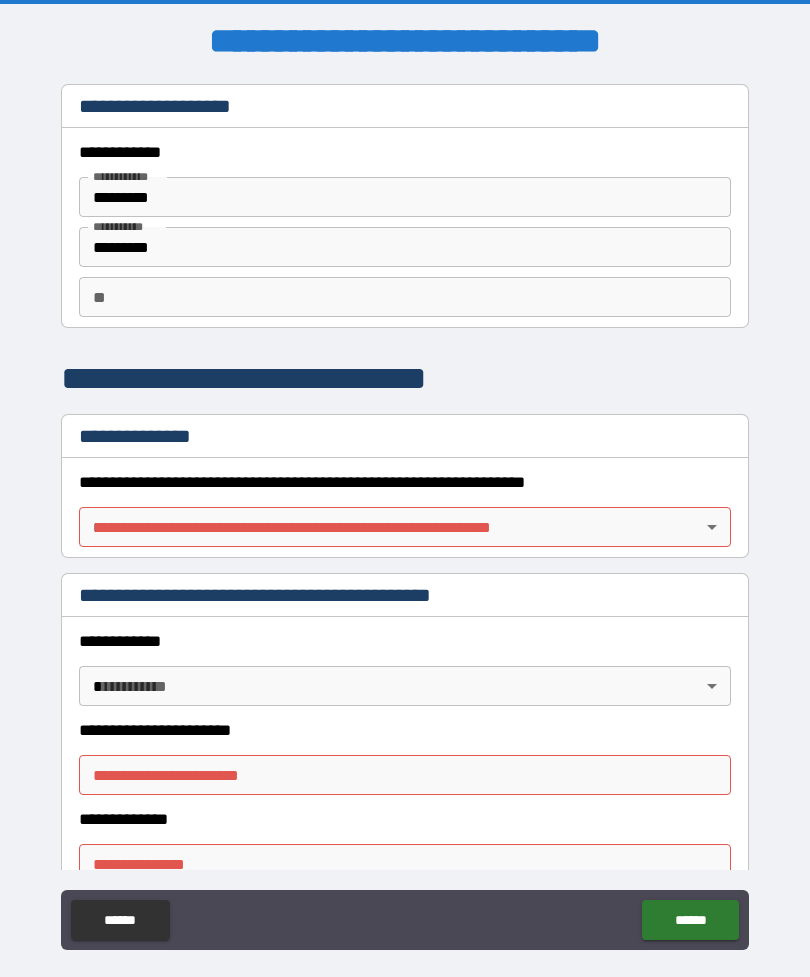 click on "**********" at bounding box center [405, 514] 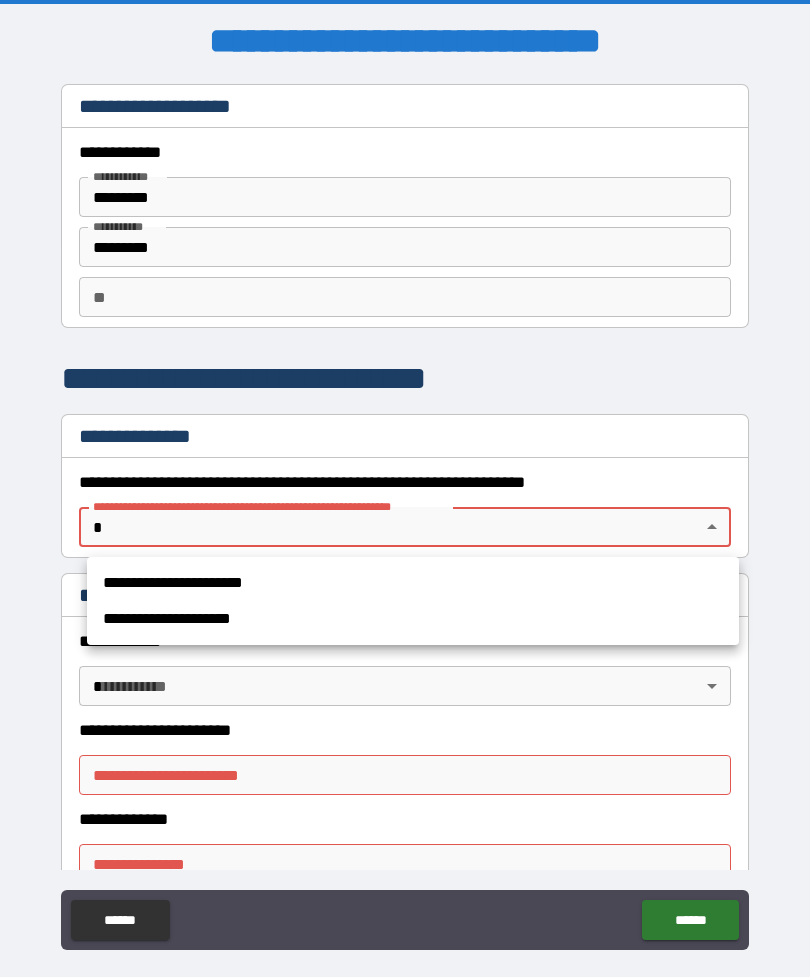 click on "**********" at bounding box center (413, 583) 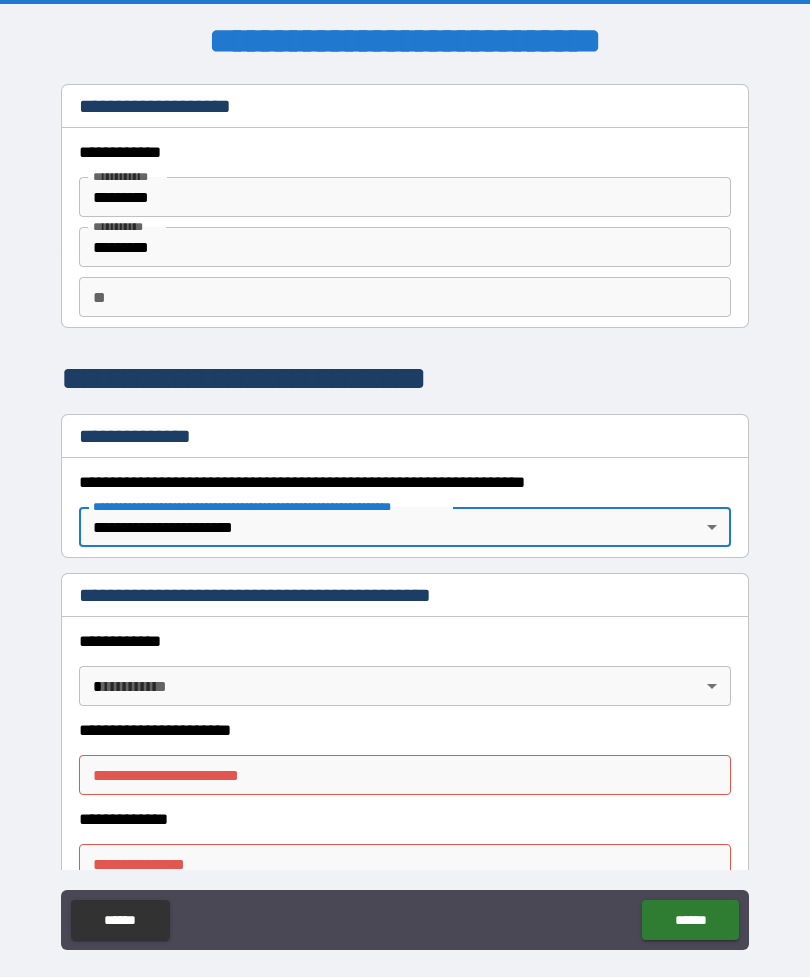 click on "**********" at bounding box center (405, 775) 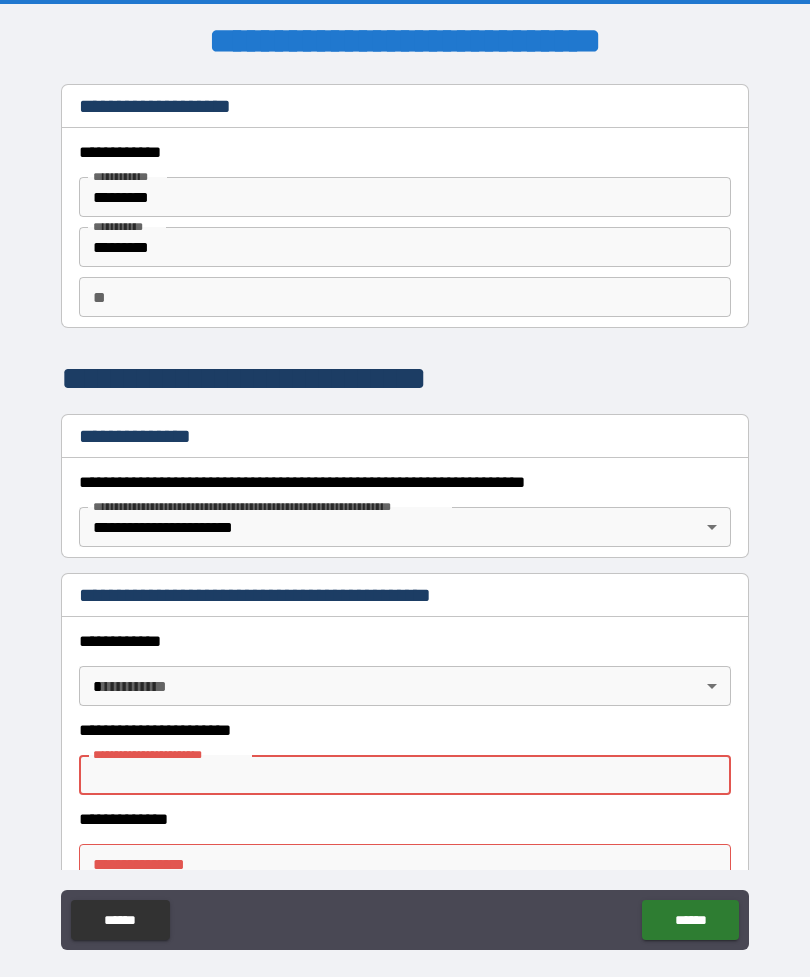scroll, scrollTop: 64, scrollLeft: 0, axis: vertical 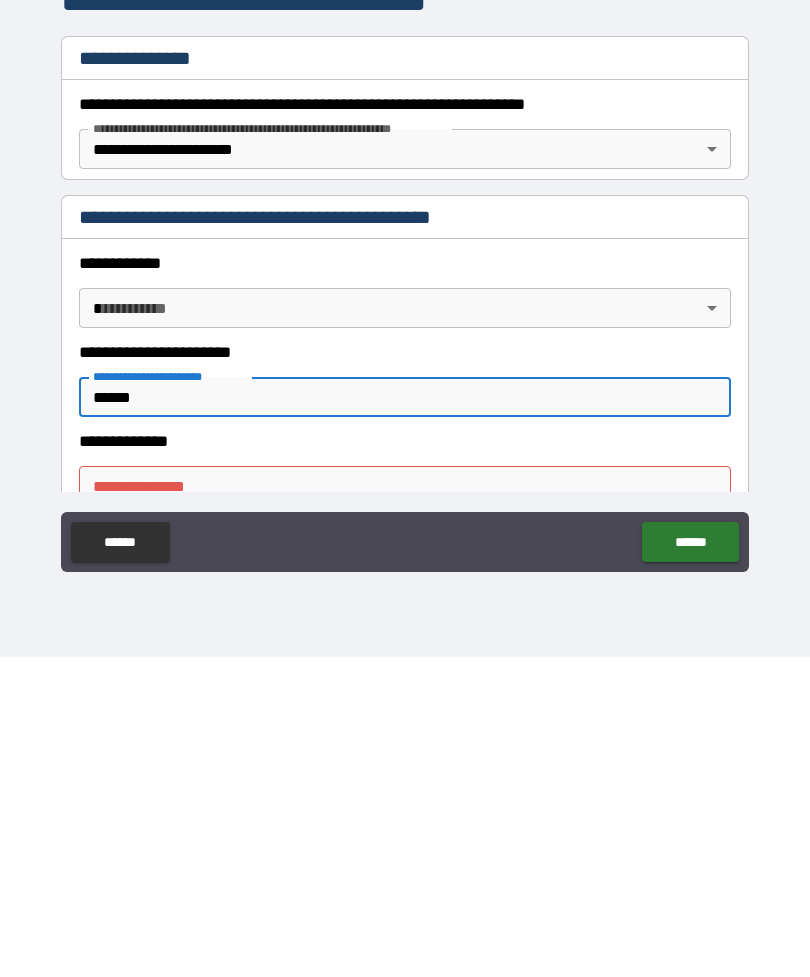 click on "******" at bounding box center (690, 862) 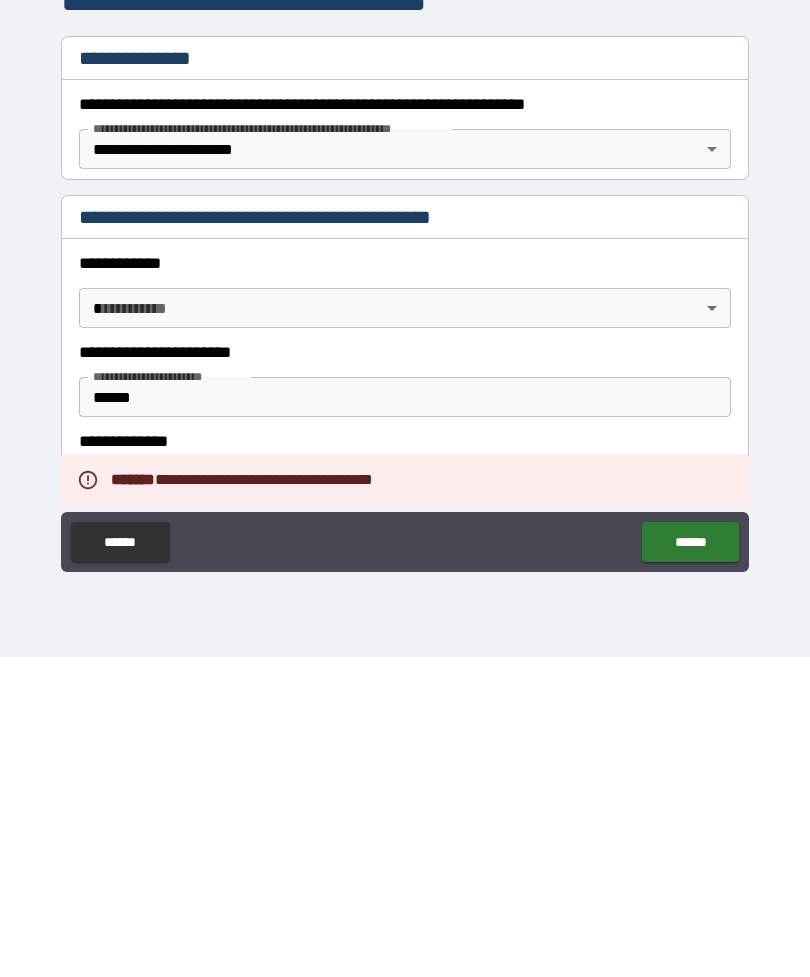 click on "******" at bounding box center [690, 862] 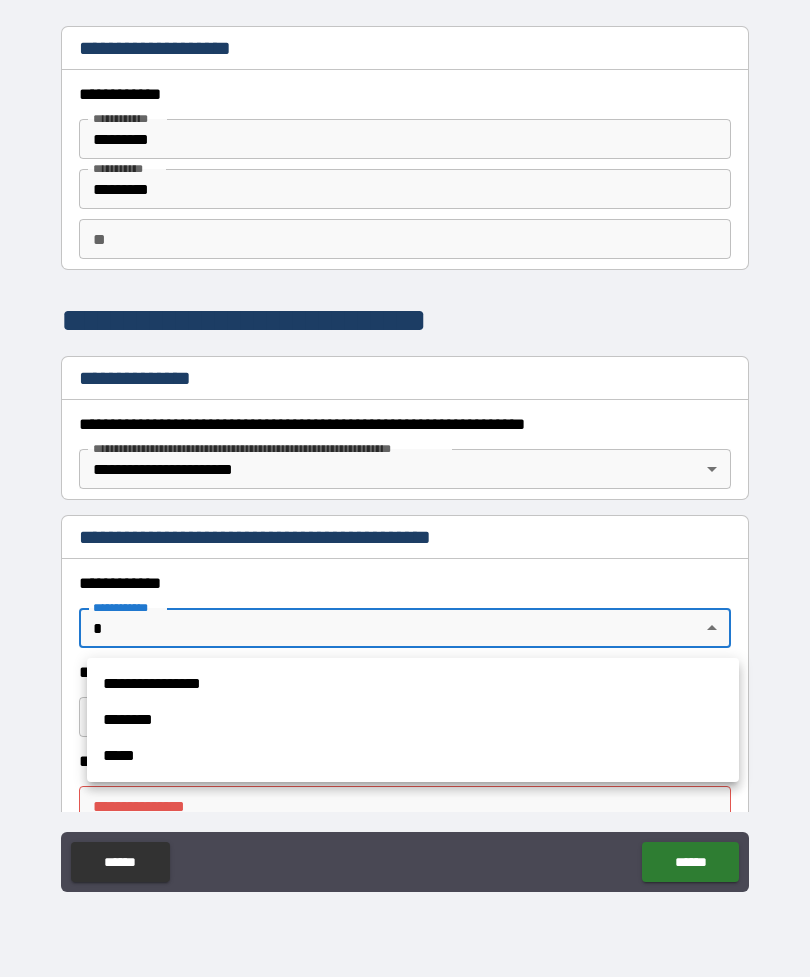 click at bounding box center [405, 488] 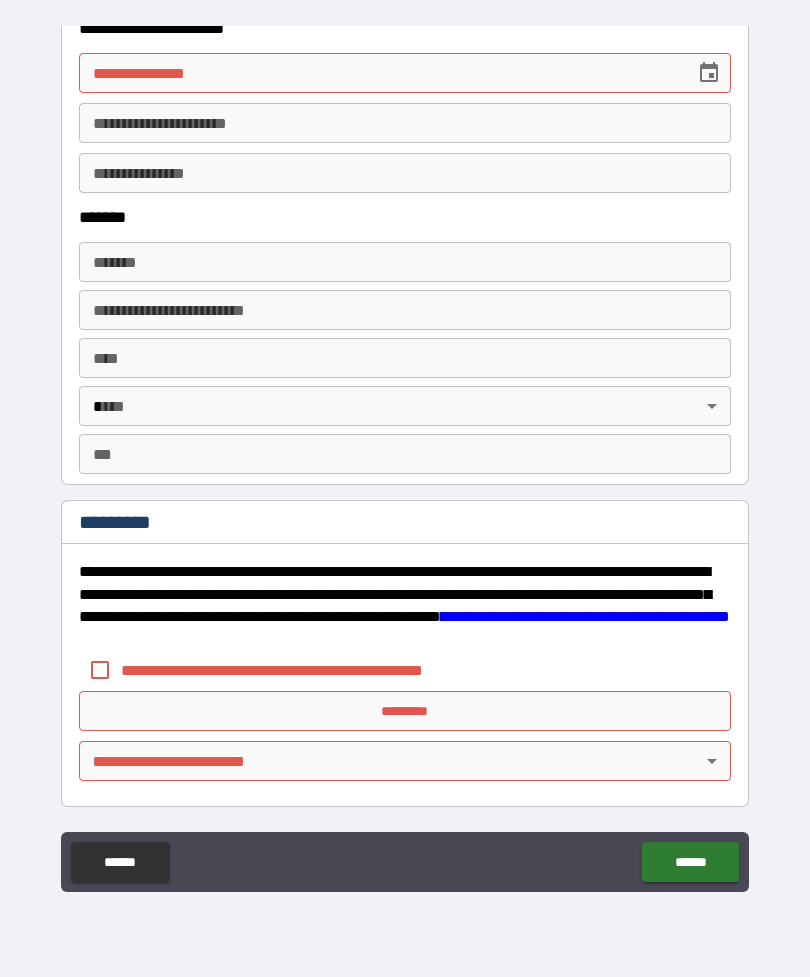 scroll, scrollTop: 1209, scrollLeft: 0, axis: vertical 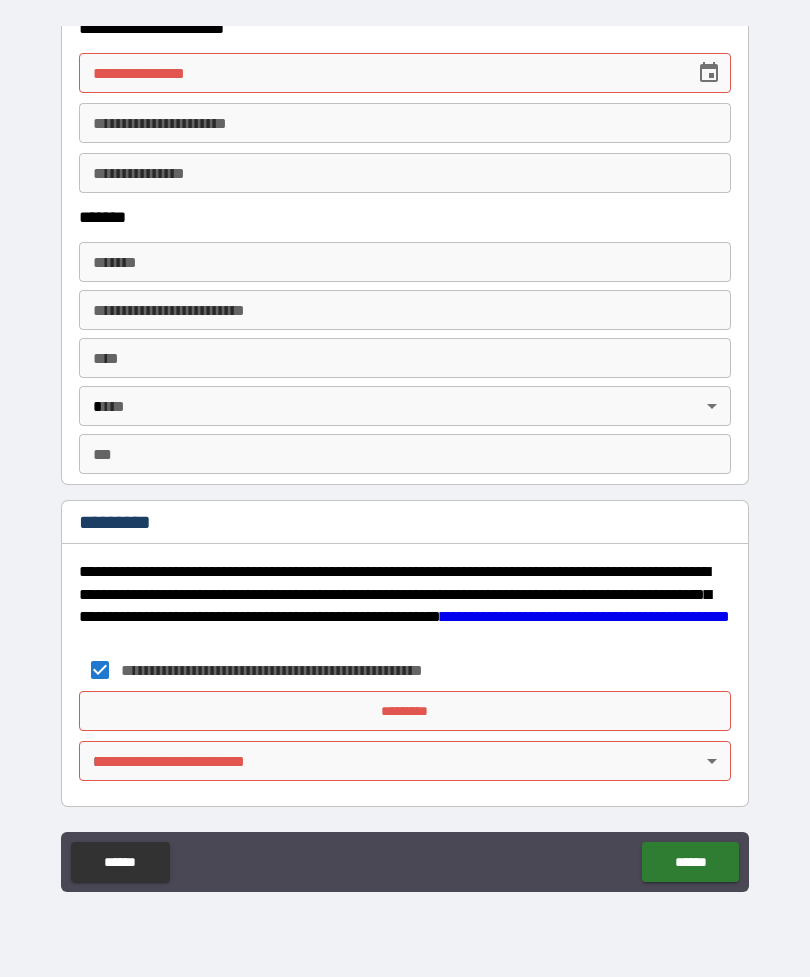 click on "**********" at bounding box center (405, 456) 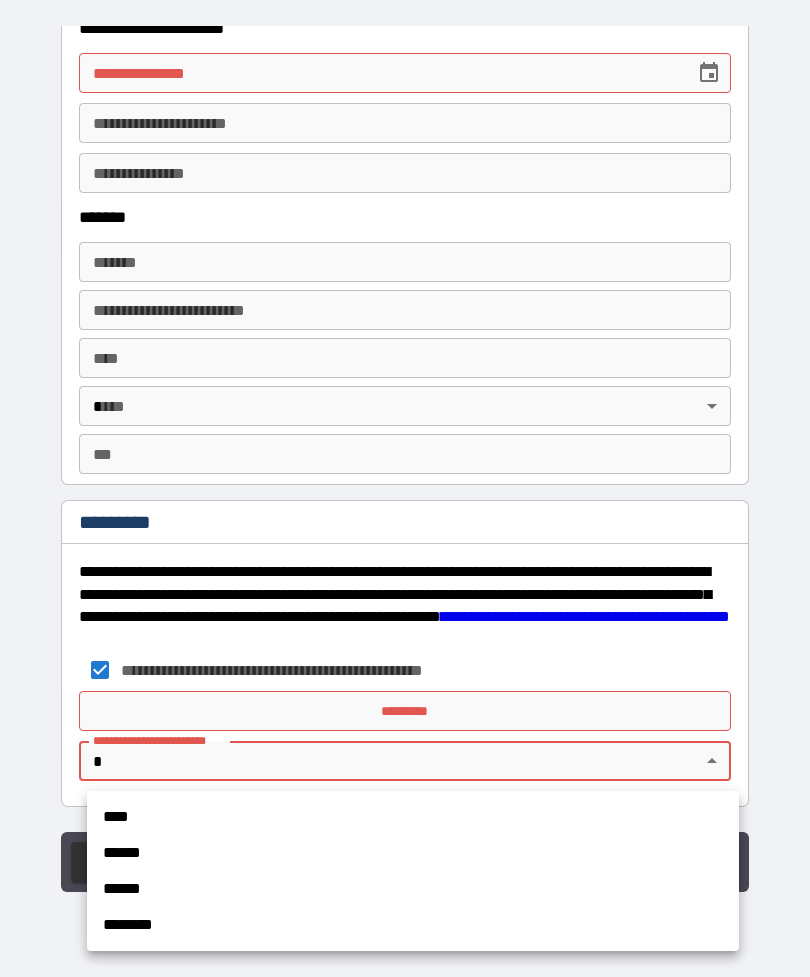 click on "****" at bounding box center (413, 817) 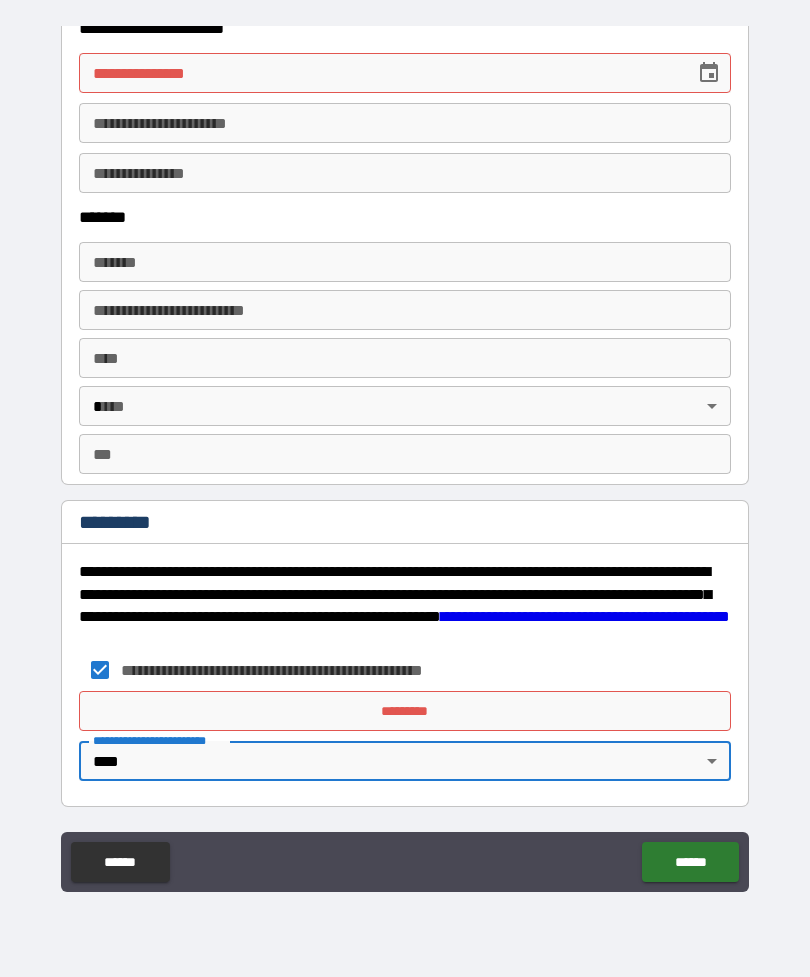 click on "*********" at bounding box center [405, 711] 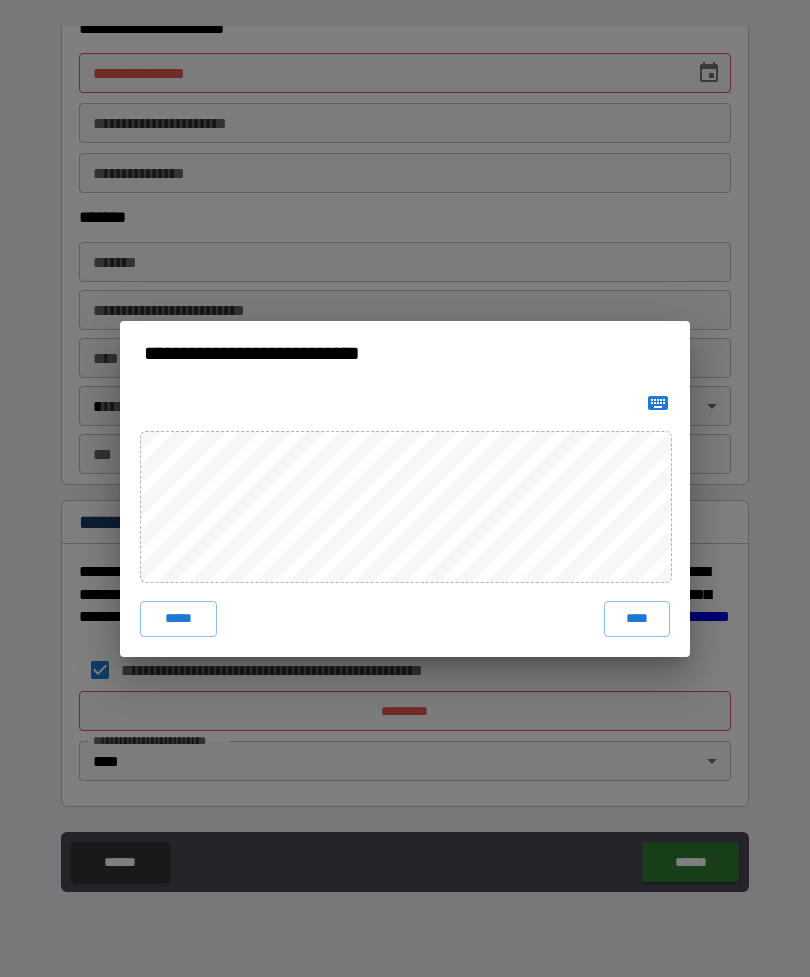 click on "**********" at bounding box center [405, 488] 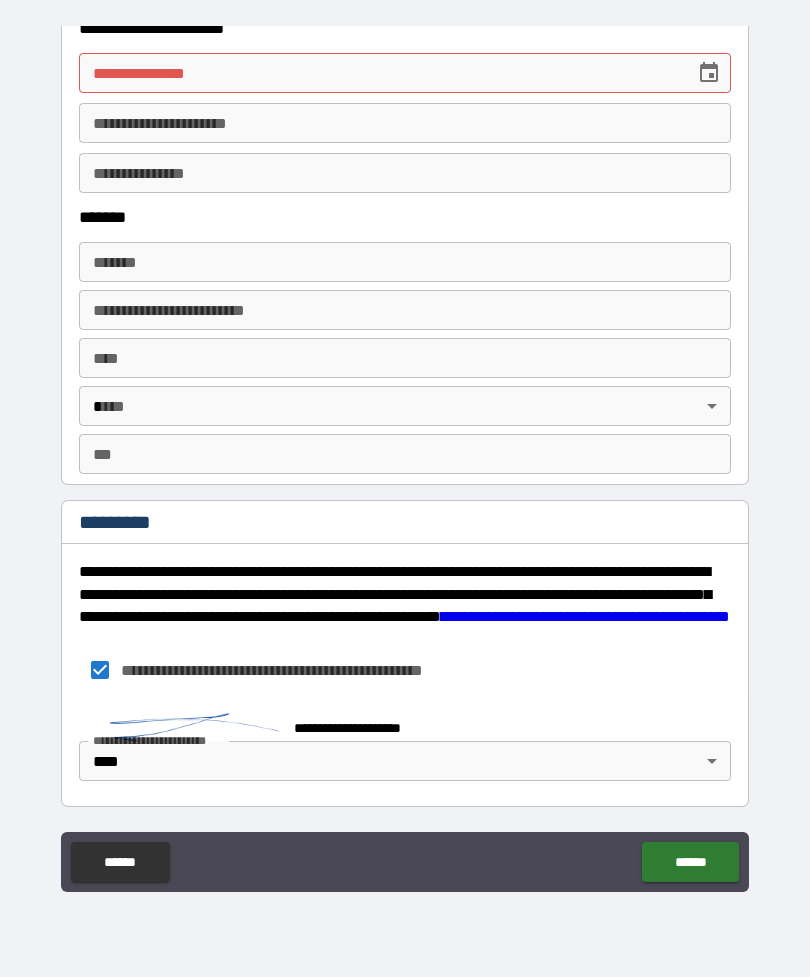 scroll, scrollTop: 1199, scrollLeft: 0, axis: vertical 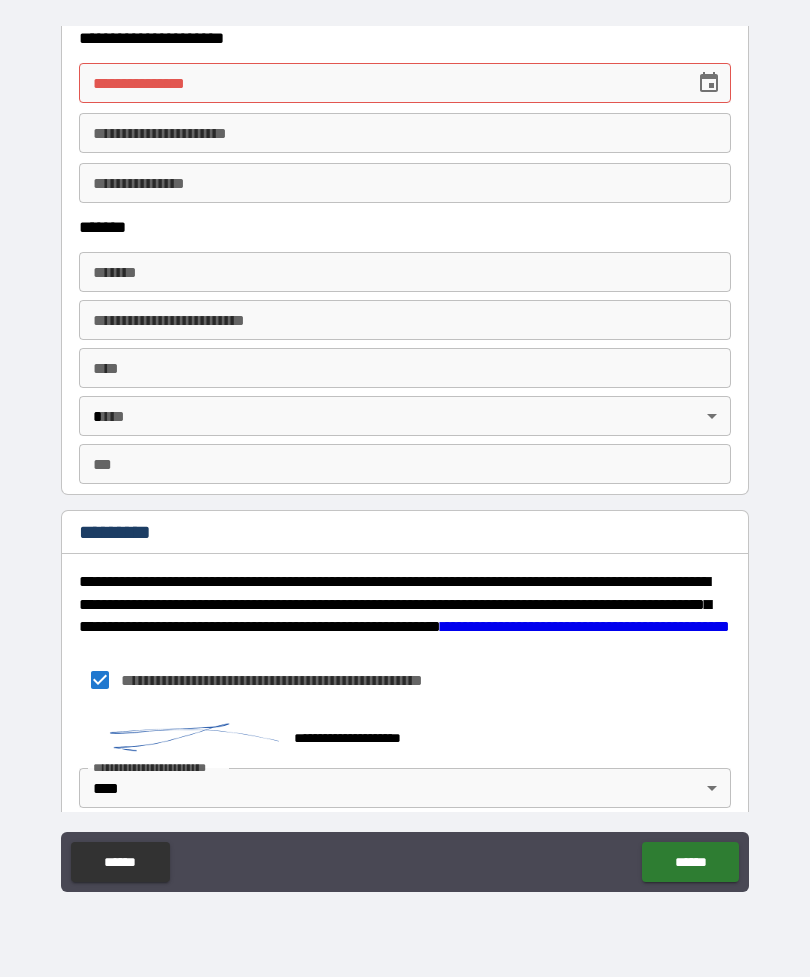 click on "******" at bounding box center (690, 862) 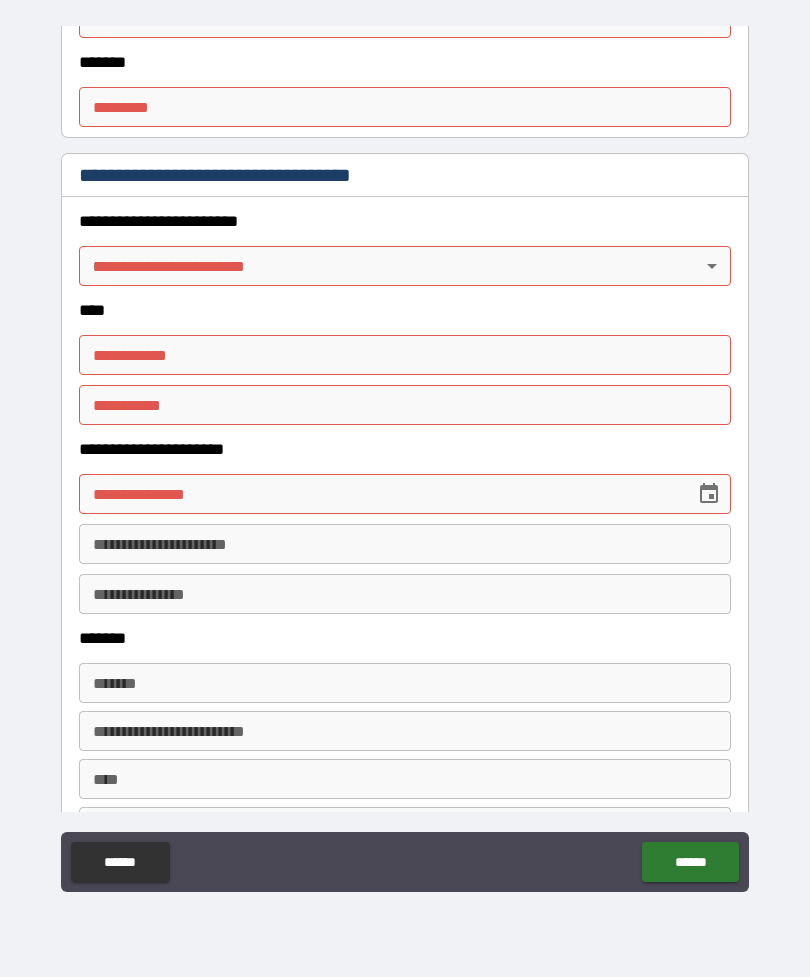 scroll, scrollTop: 790, scrollLeft: 0, axis: vertical 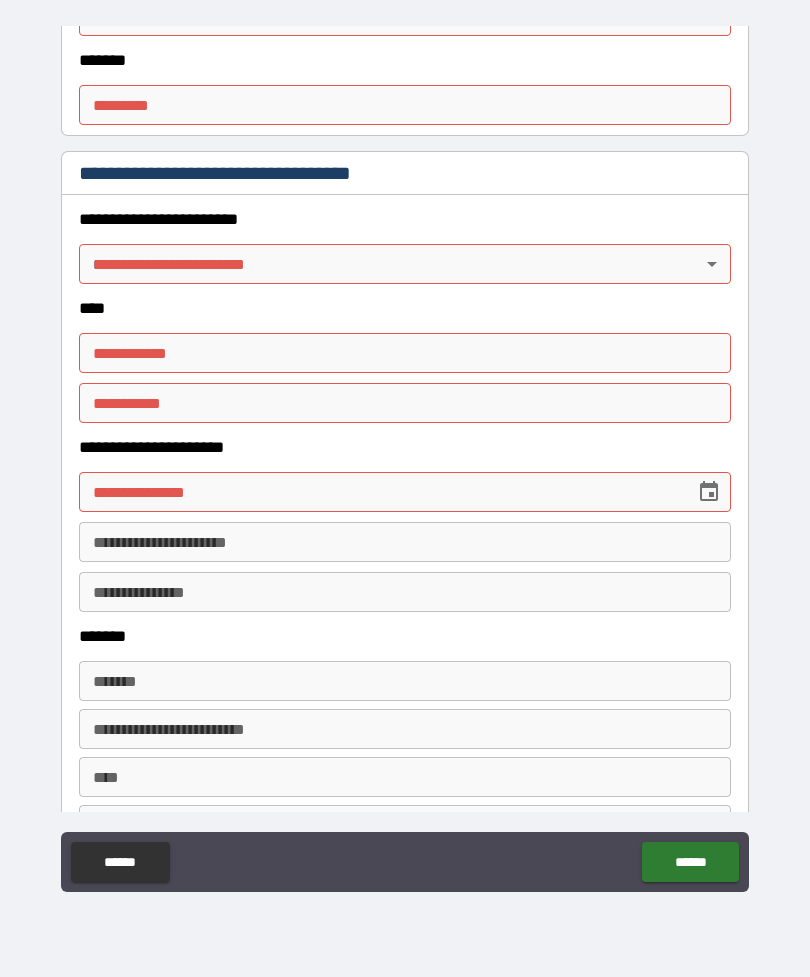 click on "*******   * *******   *" at bounding box center (405, 105) 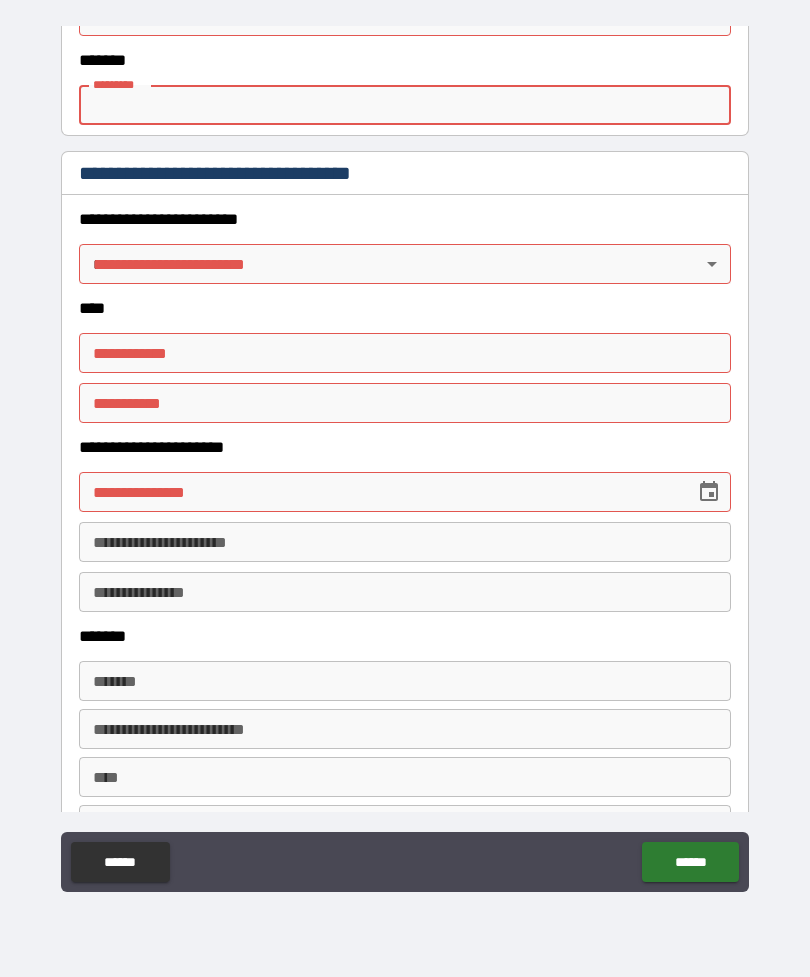 click on "**********" at bounding box center [405, 353] 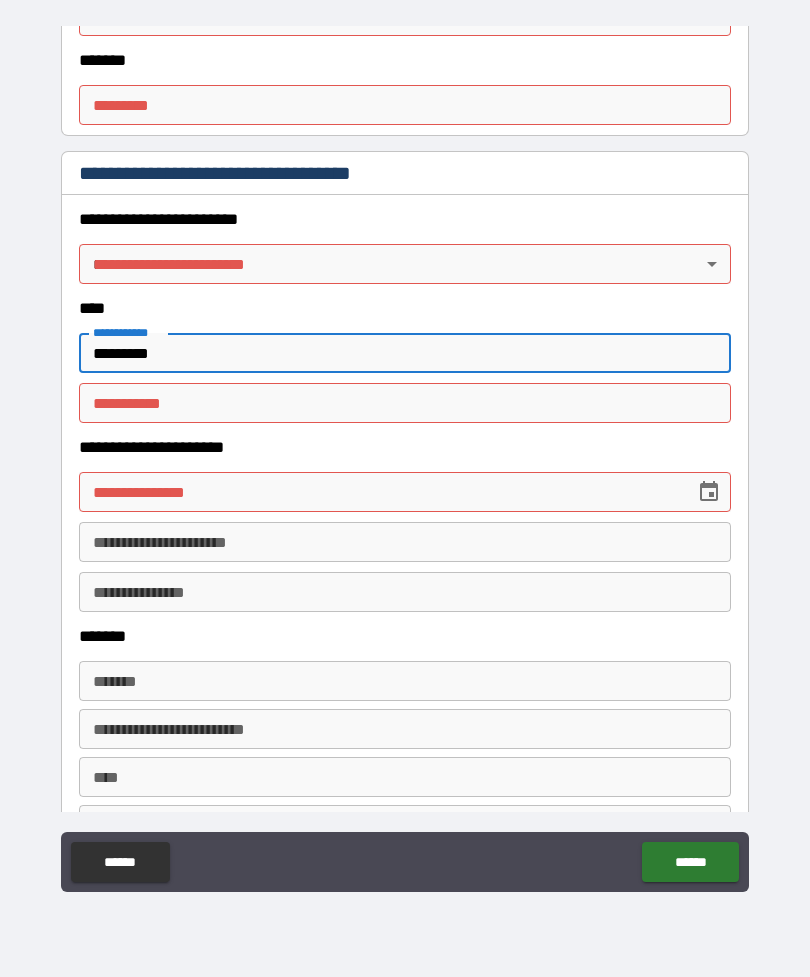 click on "*********   * *********   *" at bounding box center [405, 403] 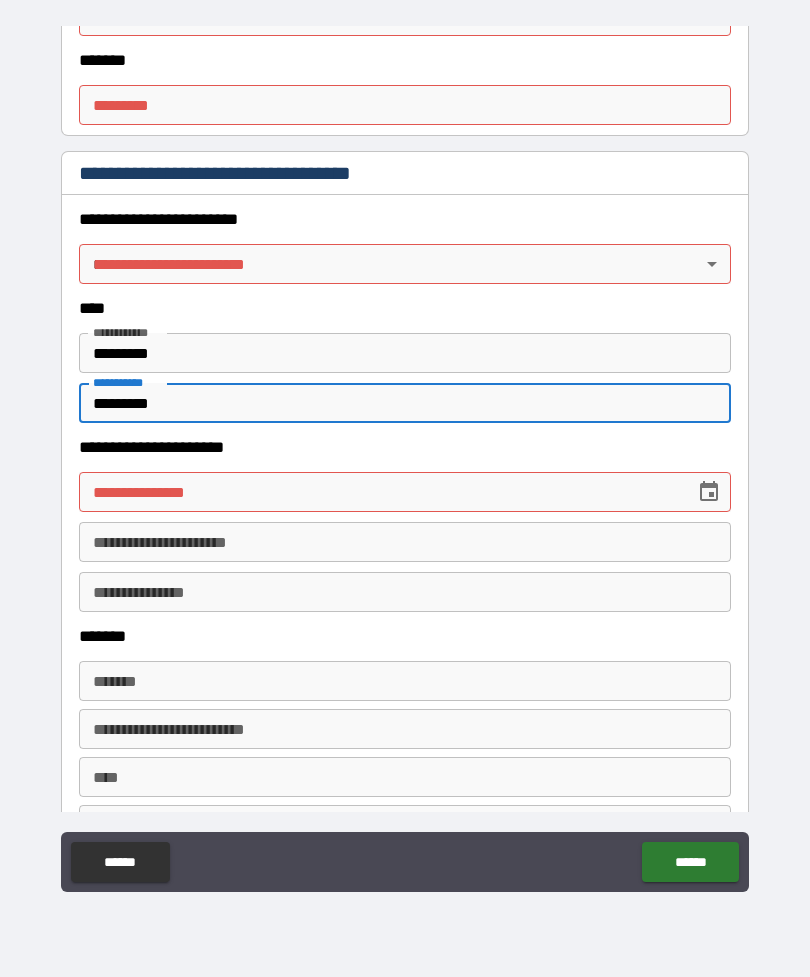 click on "**********" at bounding box center [380, 492] 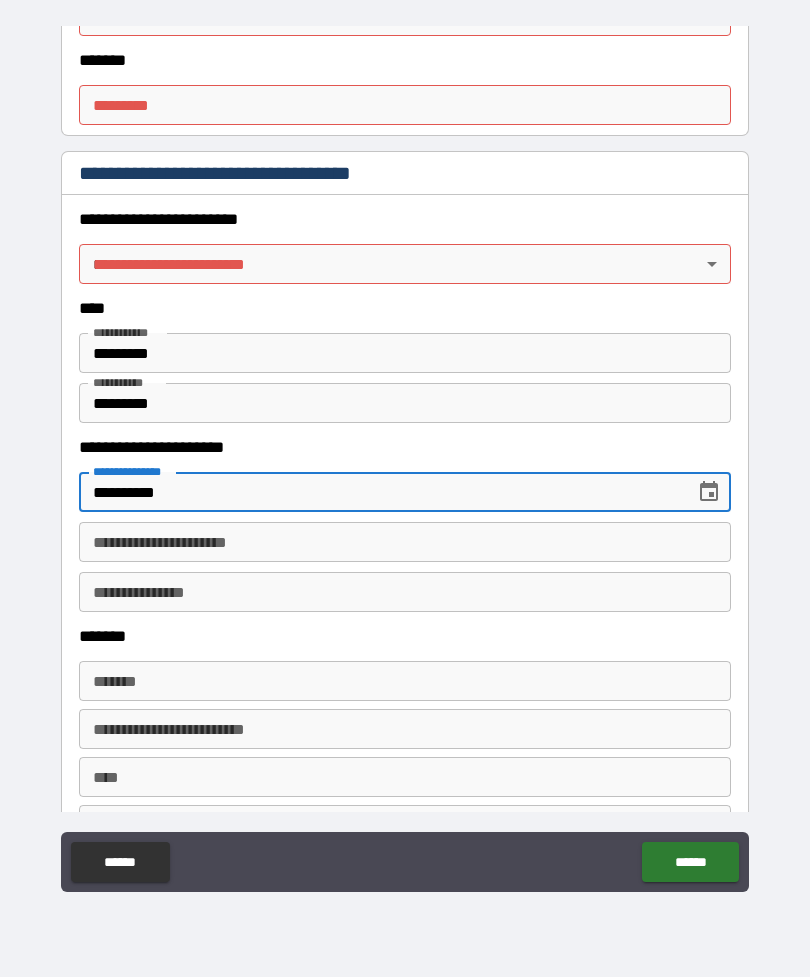 click on "**********" at bounding box center [405, 542] 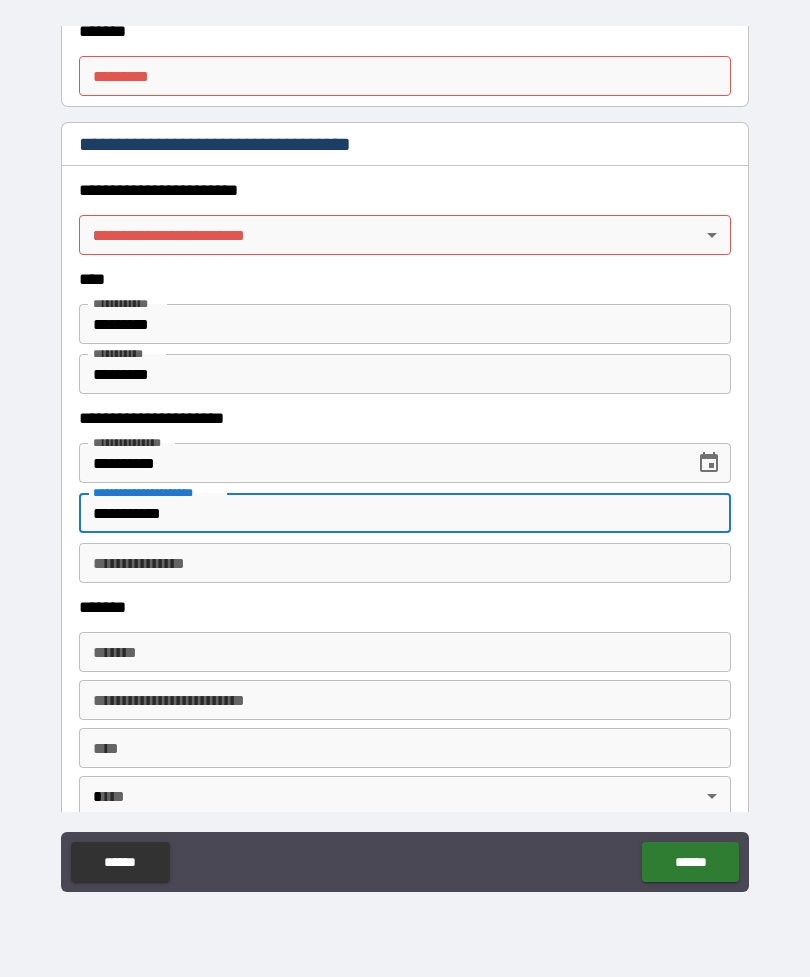 scroll, scrollTop: 822, scrollLeft: 0, axis: vertical 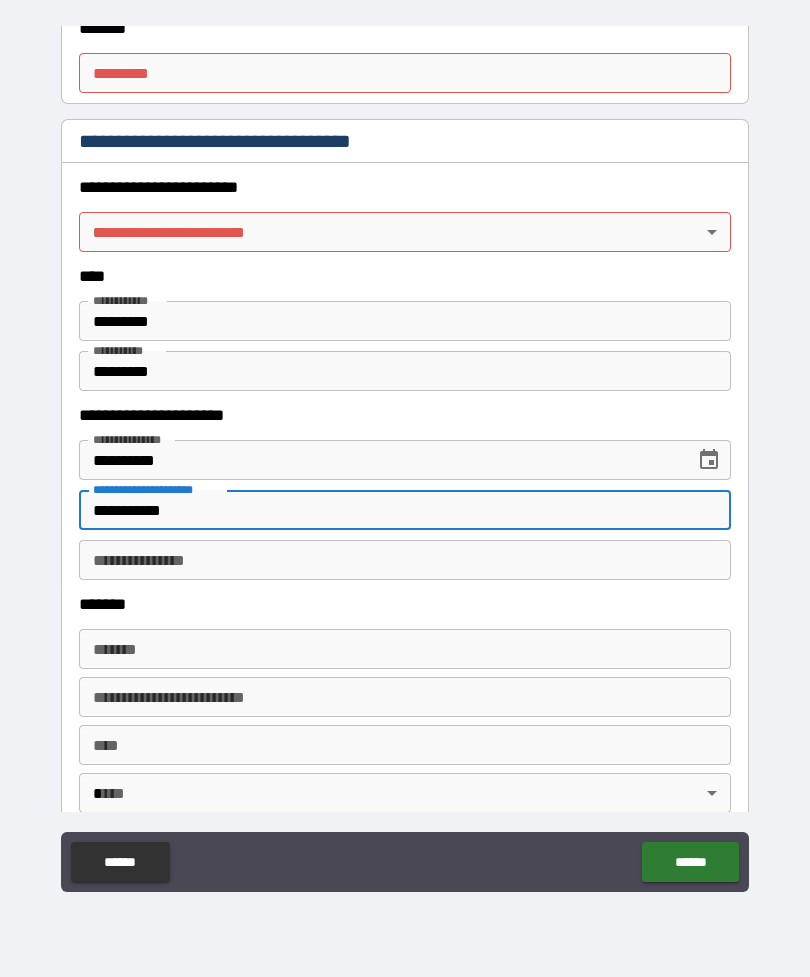 click on "*******   *" at bounding box center [405, 73] 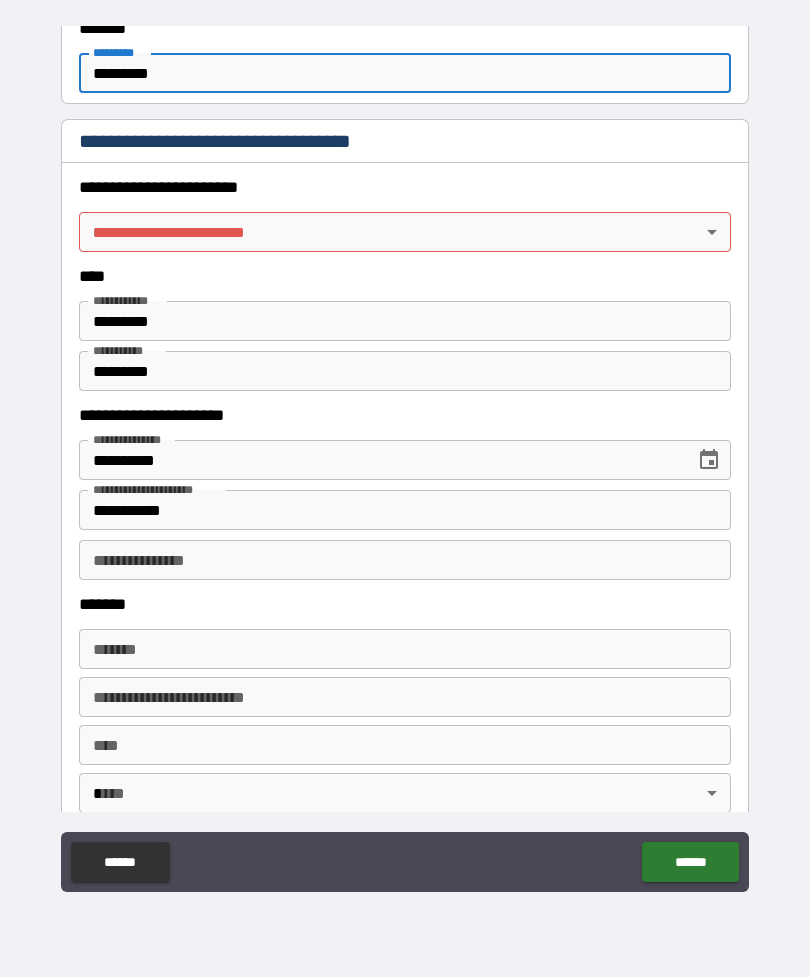 click on "**********" at bounding box center (405, 456) 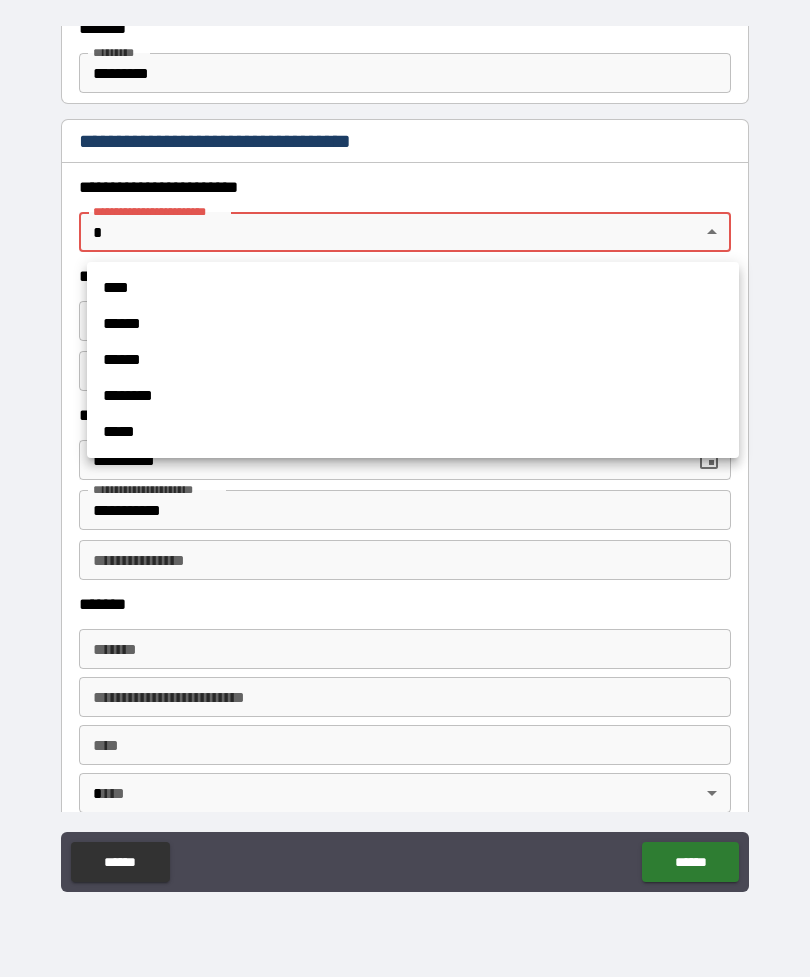 click on "****" at bounding box center (413, 288) 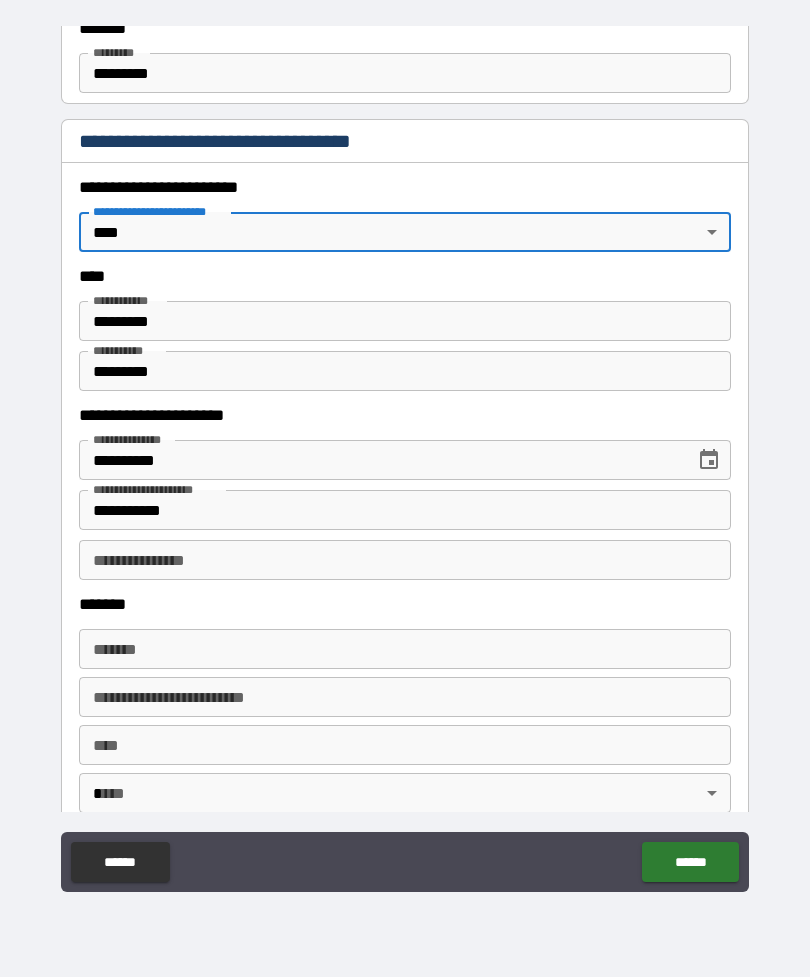 click on "**********" at bounding box center [405, 560] 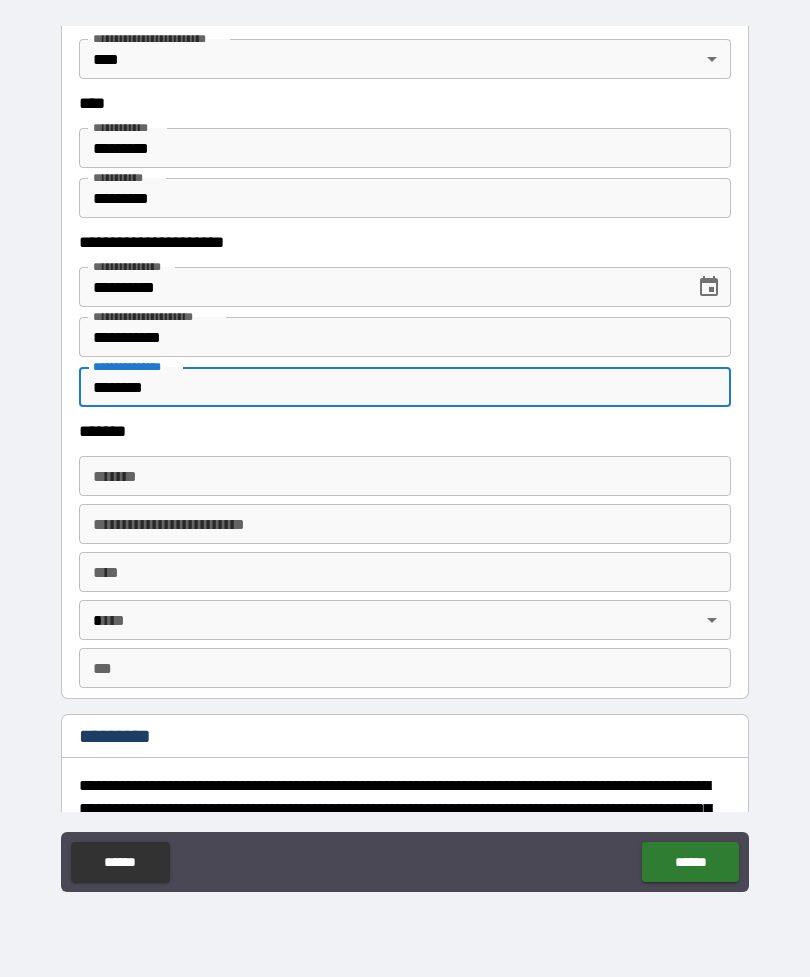 scroll, scrollTop: 997, scrollLeft: 0, axis: vertical 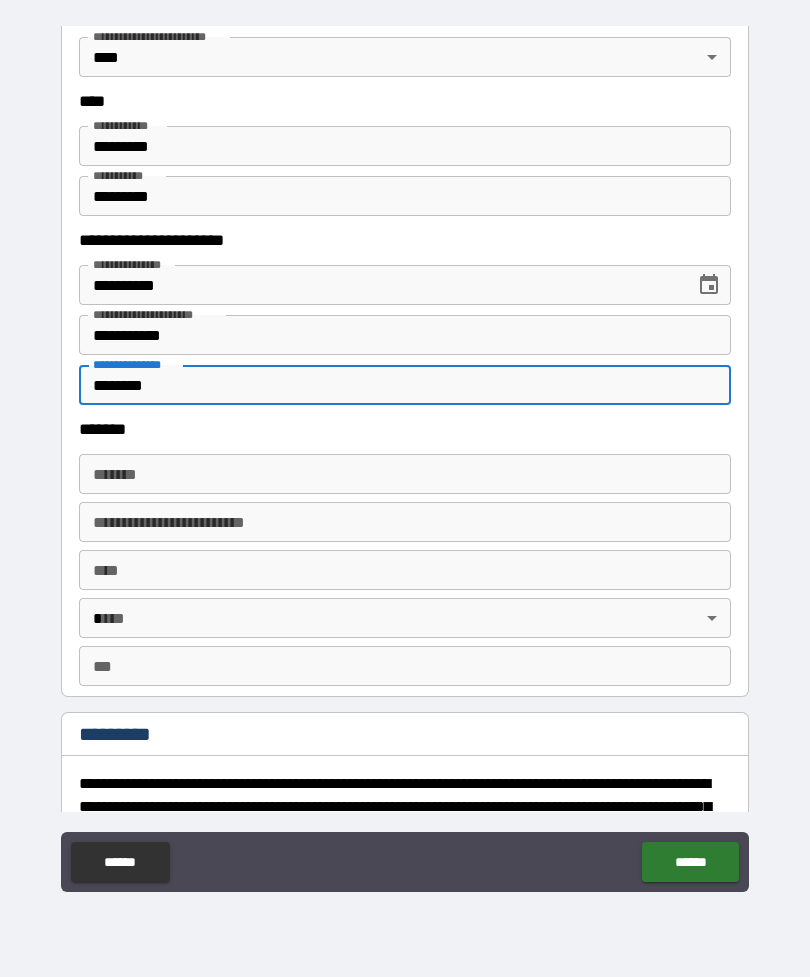 click on "******* *******" at bounding box center (405, 474) 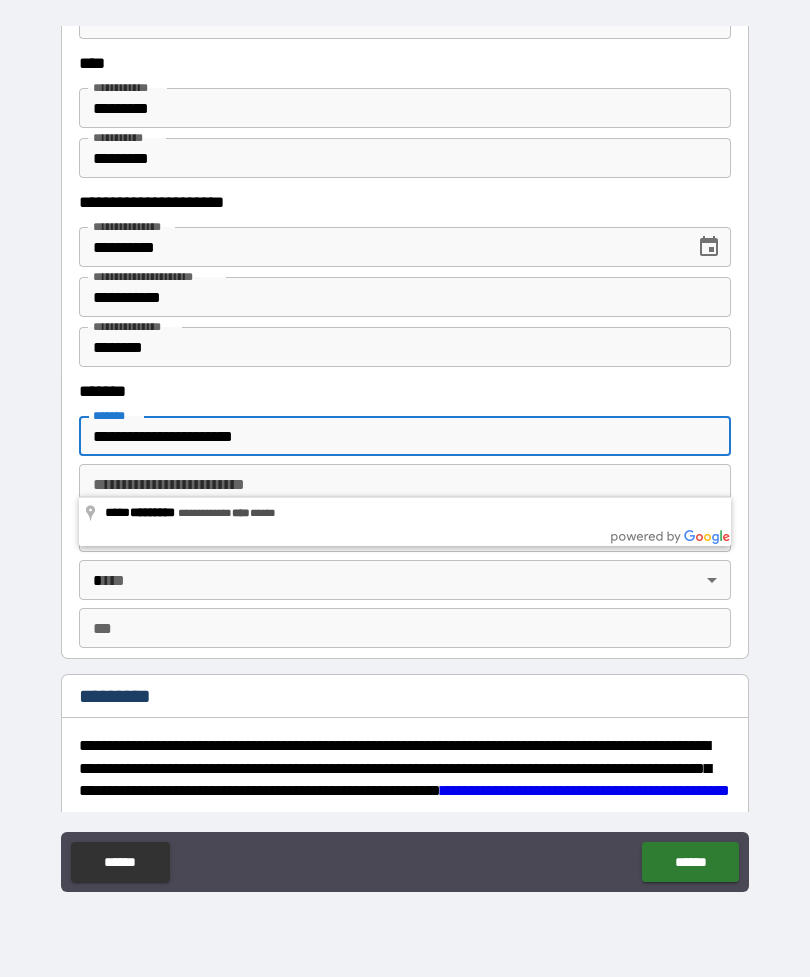 scroll, scrollTop: 1023, scrollLeft: 0, axis: vertical 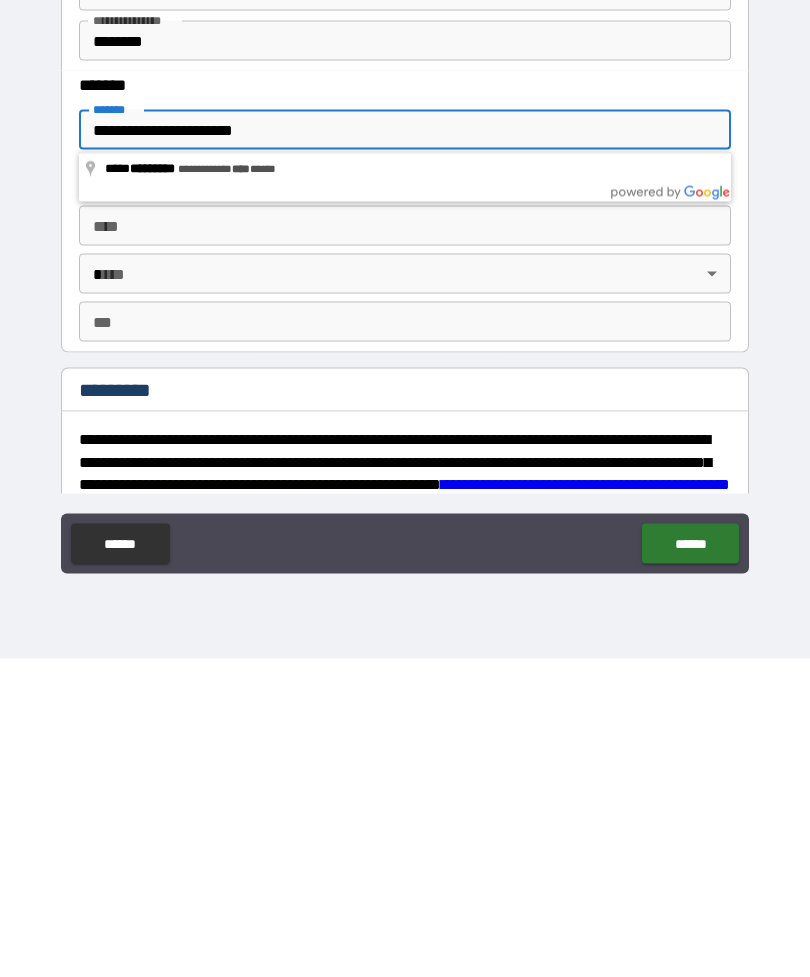 click on "****" at bounding box center [405, 544] 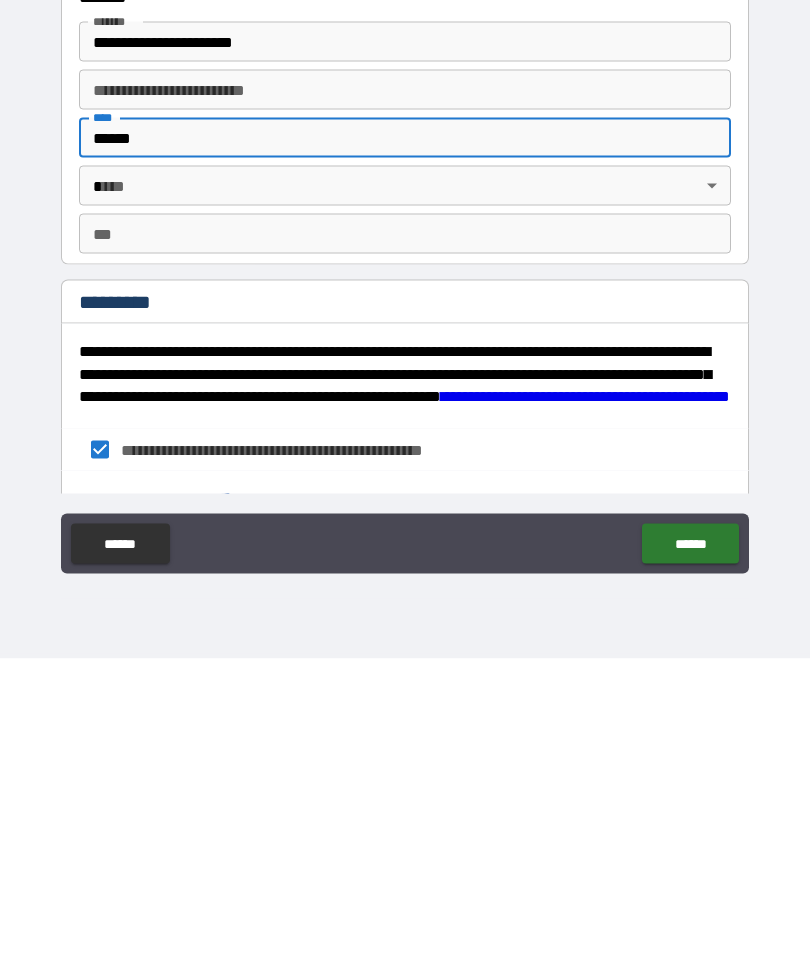 scroll, scrollTop: 1109, scrollLeft: 0, axis: vertical 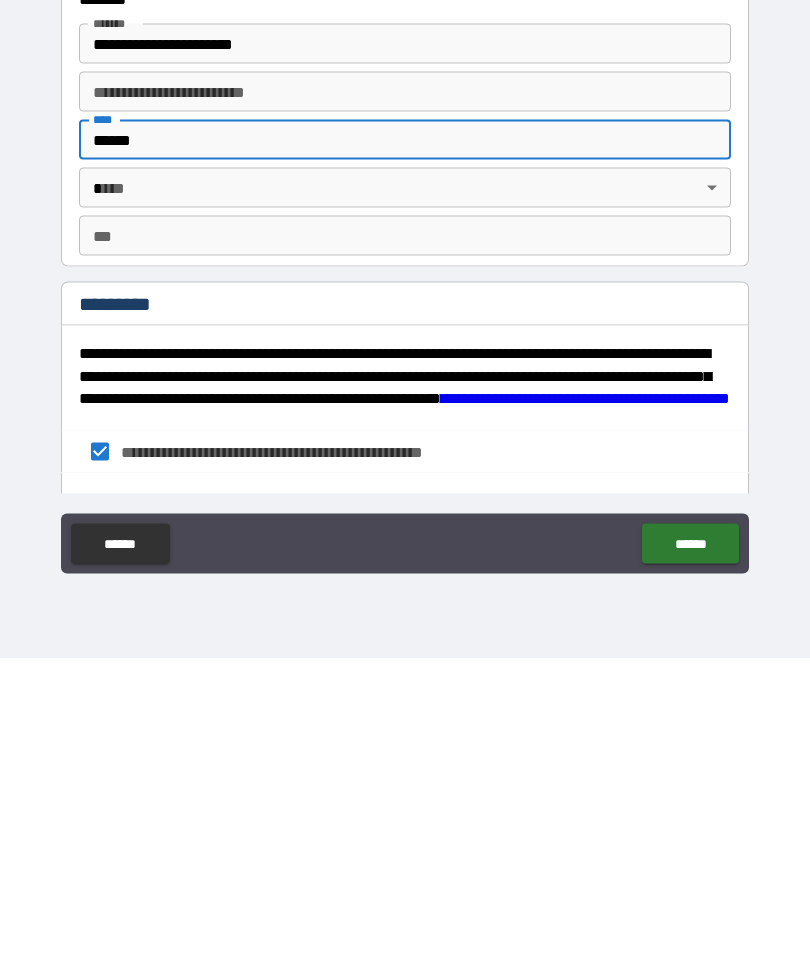 click on "**********" at bounding box center [405, 456] 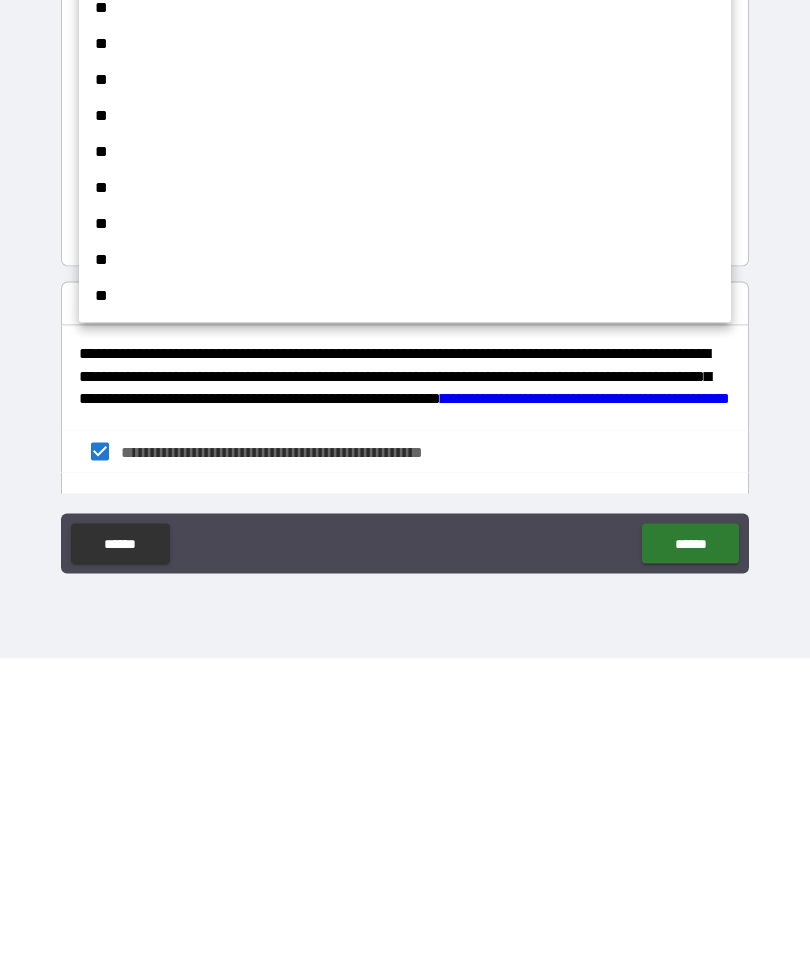 scroll, scrollTop: 1195, scrollLeft: 0, axis: vertical 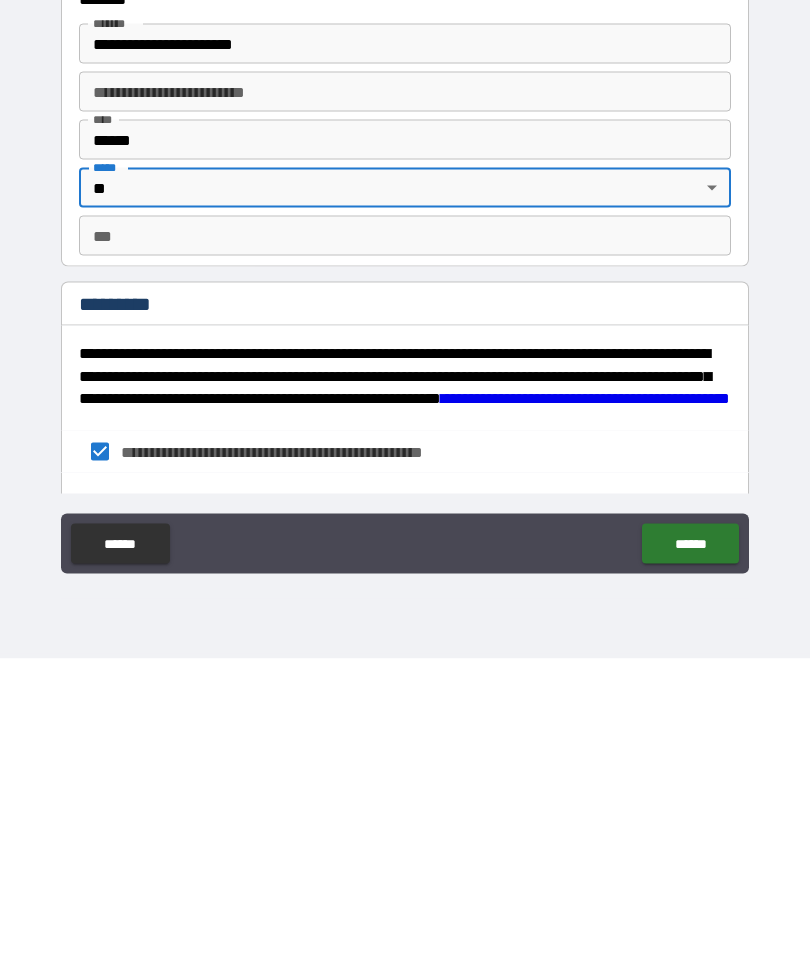 click on "***" at bounding box center [405, 554] 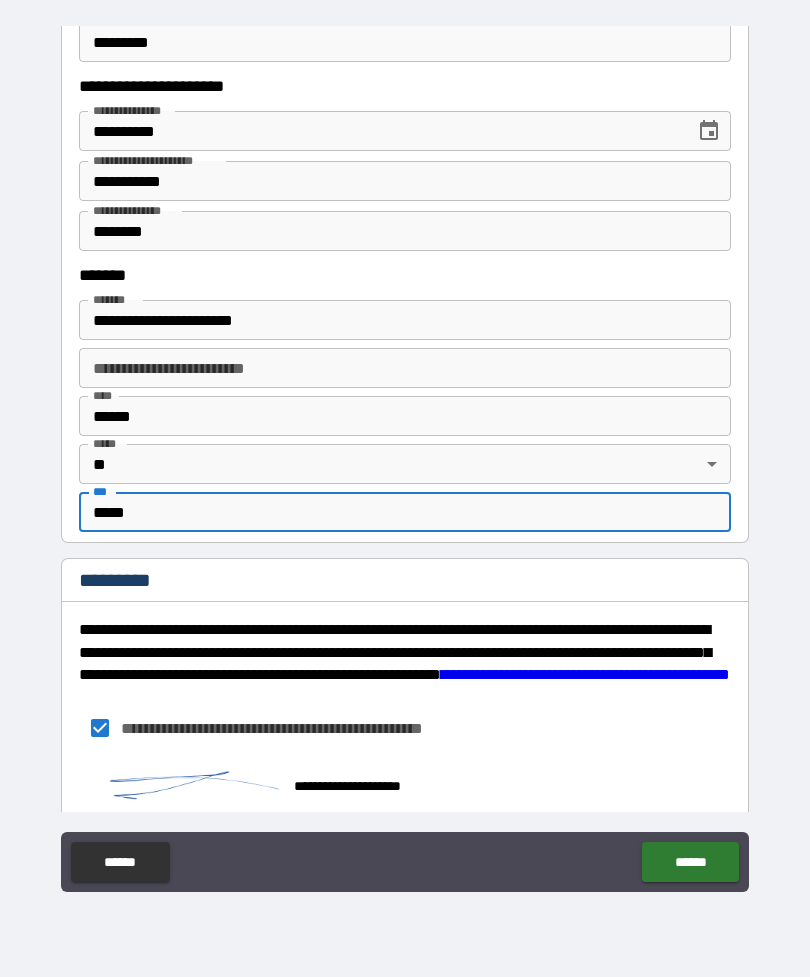 scroll, scrollTop: 1170, scrollLeft: 0, axis: vertical 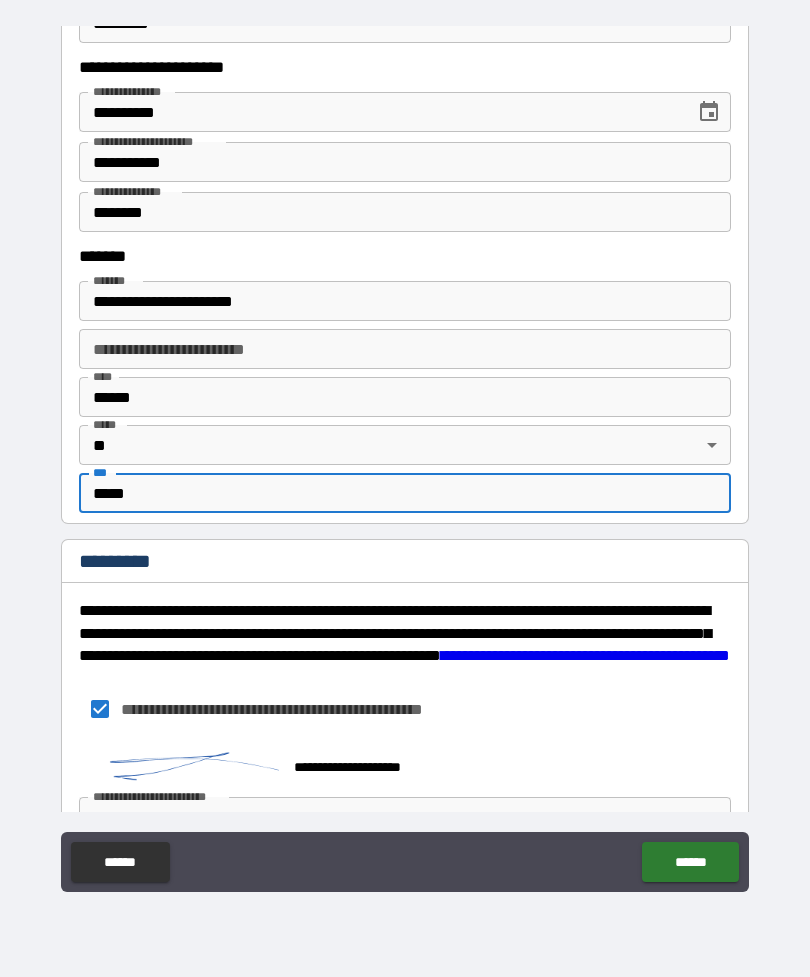 click on "*********" at bounding box center [405, 563] 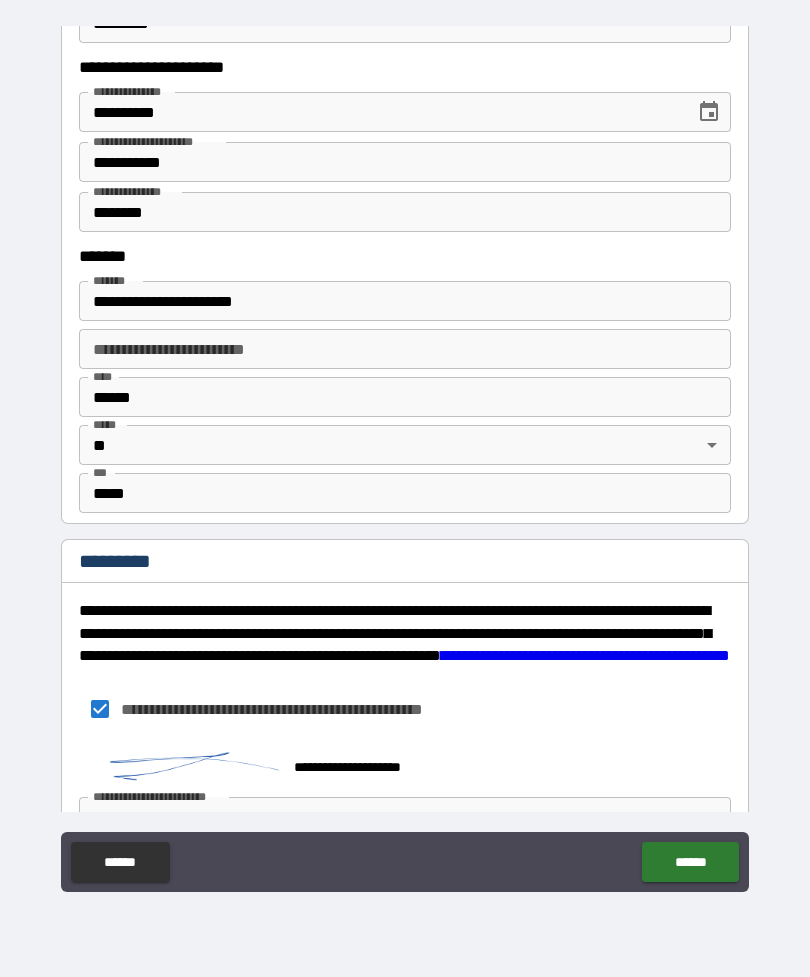 click on "******" at bounding box center [690, 862] 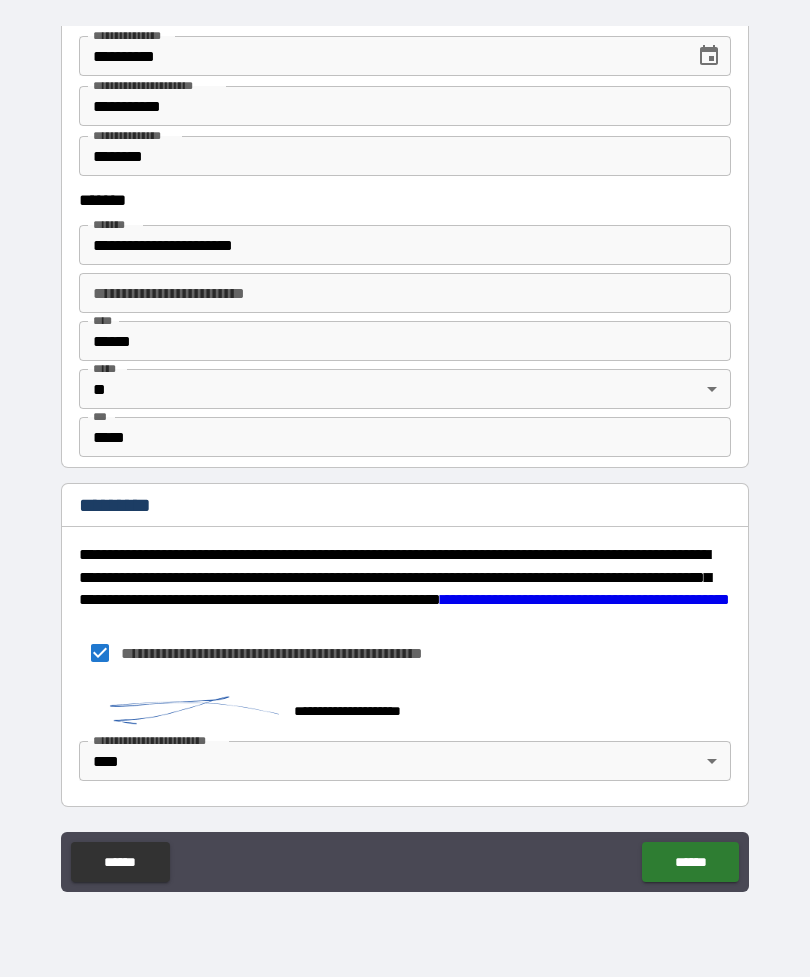 scroll, scrollTop: 1226, scrollLeft: 0, axis: vertical 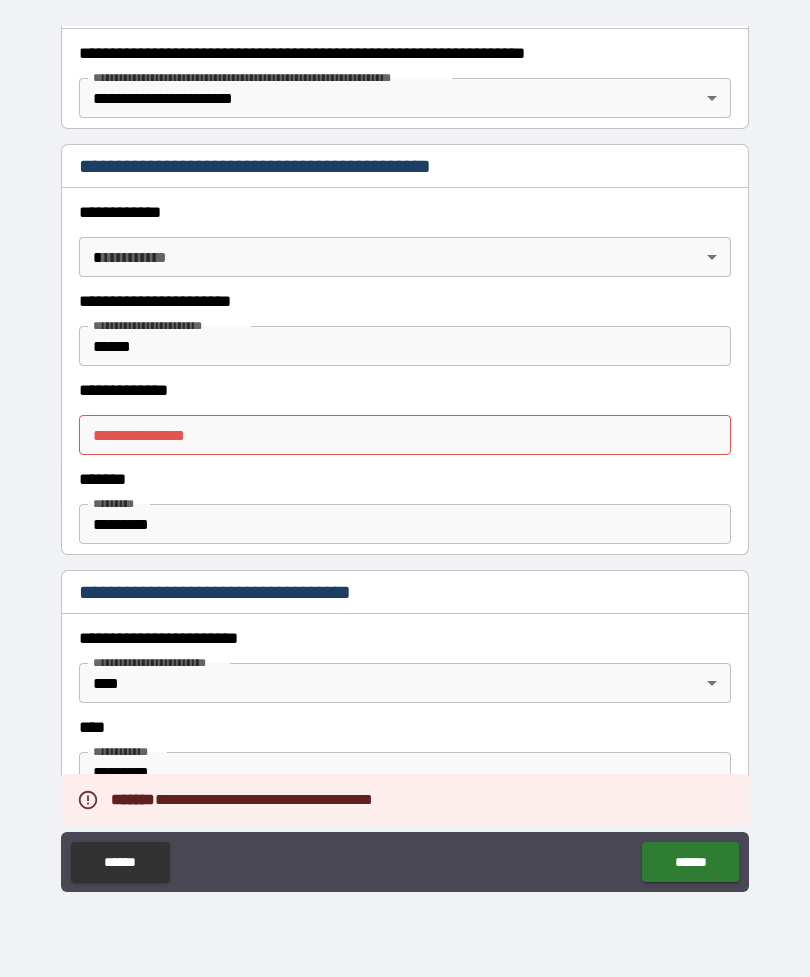 click on "**********" at bounding box center [405, 435] 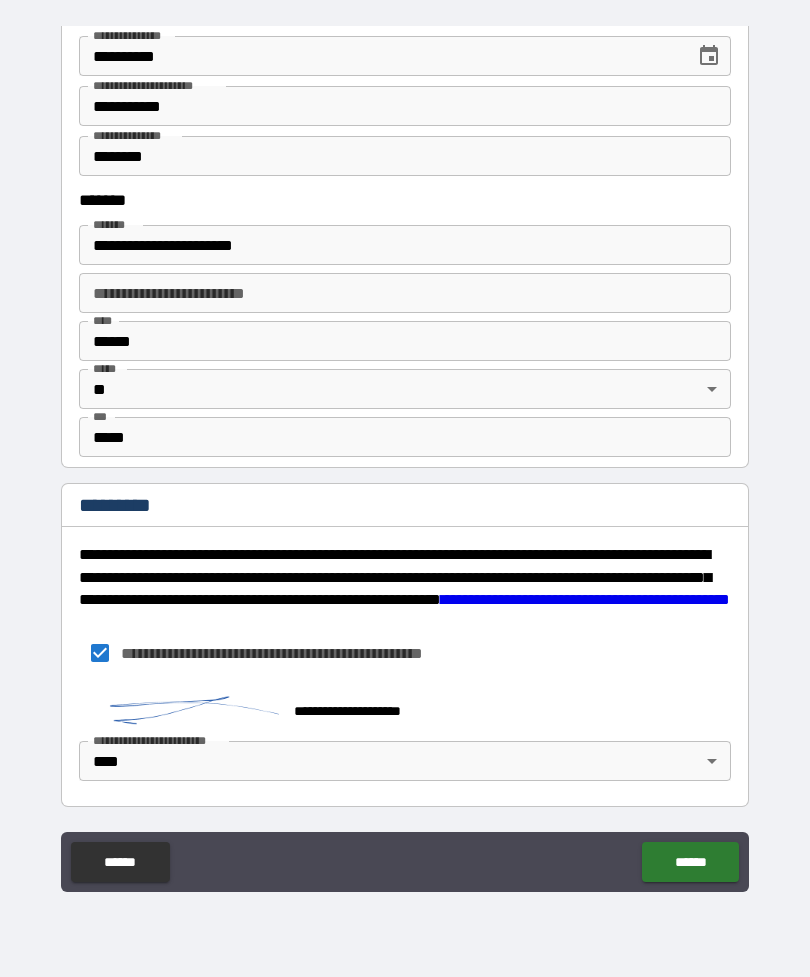 scroll, scrollTop: 1226, scrollLeft: 0, axis: vertical 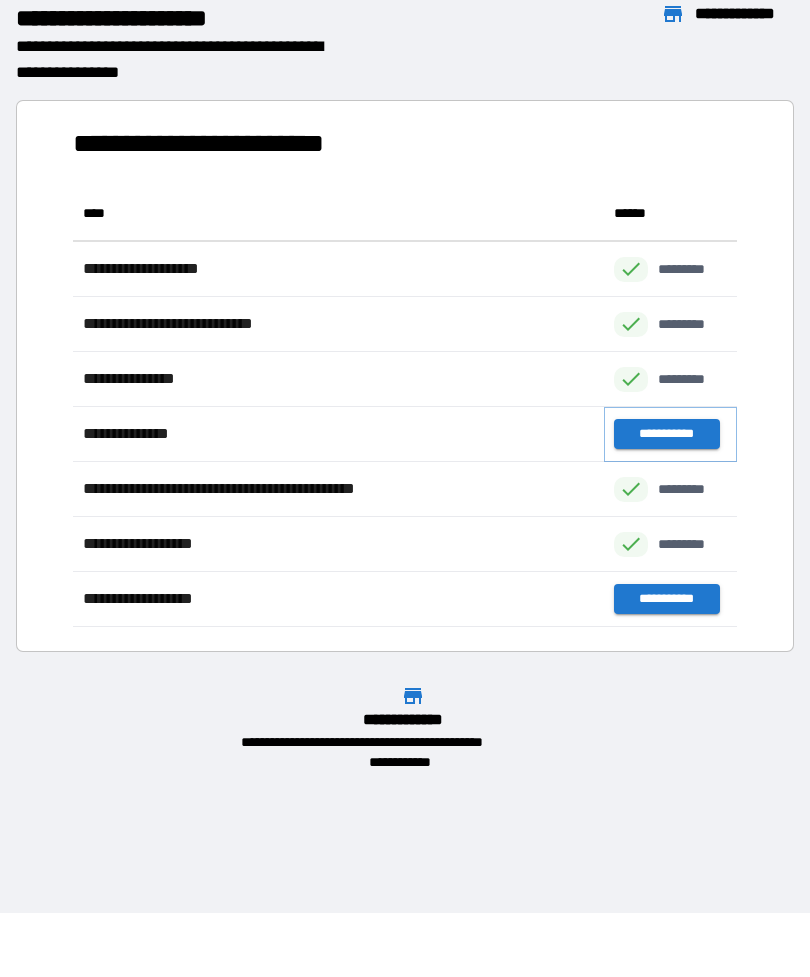 click on "**********" at bounding box center (666, 434) 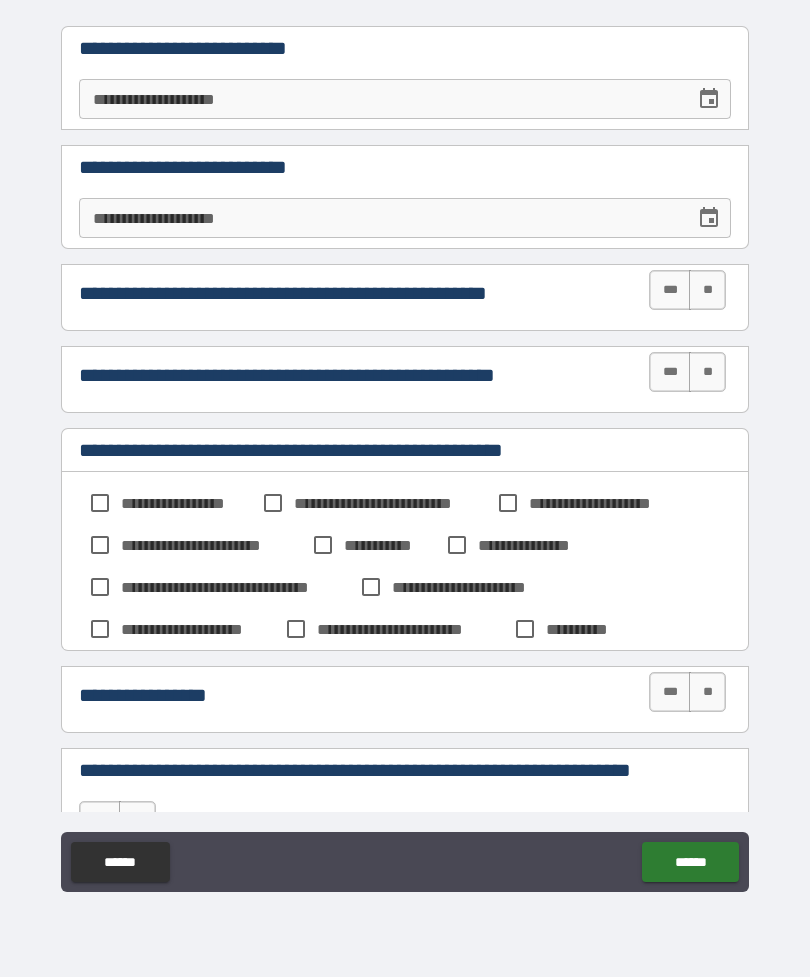 click on "**" at bounding box center [707, 692] 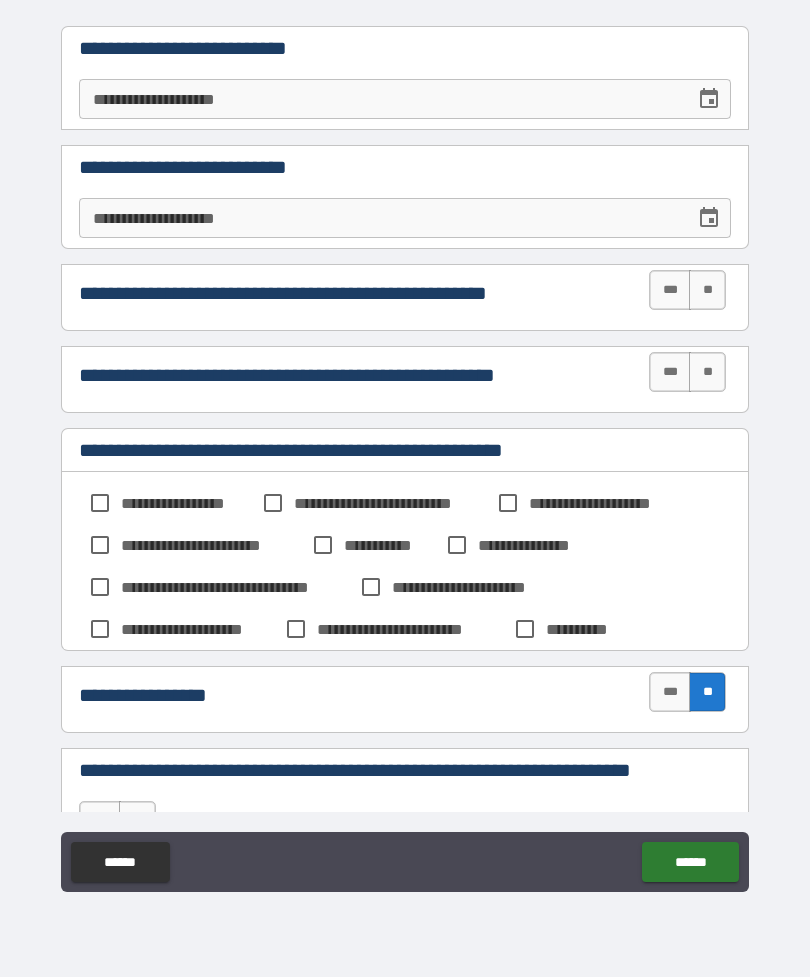 click on "**" at bounding box center [707, 372] 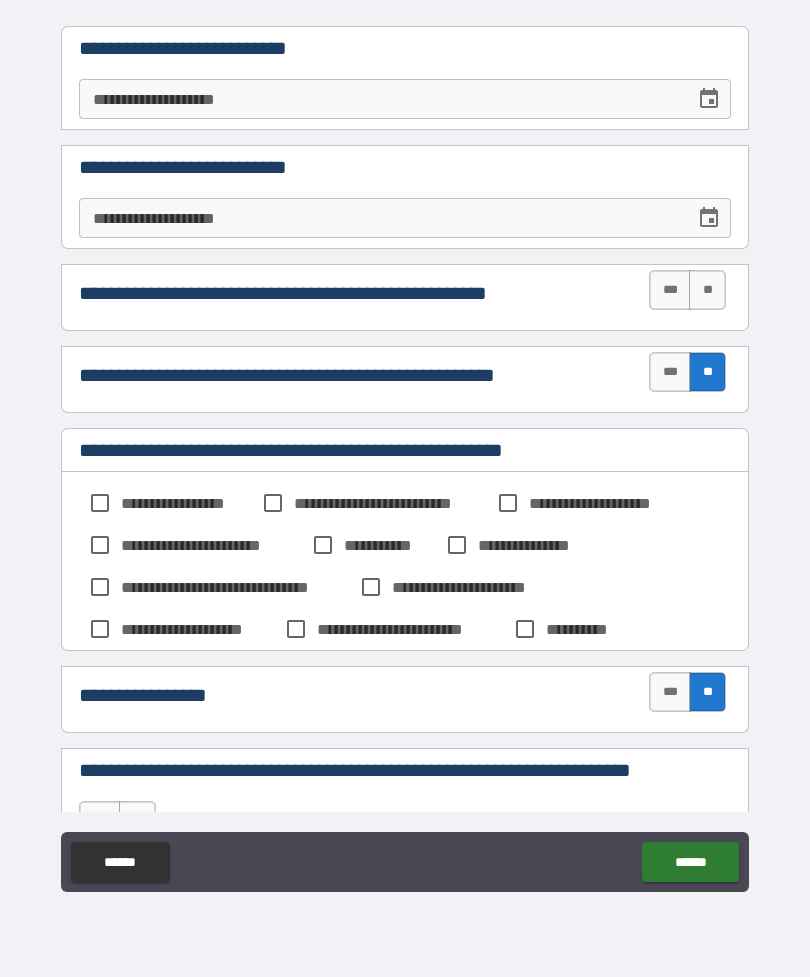 click on "**********" at bounding box center [405, 297] 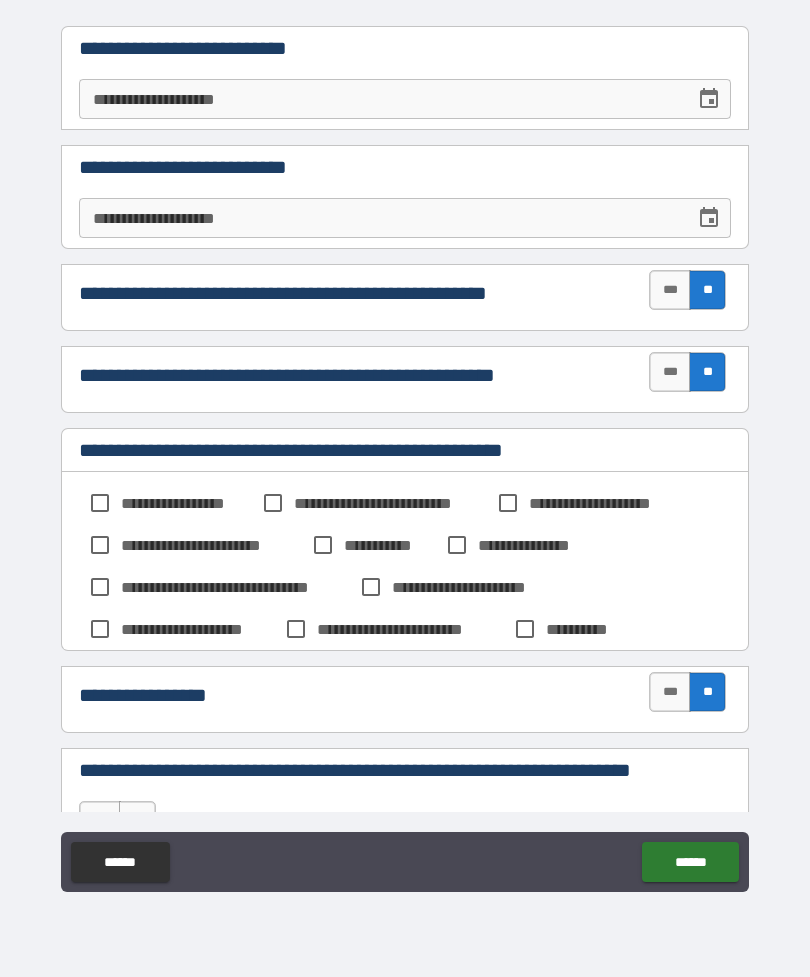 click on "******" at bounding box center [690, 862] 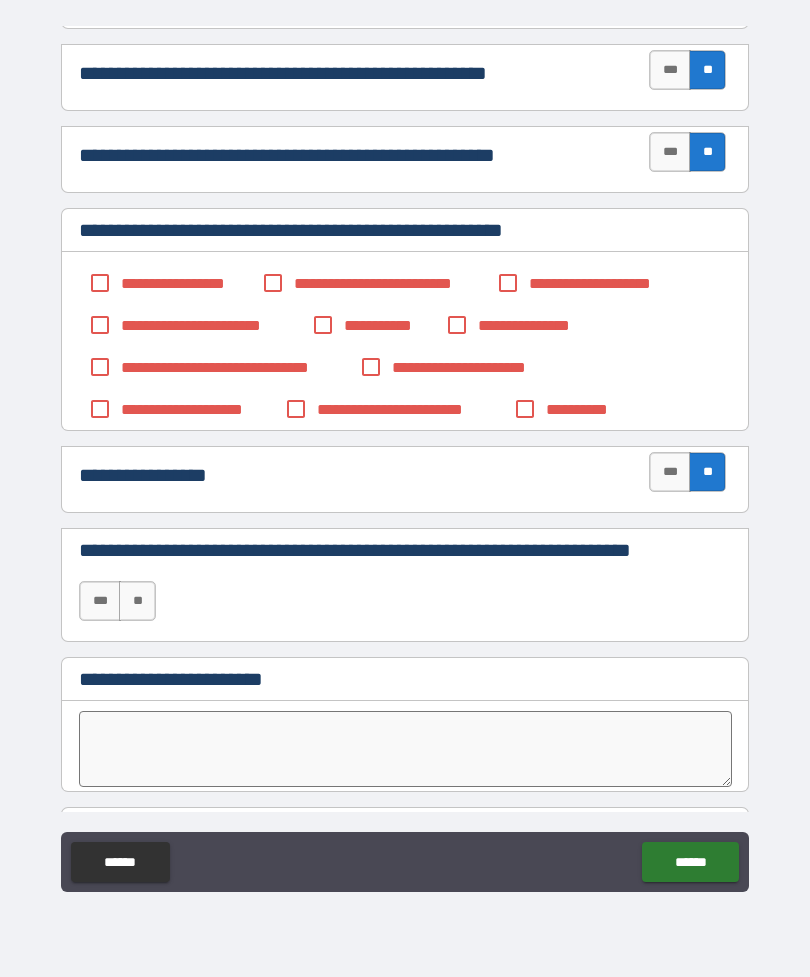 scroll, scrollTop: 213, scrollLeft: 0, axis: vertical 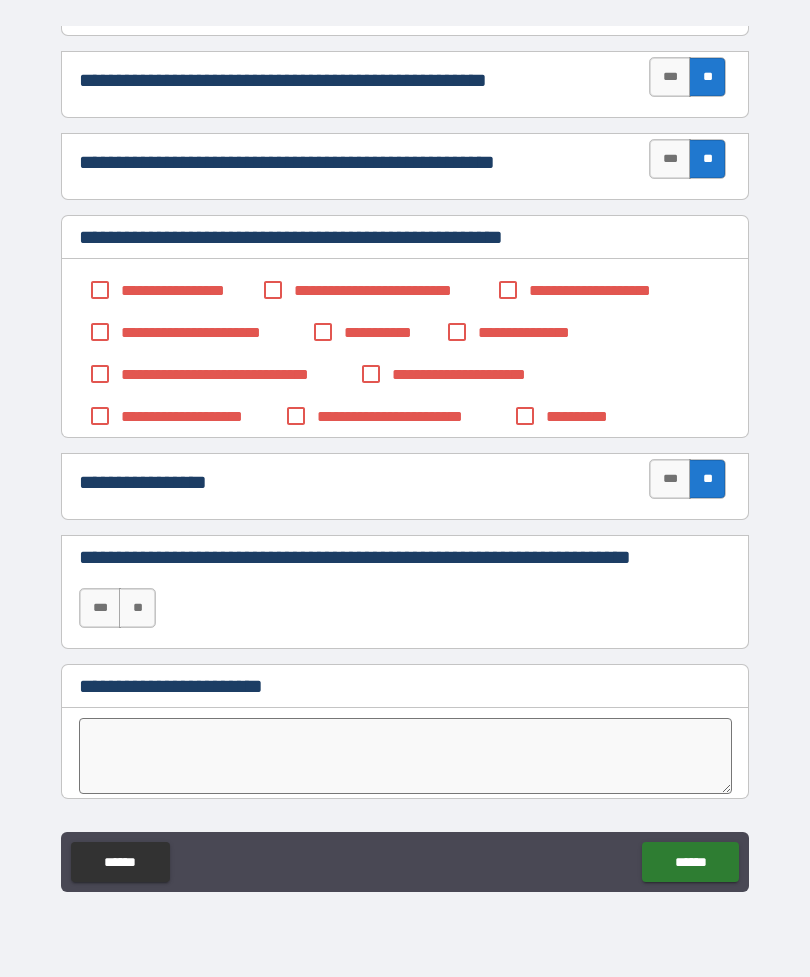 click on "**" at bounding box center [137, 608] 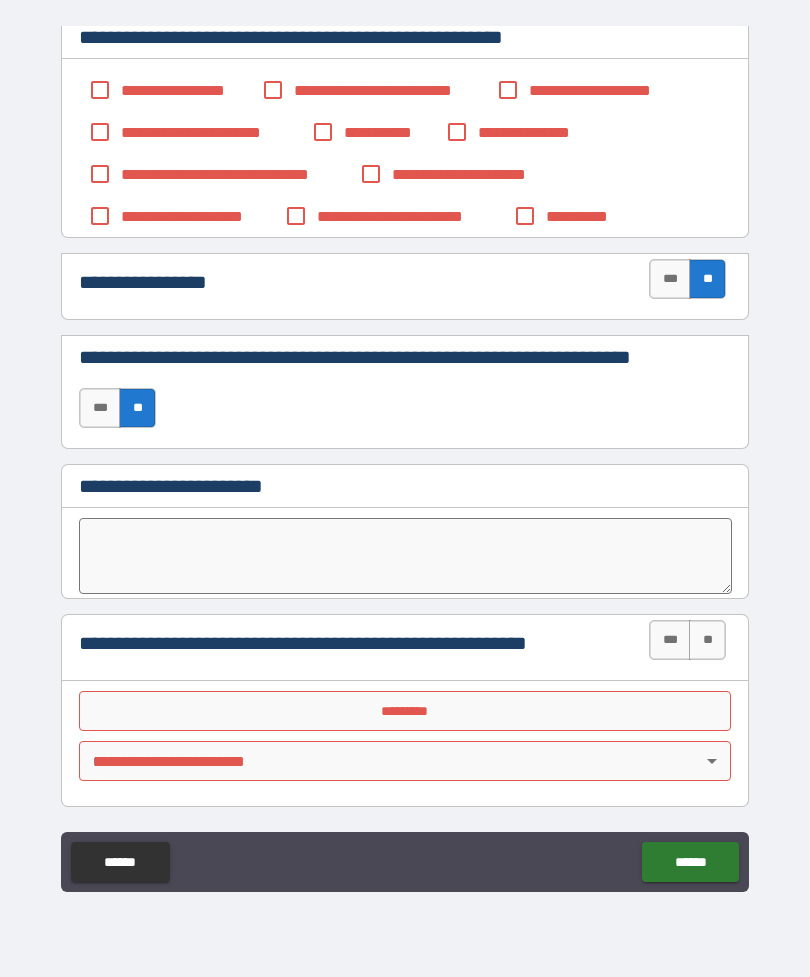 scroll, scrollTop: 413, scrollLeft: 0, axis: vertical 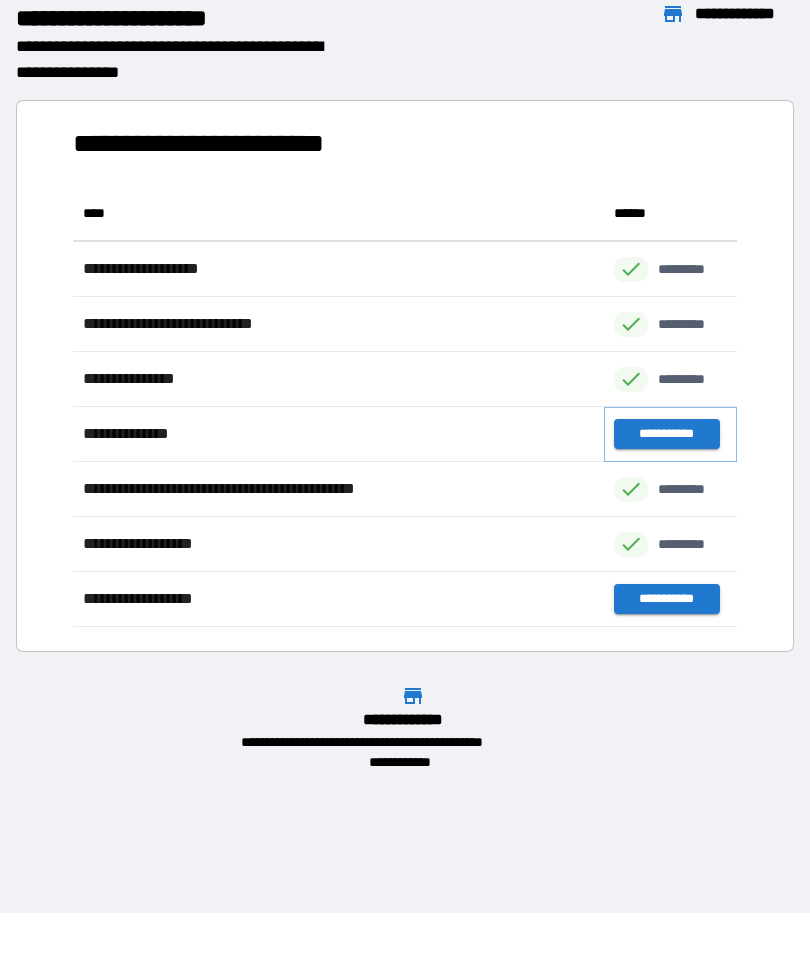 click on "**********" at bounding box center (666, 434) 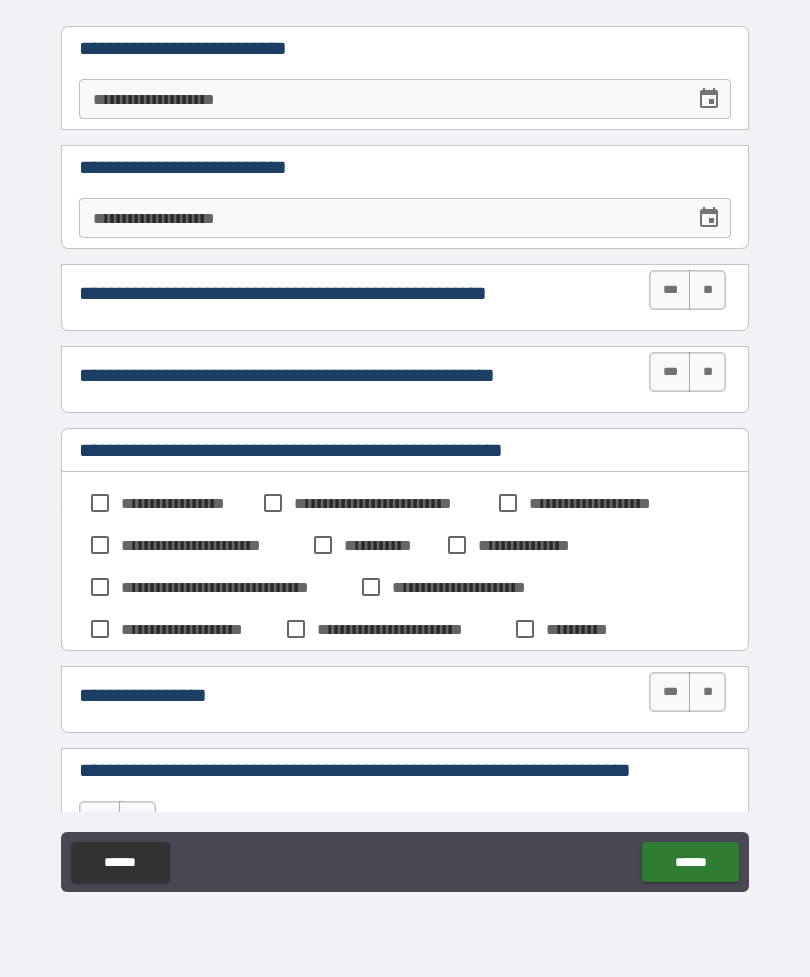 click on "**" at bounding box center (707, 290) 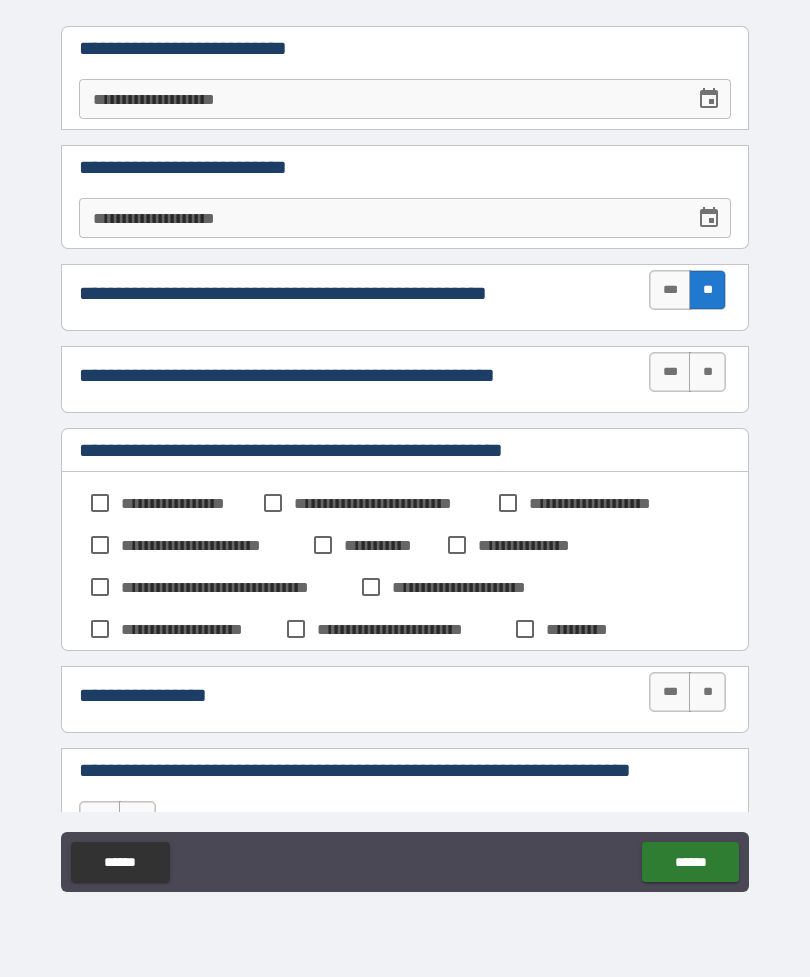 click on "**" at bounding box center [707, 372] 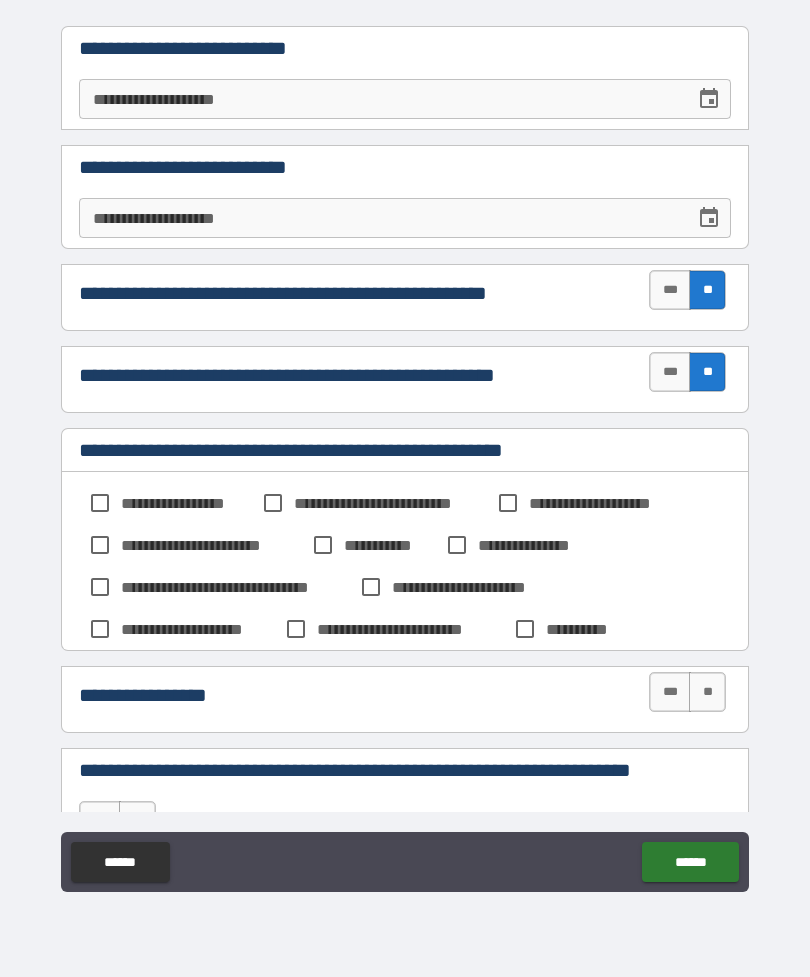 click on "**" at bounding box center [707, 692] 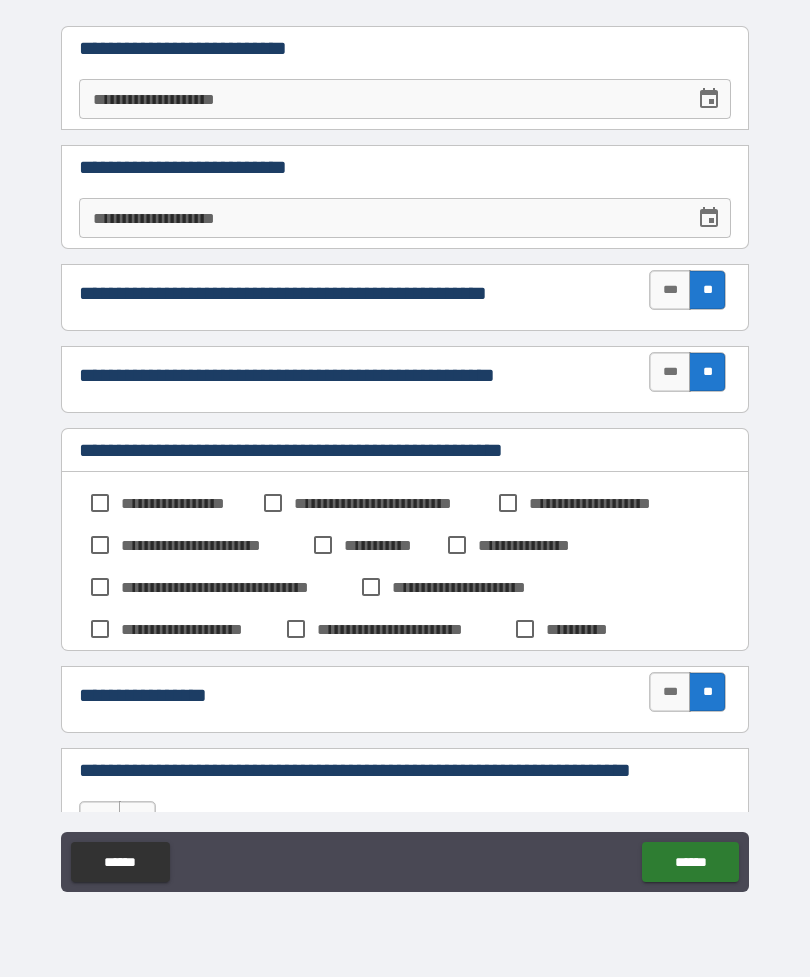 click on "******" at bounding box center [690, 862] 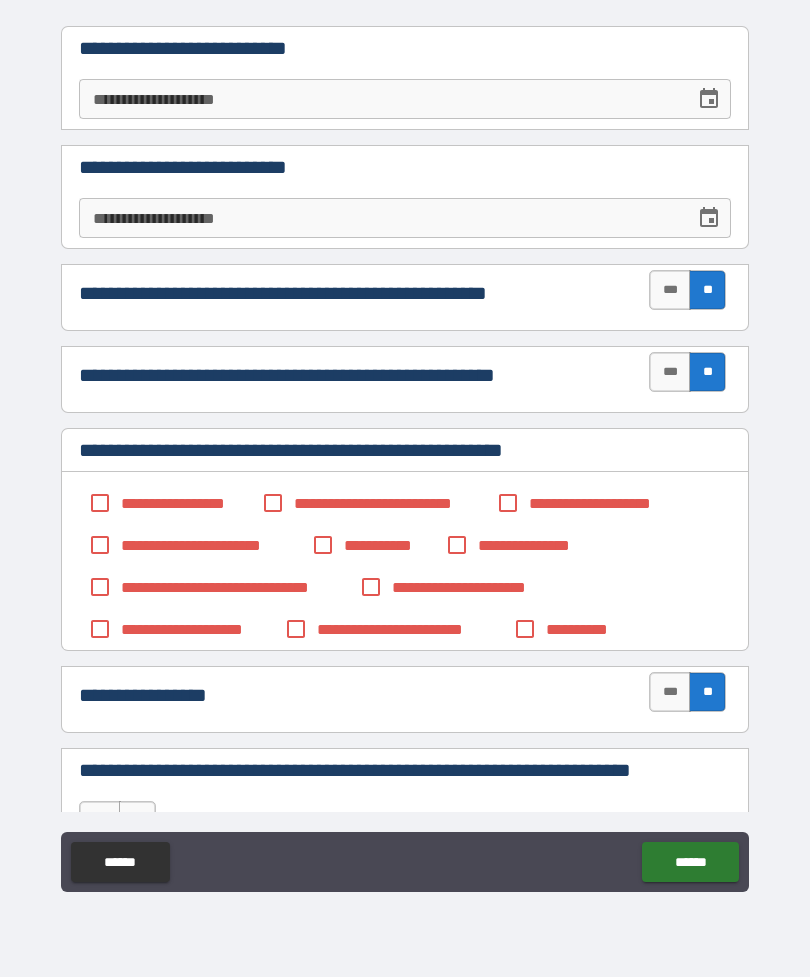 click on "**" at bounding box center (707, 692) 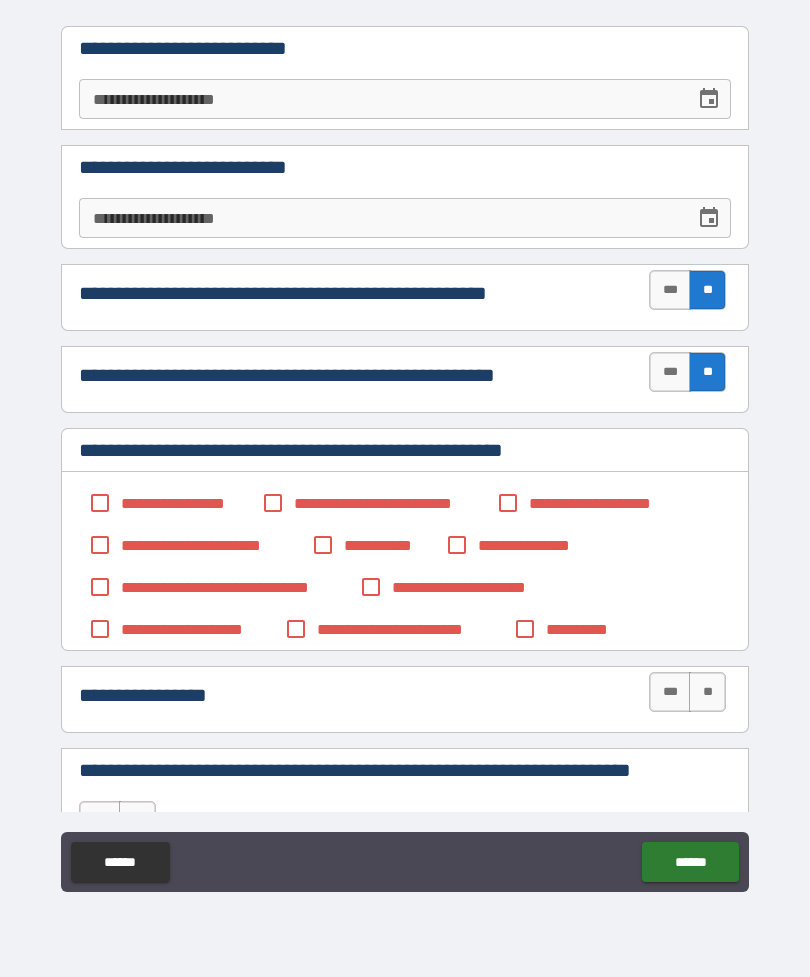 click on "**" at bounding box center (707, 692) 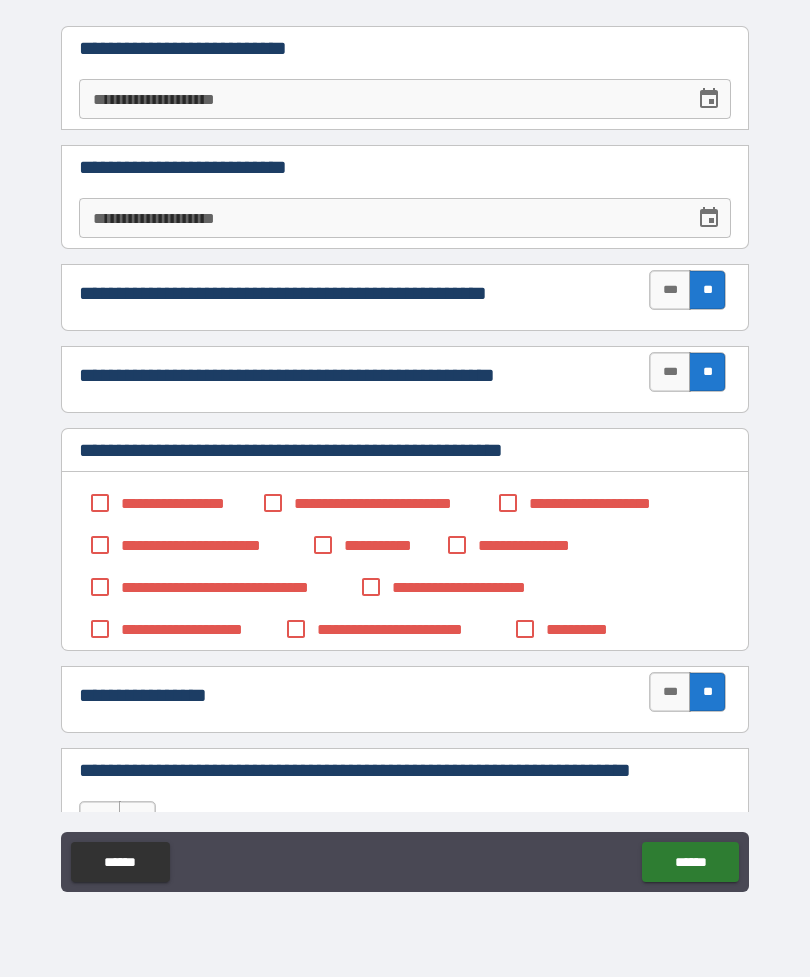 click on "******" at bounding box center (690, 862) 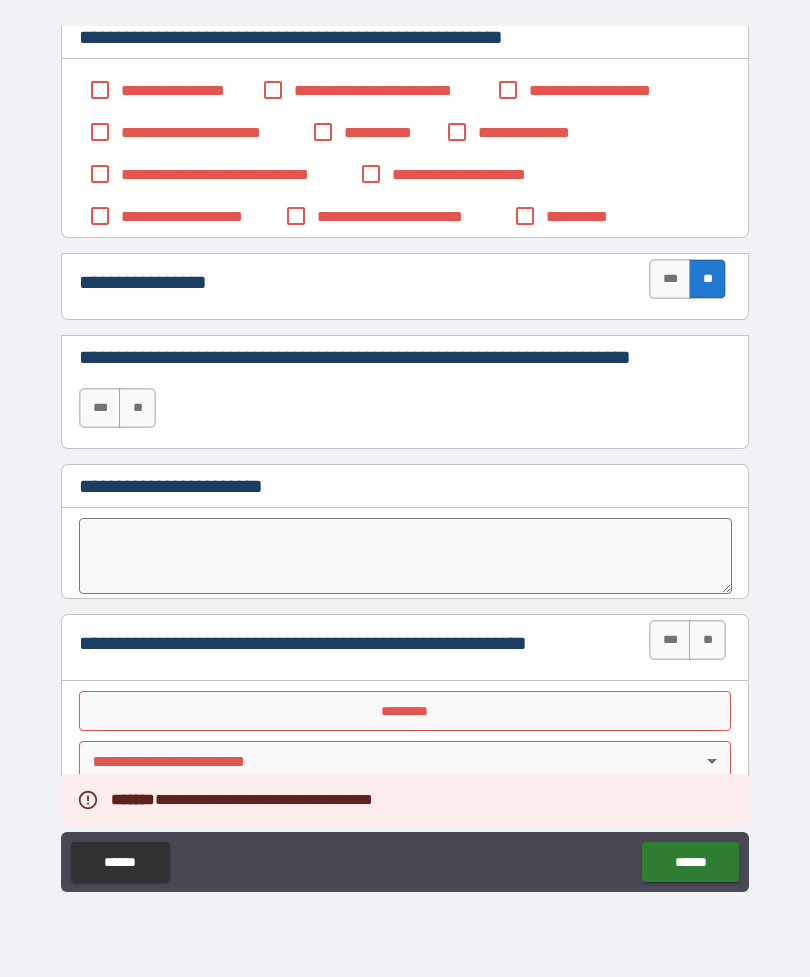 scroll, scrollTop: 413, scrollLeft: 0, axis: vertical 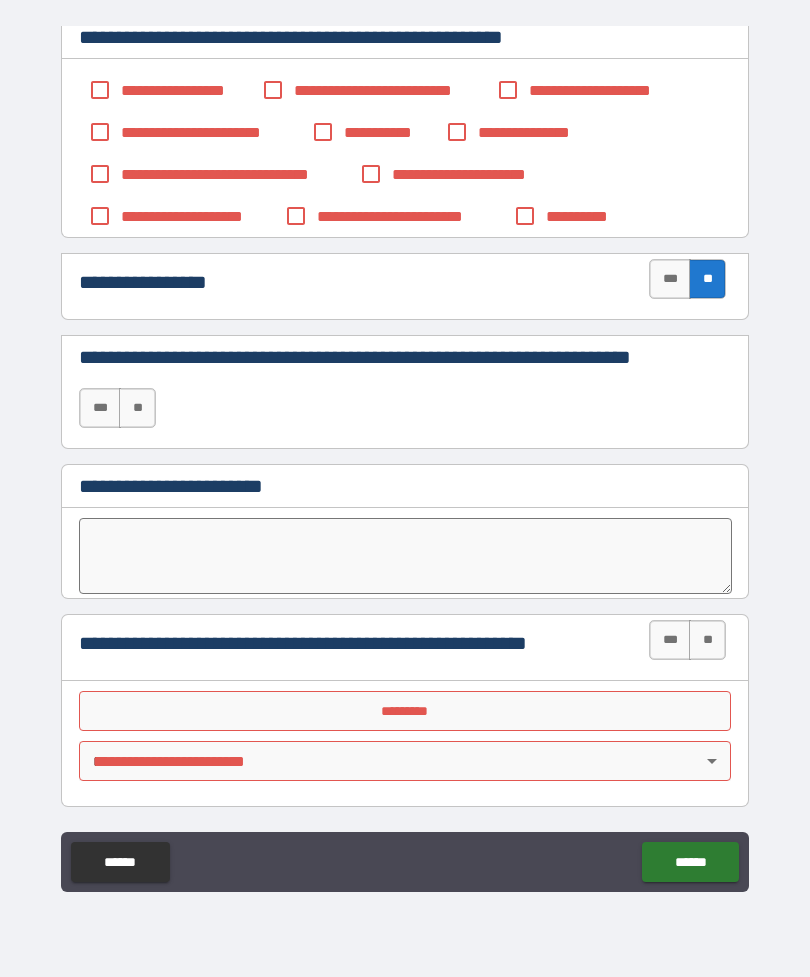 click on "**" at bounding box center [137, 408] 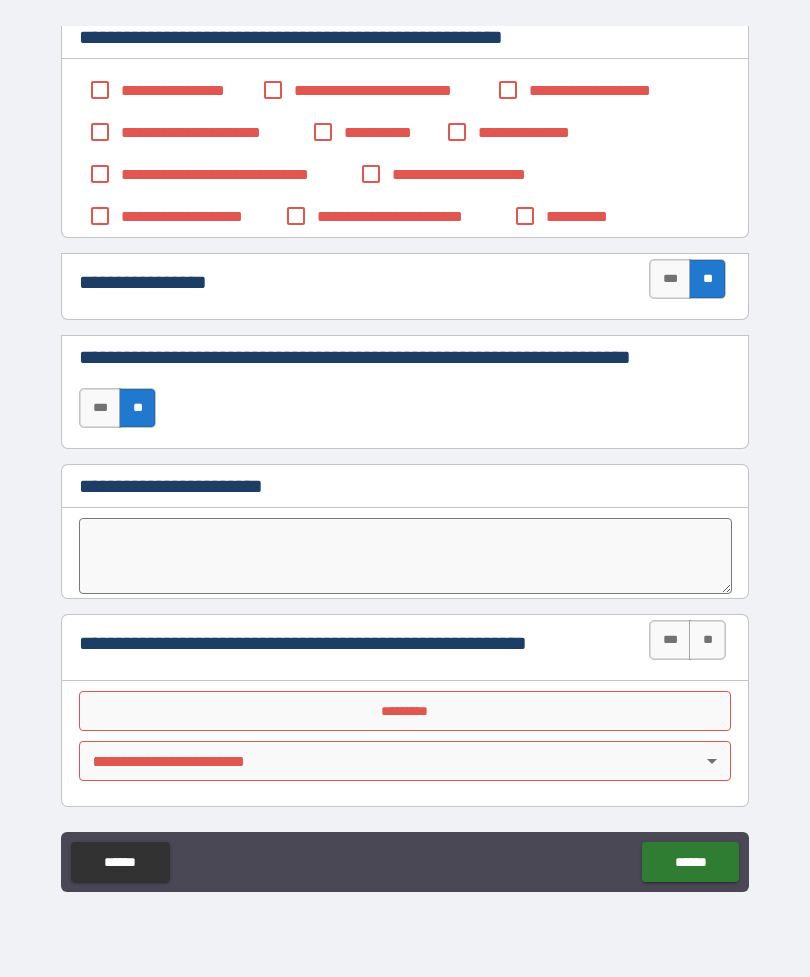 click on "**" at bounding box center (707, 640) 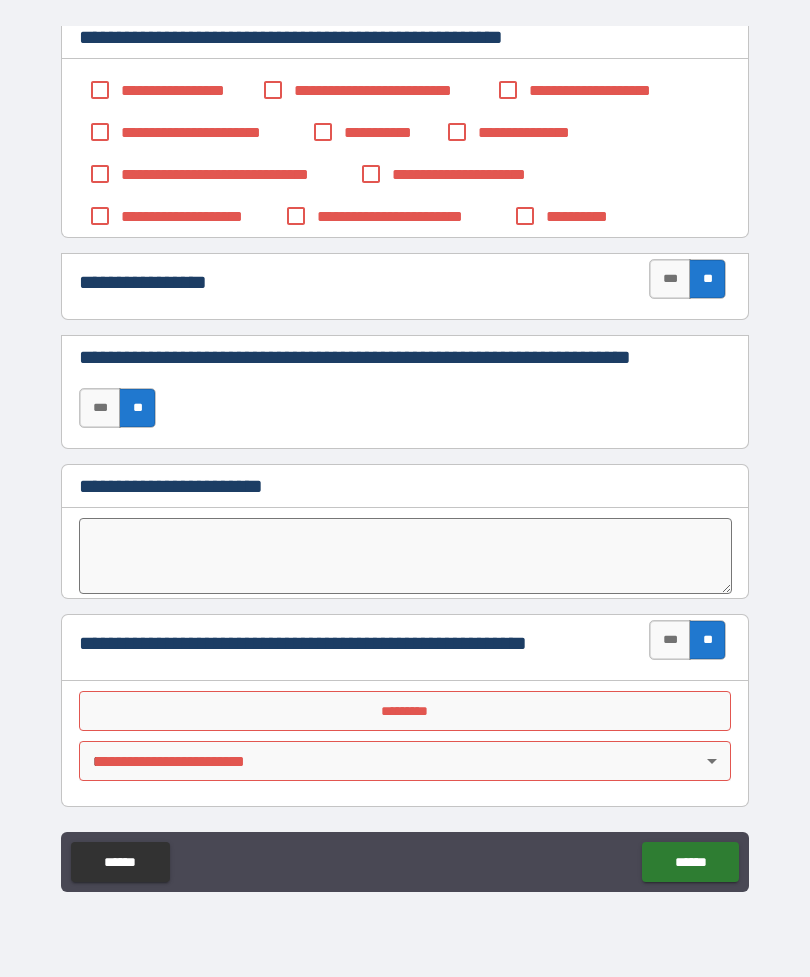 scroll, scrollTop: 413, scrollLeft: 0, axis: vertical 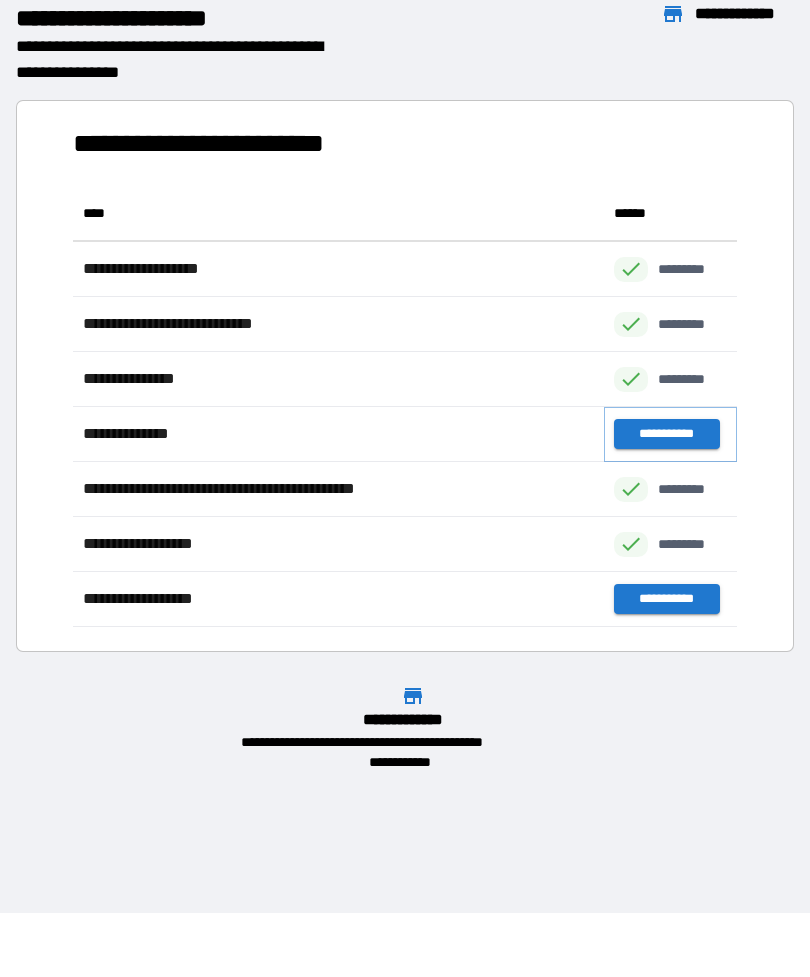 click on "**********" at bounding box center (666, 434) 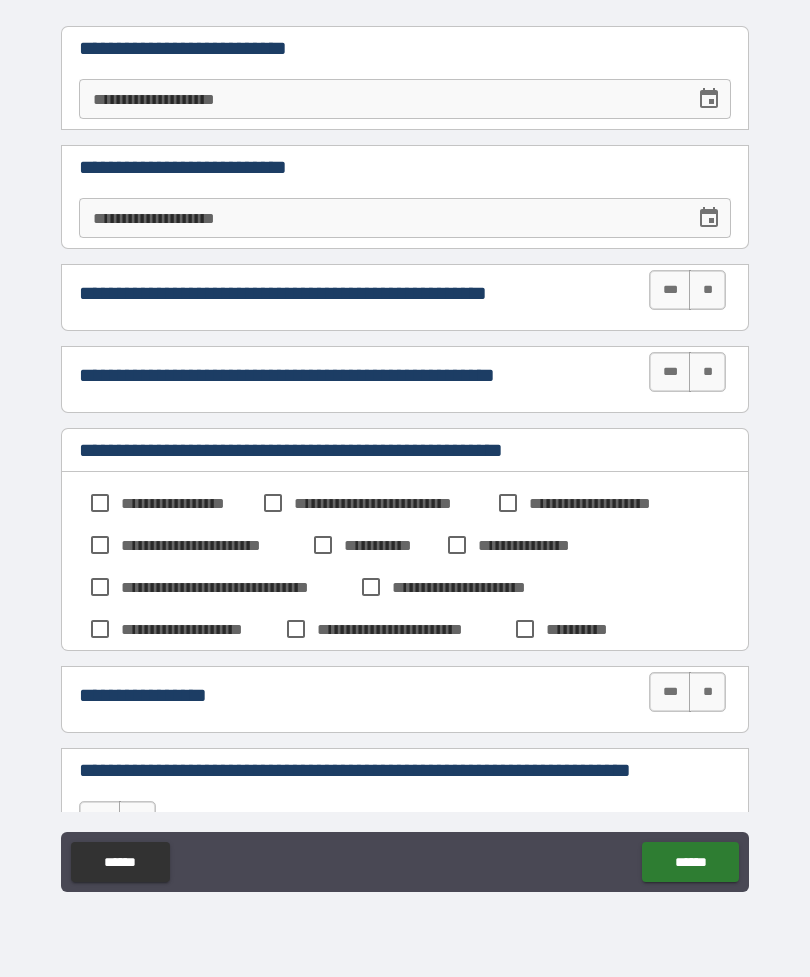 click on "**" at bounding box center (707, 290) 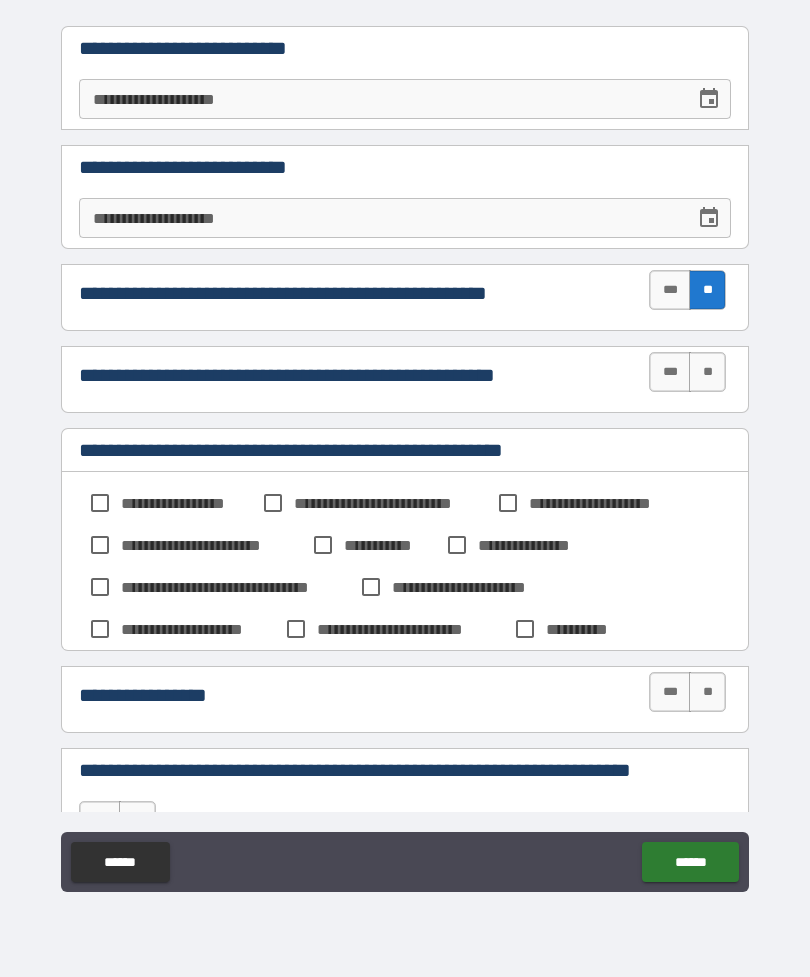 click on "**" at bounding box center [707, 372] 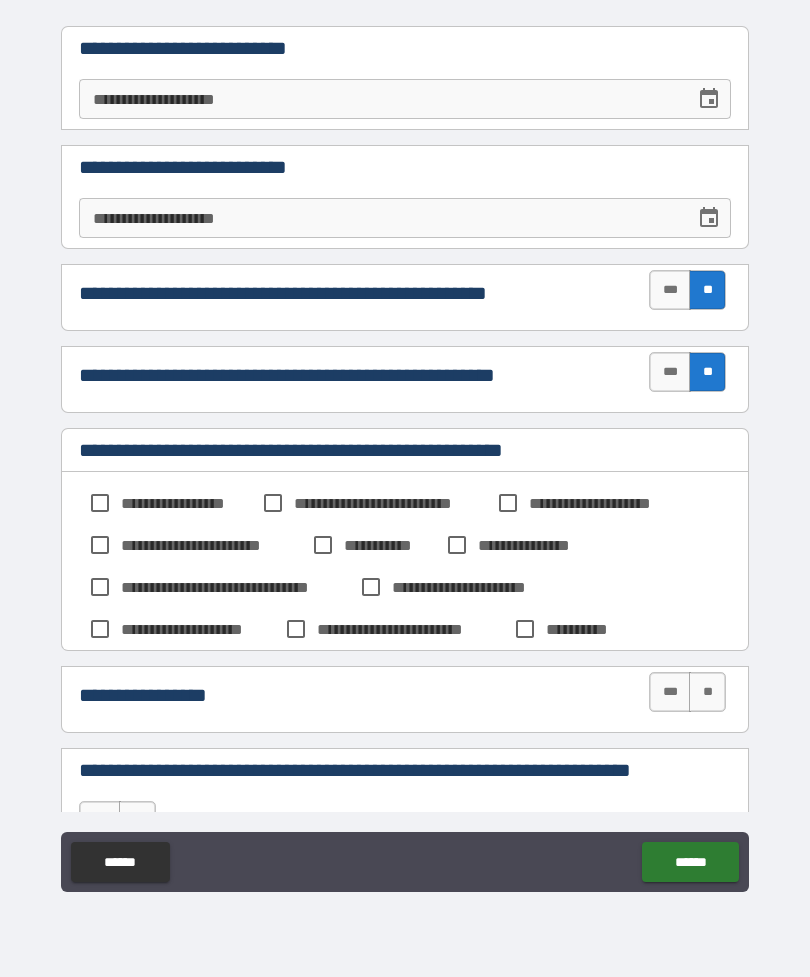 click on "**" at bounding box center (707, 692) 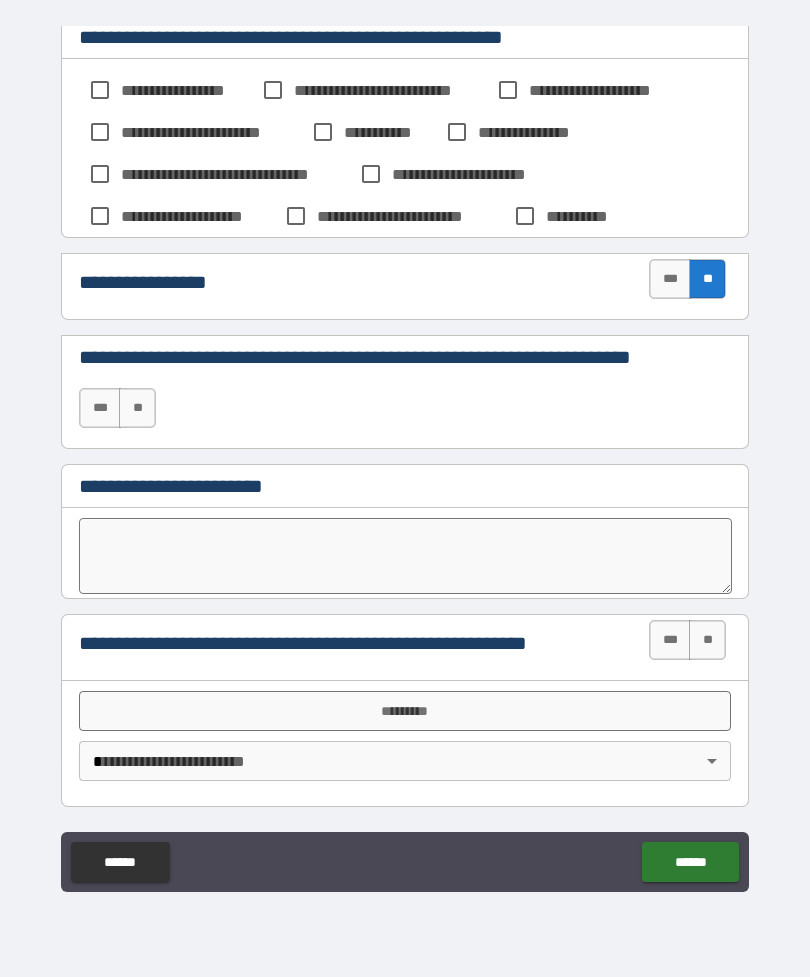 scroll, scrollTop: 413, scrollLeft: 0, axis: vertical 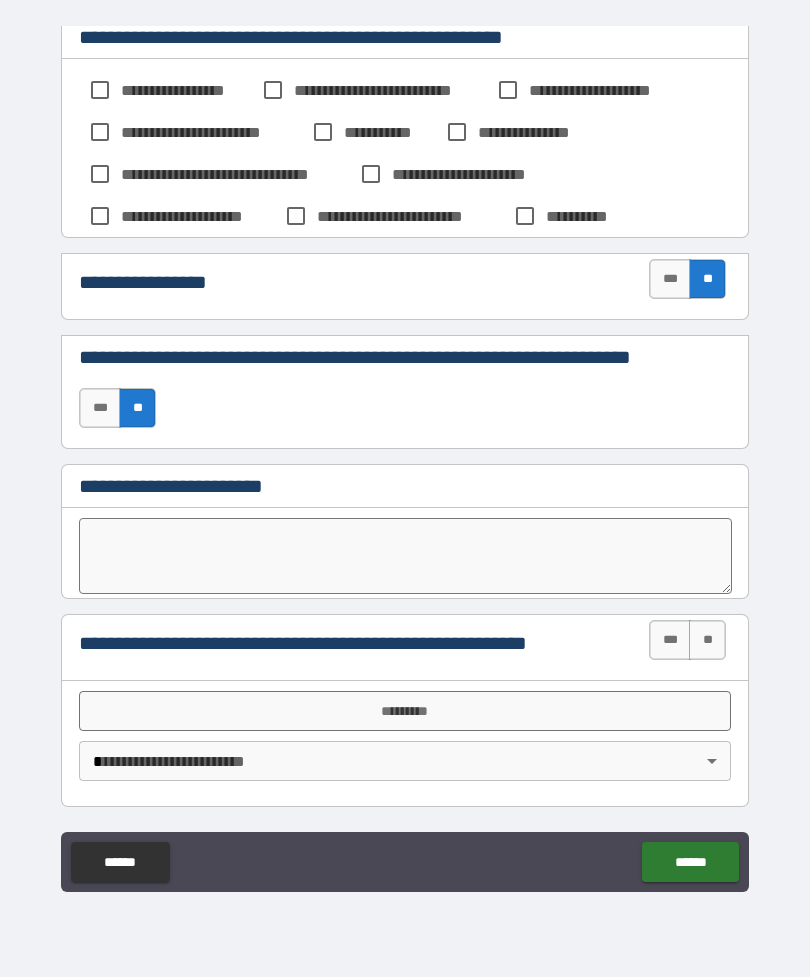 click on "**" at bounding box center (707, 640) 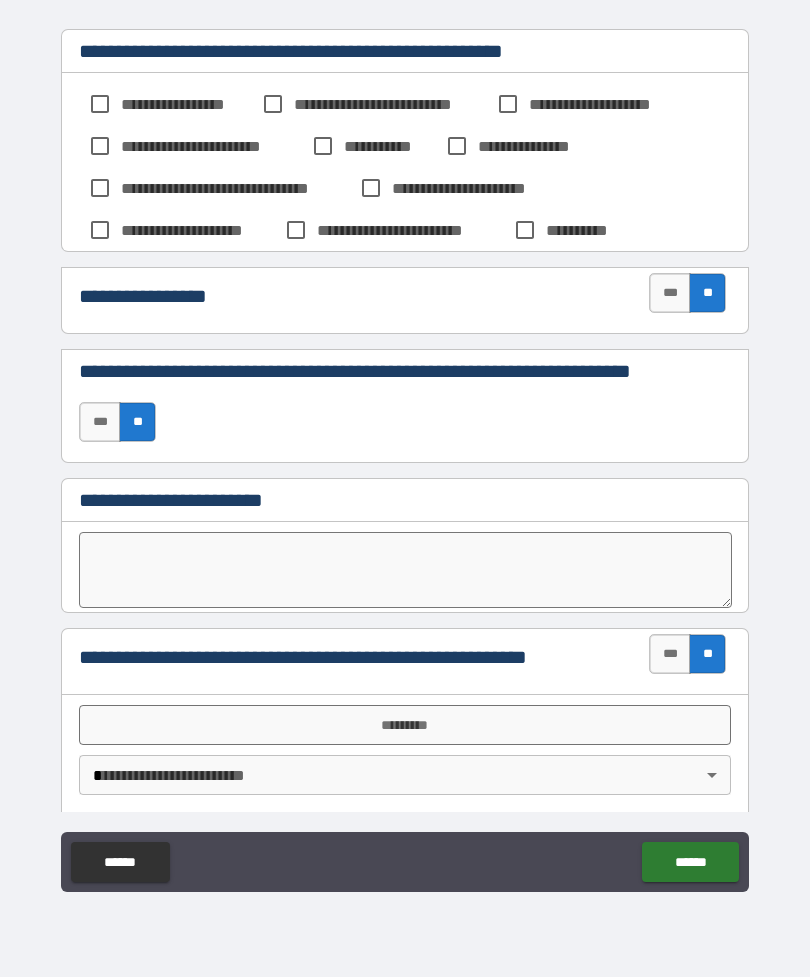 scroll, scrollTop: 398, scrollLeft: 0, axis: vertical 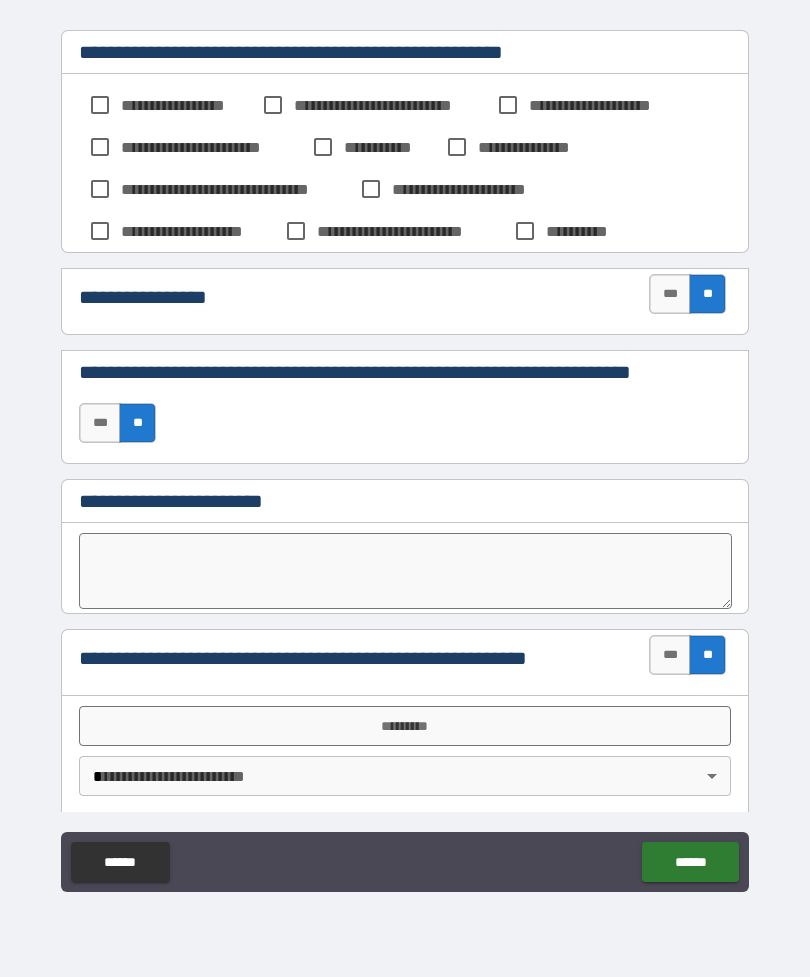 click on "*********" at bounding box center [405, 726] 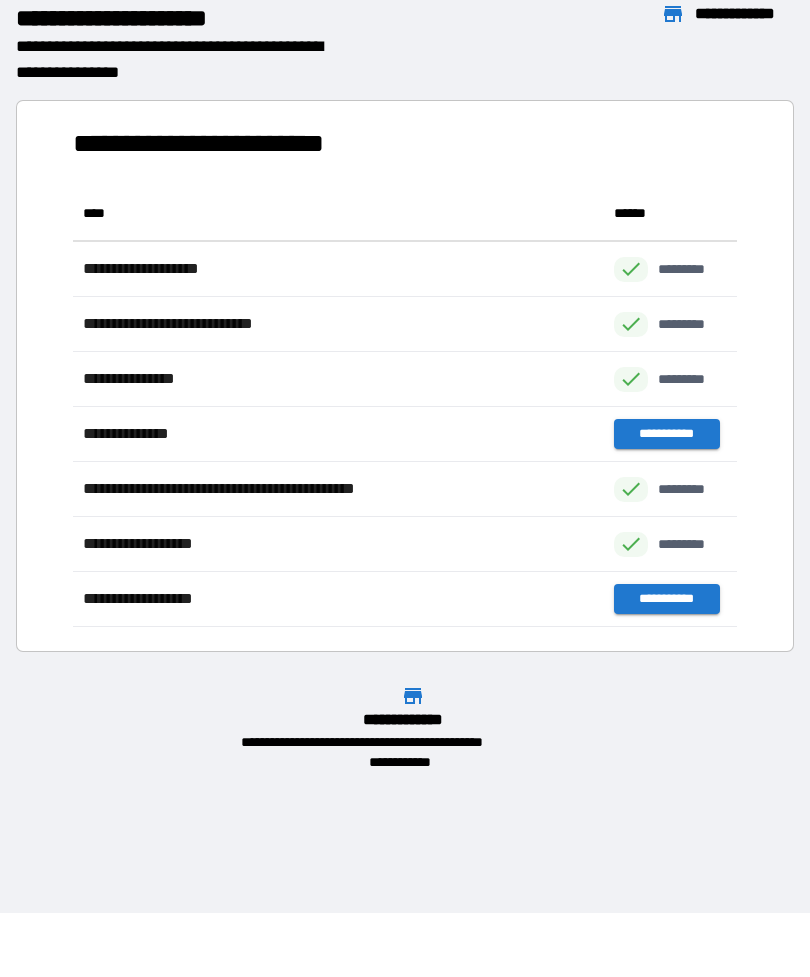 scroll, scrollTop: 441, scrollLeft: 664, axis: both 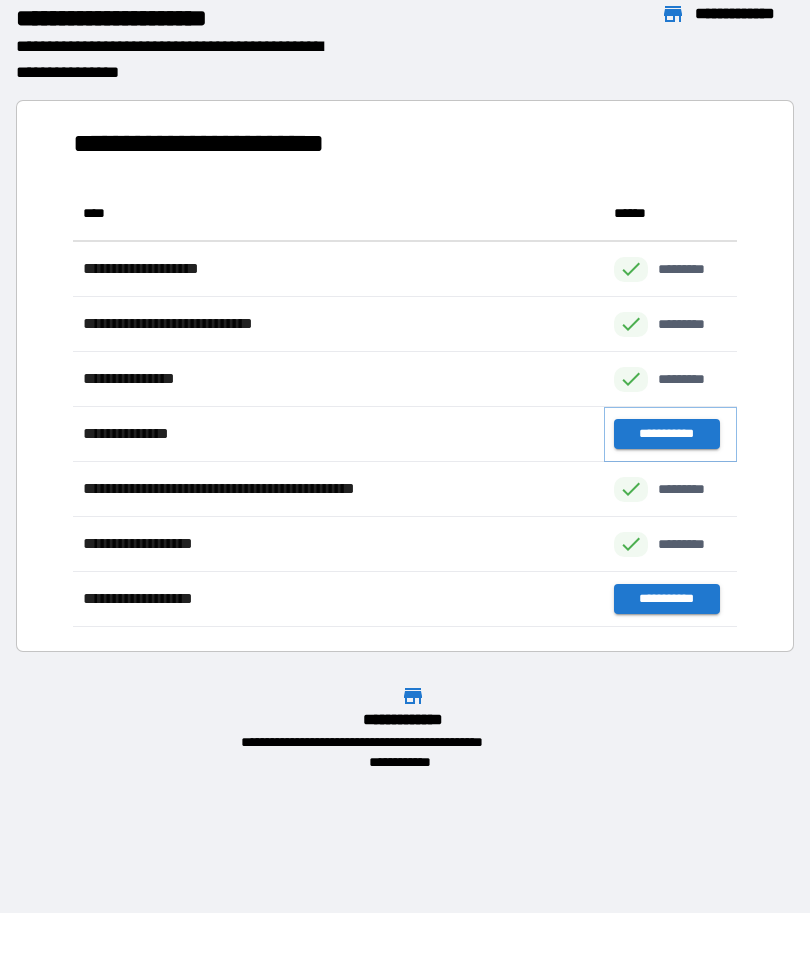 click on "**********" at bounding box center [666, 434] 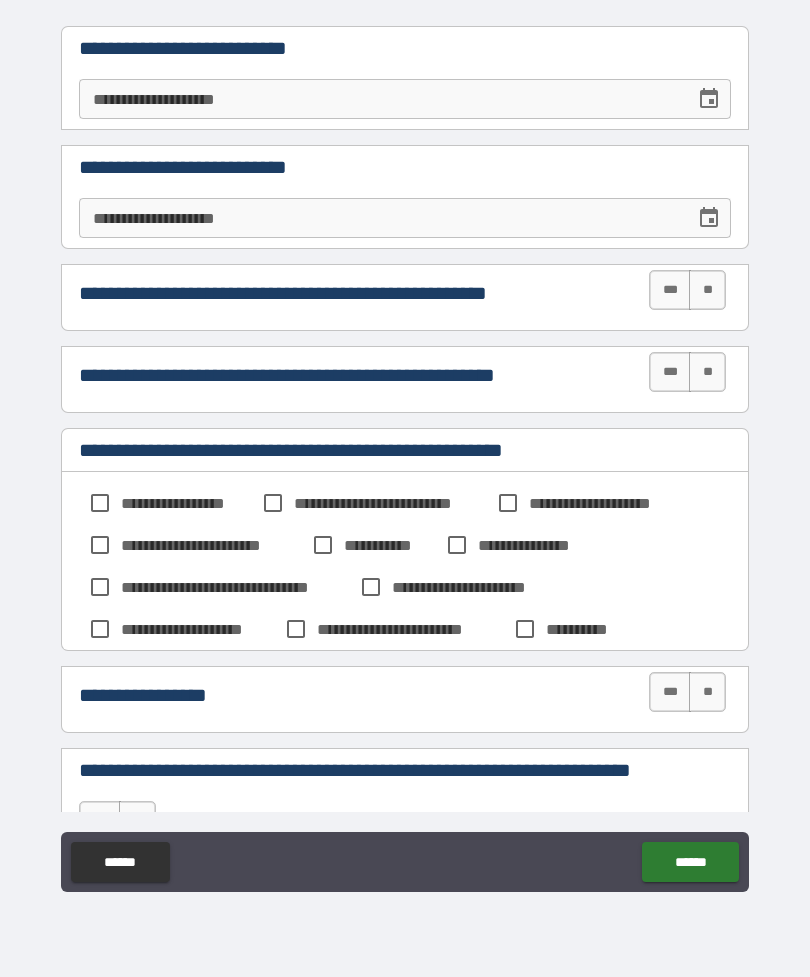 click on "**" at bounding box center [707, 290] 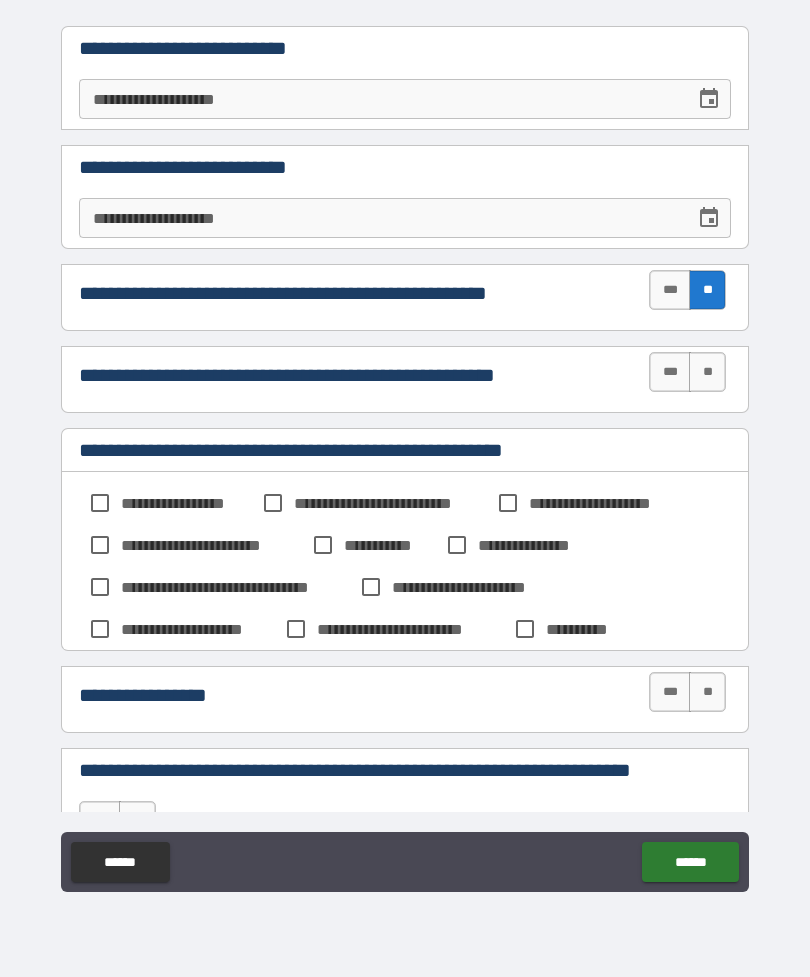 click on "**" at bounding box center (707, 372) 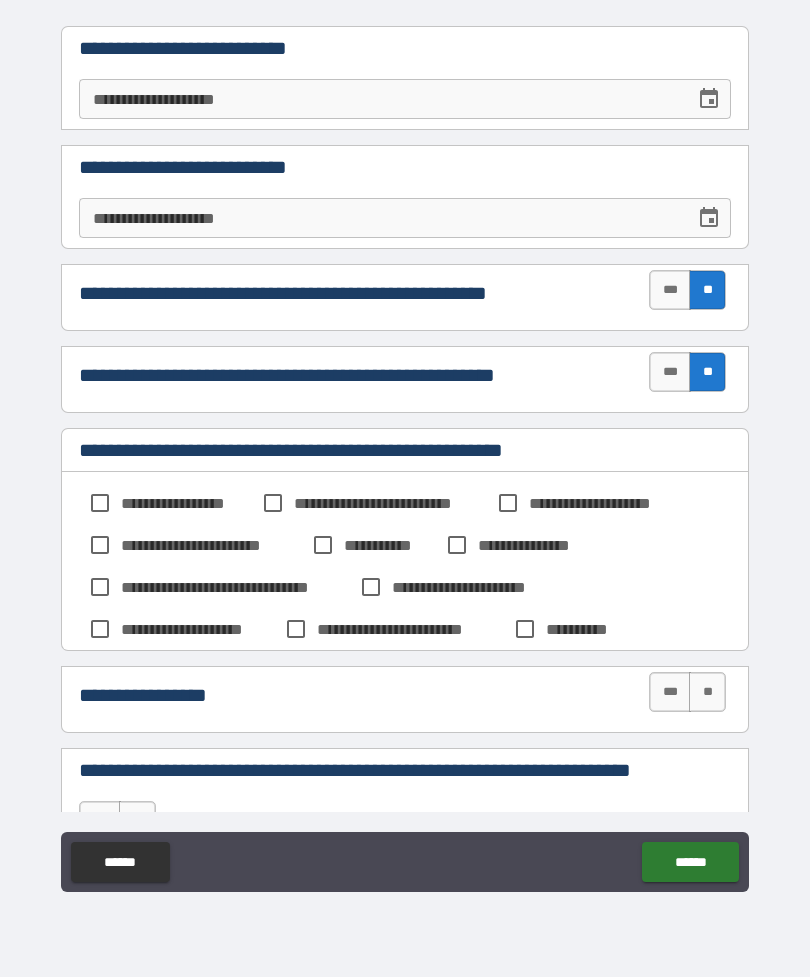 click on "**" at bounding box center [707, 692] 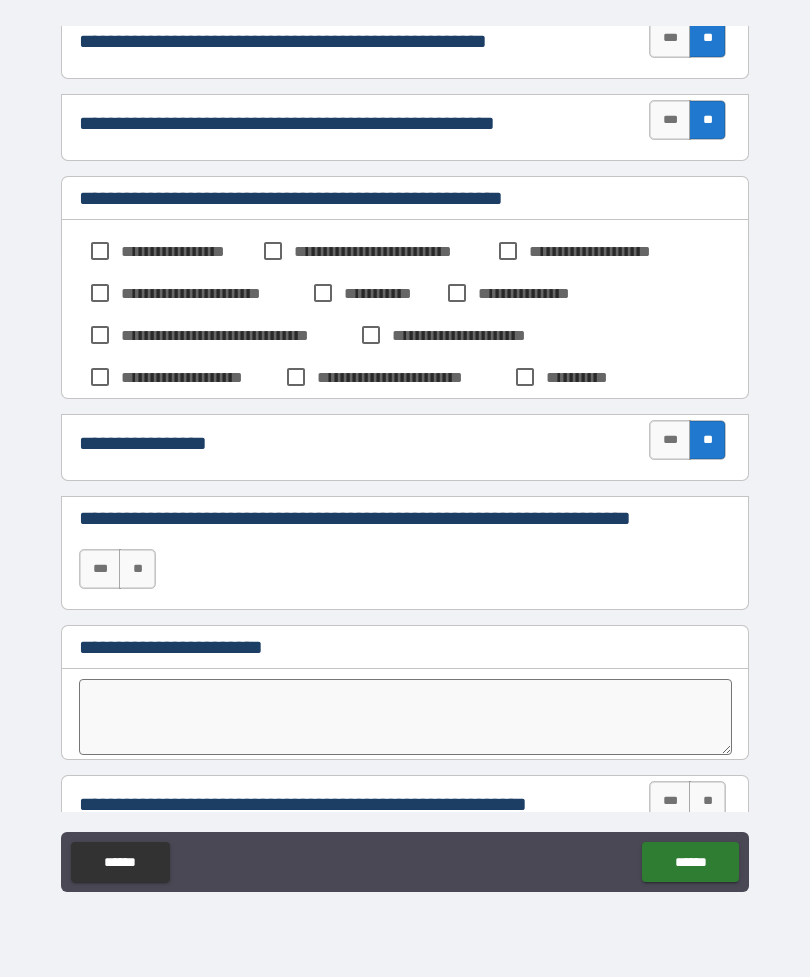 scroll, scrollTop: 255, scrollLeft: 0, axis: vertical 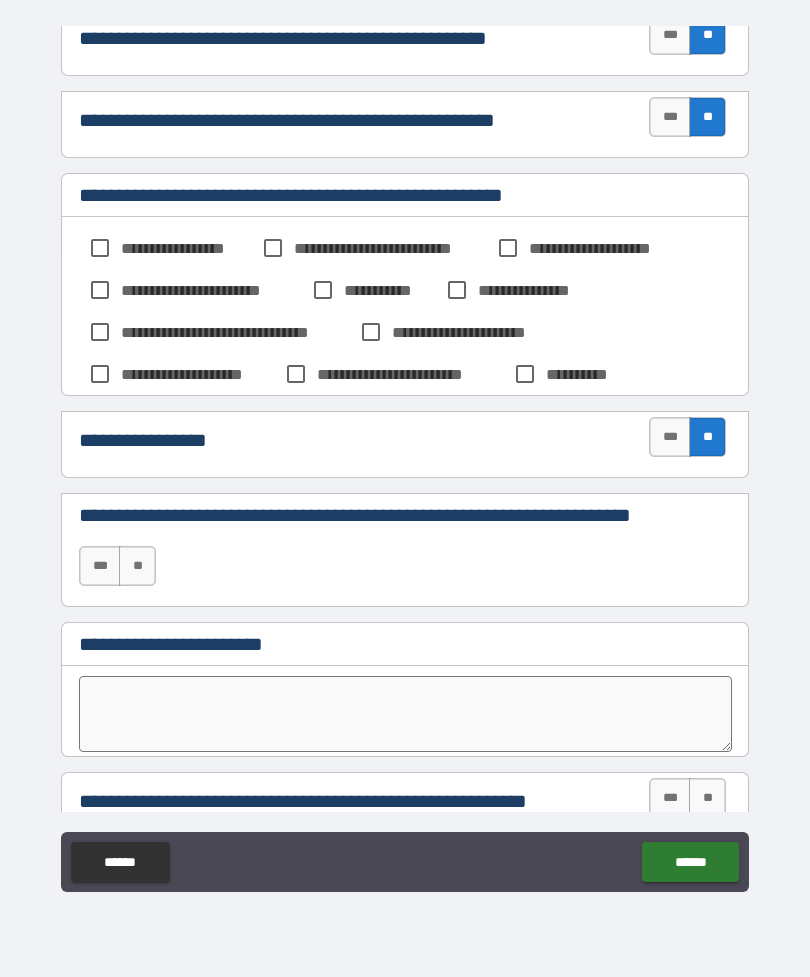click on "**" at bounding box center [137, 566] 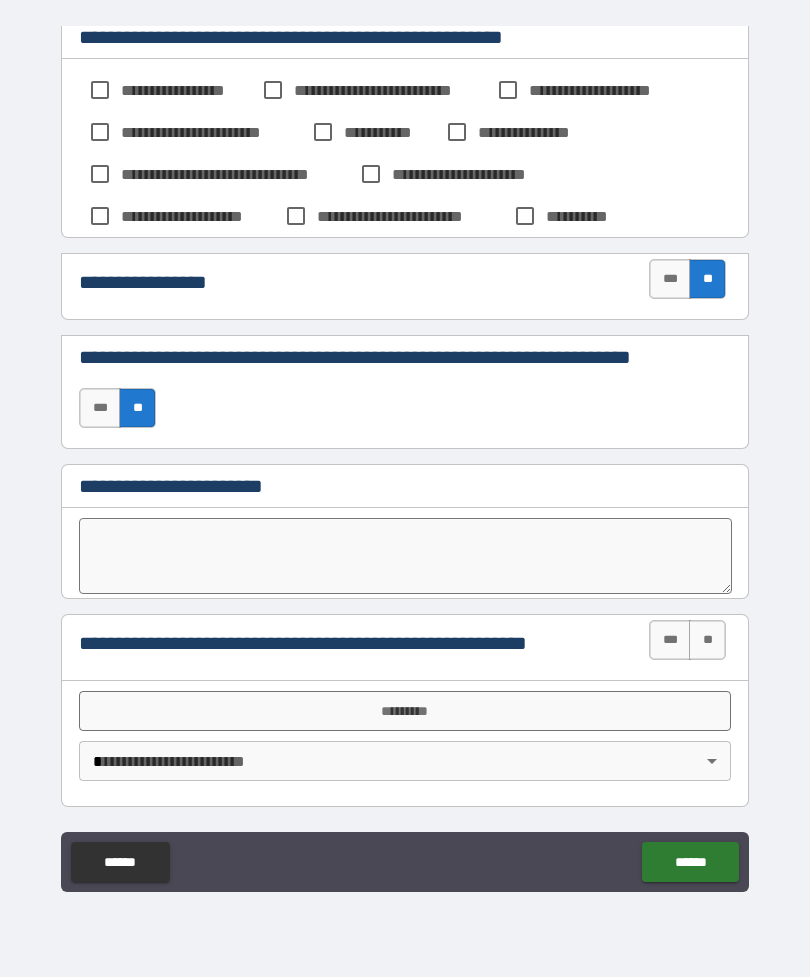 scroll, scrollTop: 413, scrollLeft: 0, axis: vertical 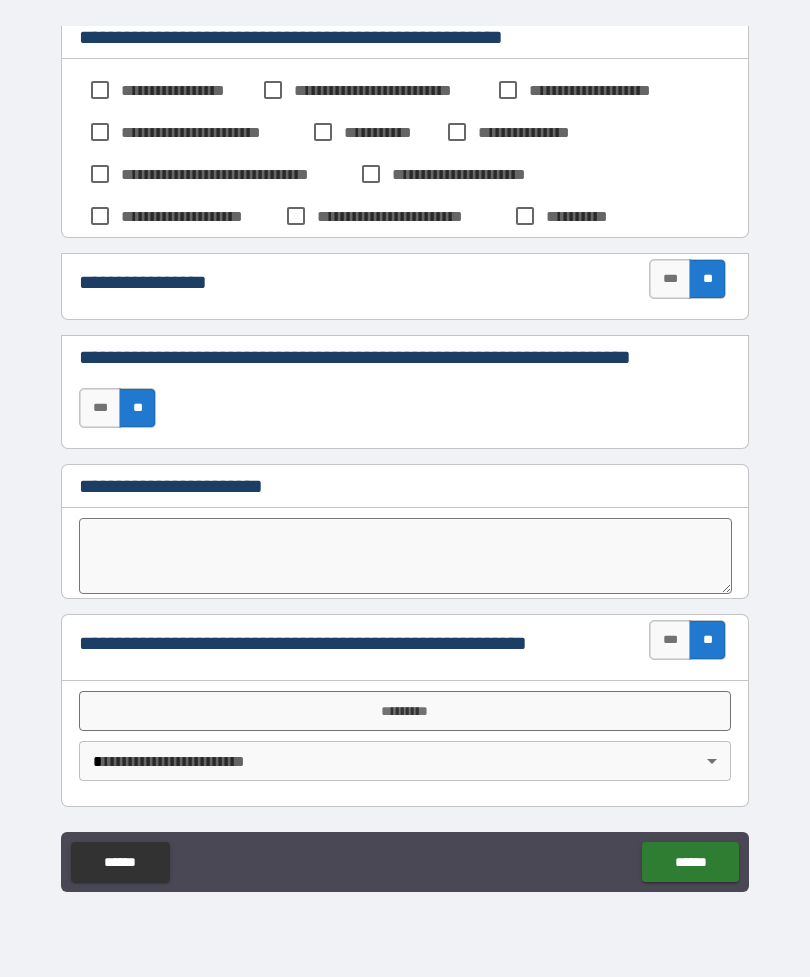 click on "*********" at bounding box center [405, 711] 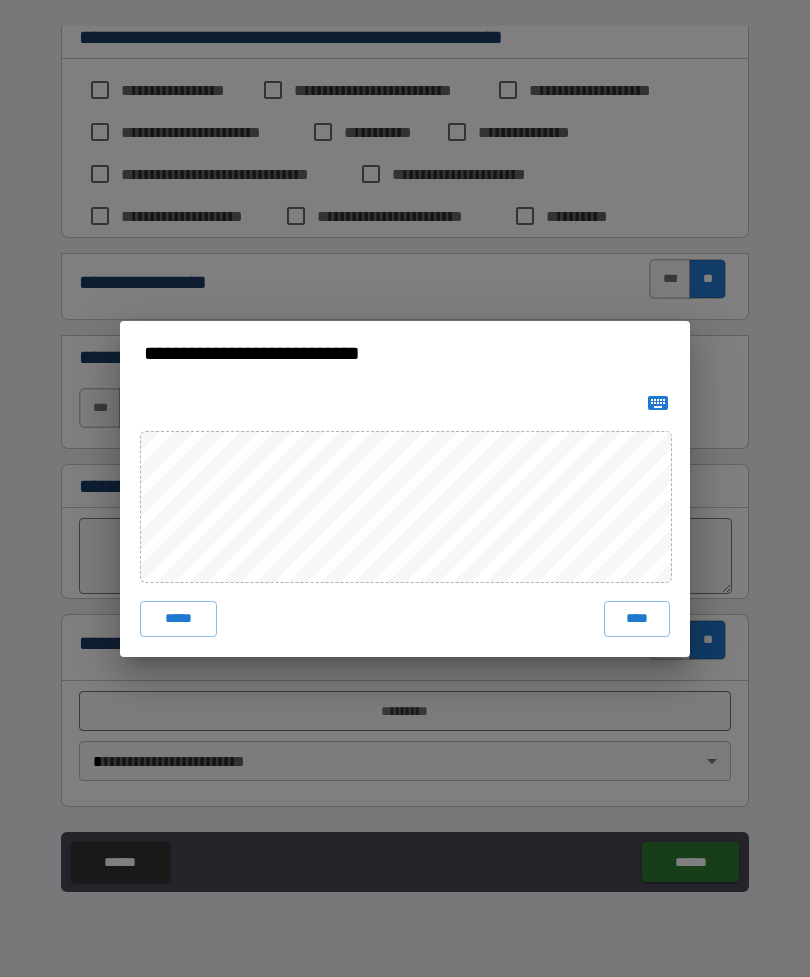 click on "**********" at bounding box center [405, 488] 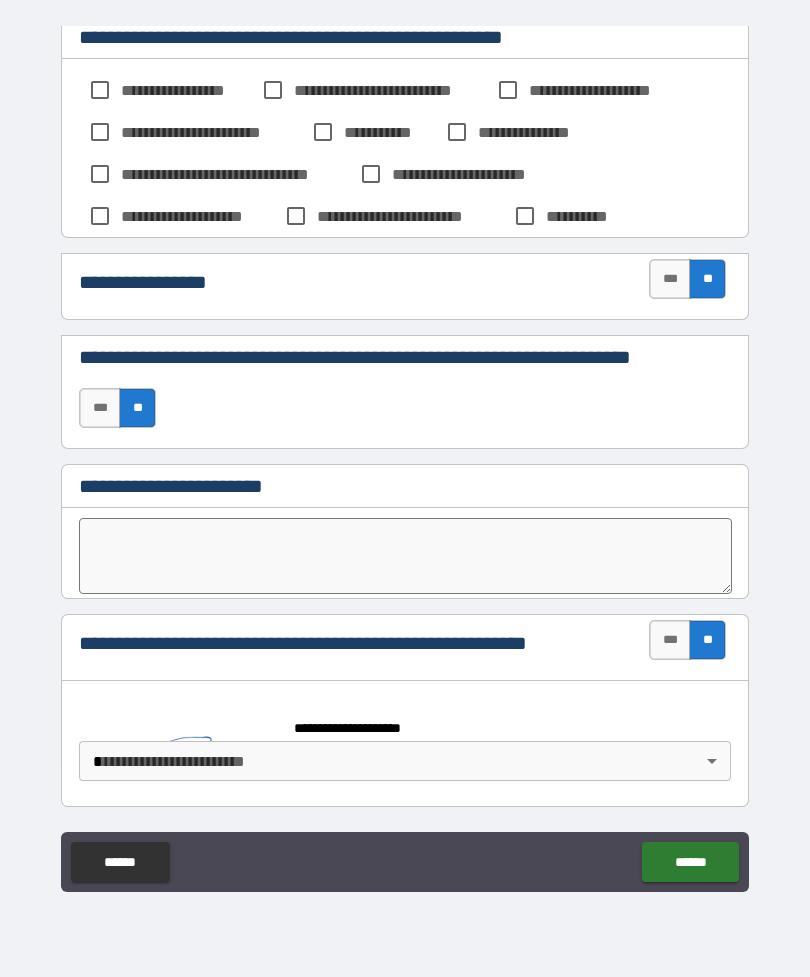 scroll, scrollTop: 403, scrollLeft: 0, axis: vertical 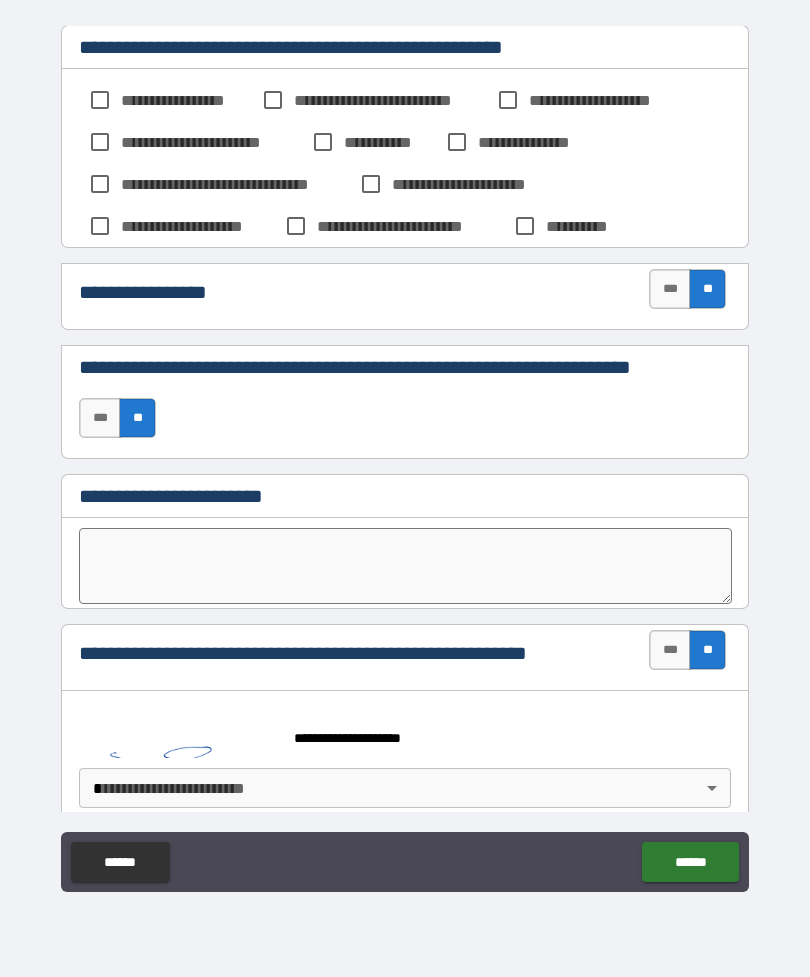 click on "******" at bounding box center [690, 862] 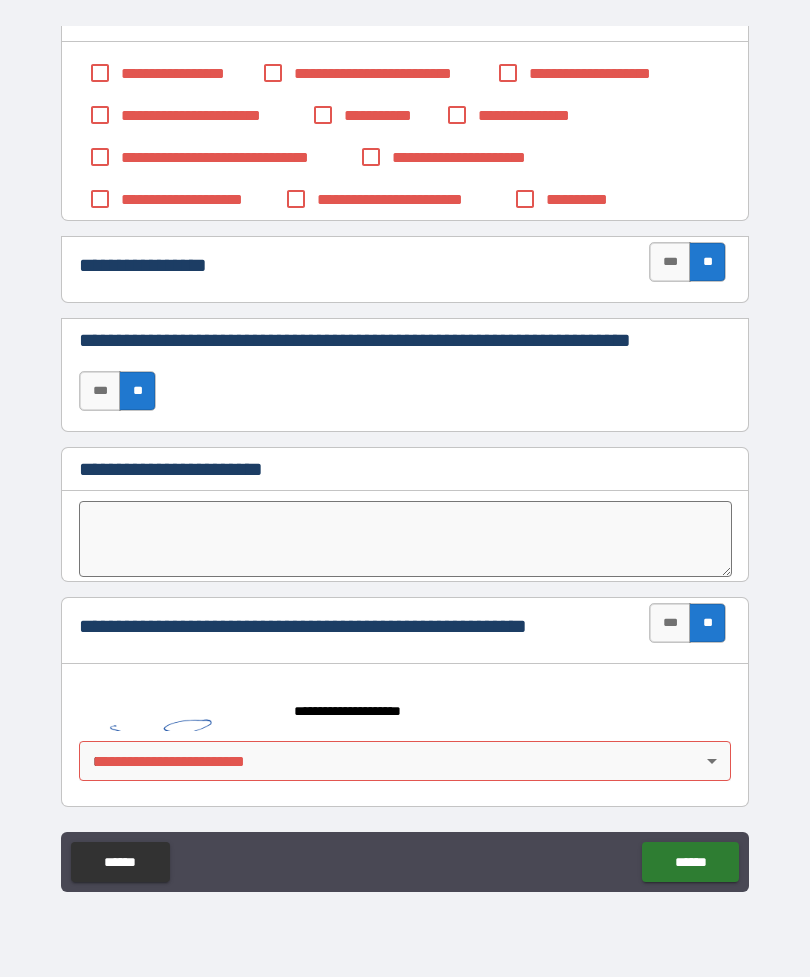 scroll, scrollTop: 430, scrollLeft: 0, axis: vertical 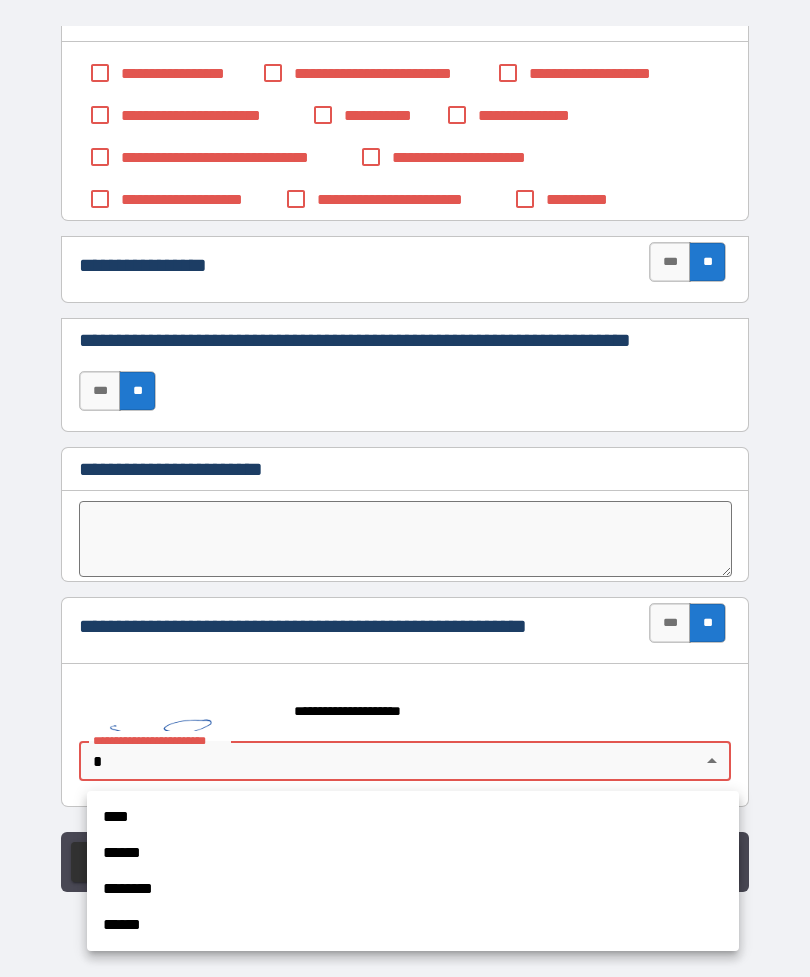 click on "****" at bounding box center (413, 817) 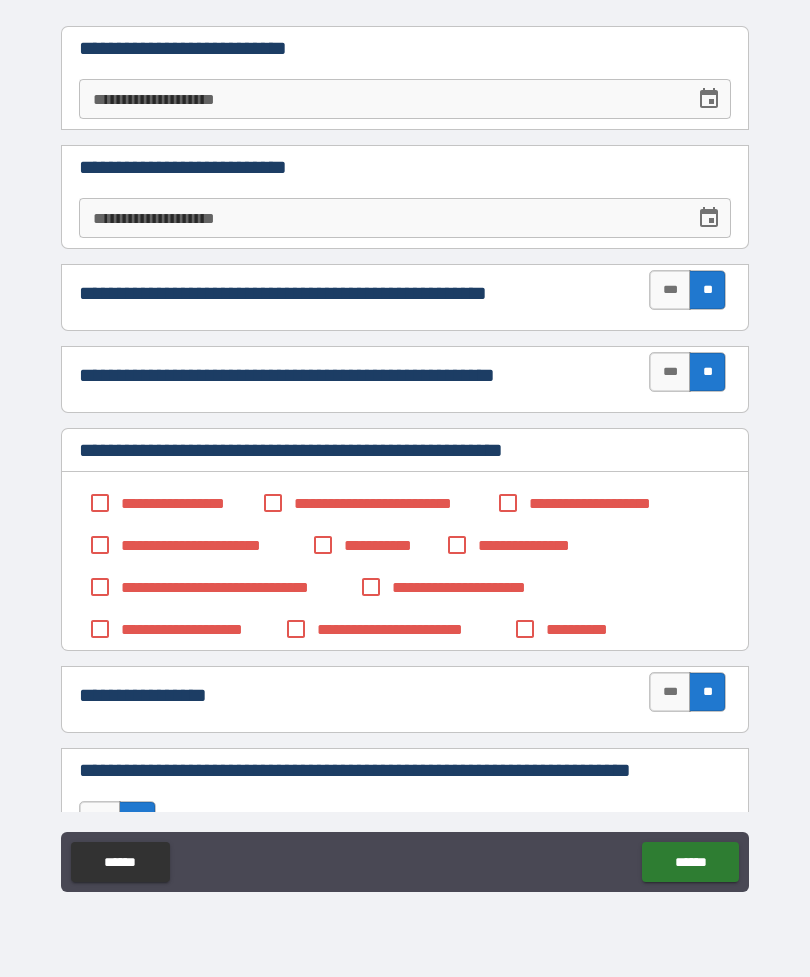 scroll, scrollTop: 0, scrollLeft: 0, axis: both 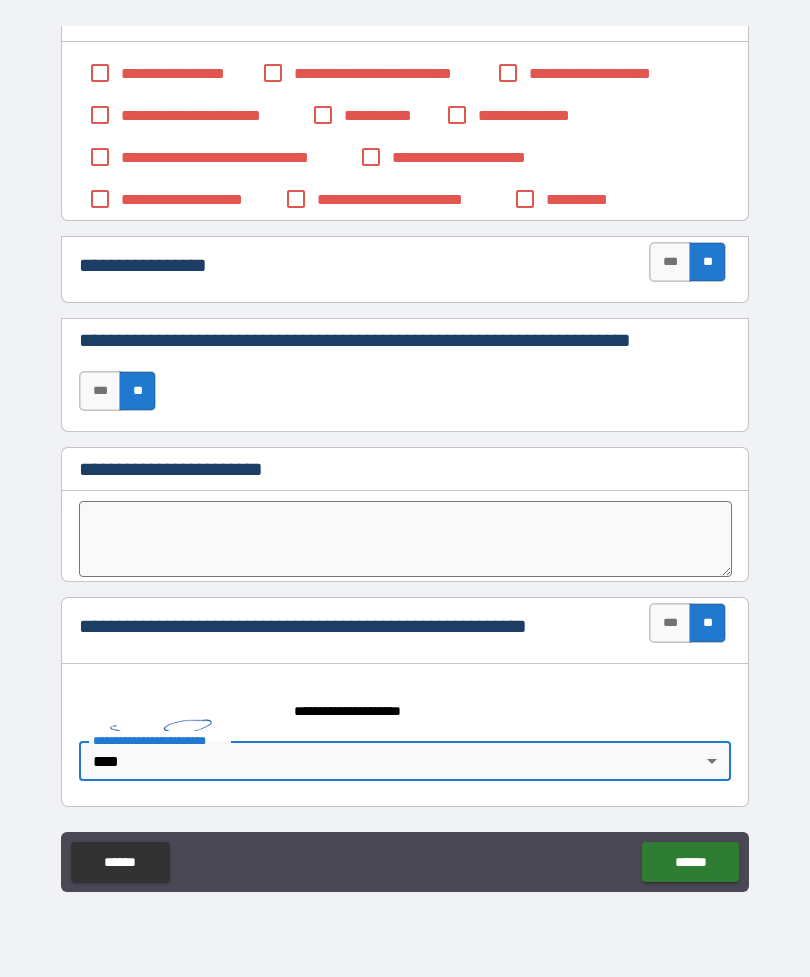 click on "******" at bounding box center [690, 862] 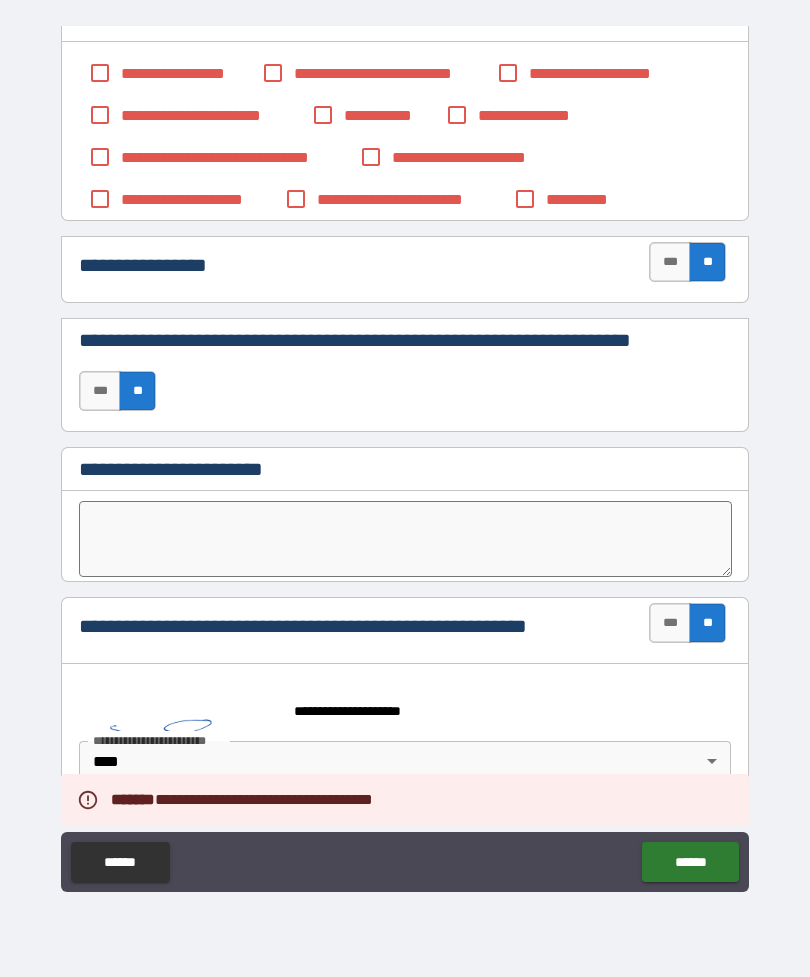 click on "******" at bounding box center (690, 862) 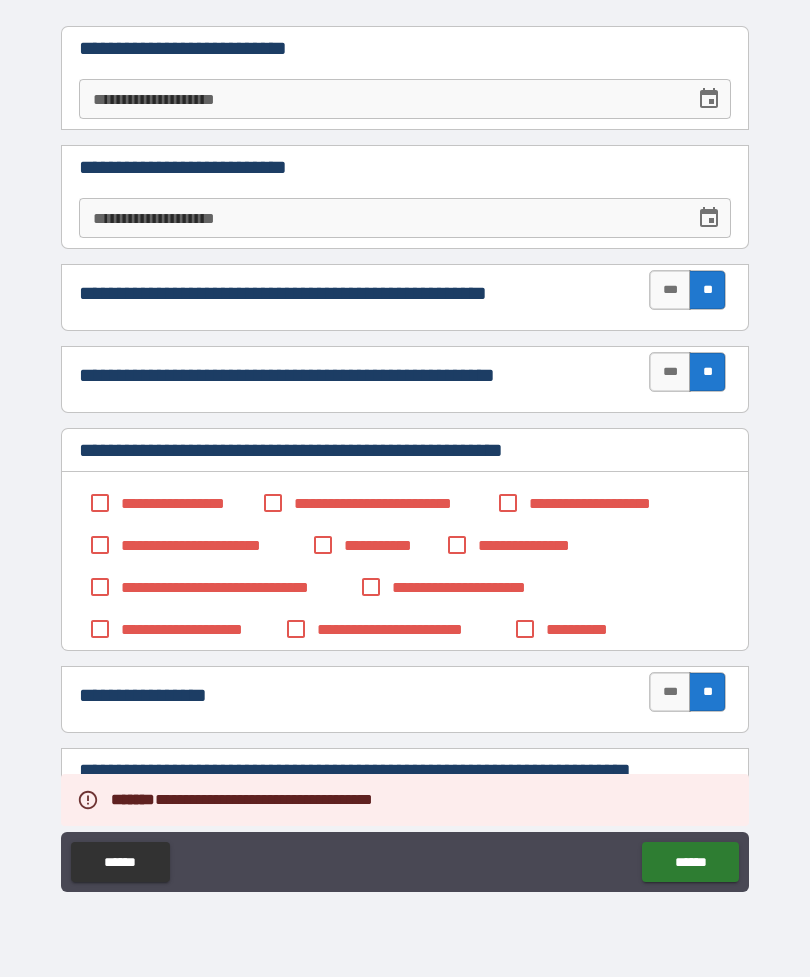 scroll, scrollTop: 0, scrollLeft: 0, axis: both 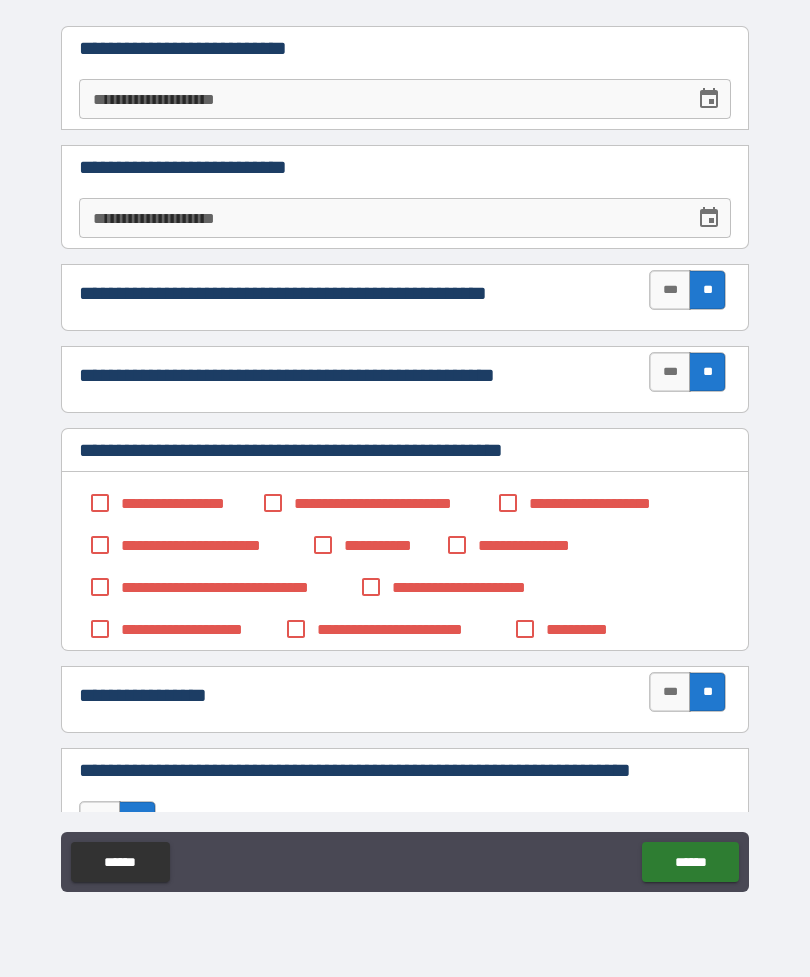 click on "******" at bounding box center [690, 862] 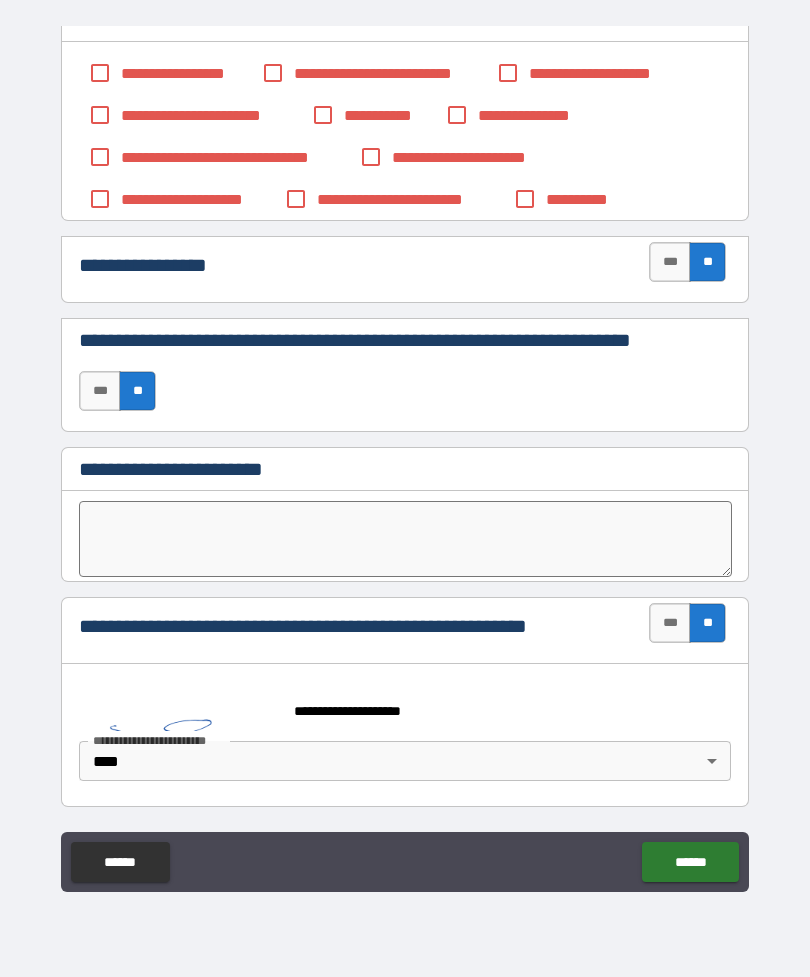 scroll, scrollTop: 430, scrollLeft: 0, axis: vertical 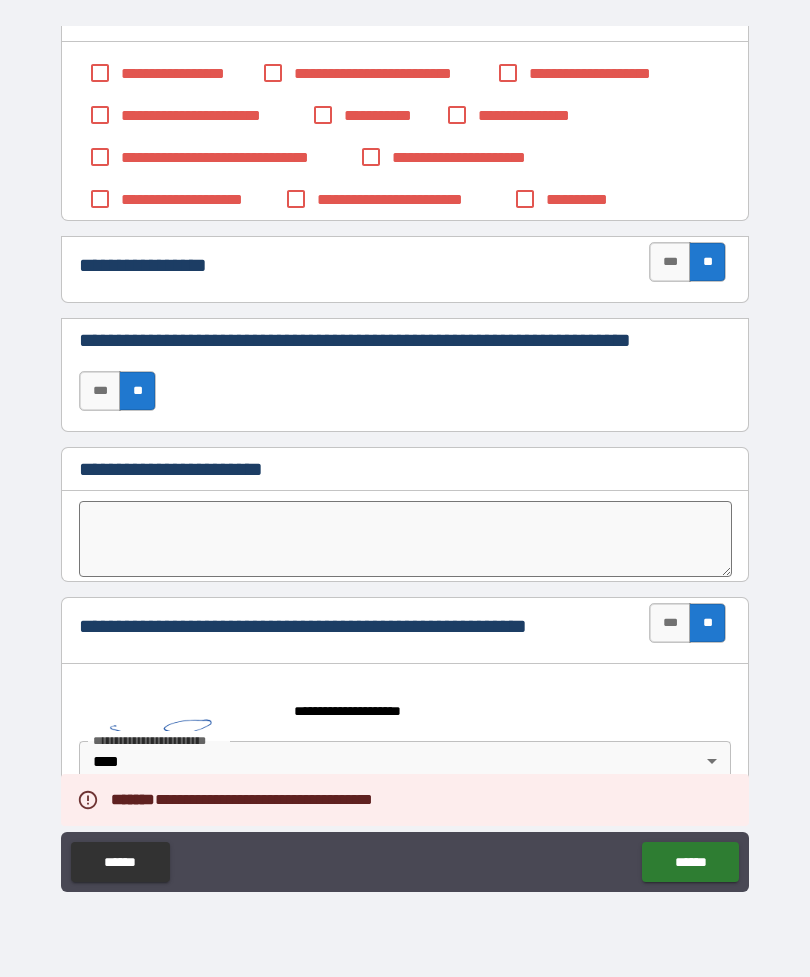 click on "******" at bounding box center (690, 862) 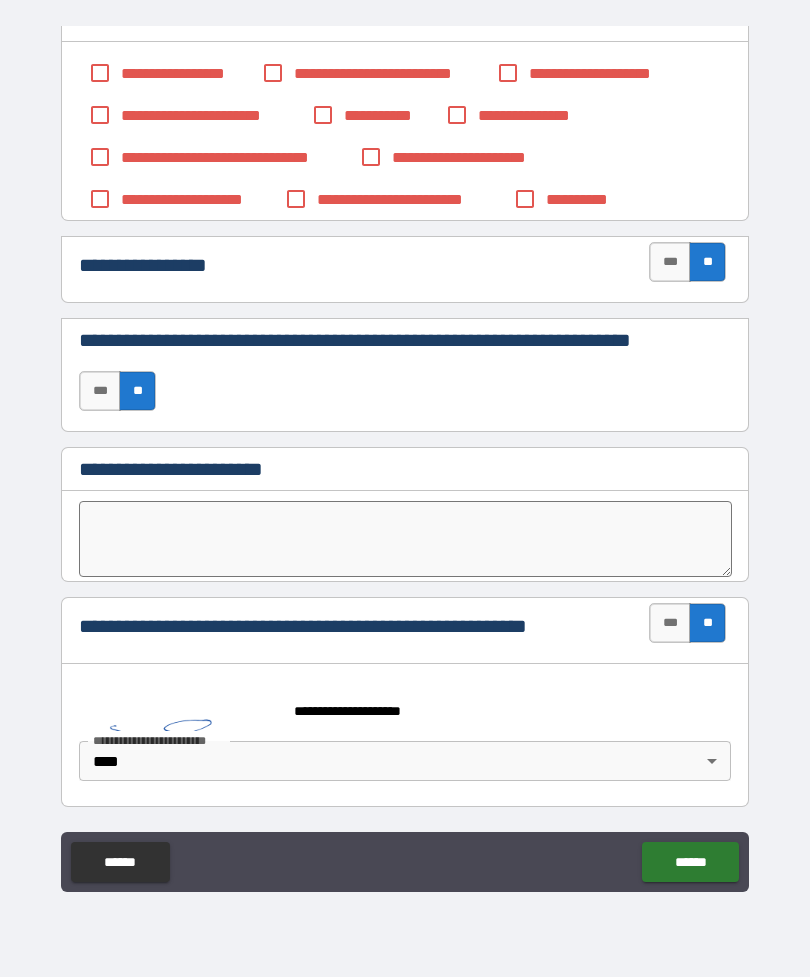click on "******" at bounding box center (690, 862) 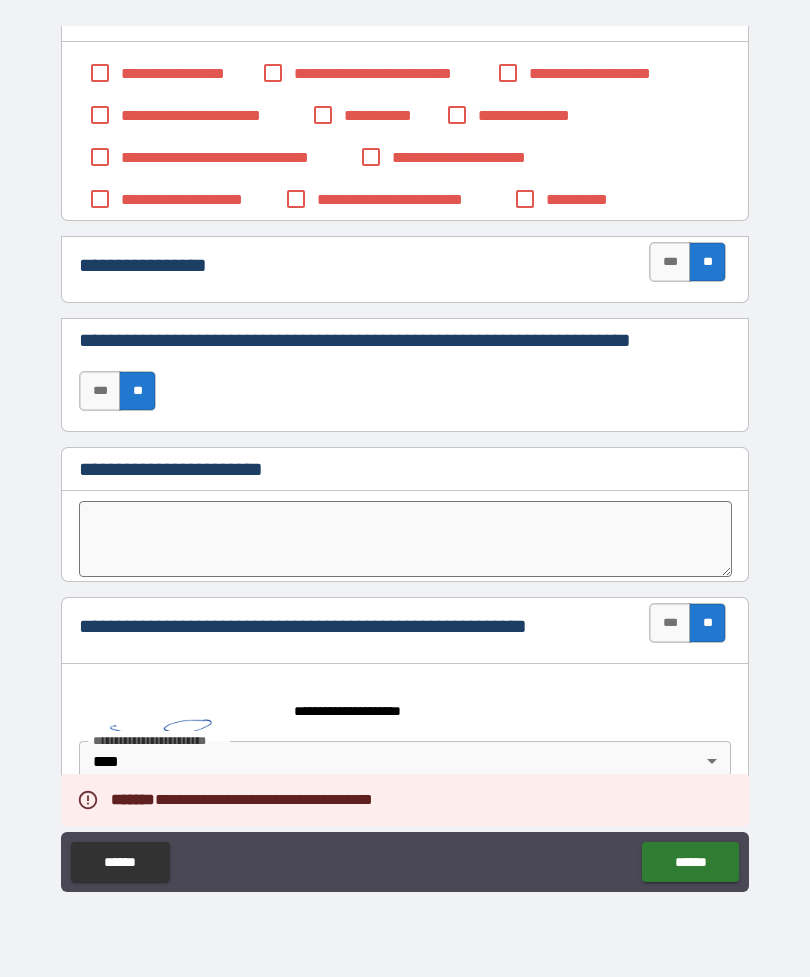 click on "******" at bounding box center [690, 862] 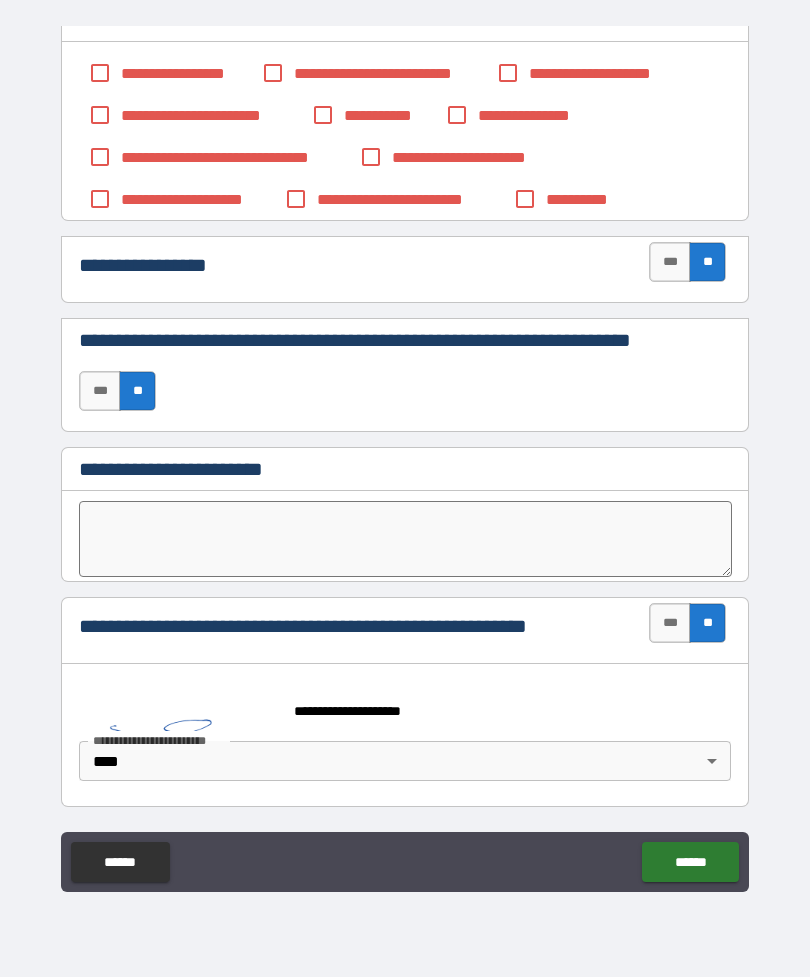 scroll, scrollTop: 430, scrollLeft: 0, axis: vertical 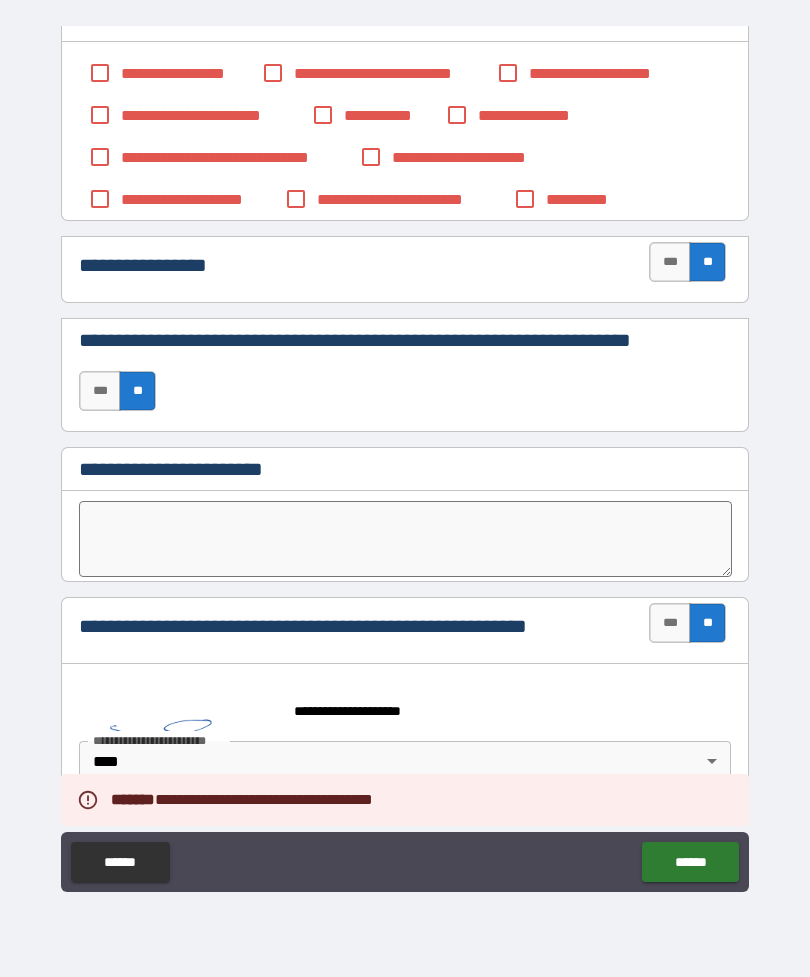 click on "******" at bounding box center (690, 862) 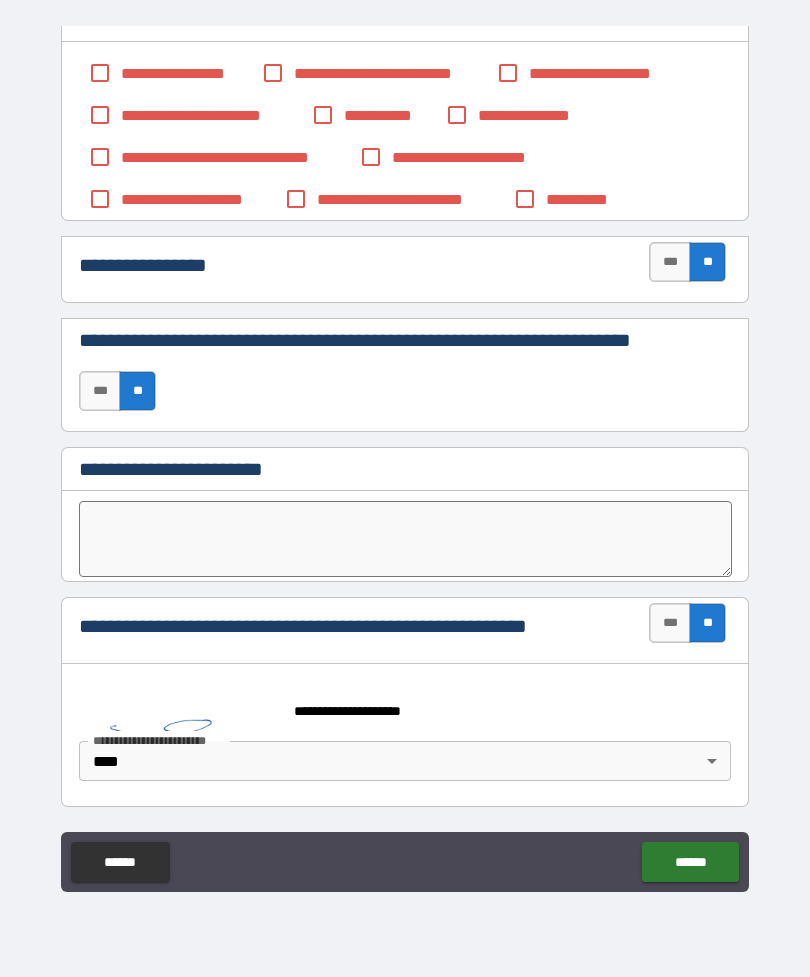 click on "******" at bounding box center [690, 862] 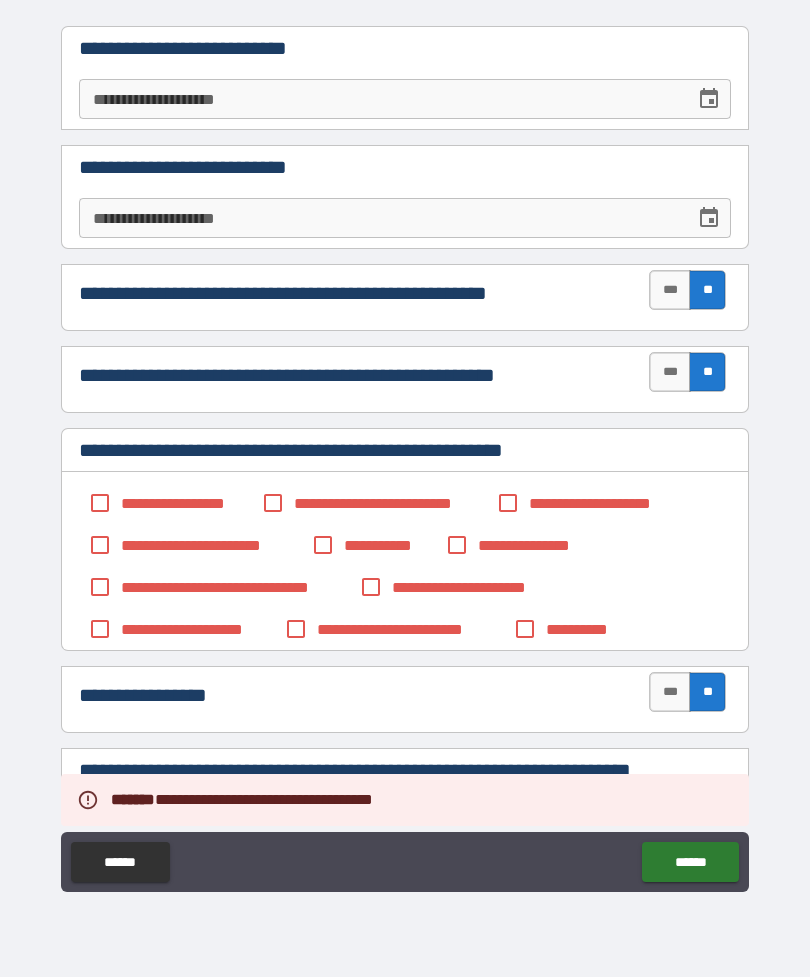 scroll, scrollTop: 0, scrollLeft: 0, axis: both 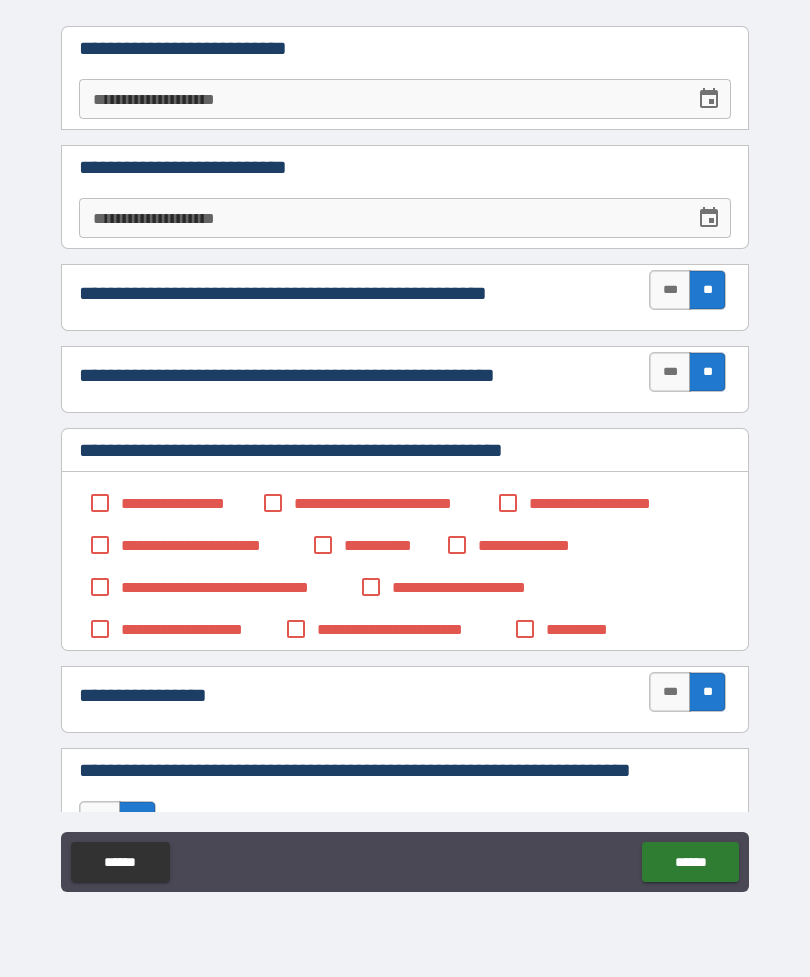 click on "**" at bounding box center [707, 692] 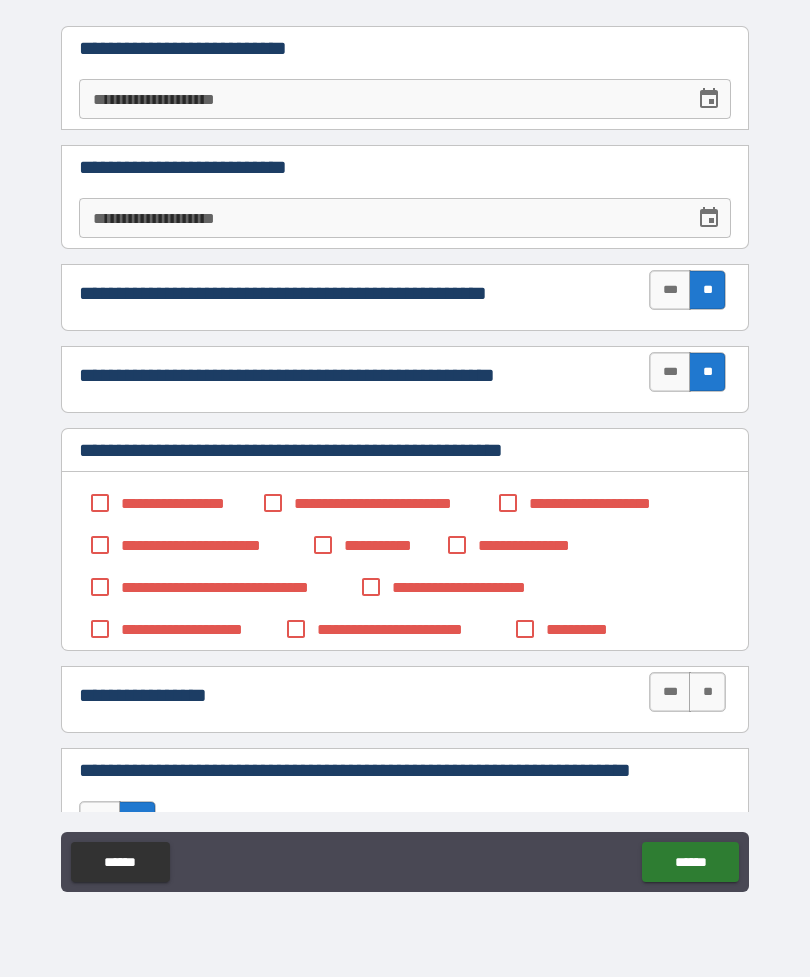 click on "**" at bounding box center (707, 692) 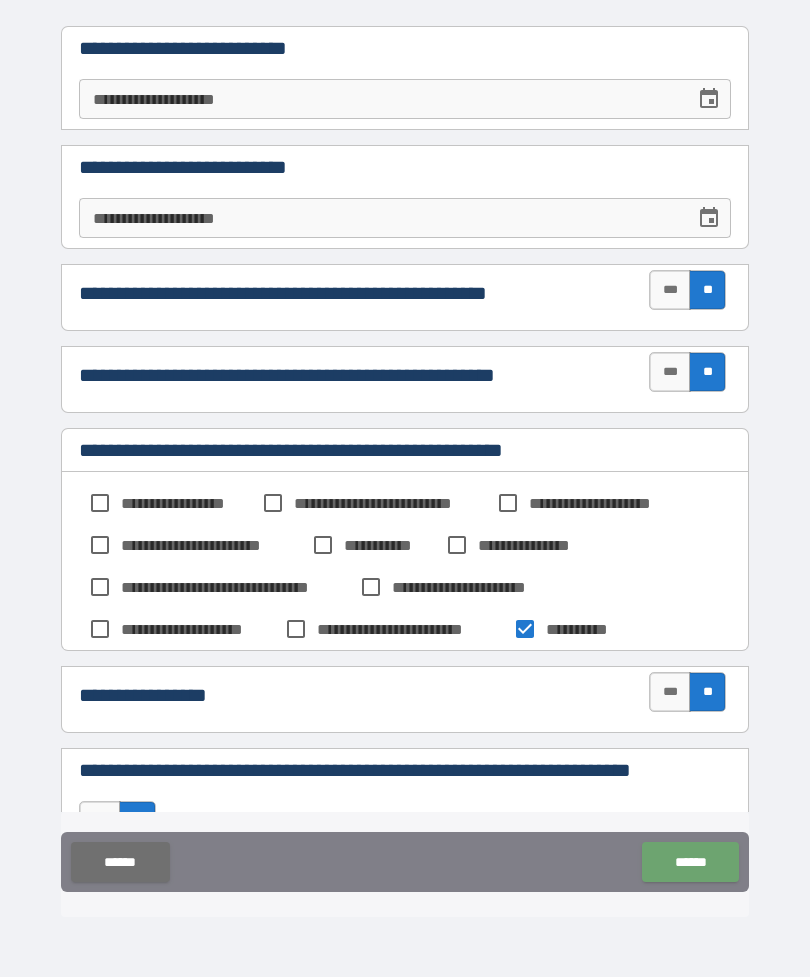 click on "******" at bounding box center (690, 862) 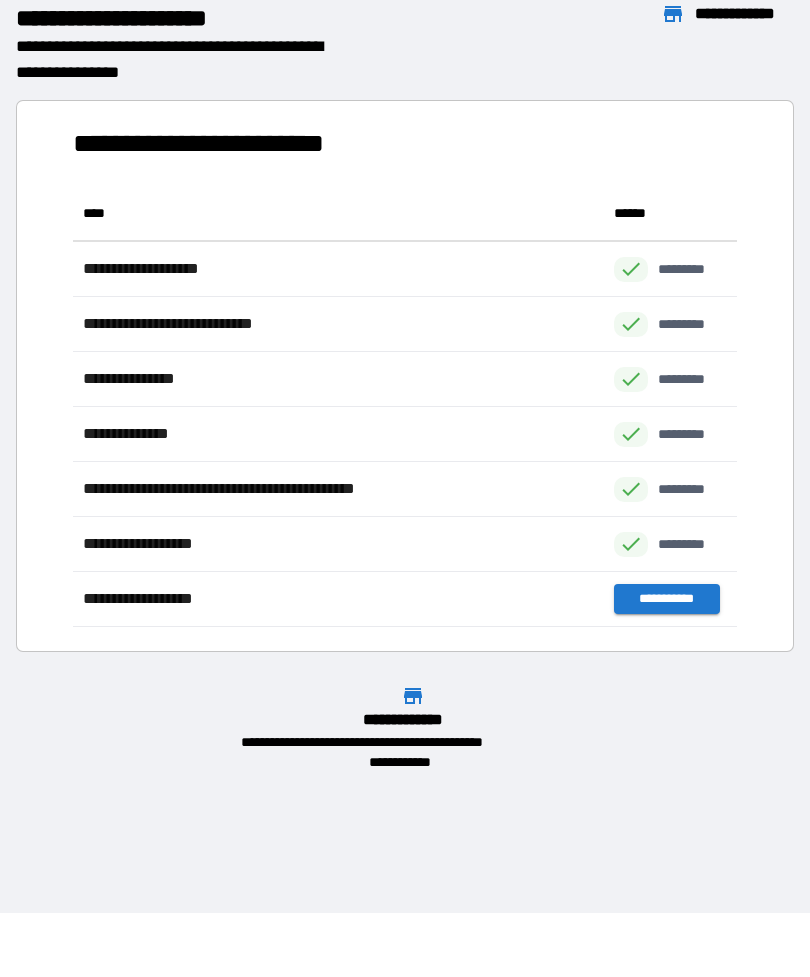 scroll, scrollTop: 441, scrollLeft: 664, axis: both 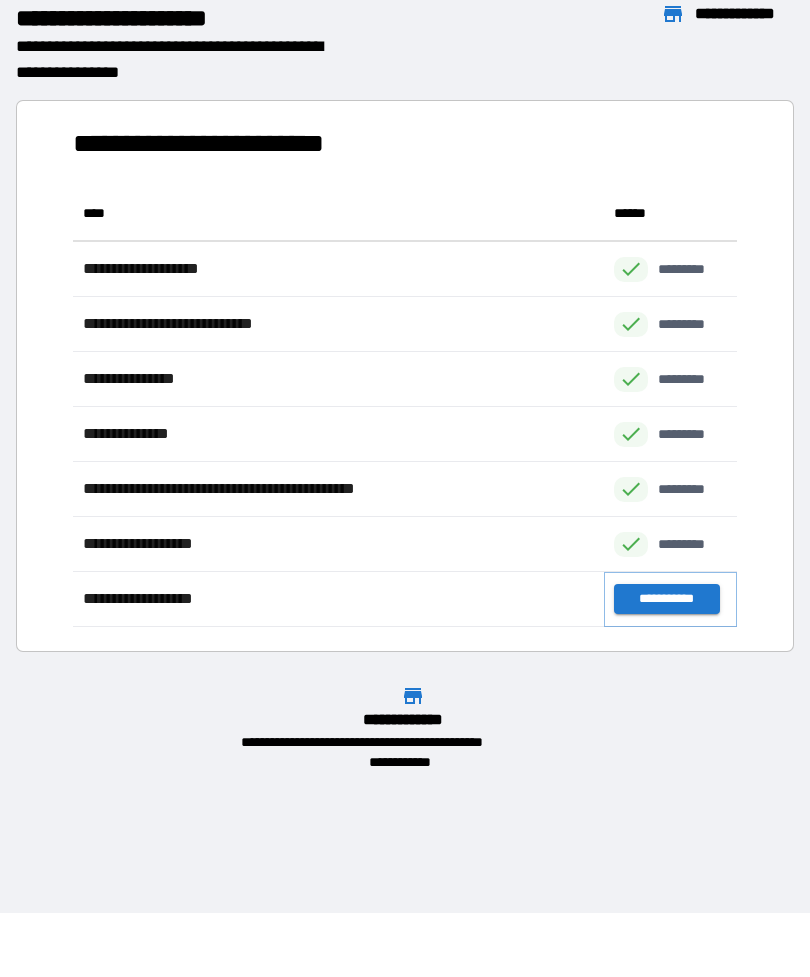 click on "**********" at bounding box center (666, 599) 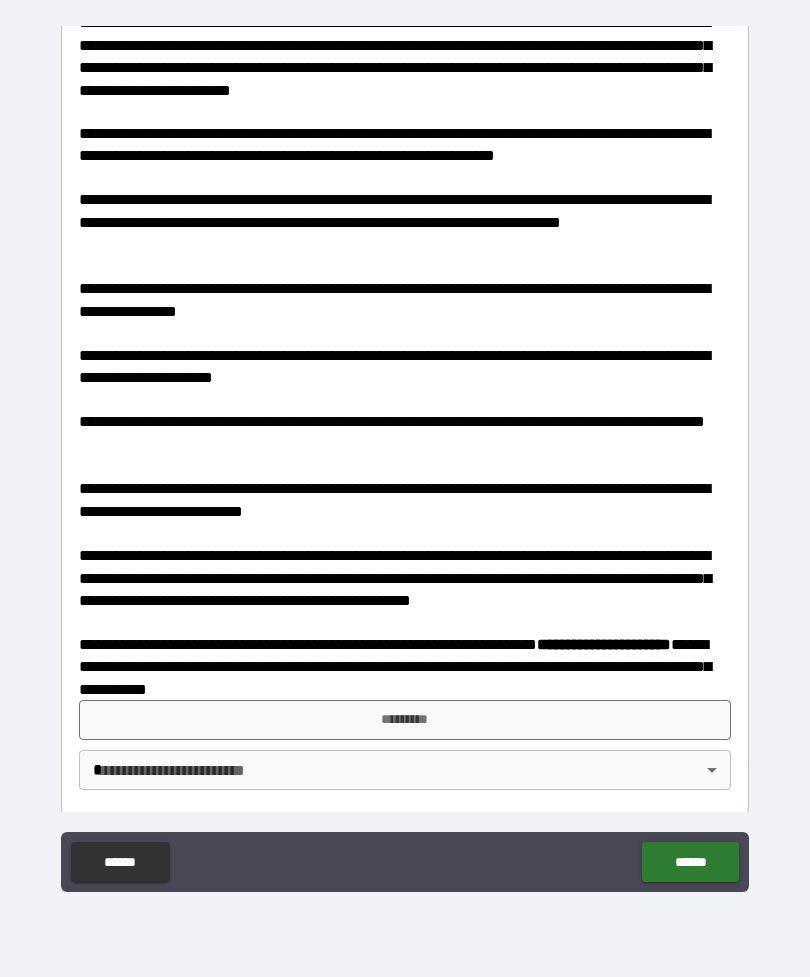 scroll, scrollTop: 509, scrollLeft: 0, axis: vertical 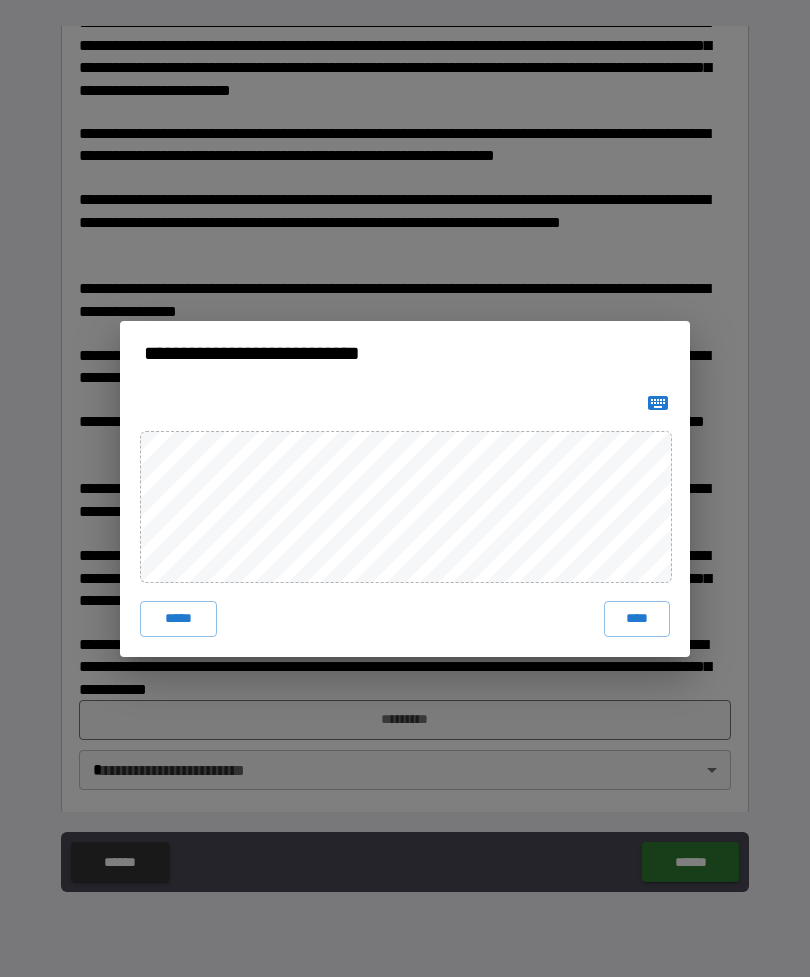 click on "**********" at bounding box center (405, 488) 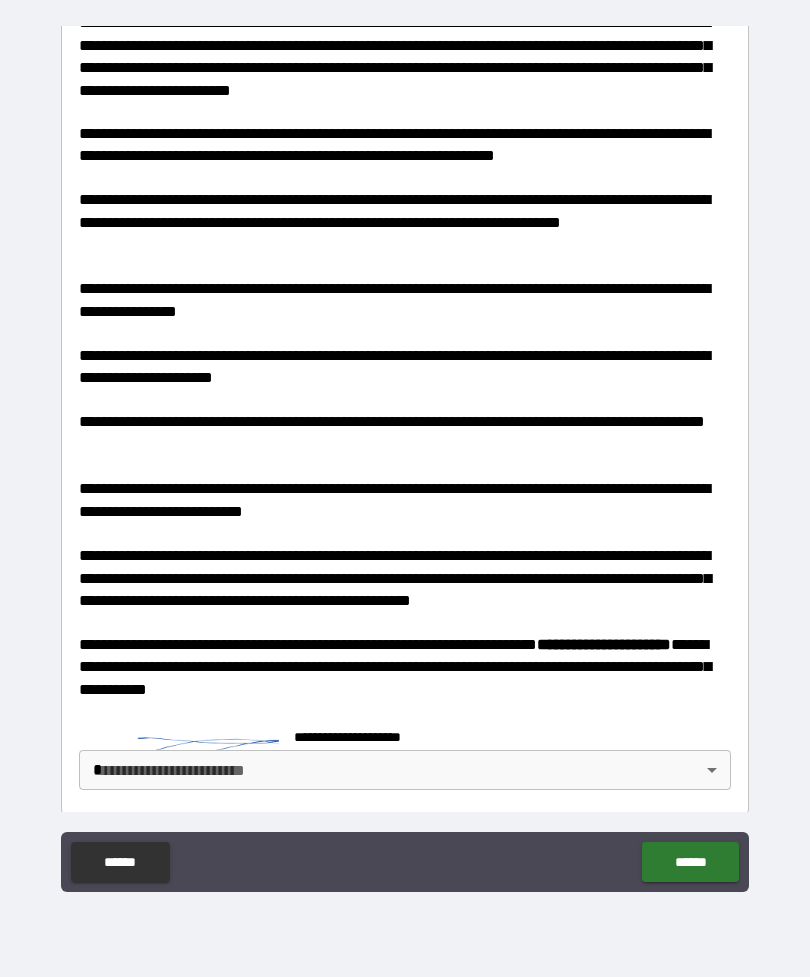 scroll, scrollTop: 499, scrollLeft: 0, axis: vertical 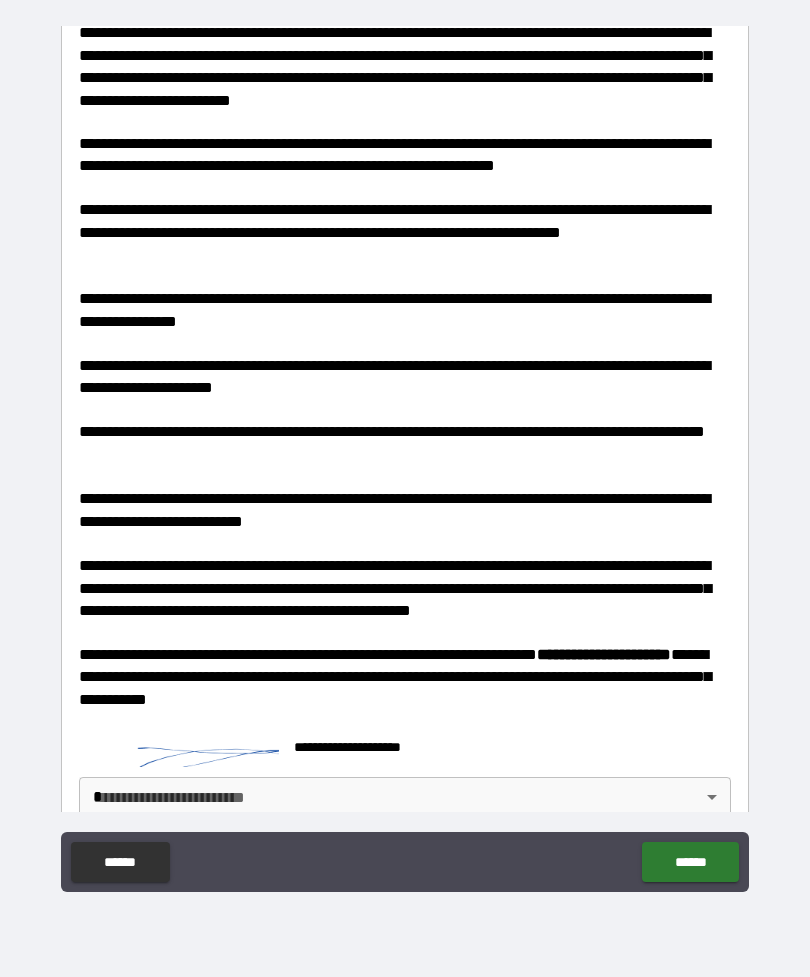 click on "**********" at bounding box center [405, 456] 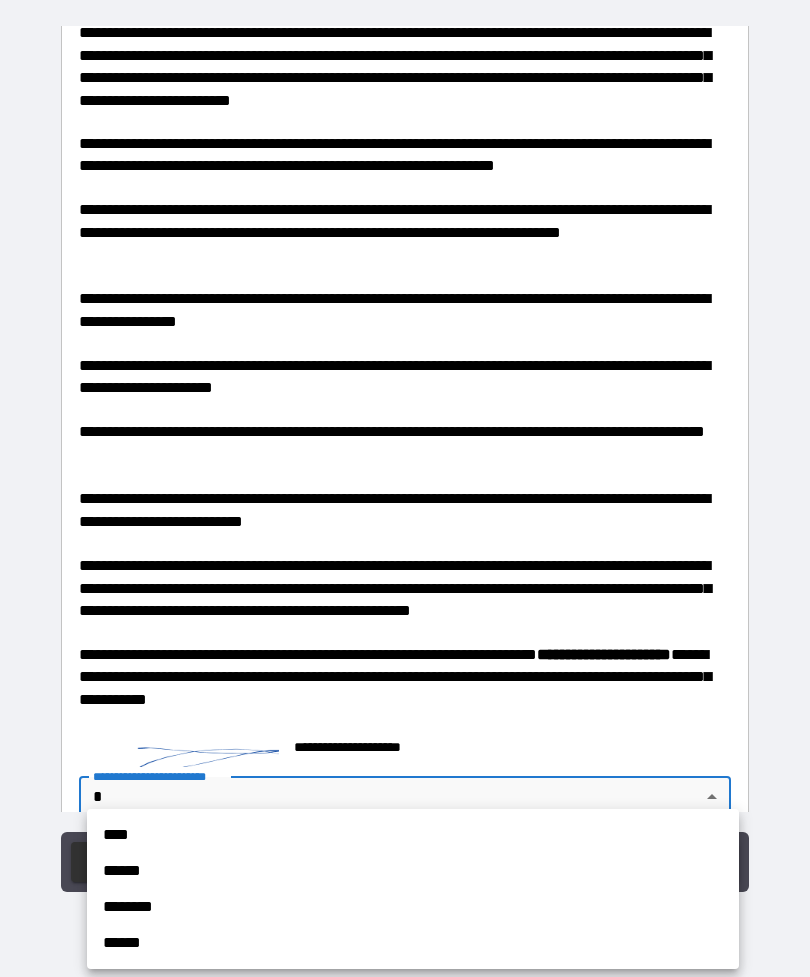 click on "****" at bounding box center [413, 835] 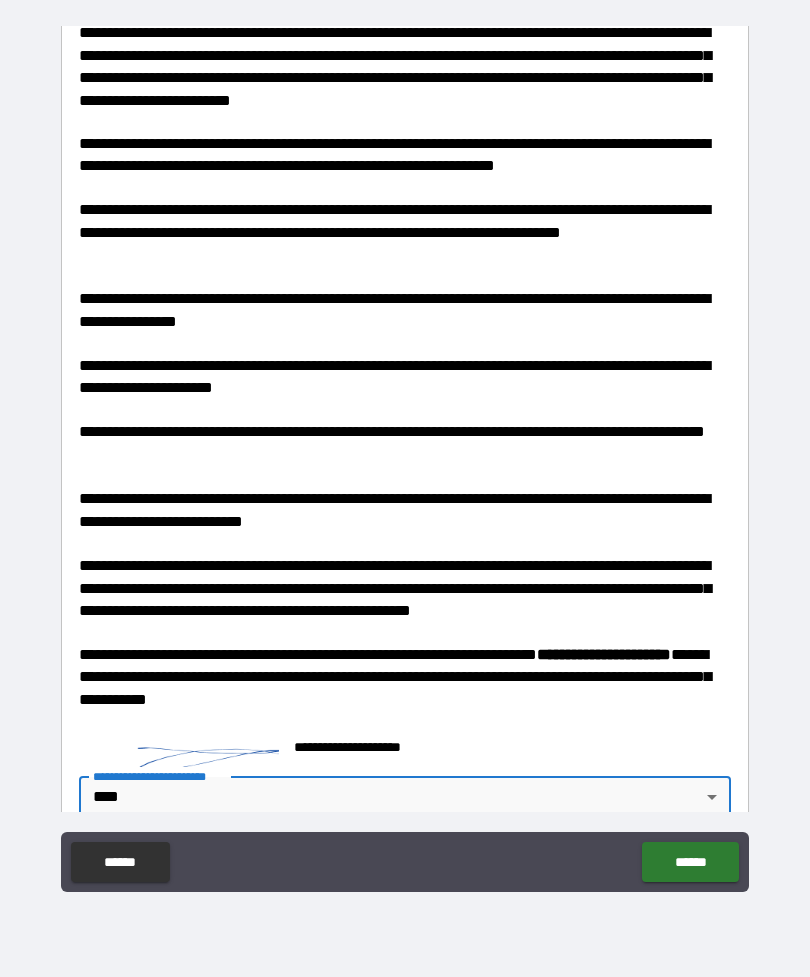 click on "******" at bounding box center [690, 862] 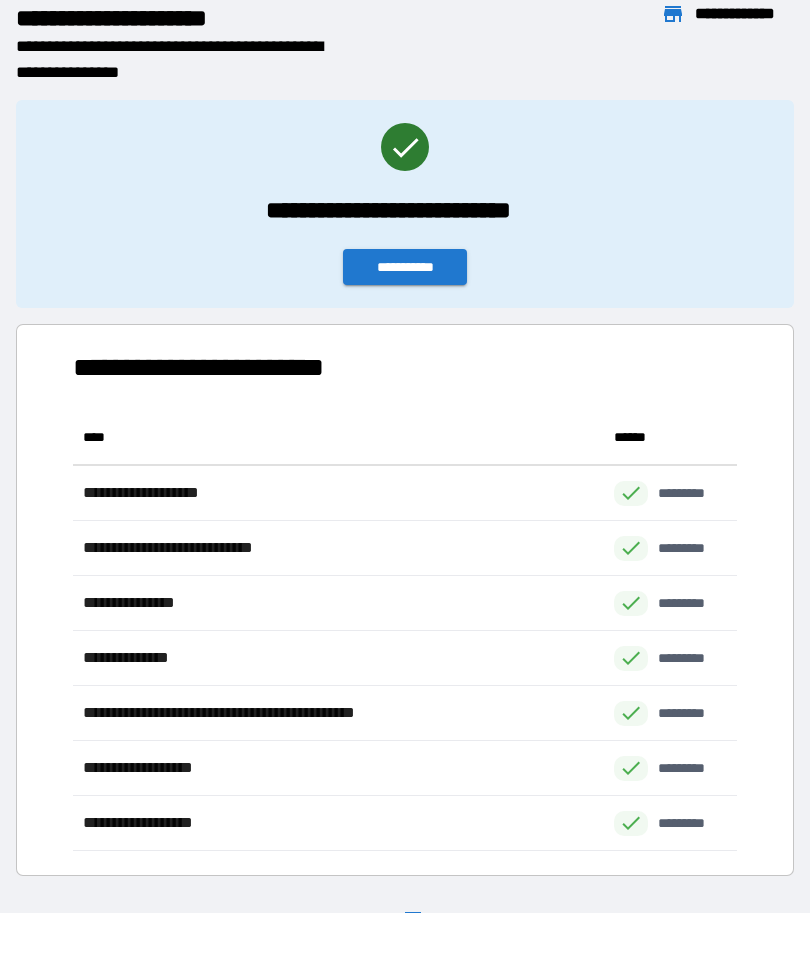 scroll, scrollTop: 1, scrollLeft: 1, axis: both 